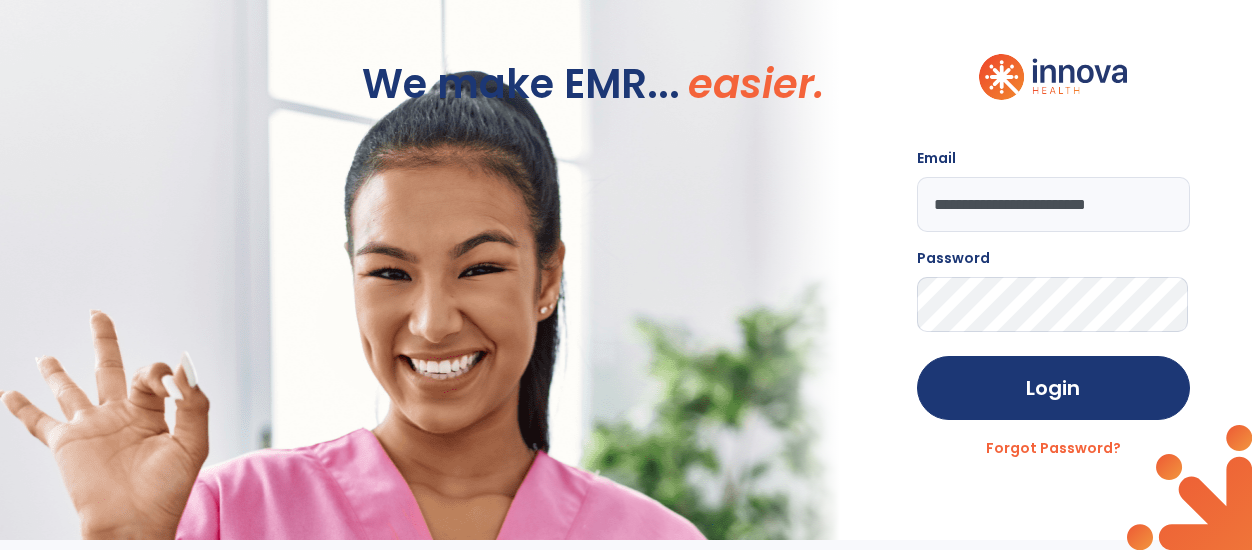 scroll, scrollTop: 0, scrollLeft: 0, axis: both 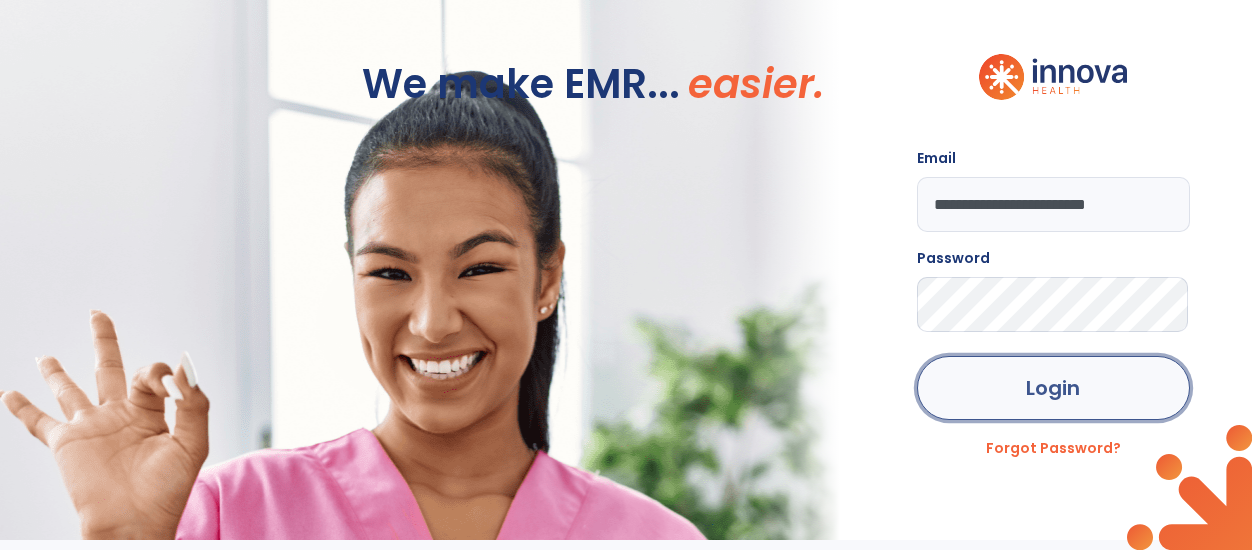 click on "Login" 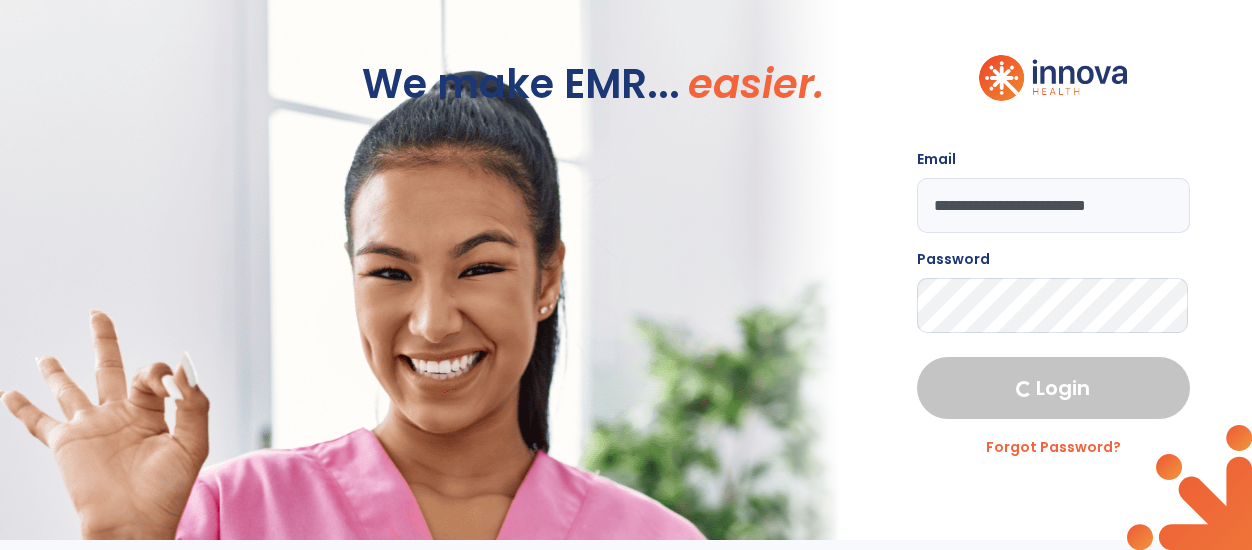 select on "****" 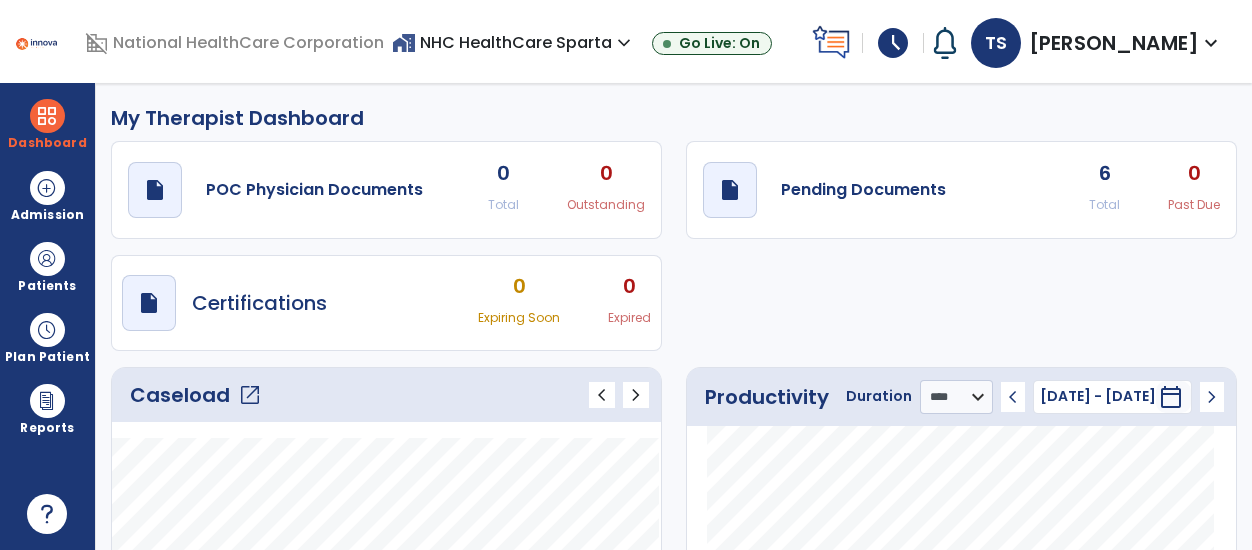 click on "open_in_new" 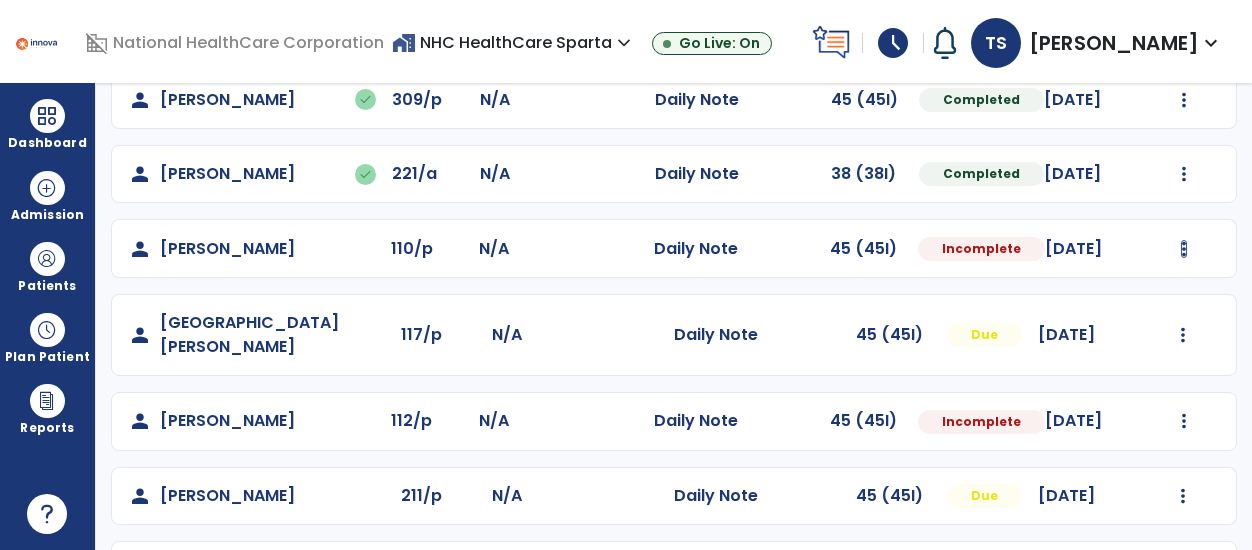 scroll, scrollTop: 288, scrollLeft: 0, axis: vertical 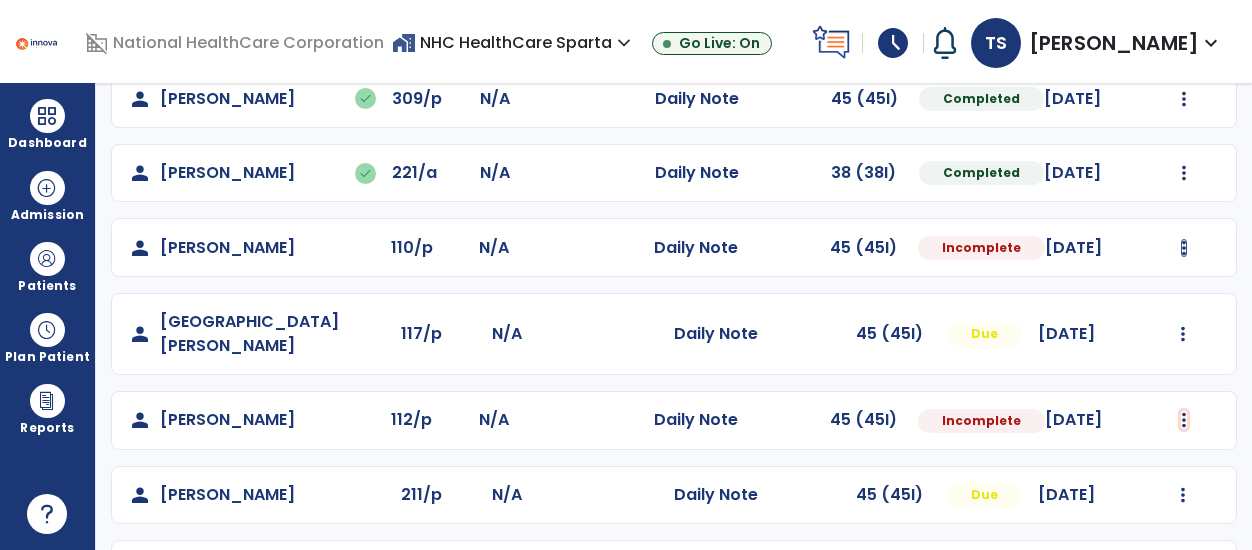click at bounding box center (1184, 24) 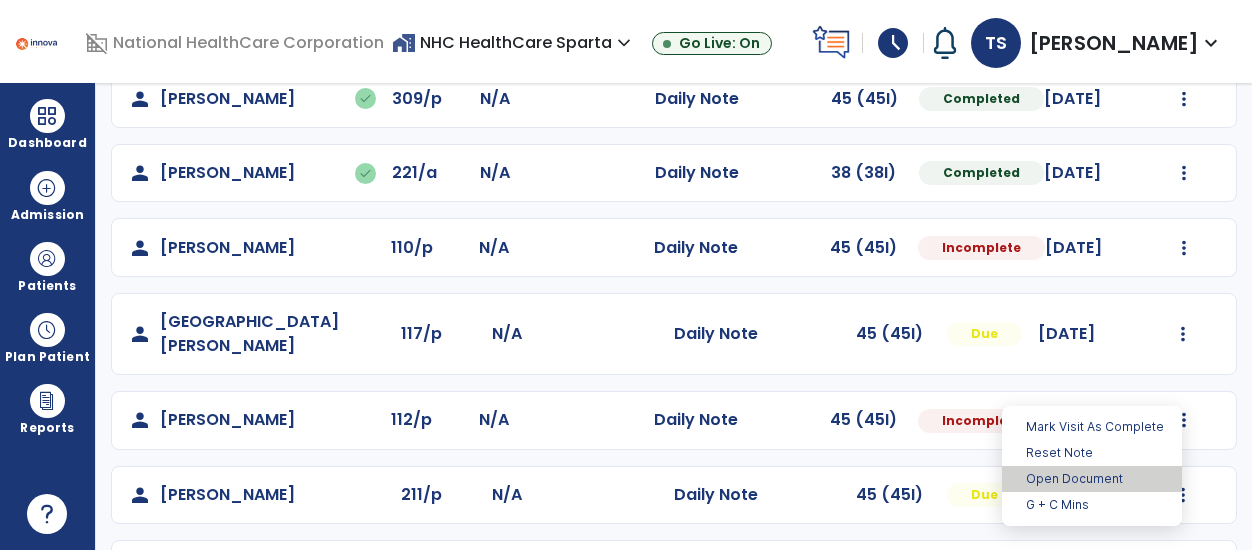 click on "Open Document" at bounding box center [1092, 479] 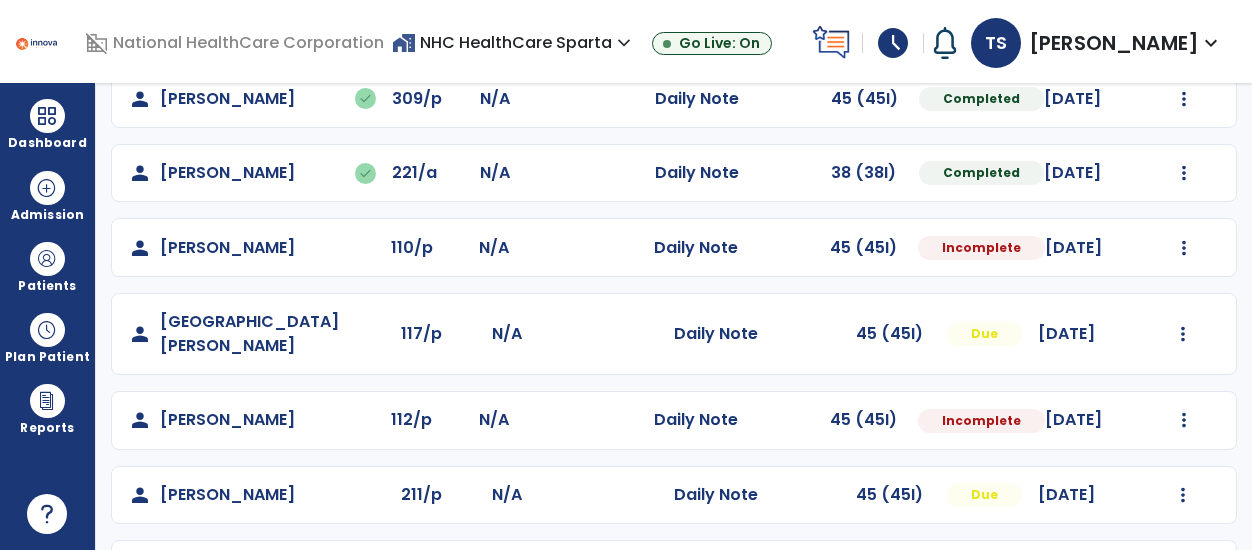 select on "*" 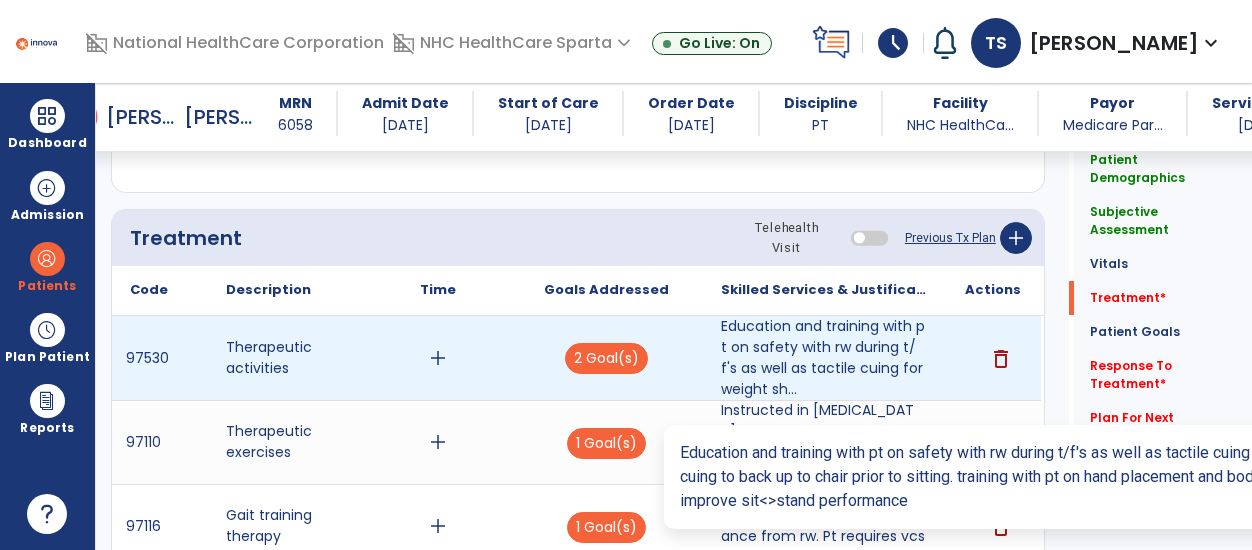 scroll, scrollTop: 1184, scrollLeft: 0, axis: vertical 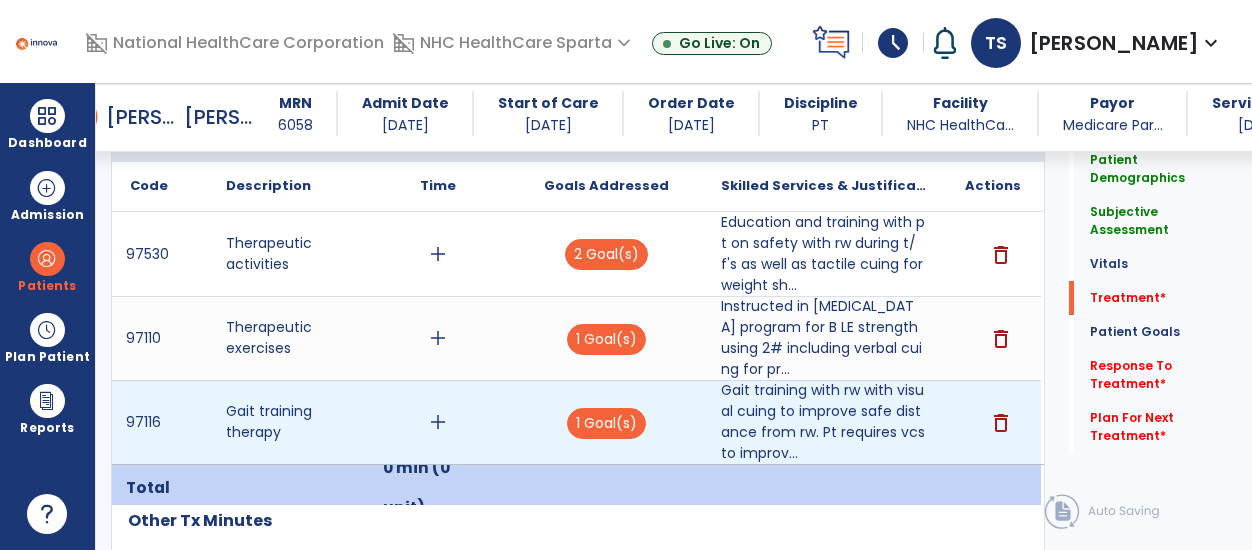 click on "add" at bounding box center (438, 422) 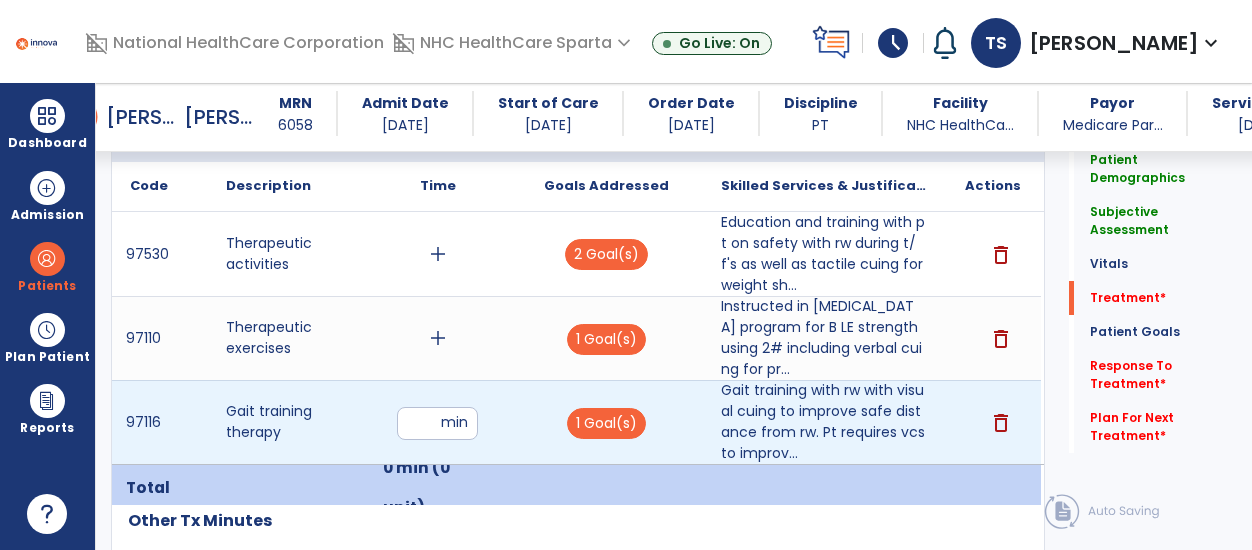 type on "**" 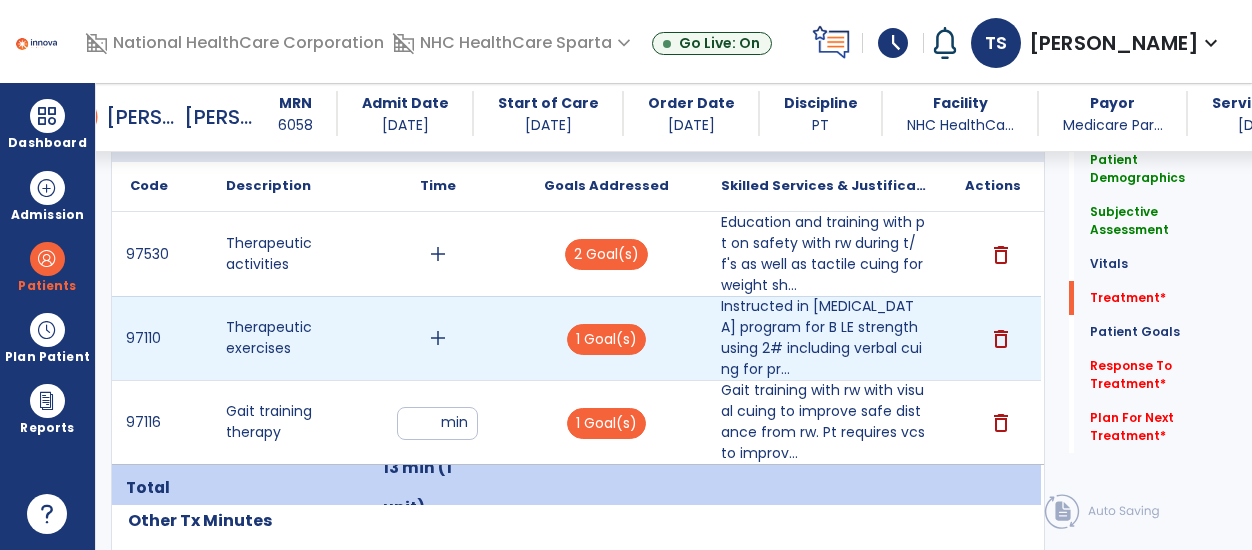 click on "add" at bounding box center [438, 338] 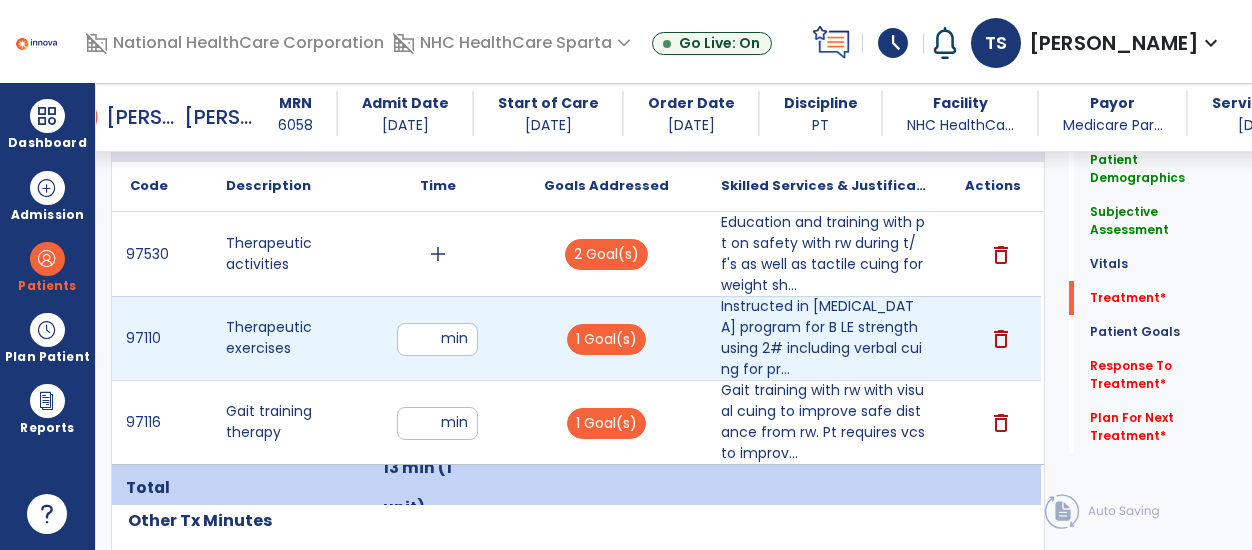 type on "**" 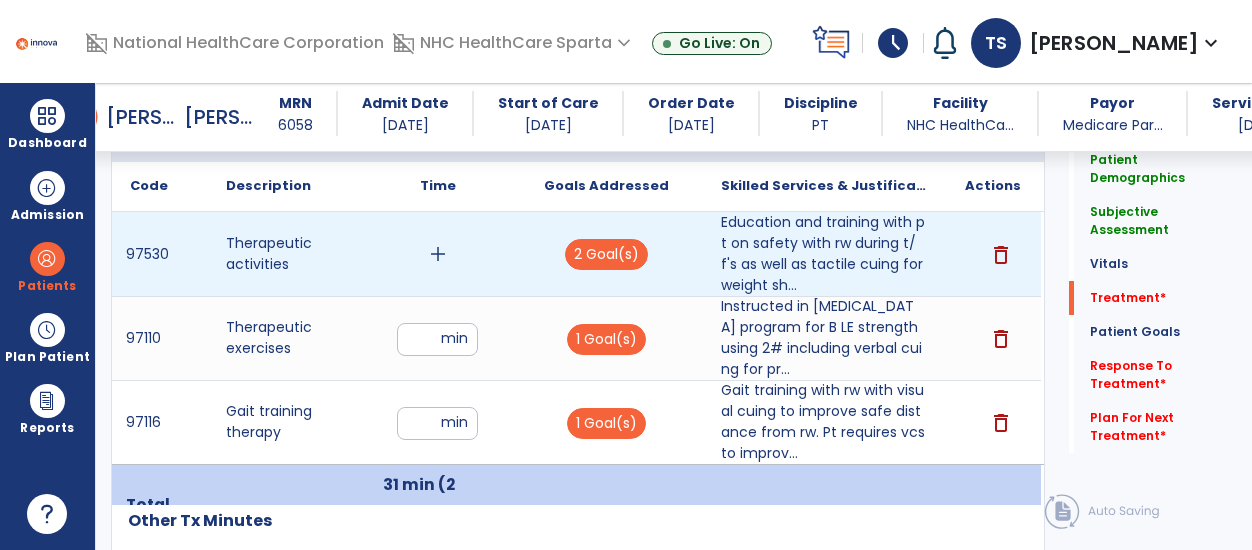 click on "add" at bounding box center [438, 254] 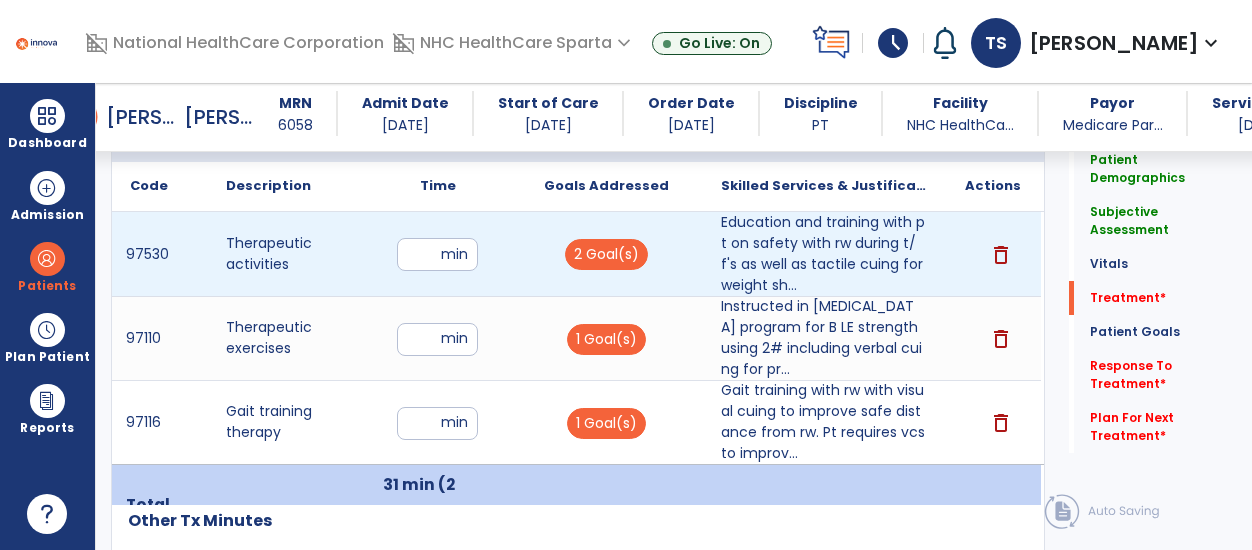 type on "**" 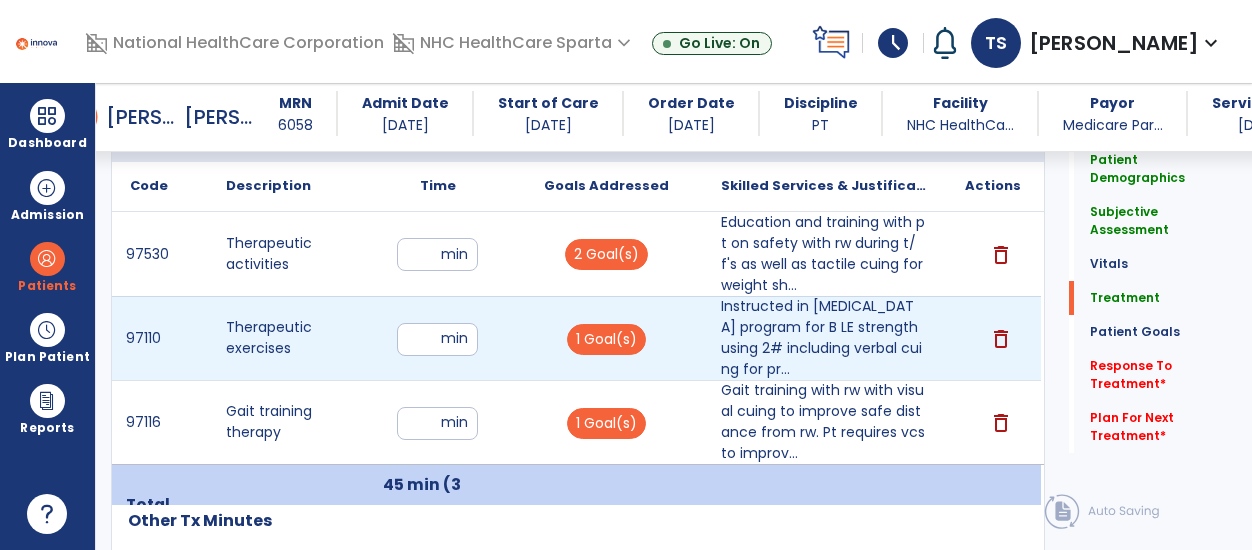 click on "**" at bounding box center (437, 339) 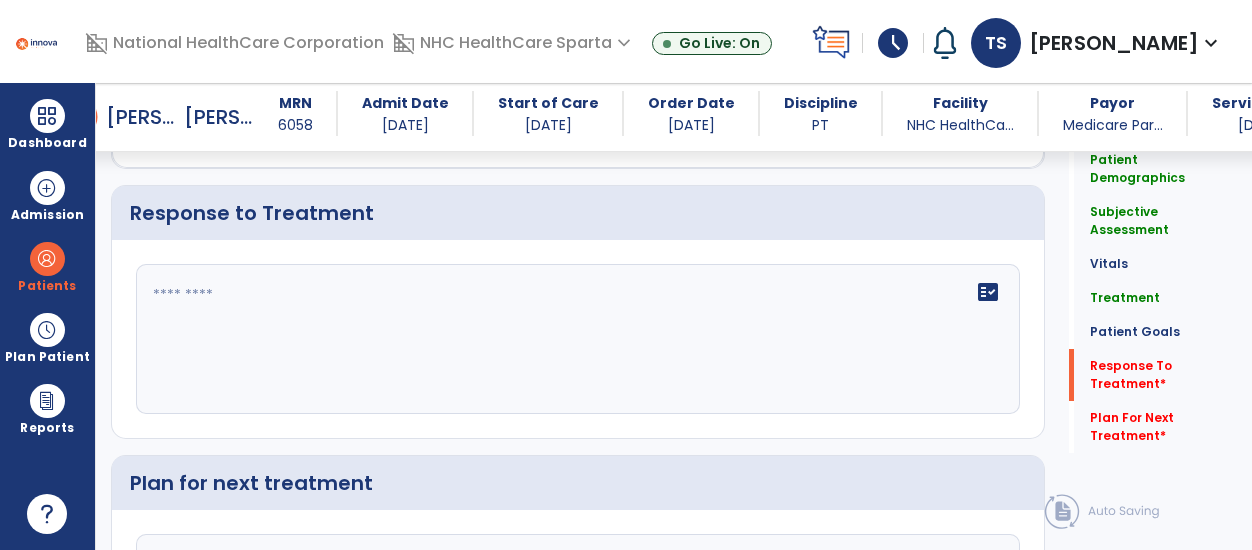 scroll, scrollTop: 2660, scrollLeft: 0, axis: vertical 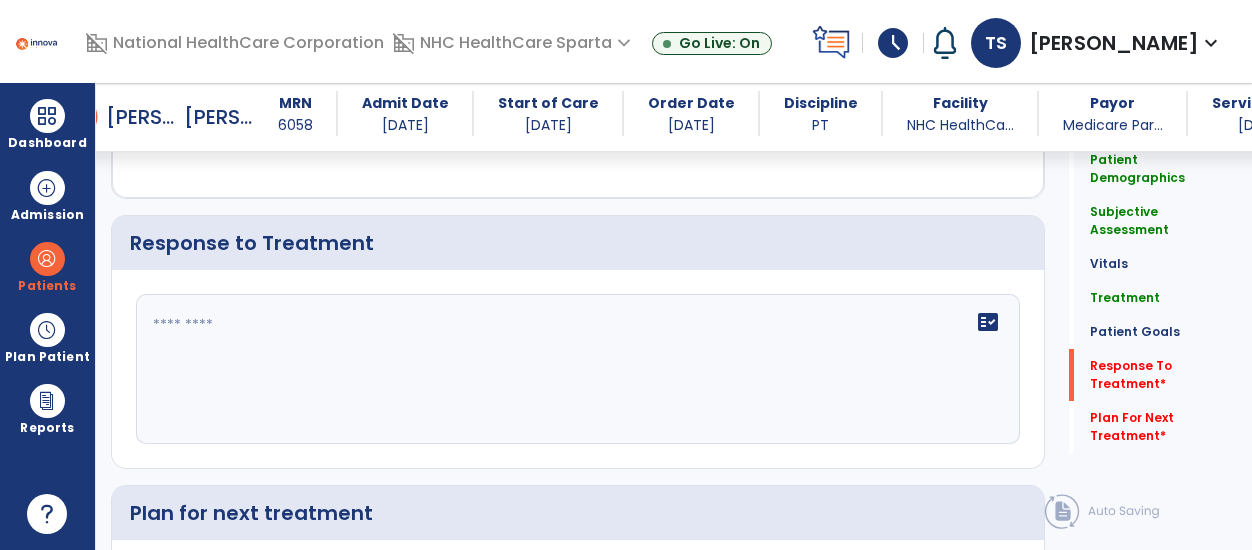 click on "fact_check" 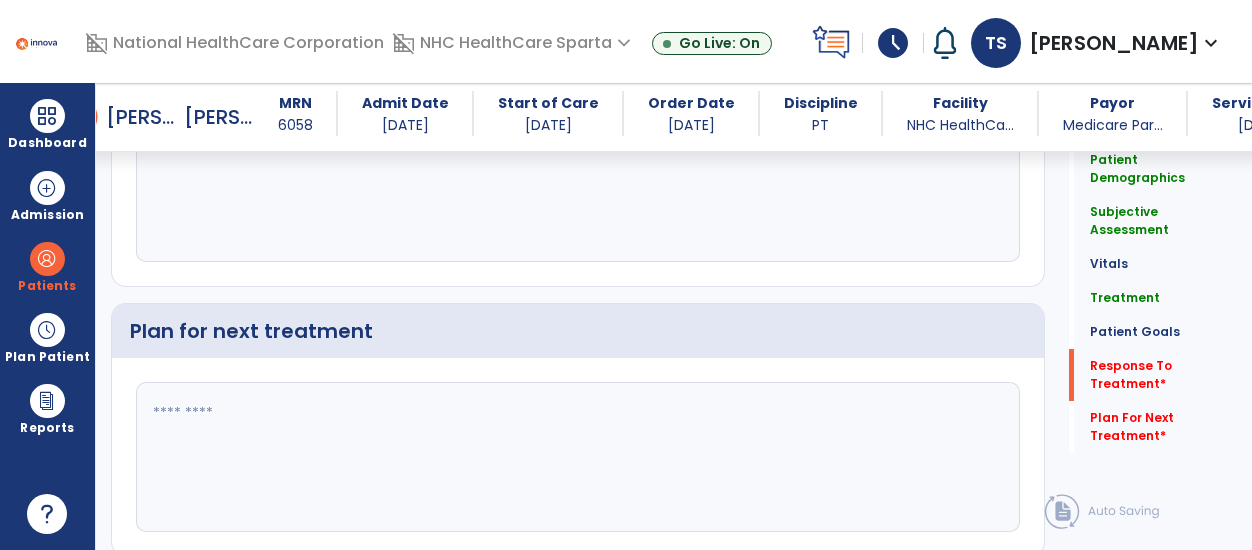 scroll, scrollTop: 2849, scrollLeft: 0, axis: vertical 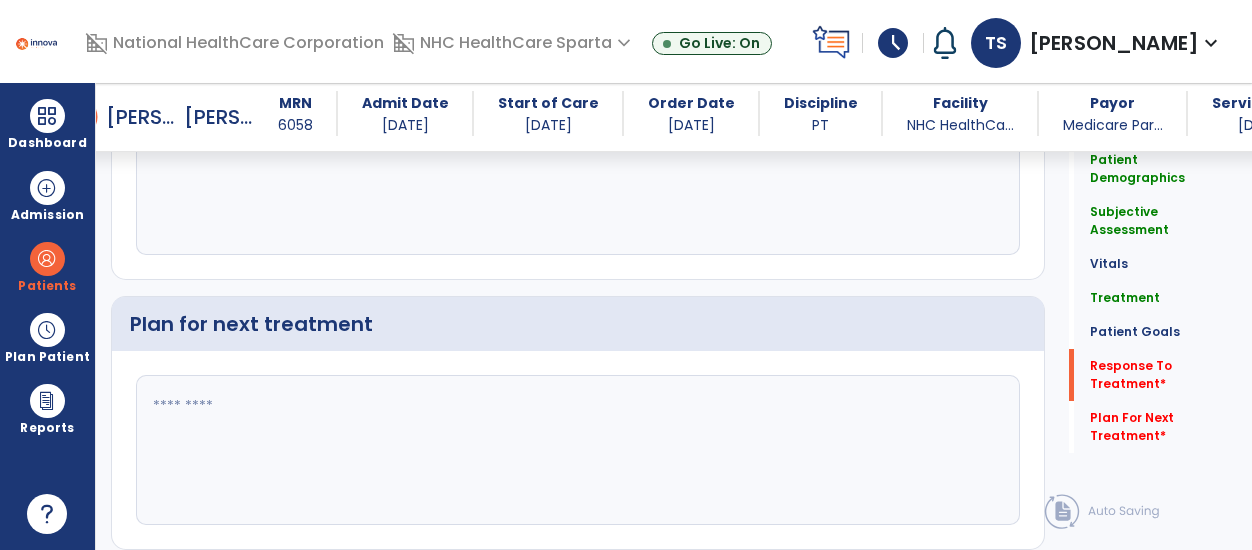 type on "**********" 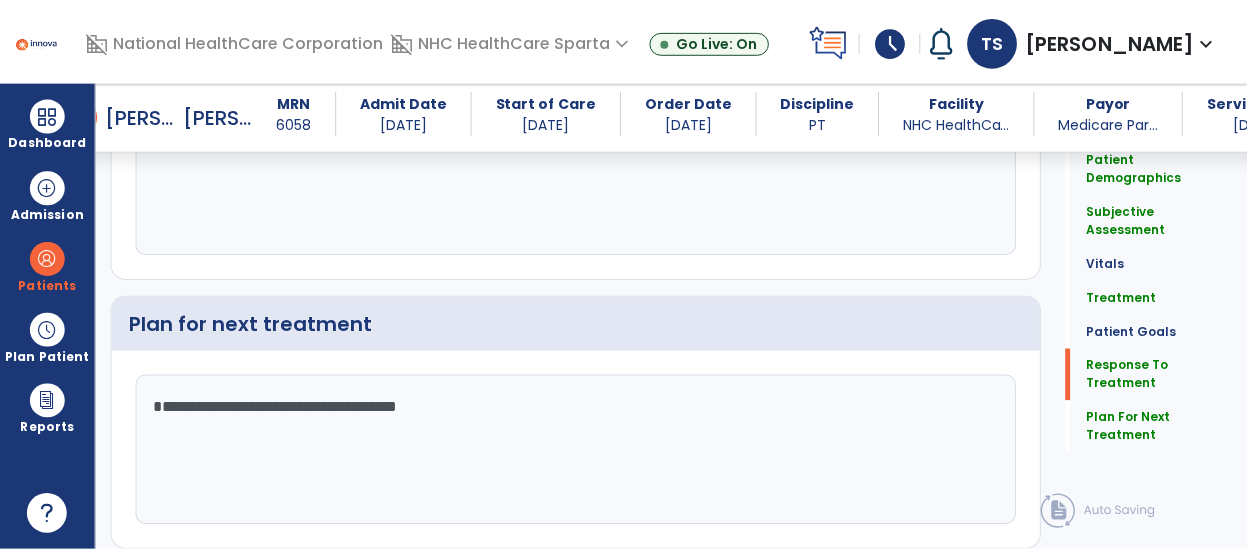 scroll, scrollTop: 2904, scrollLeft: 0, axis: vertical 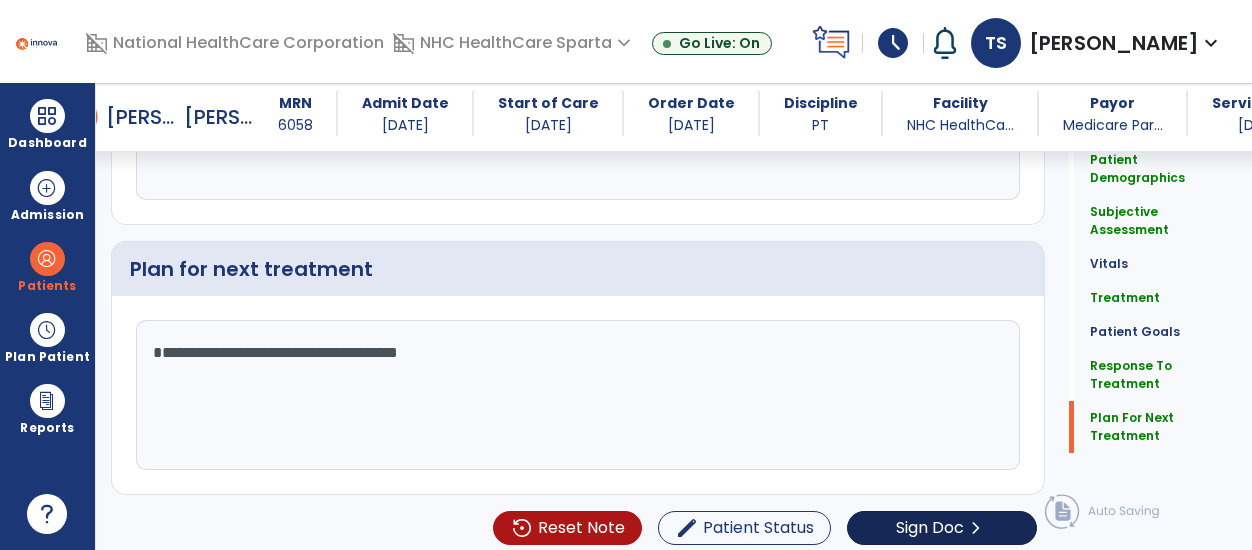 type on "**********" 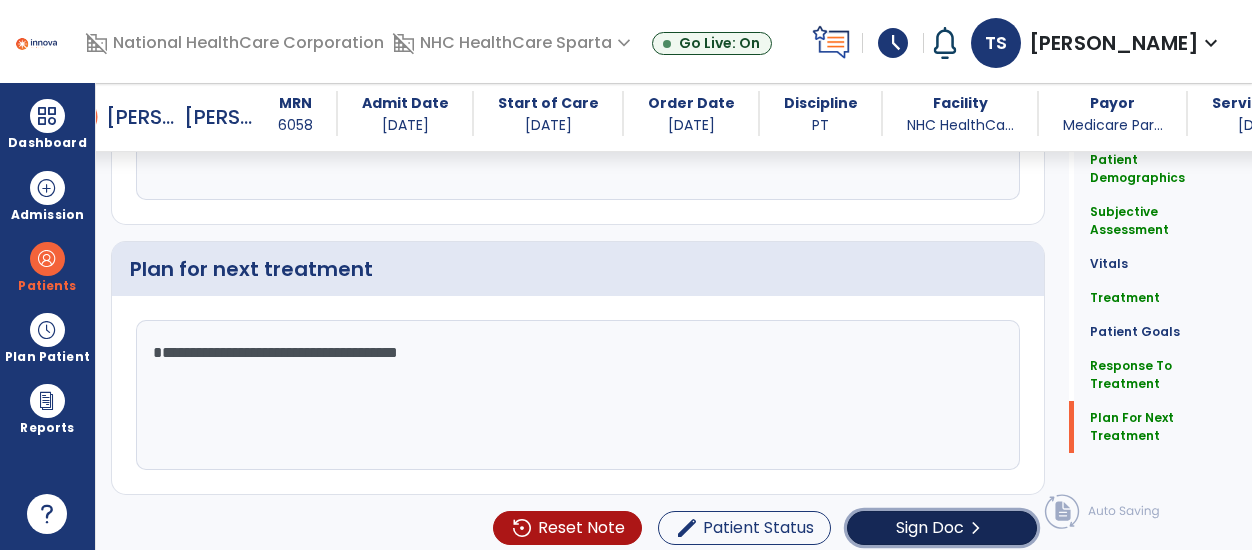 click on "Sign Doc" 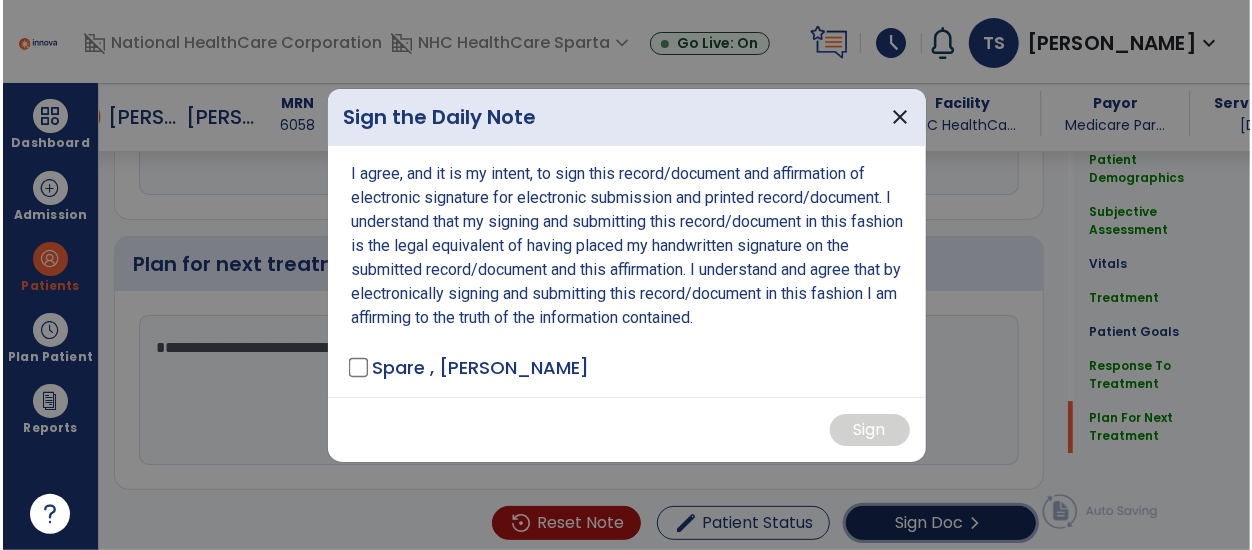 scroll, scrollTop: 2904, scrollLeft: 0, axis: vertical 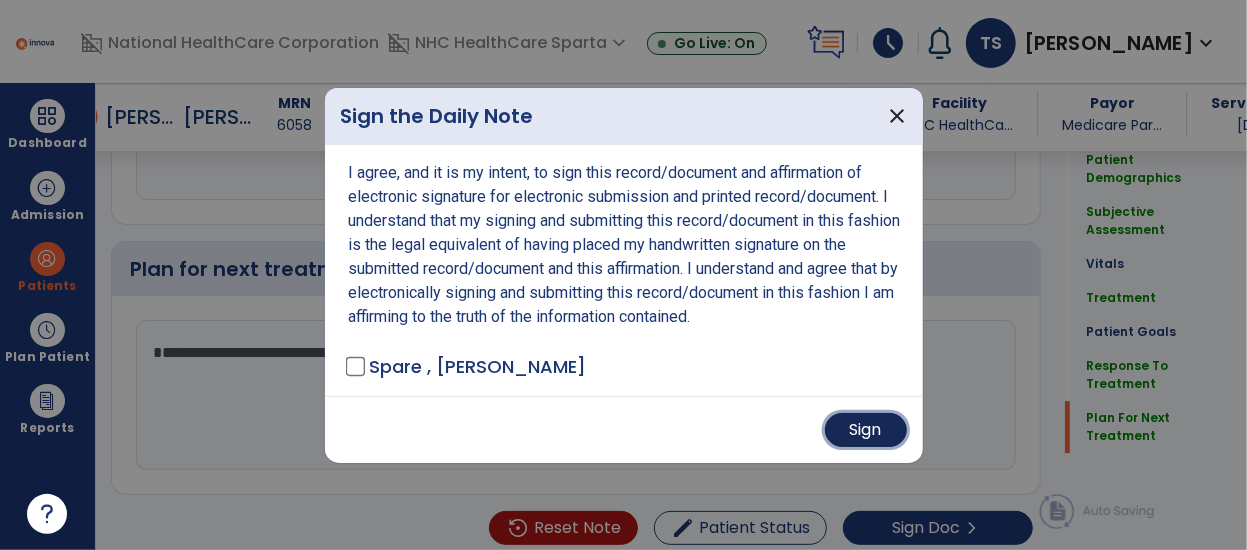 click on "Sign" at bounding box center [866, 430] 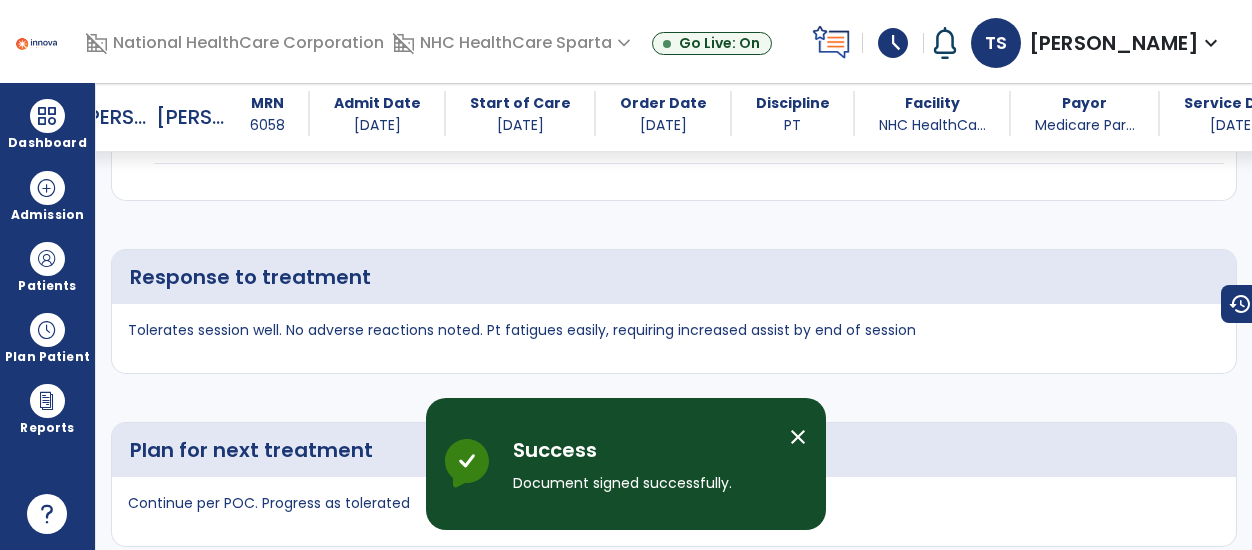 scroll, scrollTop: 4318, scrollLeft: 0, axis: vertical 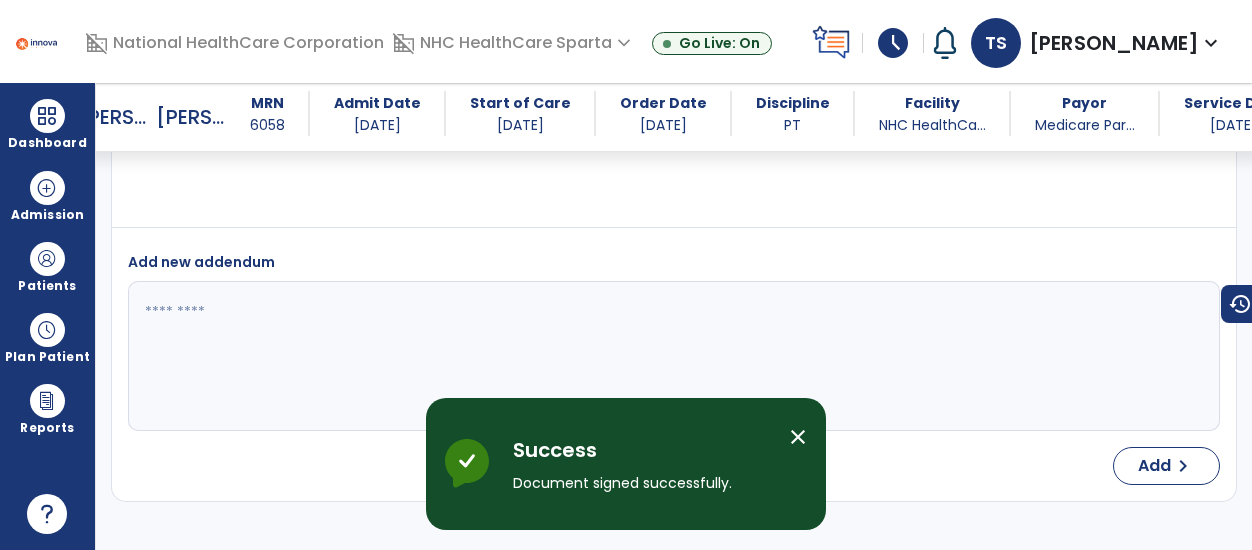 click on "close" at bounding box center [798, 437] 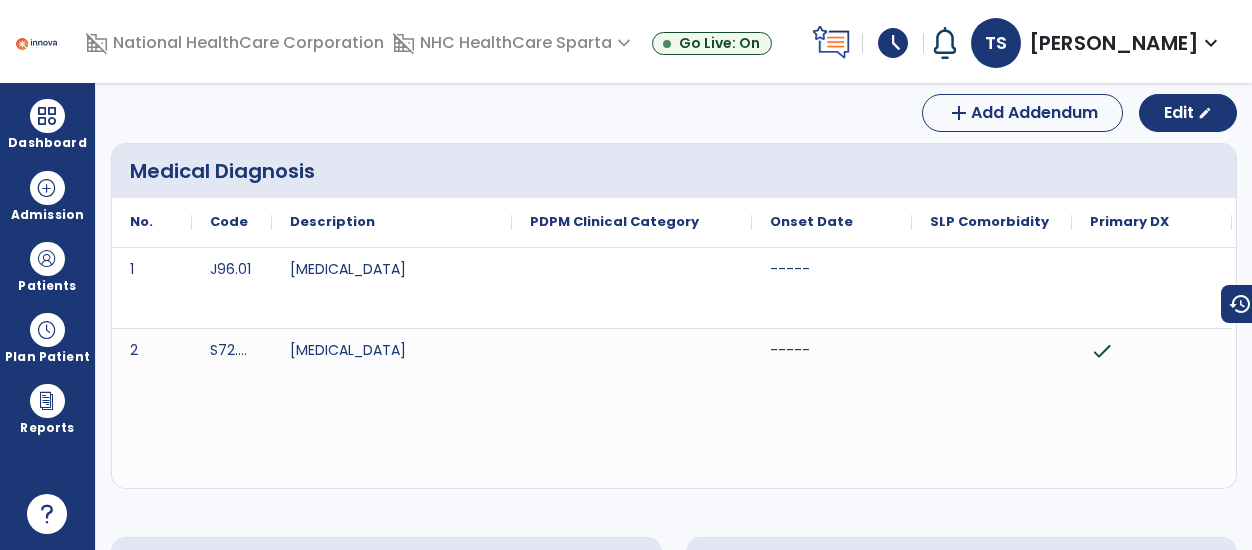 scroll, scrollTop: 0, scrollLeft: 0, axis: both 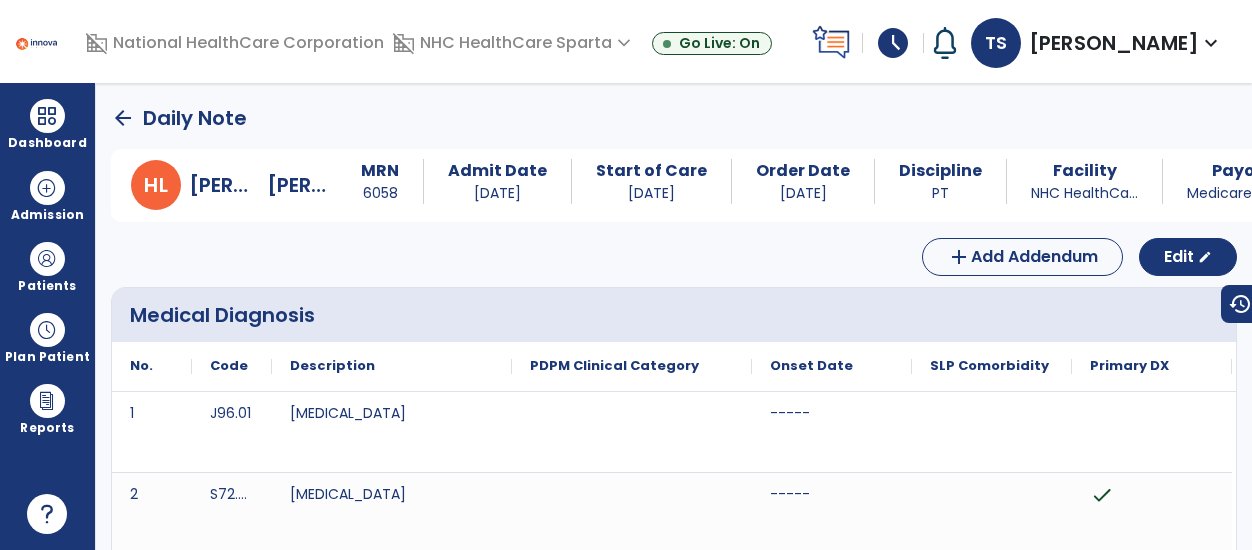 click on "arrow_back" 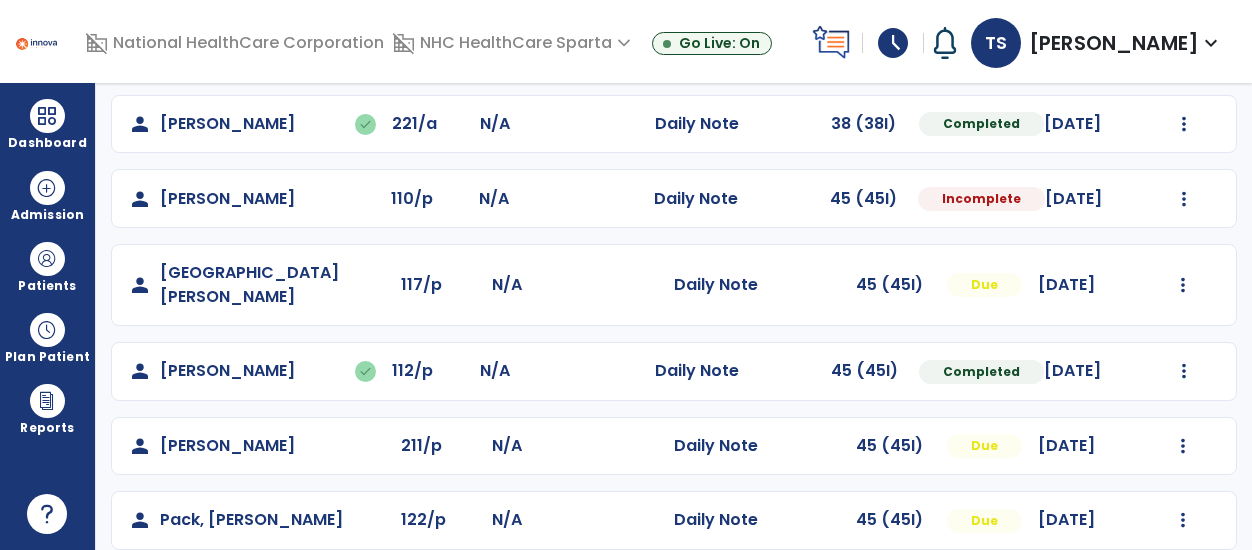 scroll, scrollTop: 335, scrollLeft: 0, axis: vertical 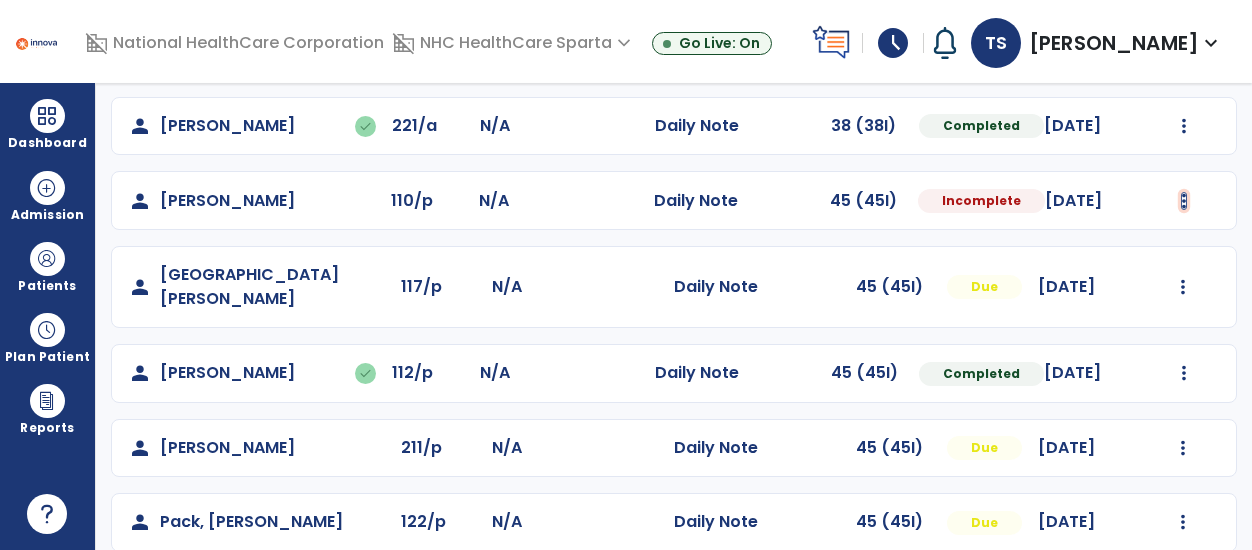 click at bounding box center [1184, -23] 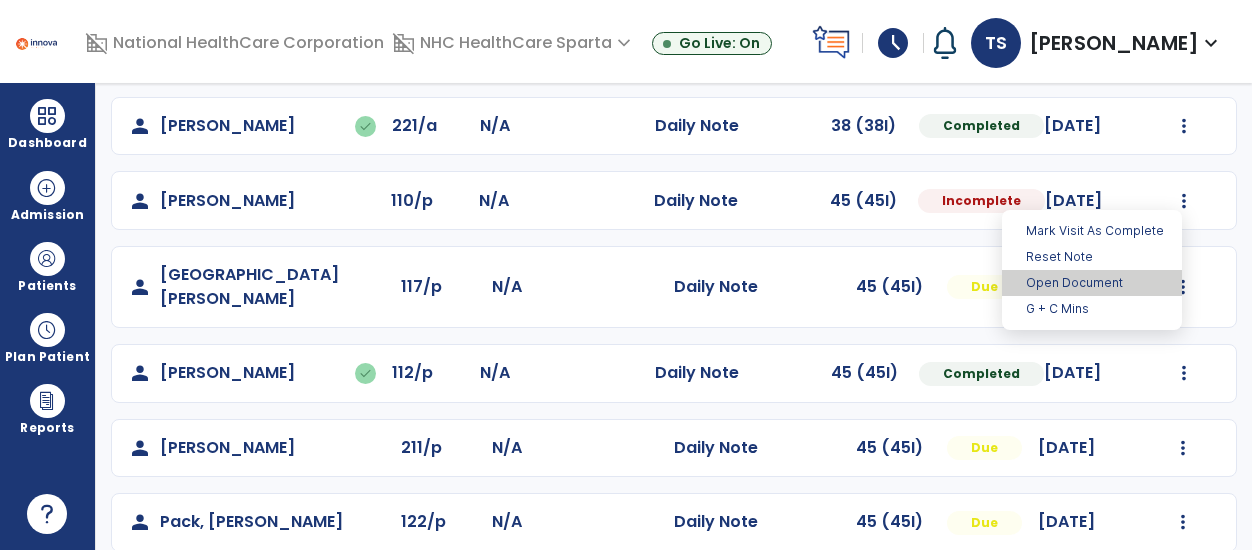 click on "Open Document" at bounding box center (1092, 283) 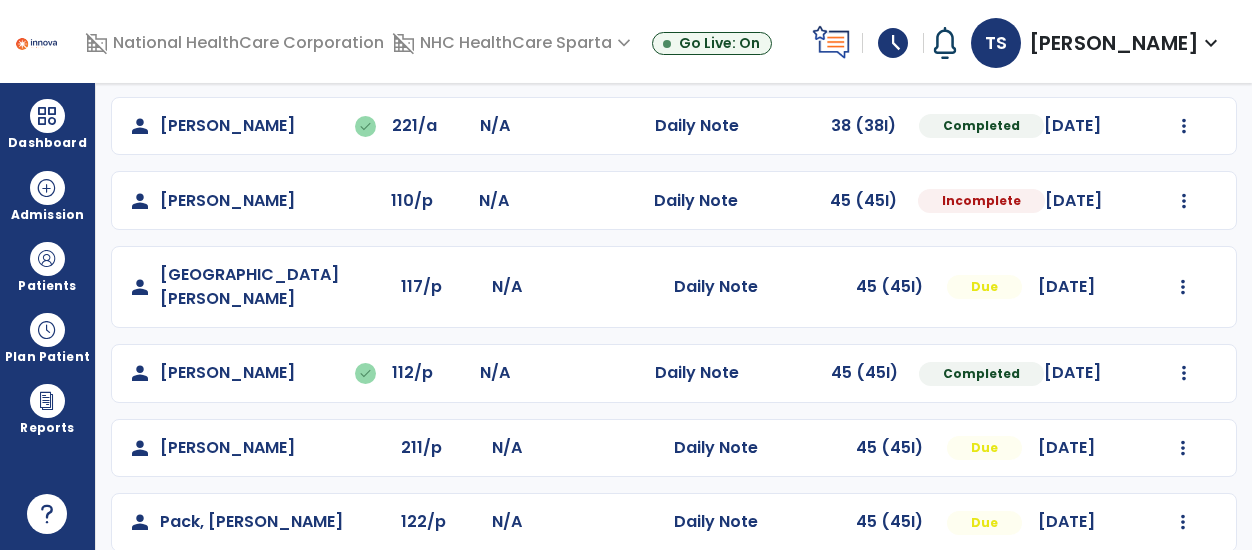 select on "*" 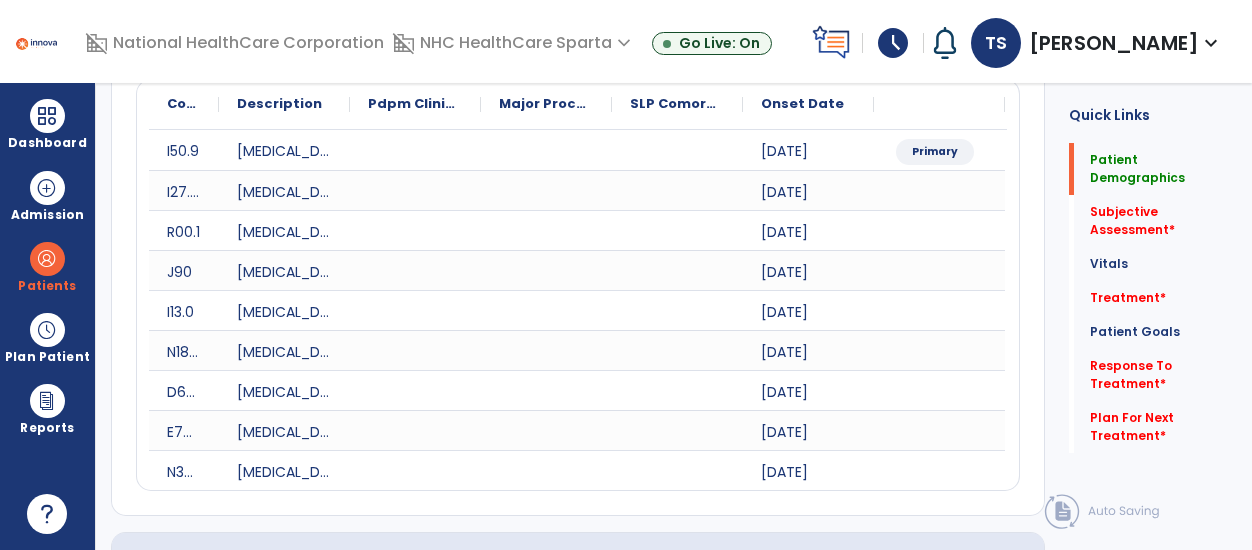 click on "schedule" at bounding box center (893, 43) 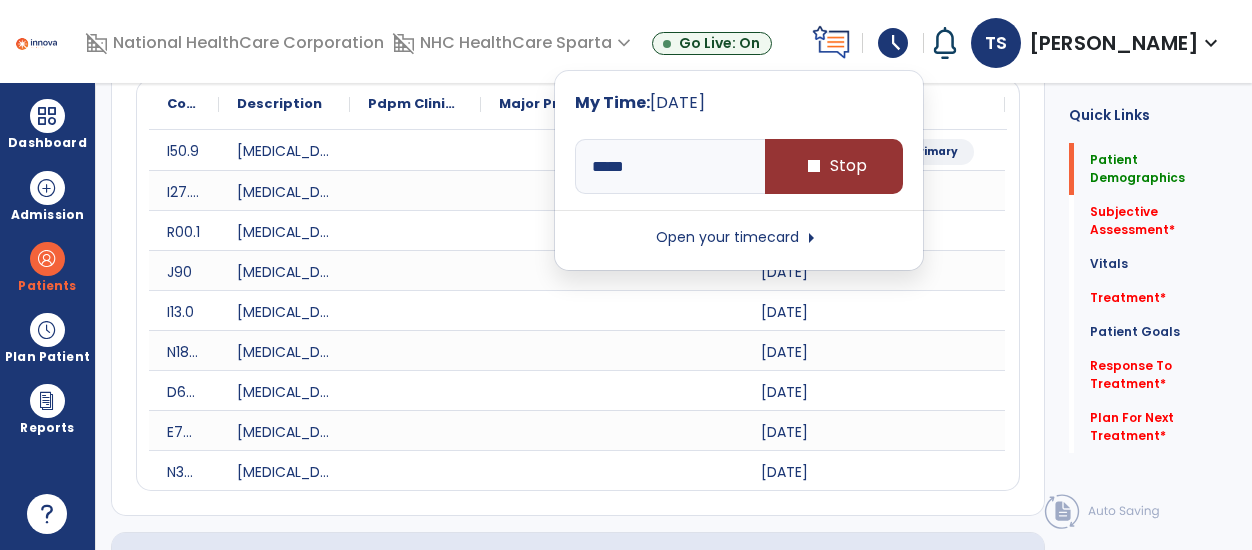 type on "*****" 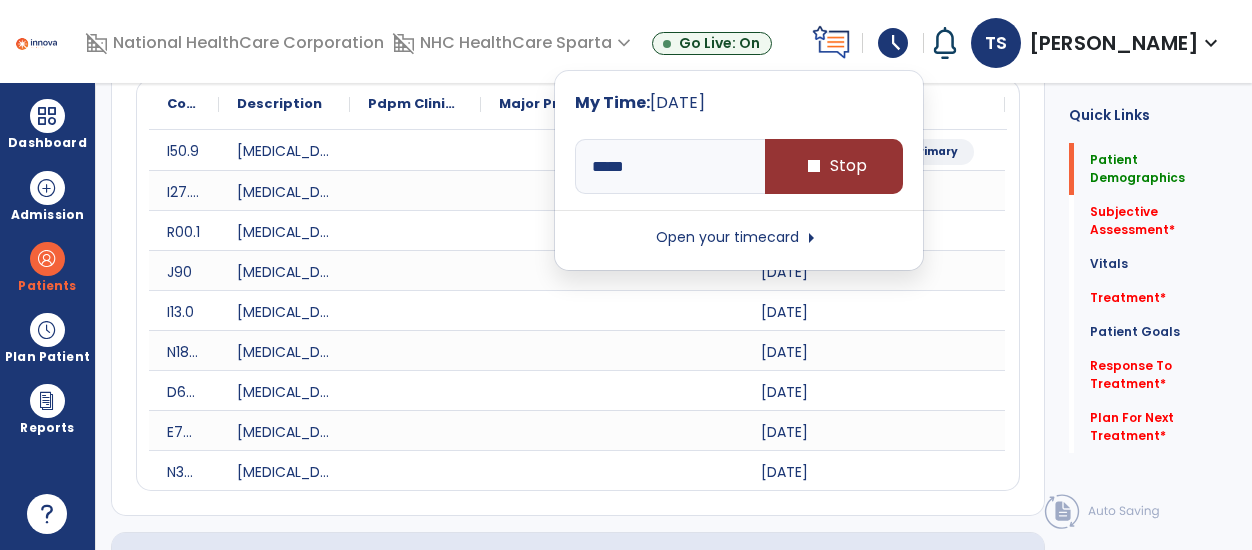 click on "stop" at bounding box center [814, 166] 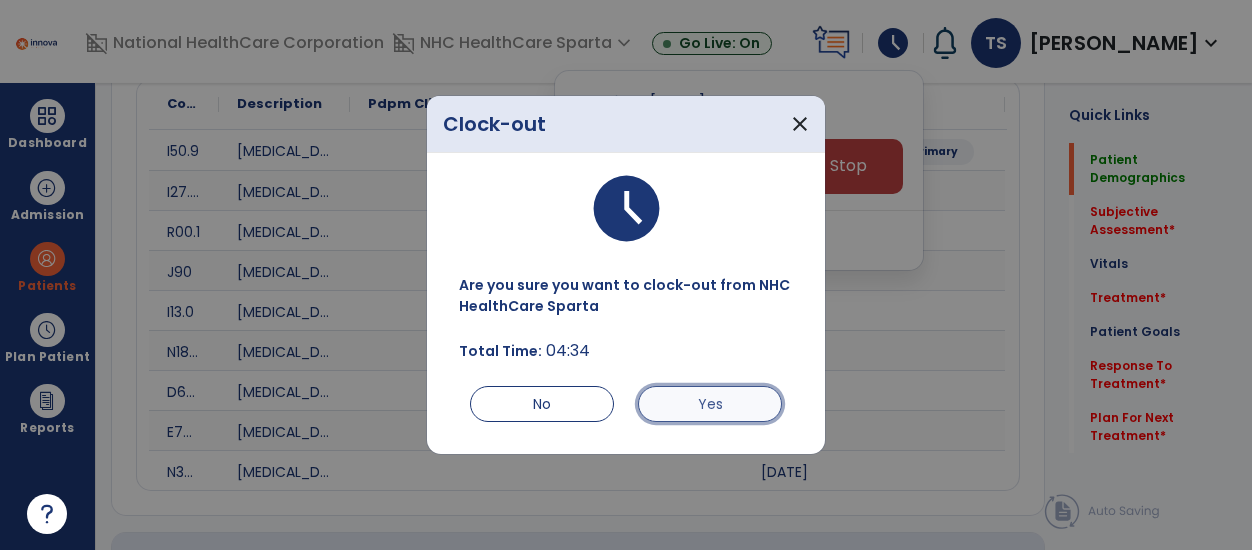 click on "Yes" at bounding box center [710, 404] 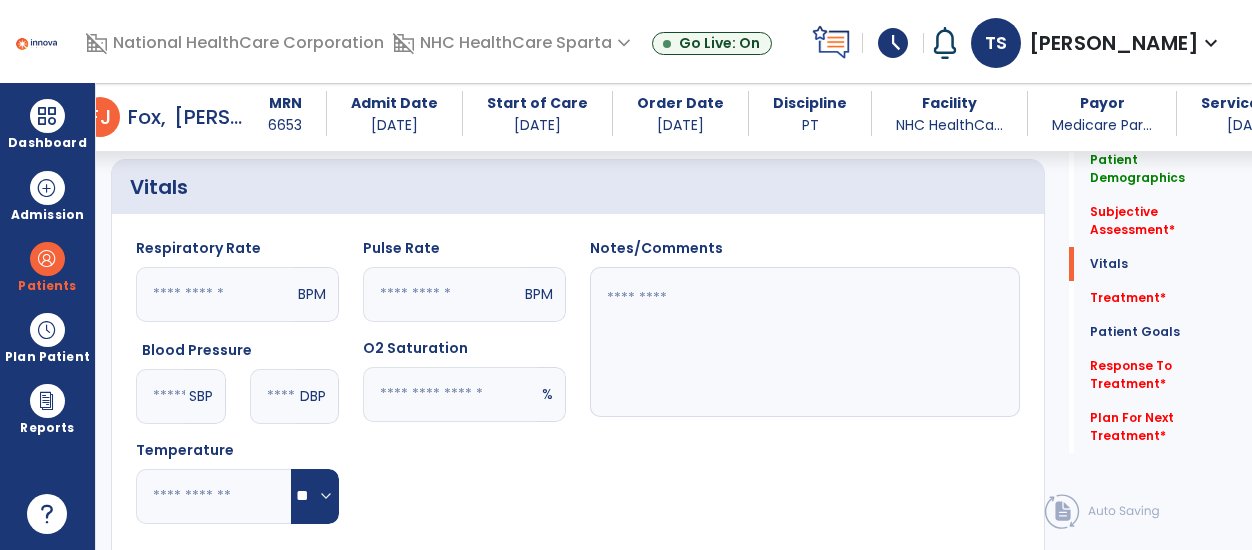 scroll, scrollTop: 989, scrollLeft: 0, axis: vertical 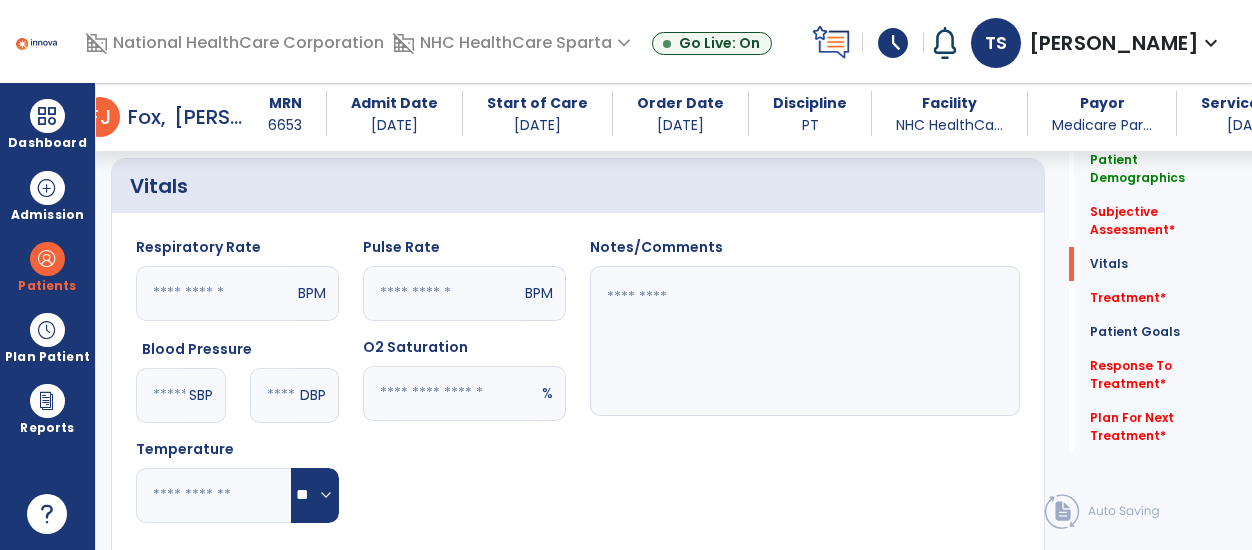 click 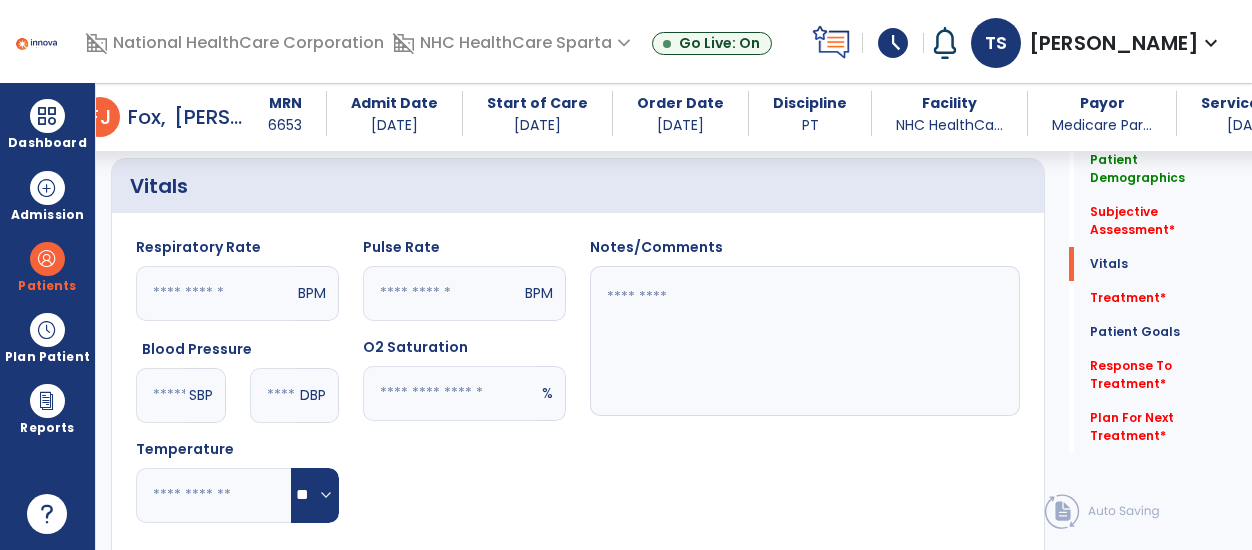 type on "**" 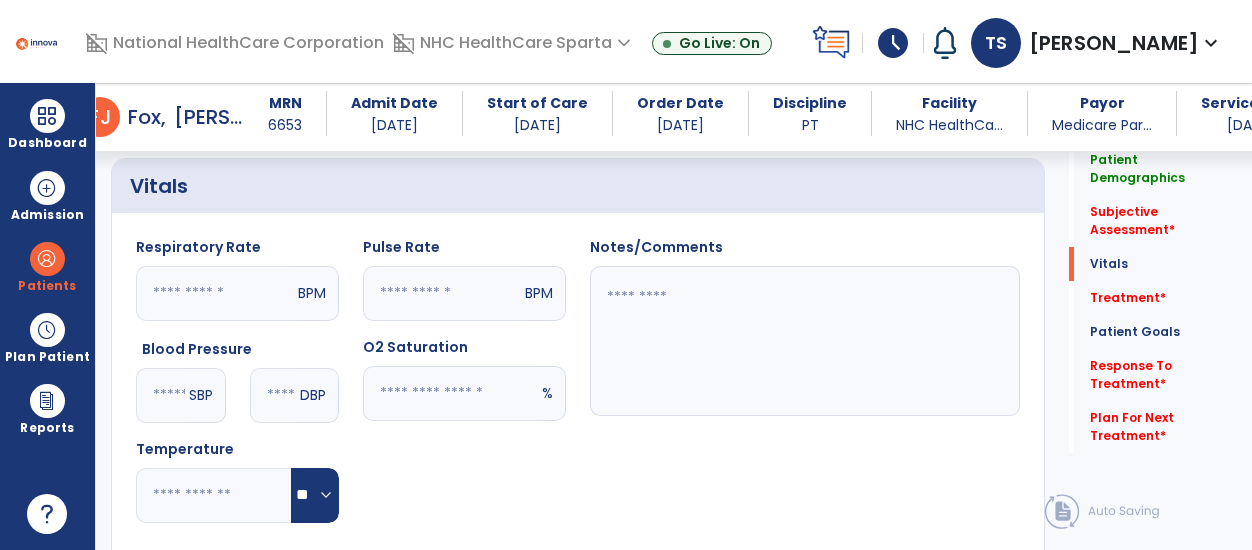 click 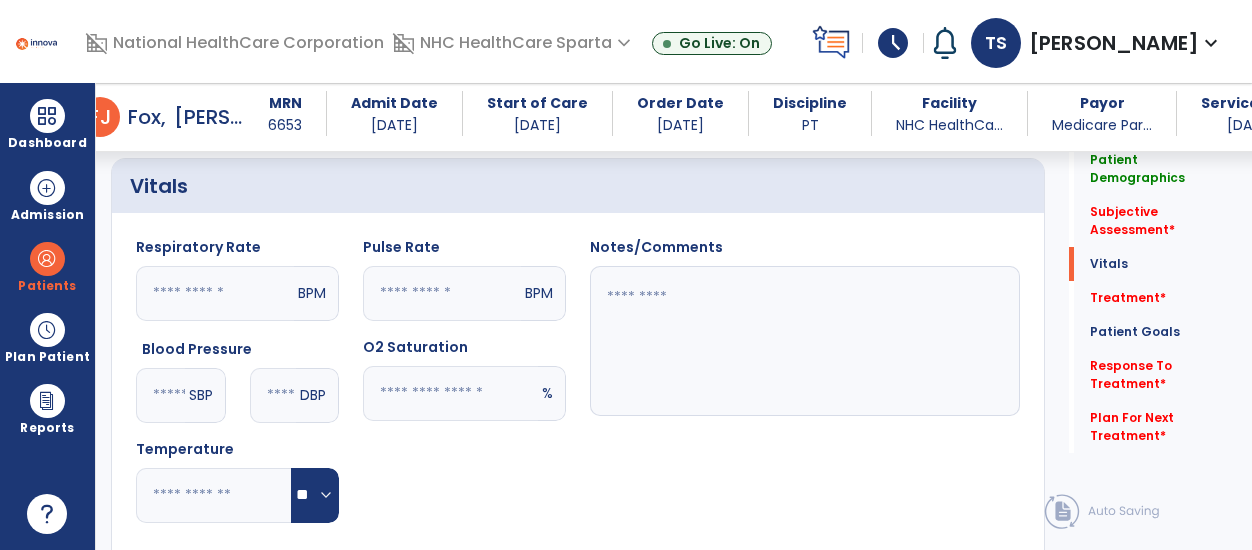 type on "**" 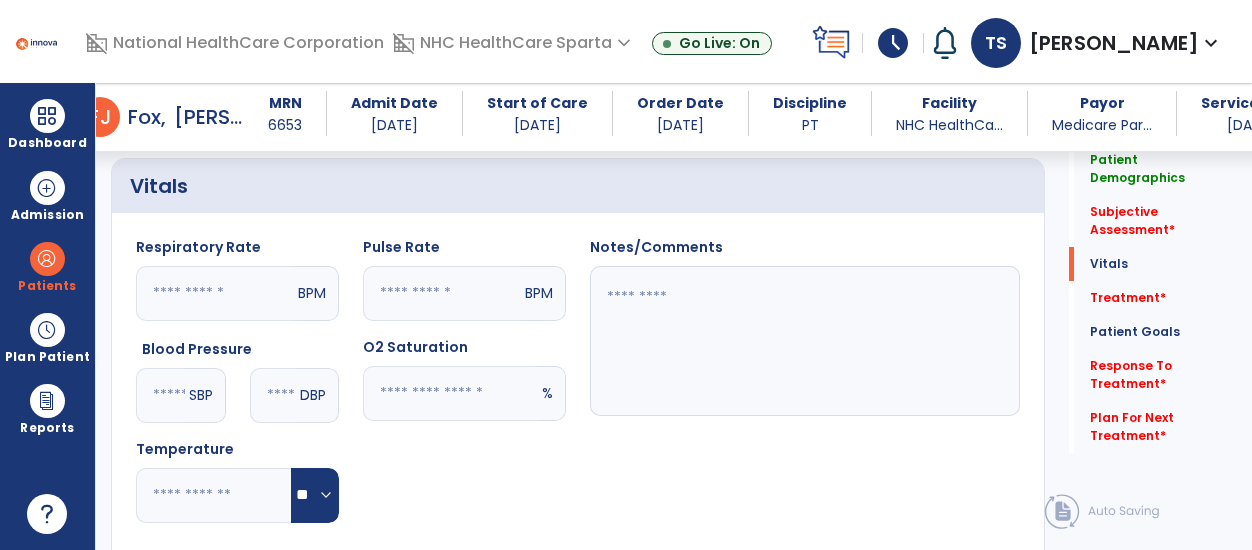 click 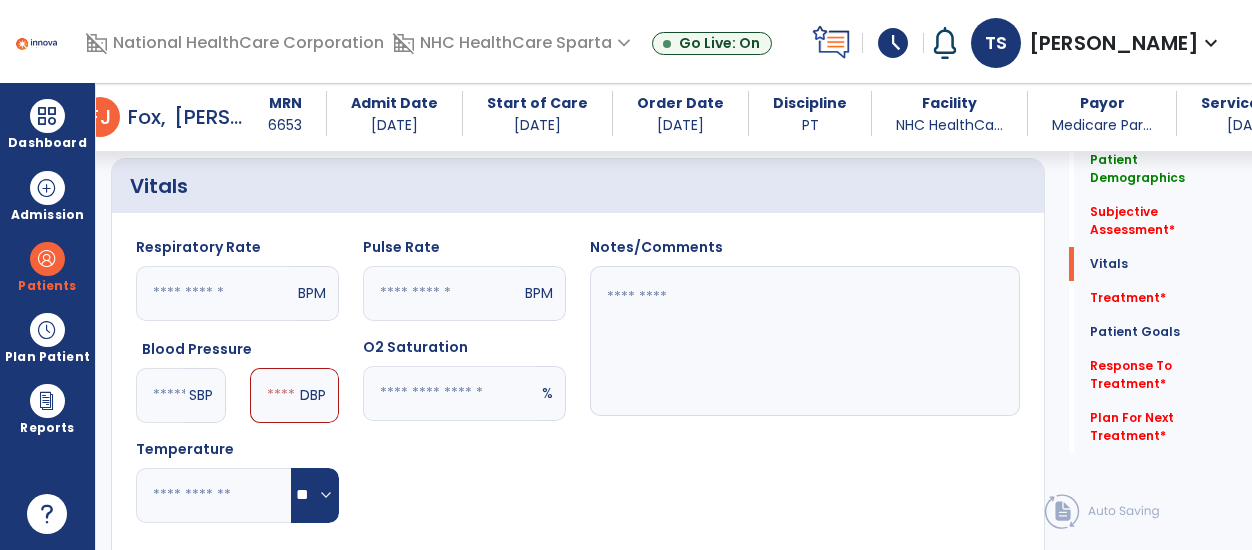type on "***" 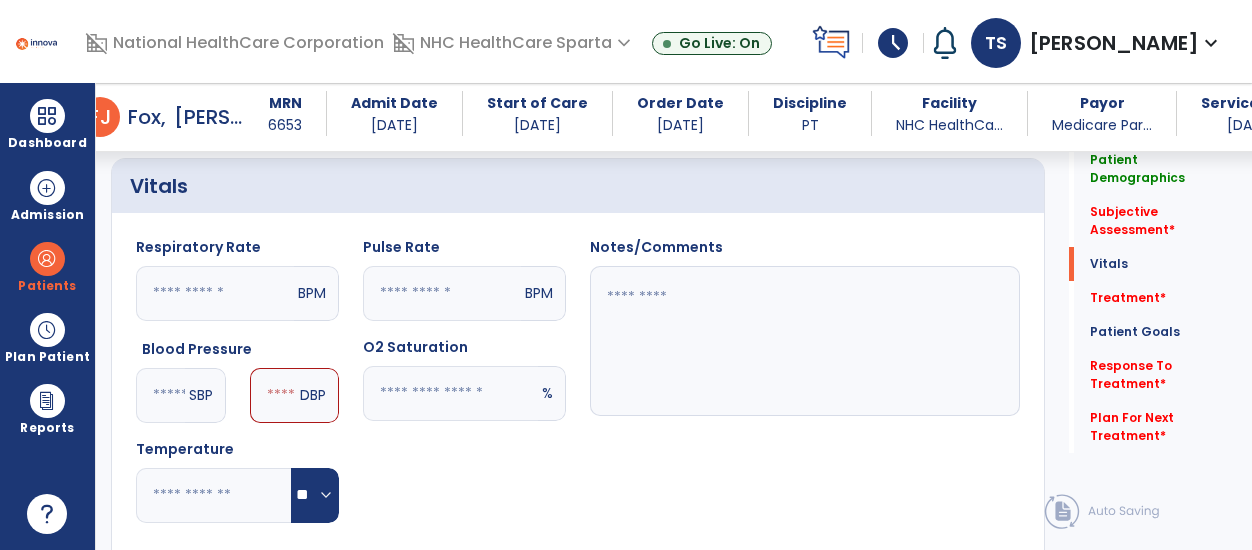 click 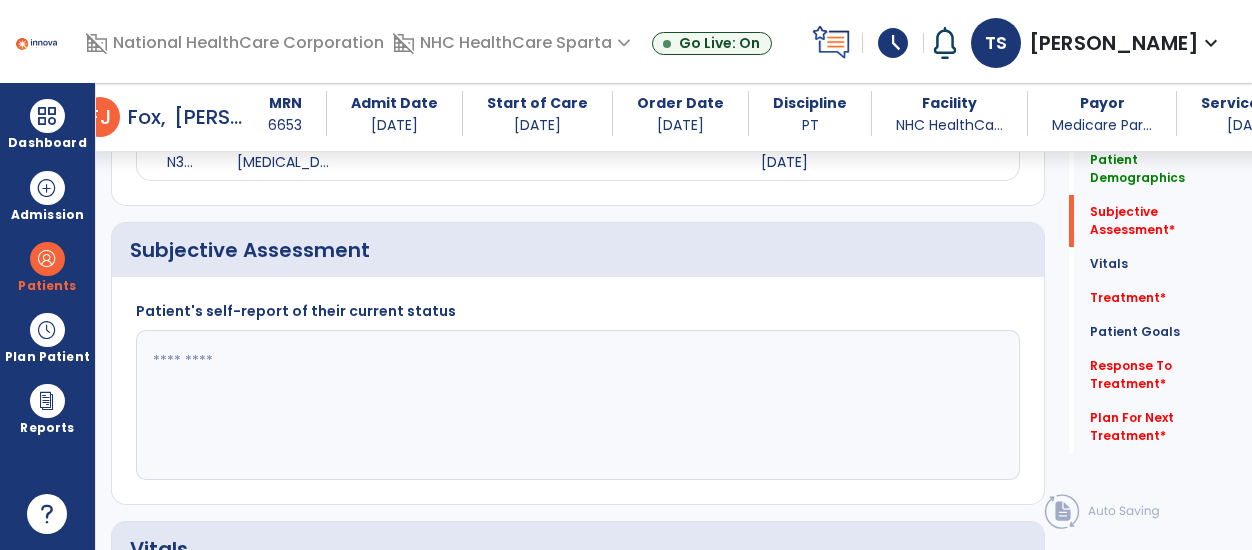 scroll, scrollTop: 625, scrollLeft: 0, axis: vertical 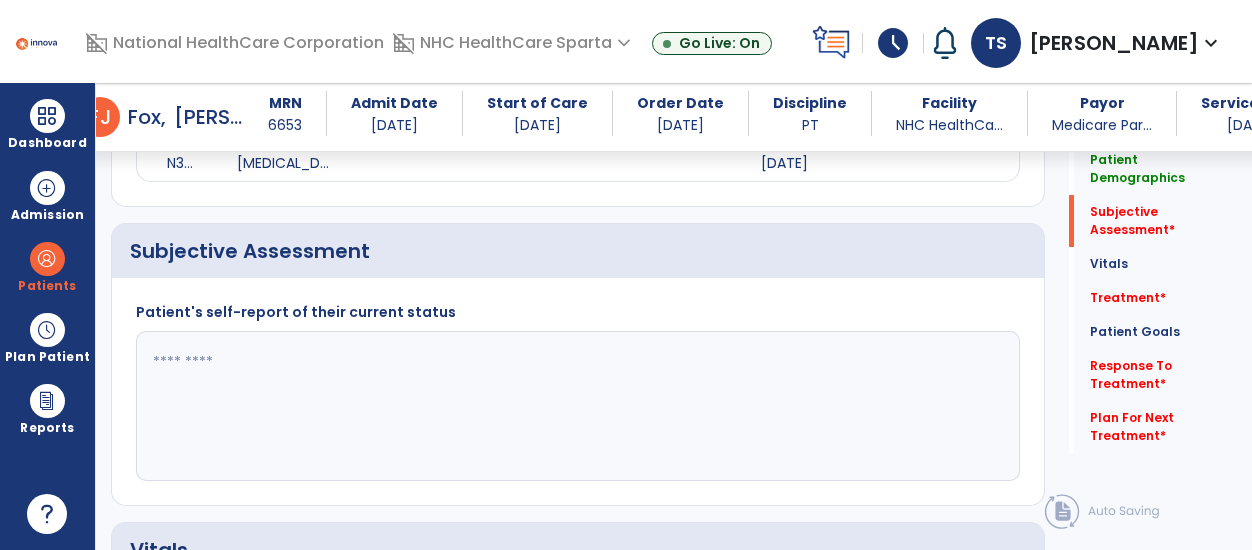 type on "**" 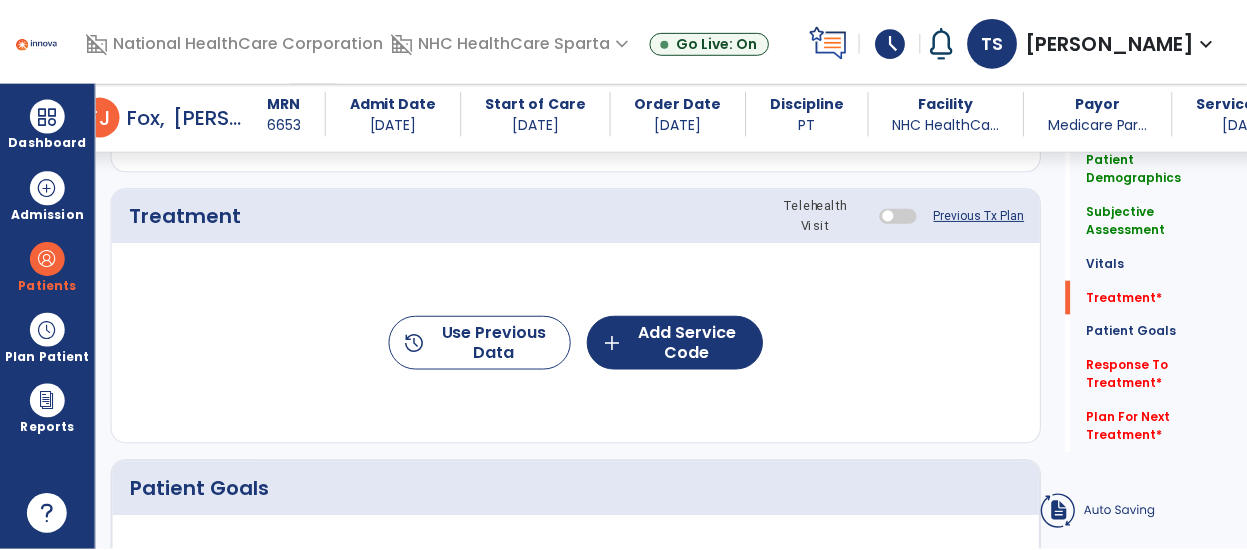 scroll, scrollTop: 1385, scrollLeft: 0, axis: vertical 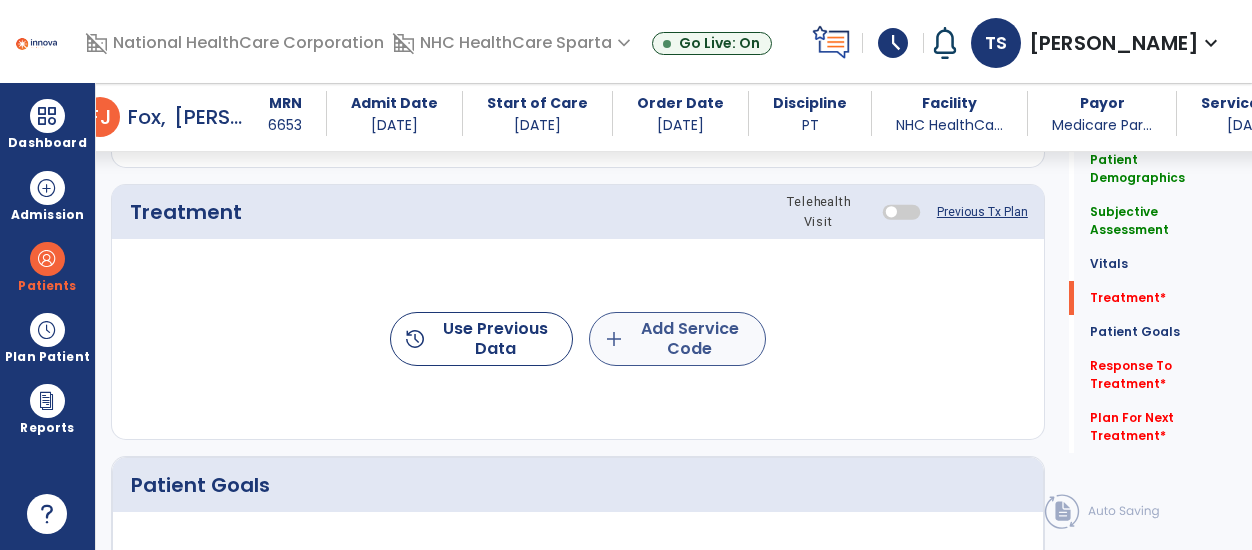 type on "**********" 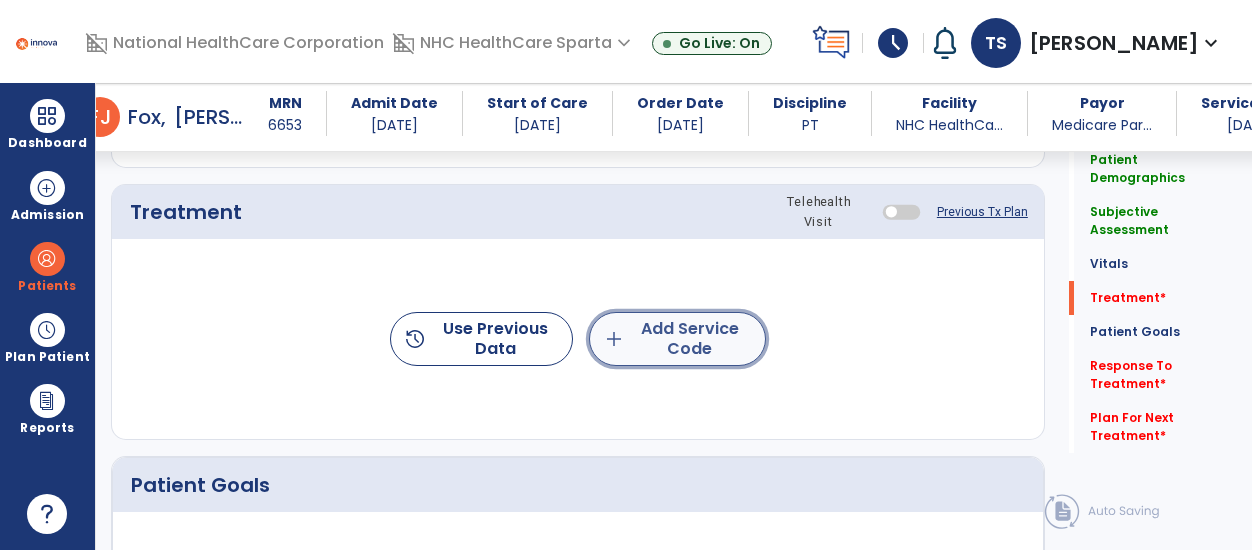 click on "add  Add Service Code" 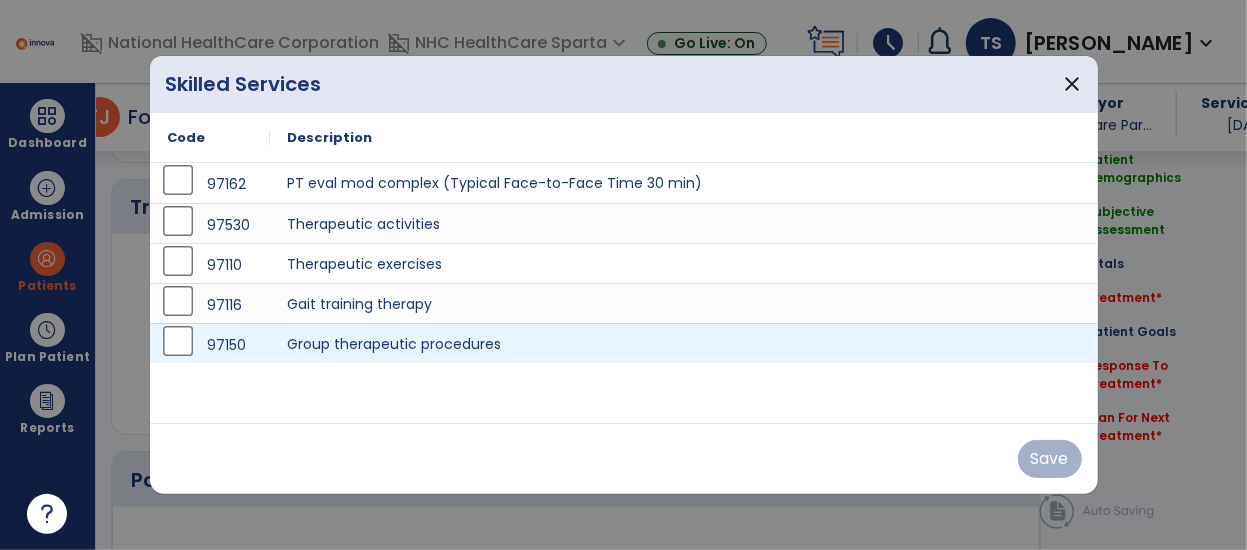 scroll, scrollTop: 1385, scrollLeft: 0, axis: vertical 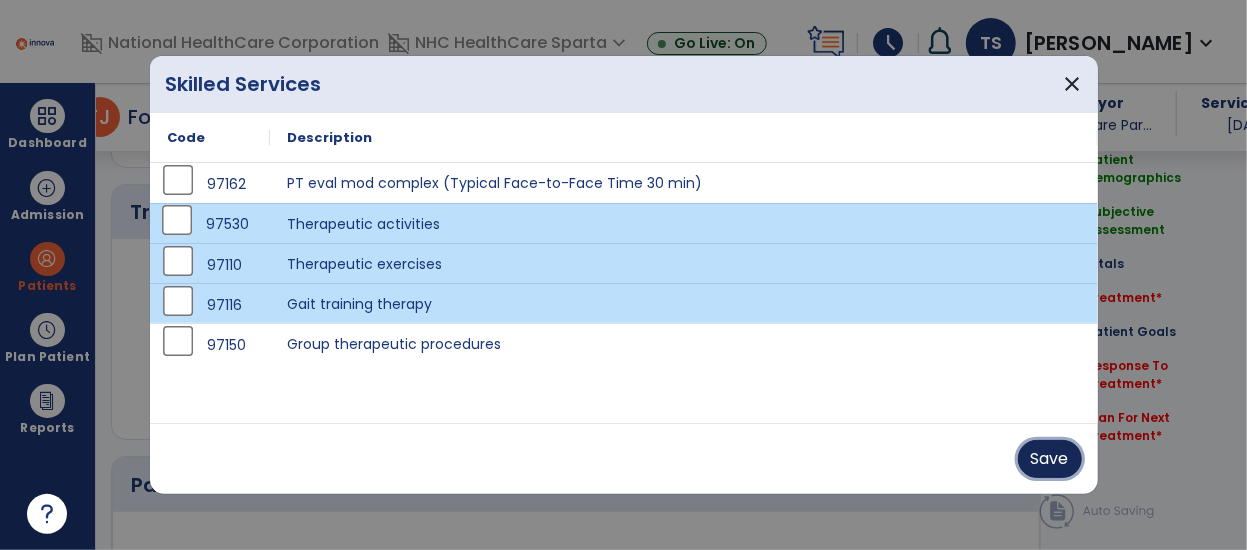 click on "Save" at bounding box center (1050, 459) 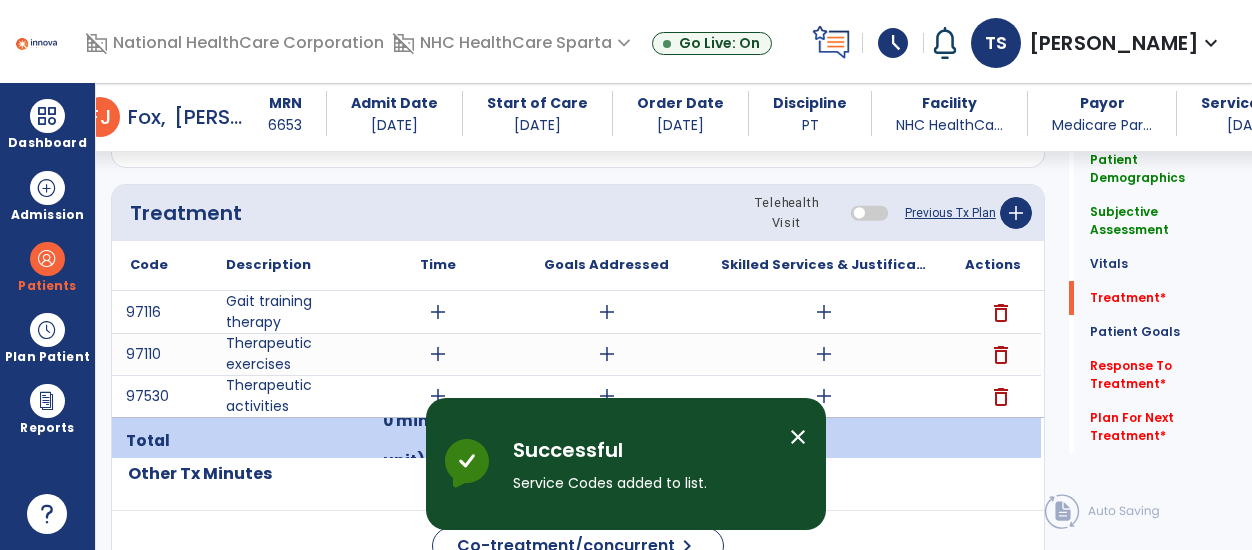 click on "close" at bounding box center (798, 437) 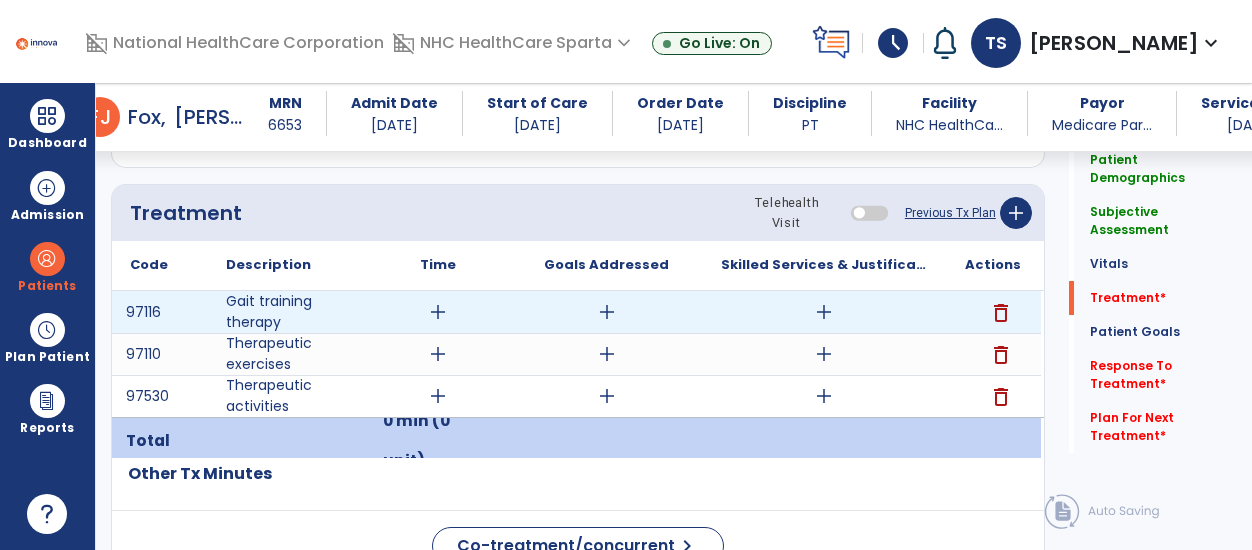 click on "add" at bounding box center (438, 312) 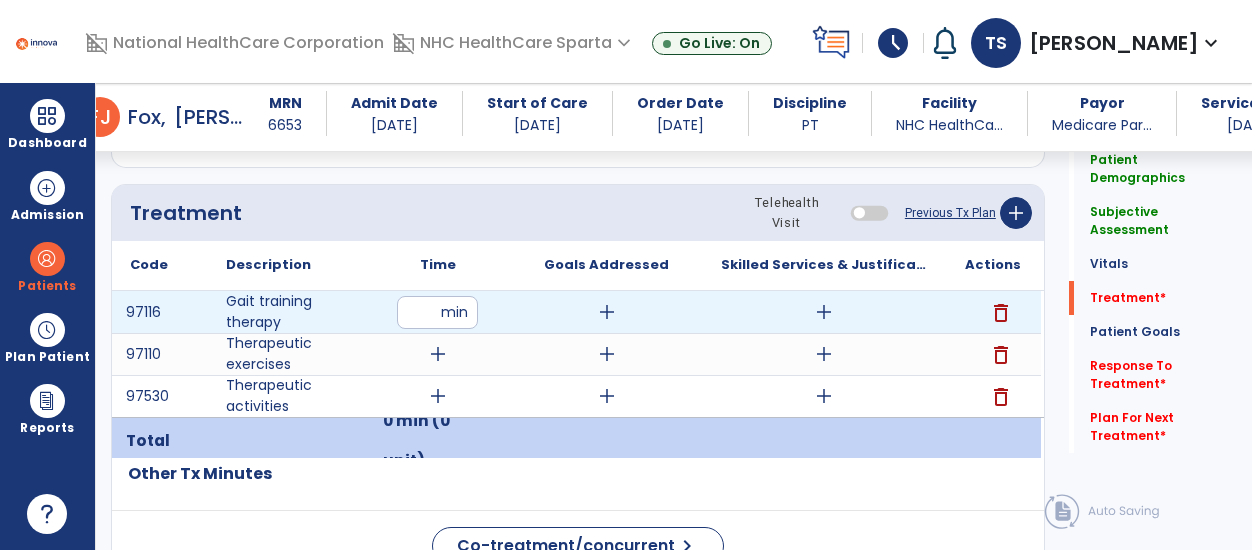 type on "*" 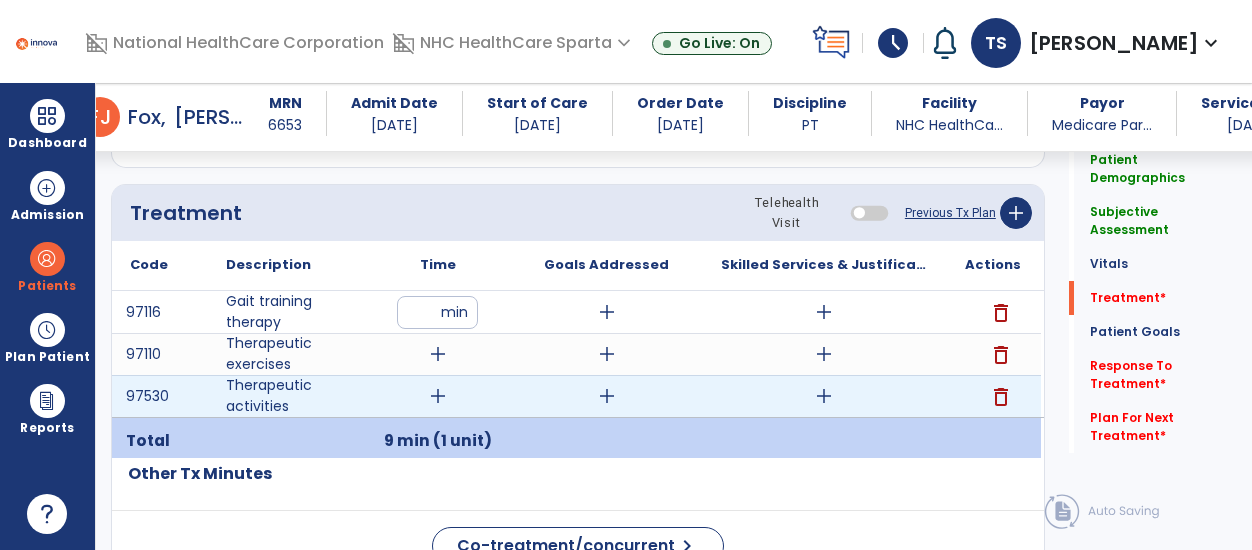 click on "add" at bounding box center (438, 396) 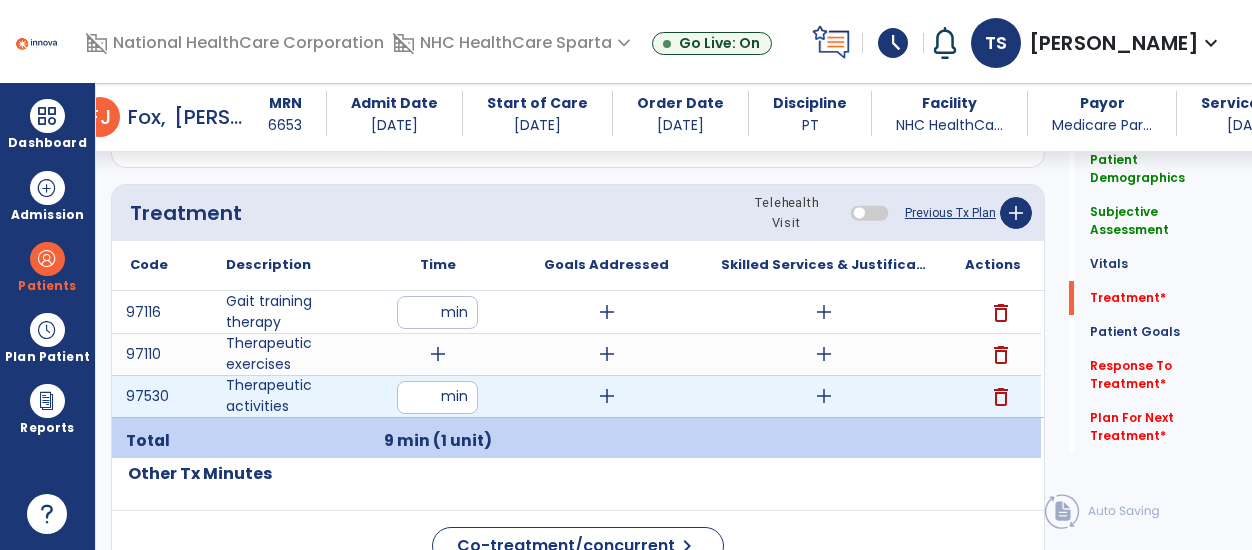 type on "**" 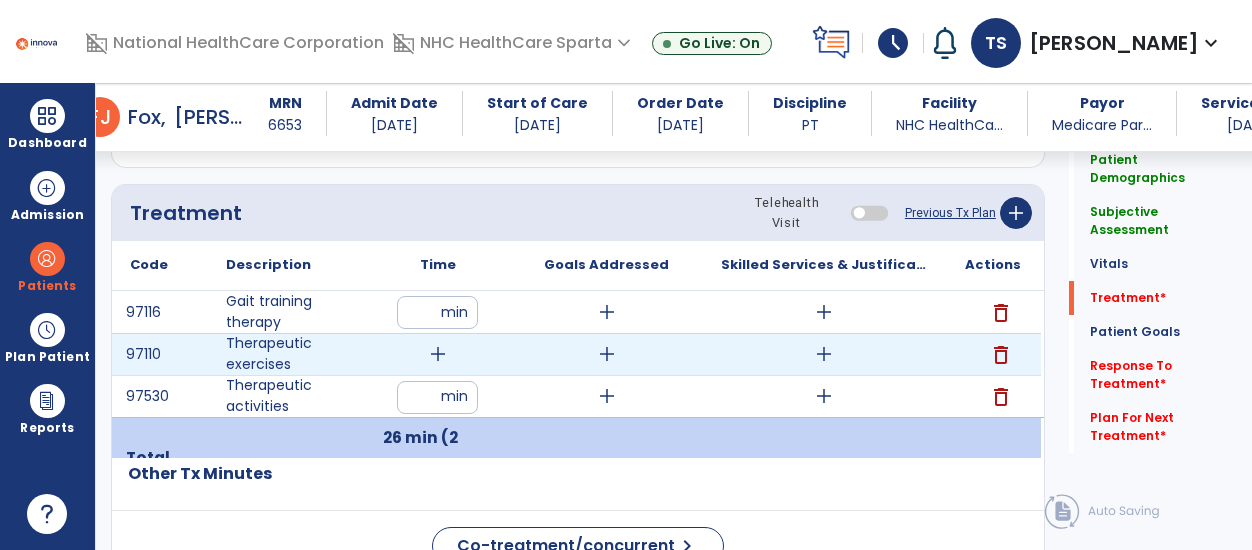 click on "add" at bounding box center [438, 354] 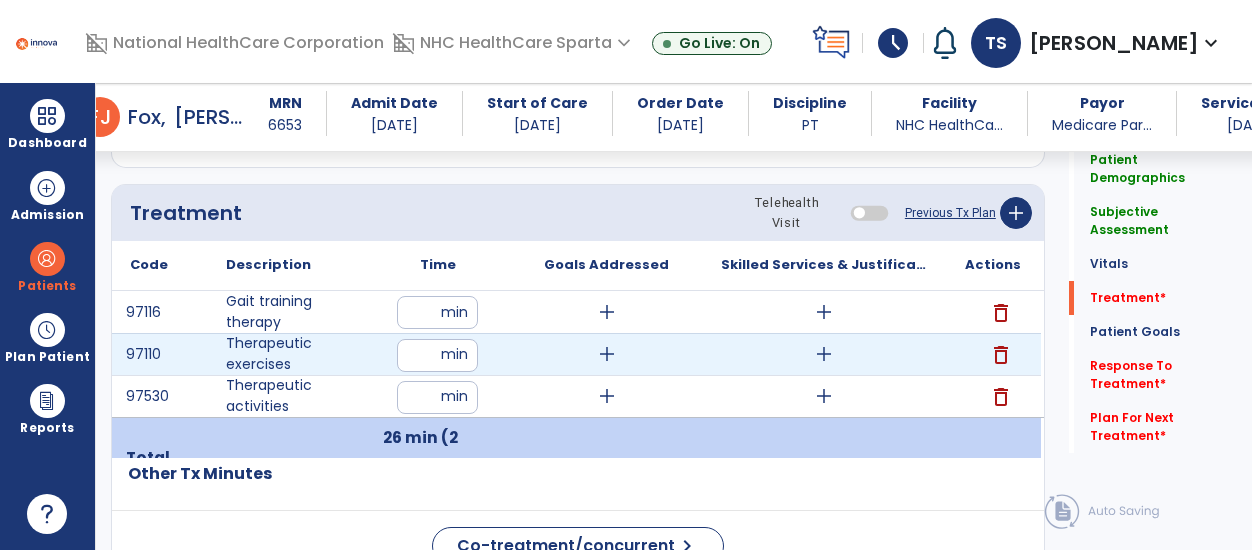 type on "**" 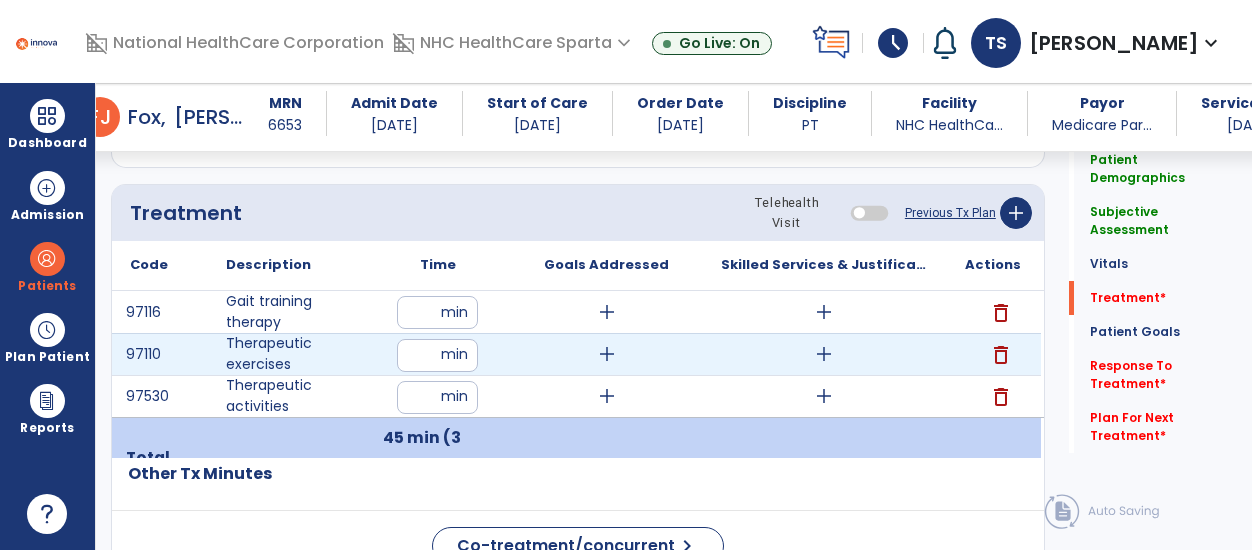 click on "add" at bounding box center (607, 354) 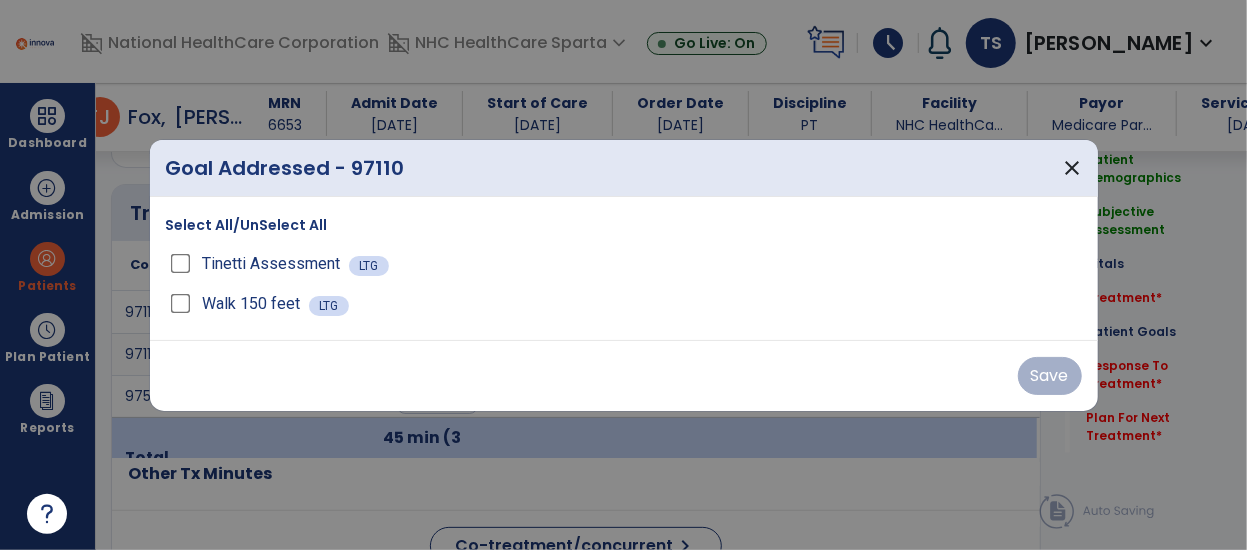 scroll, scrollTop: 1385, scrollLeft: 0, axis: vertical 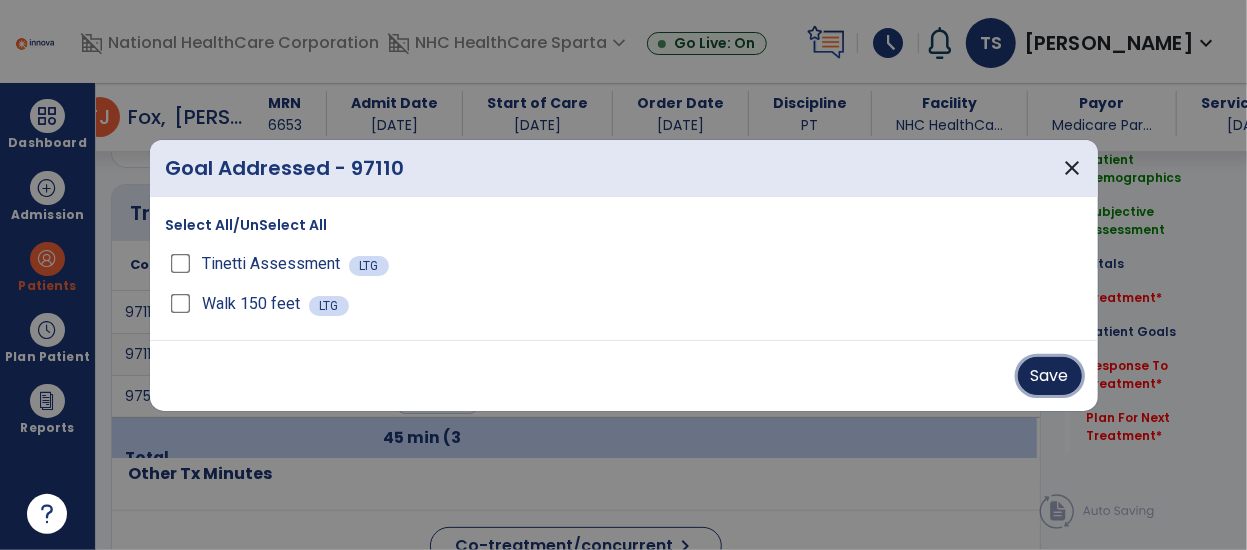 click on "Save" at bounding box center (1050, 376) 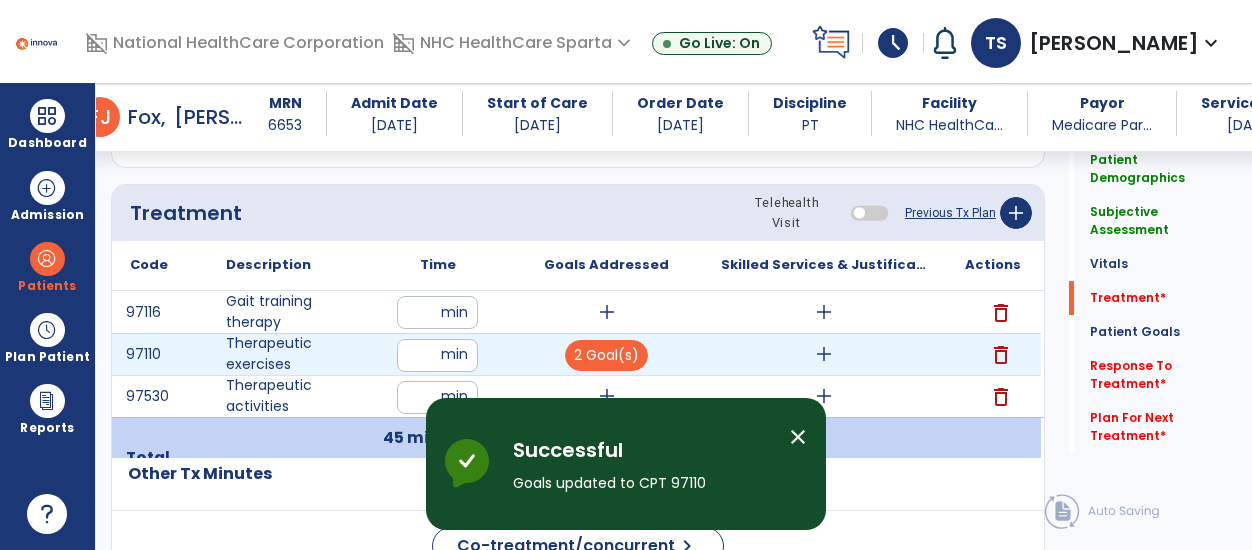 click on "add" at bounding box center (824, 354) 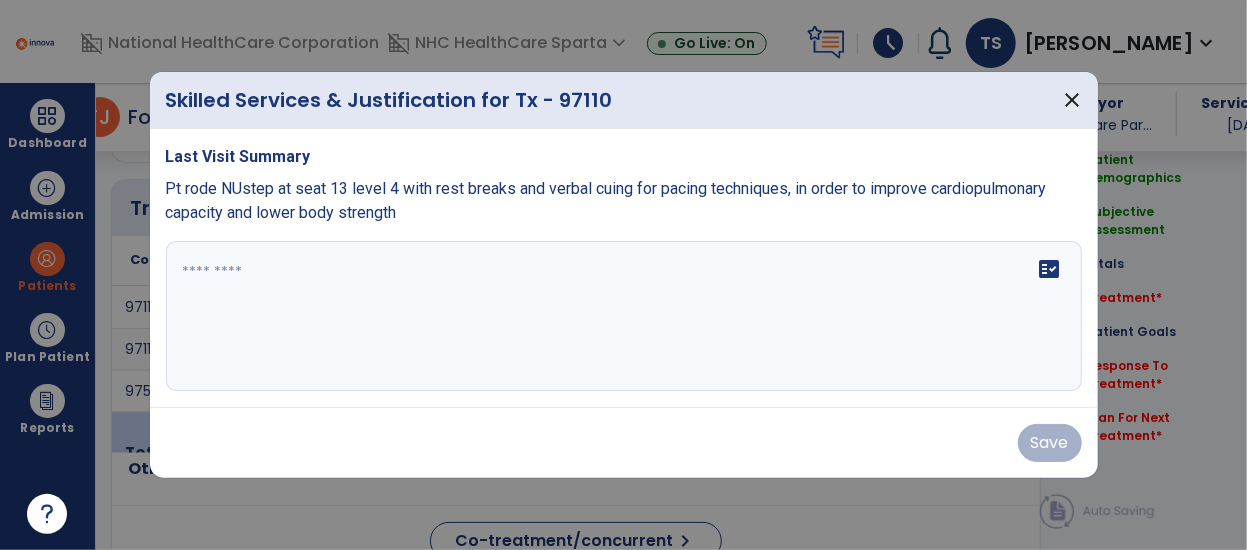 scroll, scrollTop: 1385, scrollLeft: 0, axis: vertical 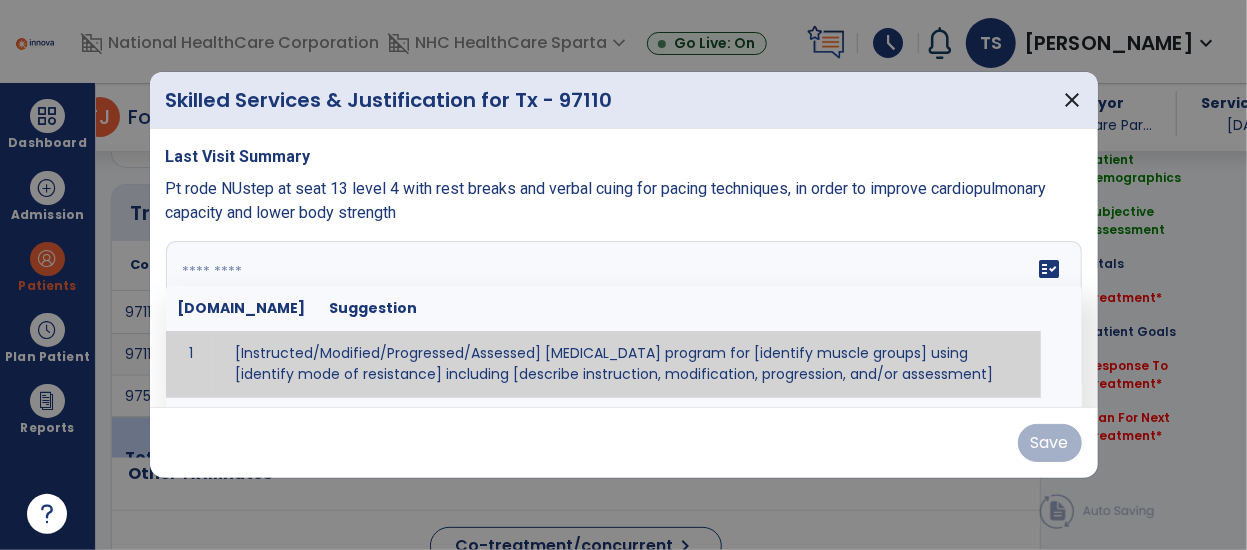 click on "fact_check  [DOMAIN_NAME] Suggestion 1 [Instructed/Modified/Progressed/Assessed] [MEDICAL_DATA] program for [identify muscle groups] using [identify mode of resistance] including [describe instruction, modification, progression, and/or assessment] 2 [Instructed/Modified/Progressed/Assessed] aerobic exercise program using [identify equipment/mode] including [describe instruction, modification,progression, and/or assessment] 3 [Instructed/Modified/Progressed/Assessed] [PROM/A/AROM/AROM] program for [identify joint movements] using [contract-relax, over-pressure, inhibitory techniques, other] 4 [Assessed/Tested] aerobic capacity with administration of [aerobic capacity test]" at bounding box center (624, 316) 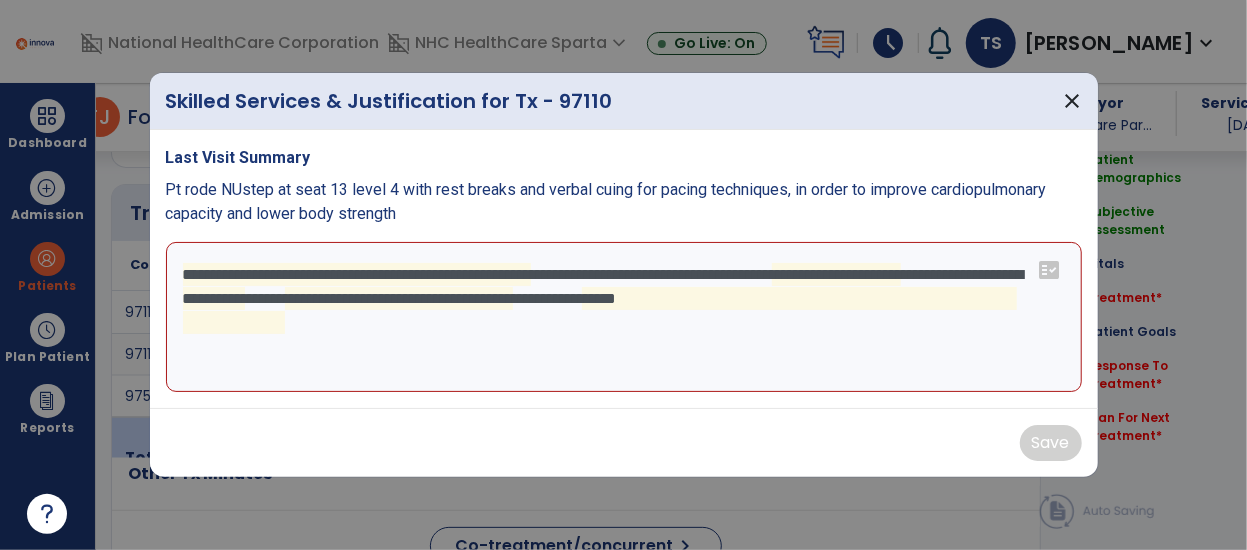 click on "**********" at bounding box center (624, 317) 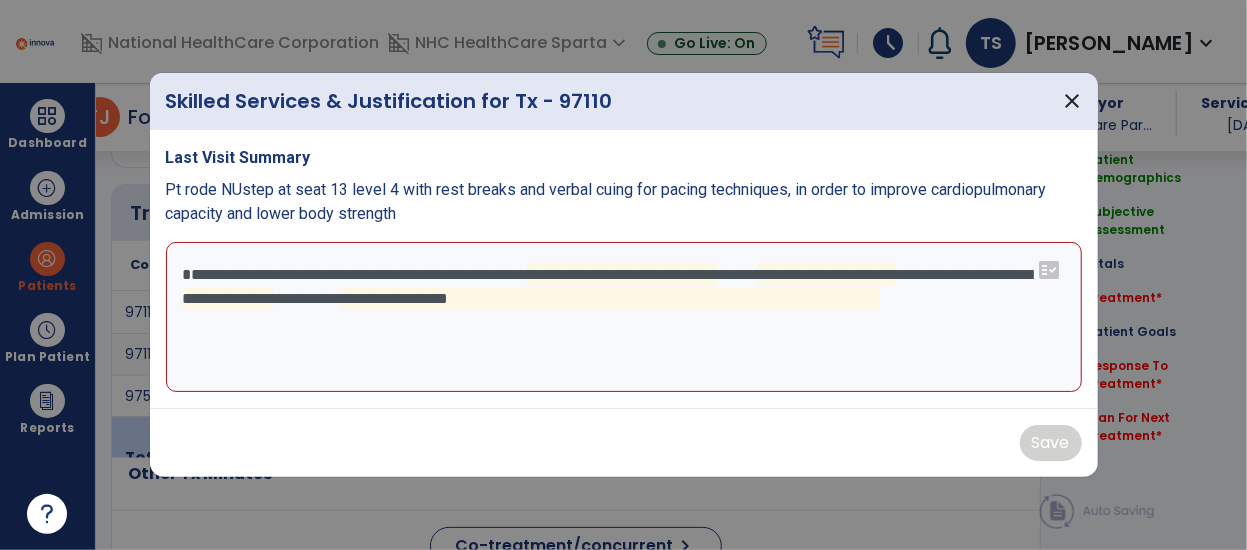 click on "**********" at bounding box center [624, 317] 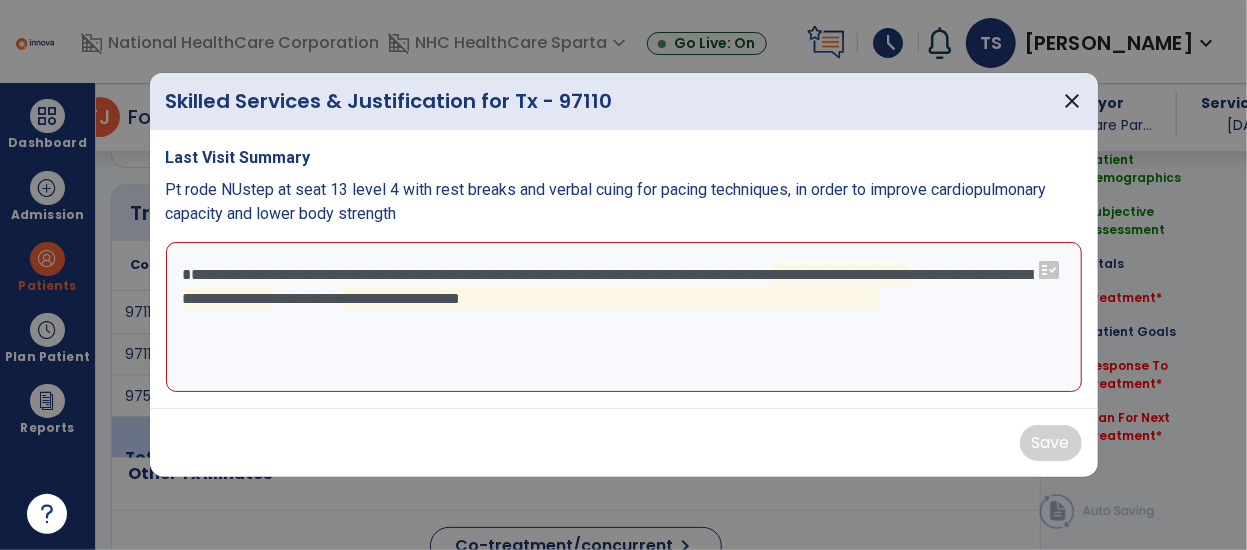 click on "**********" at bounding box center (624, 317) 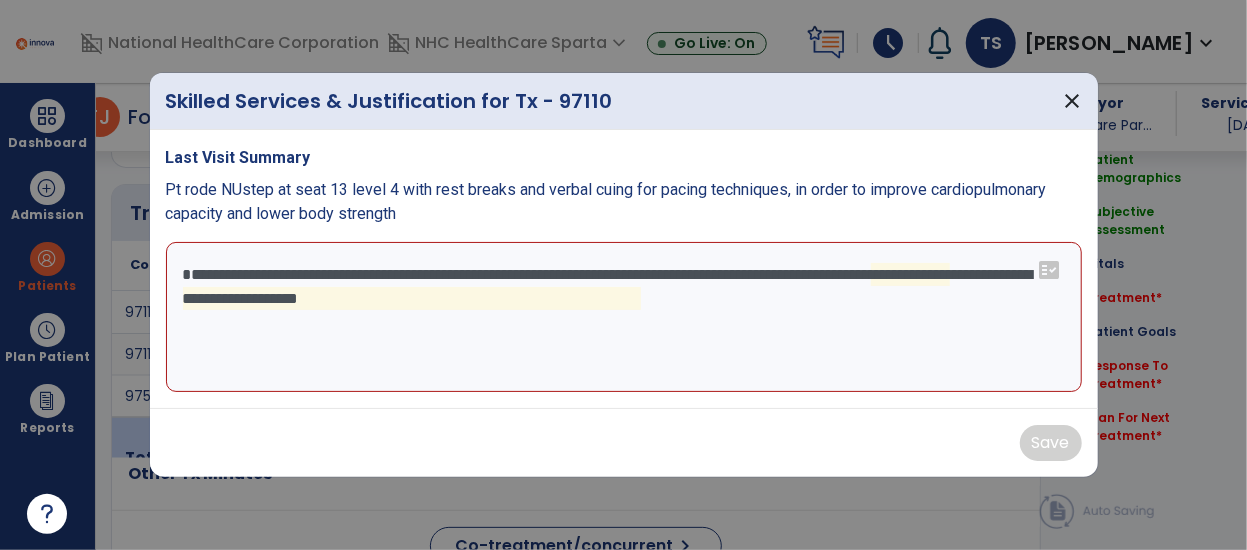 click on "**********" at bounding box center (624, 317) 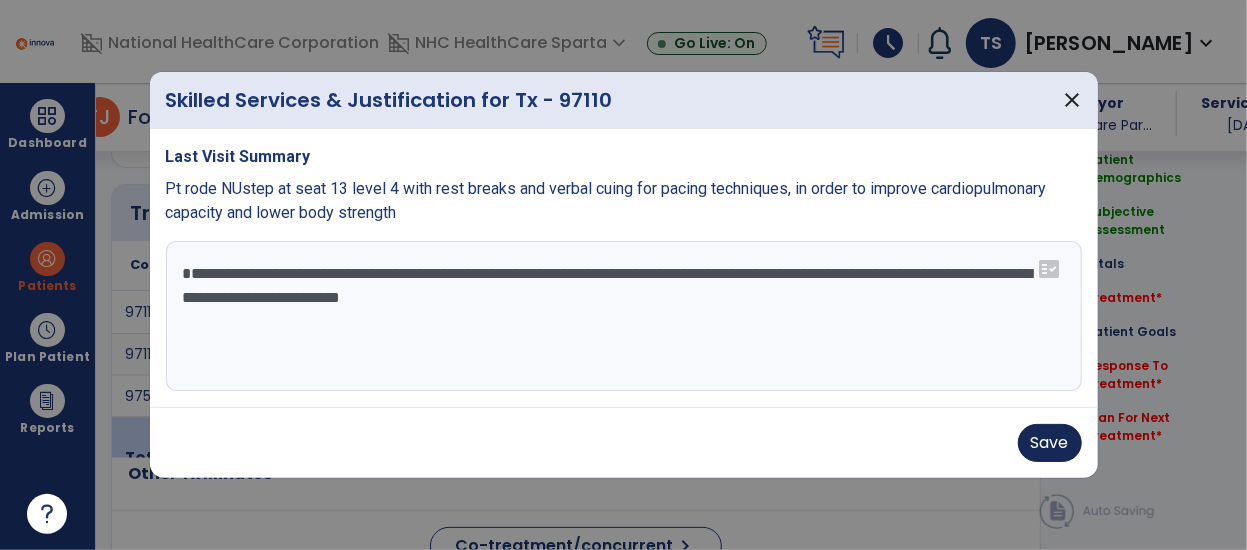 type on "**********" 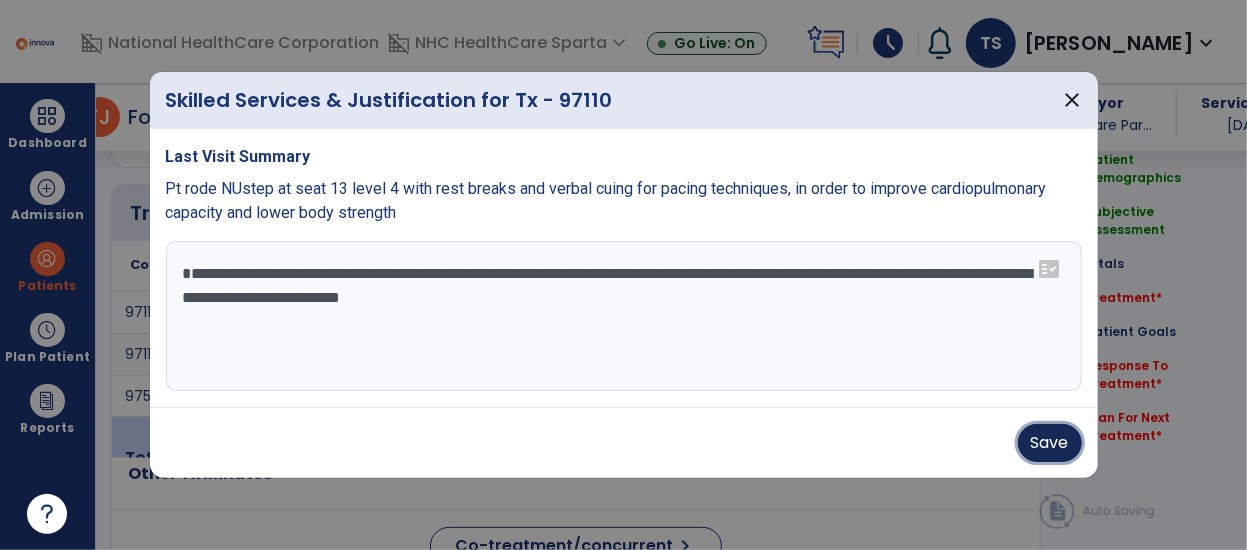 click on "Save" at bounding box center [1050, 443] 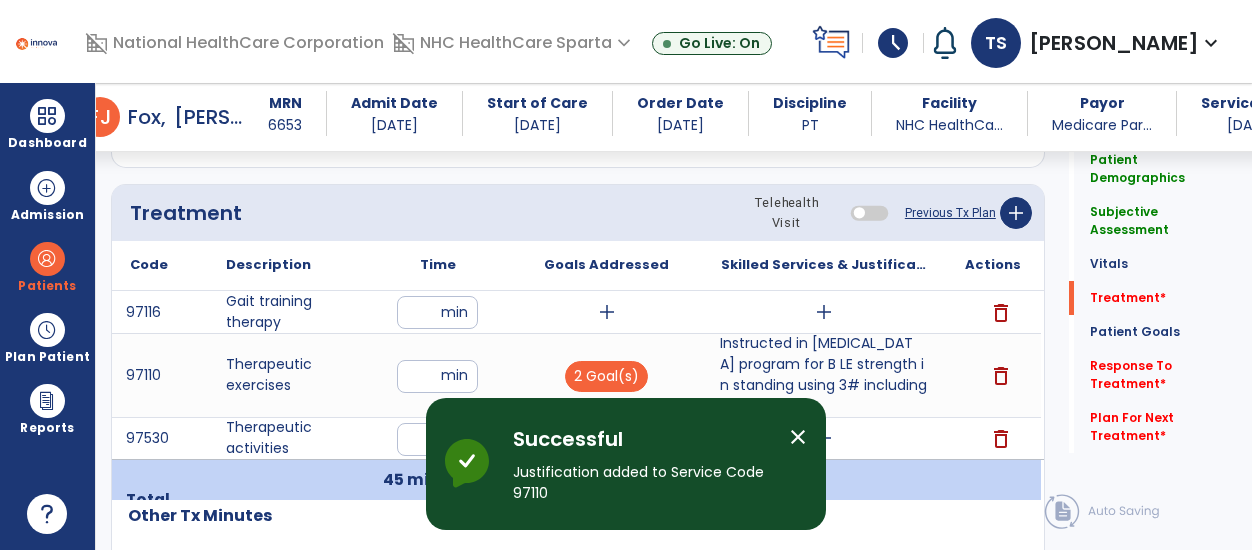 click on "close" at bounding box center (798, 437) 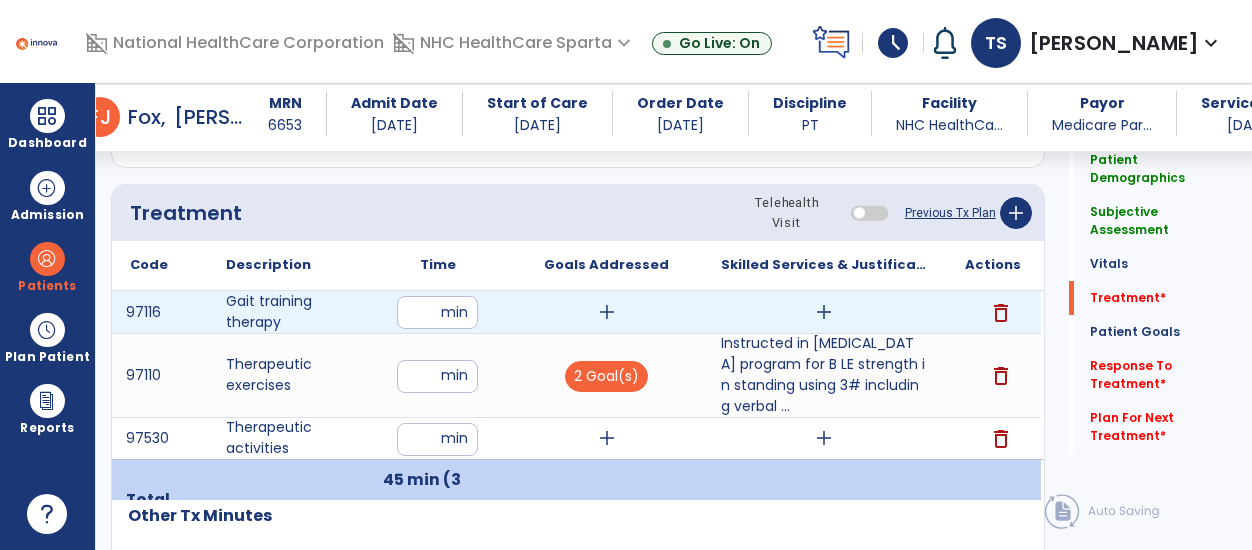 click on "add" at bounding box center [607, 312] 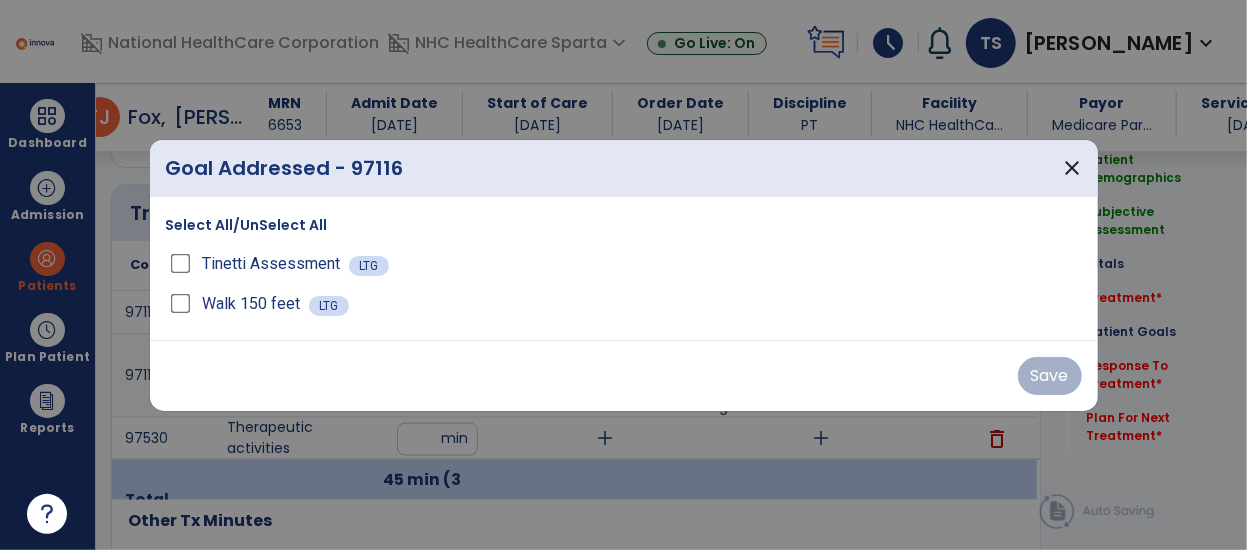 scroll, scrollTop: 1385, scrollLeft: 0, axis: vertical 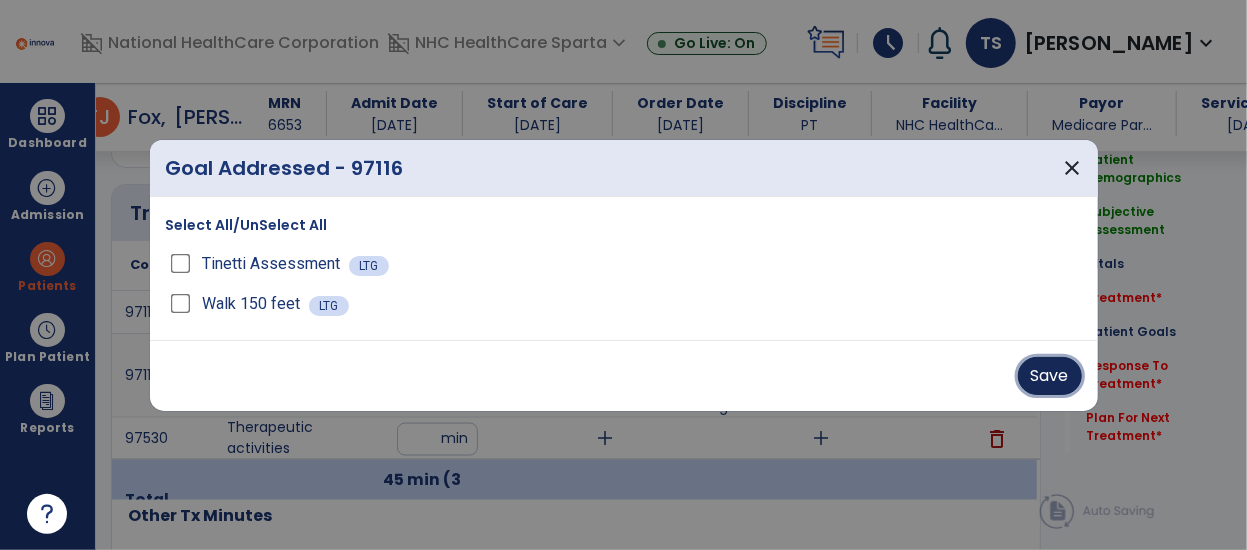 click on "Save" at bounding box center (1050, 376) 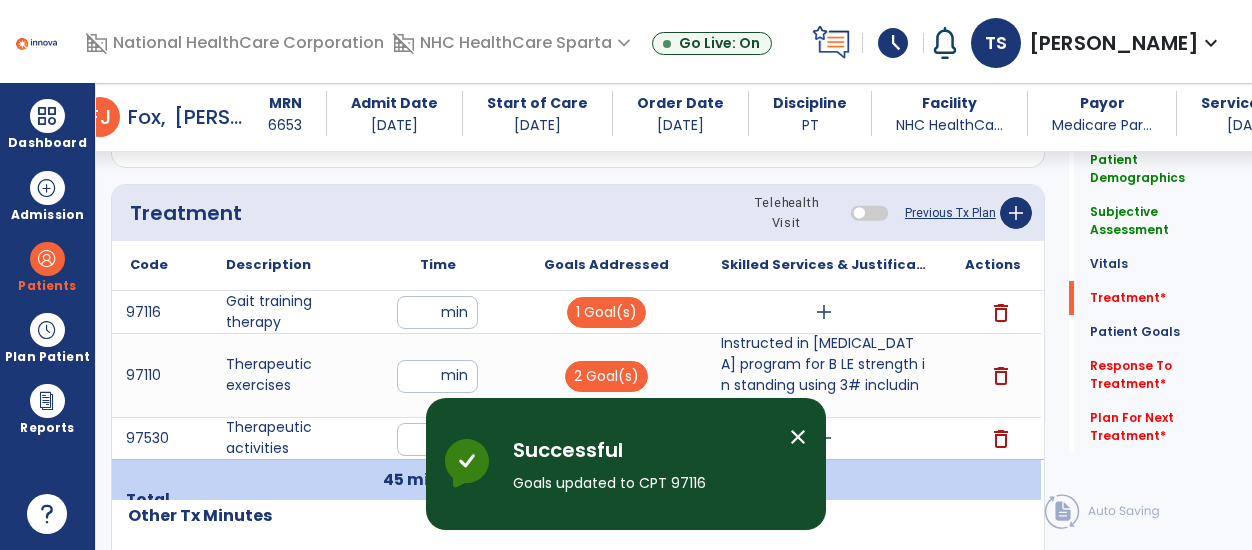 click on "close" at bounding box center [798, 437] 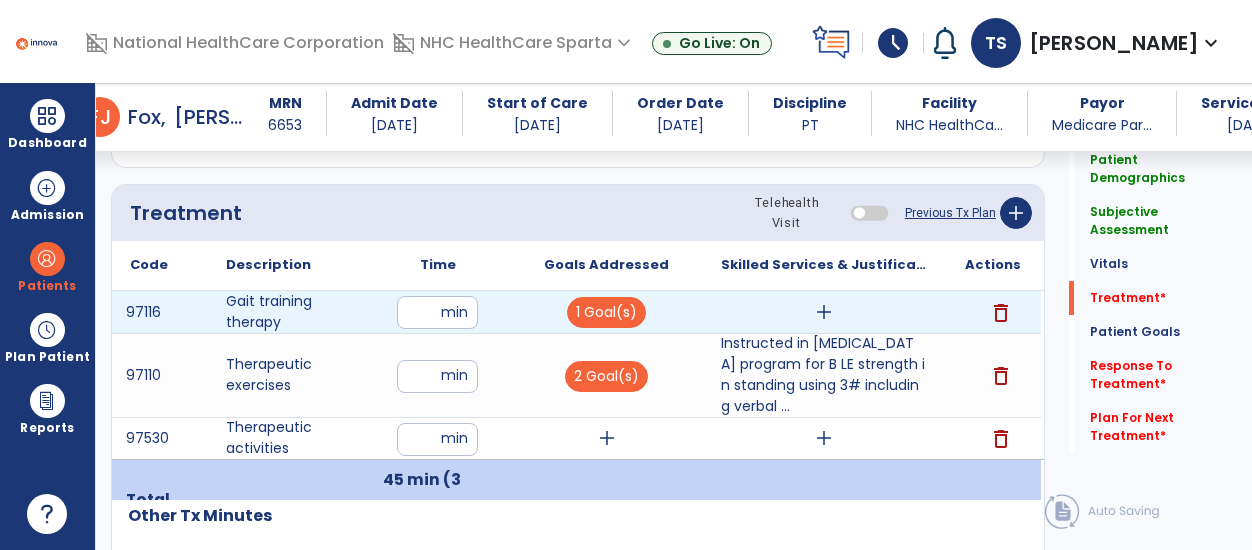 click on "add" at bounding box center (824, 312) 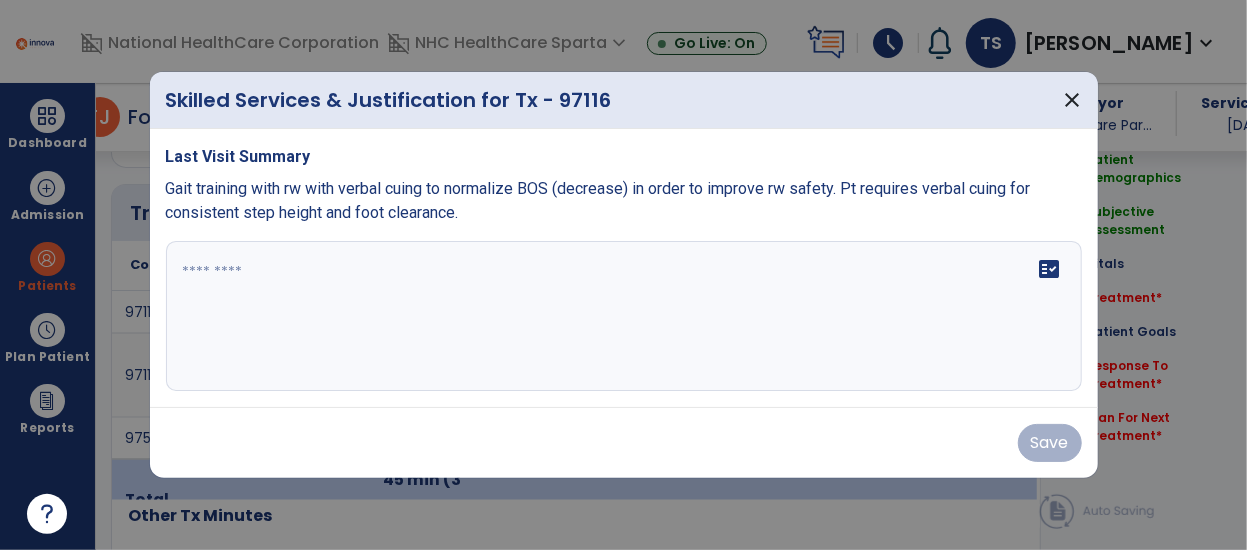 scroll, scrollTop: 1385, scrollLeft: 0, axis: vertical 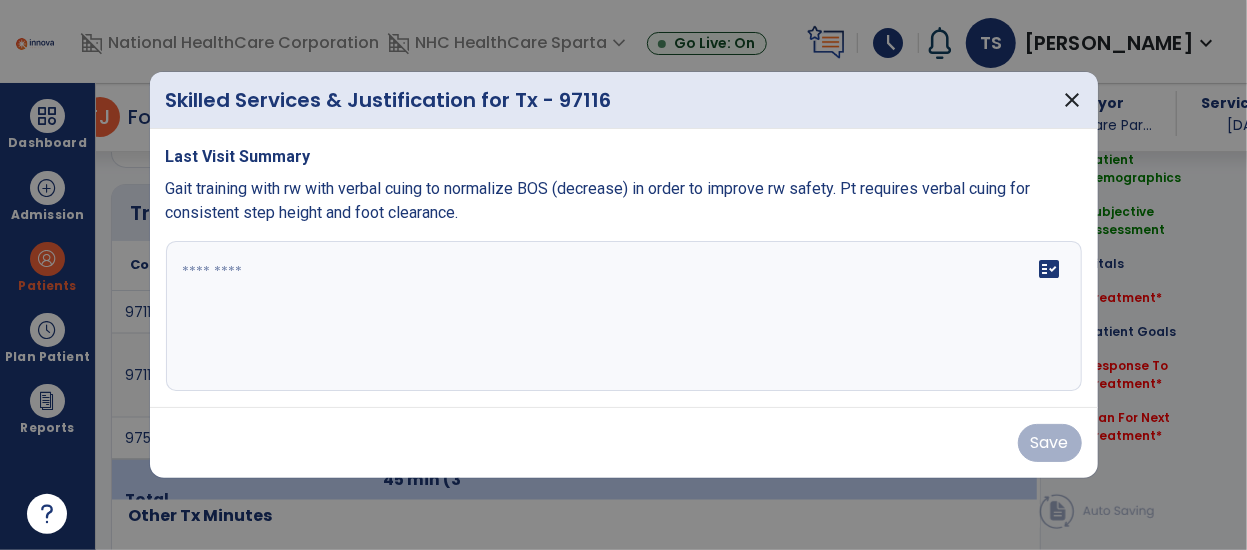 click on "fact_check" at bounding box center [624, 316] 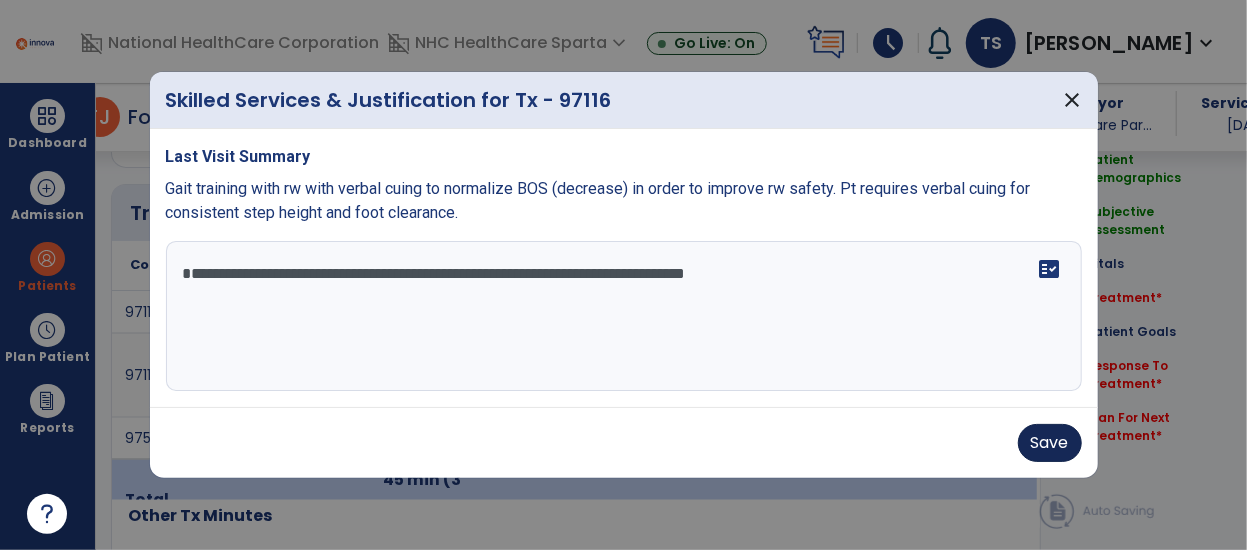 type on "**********" 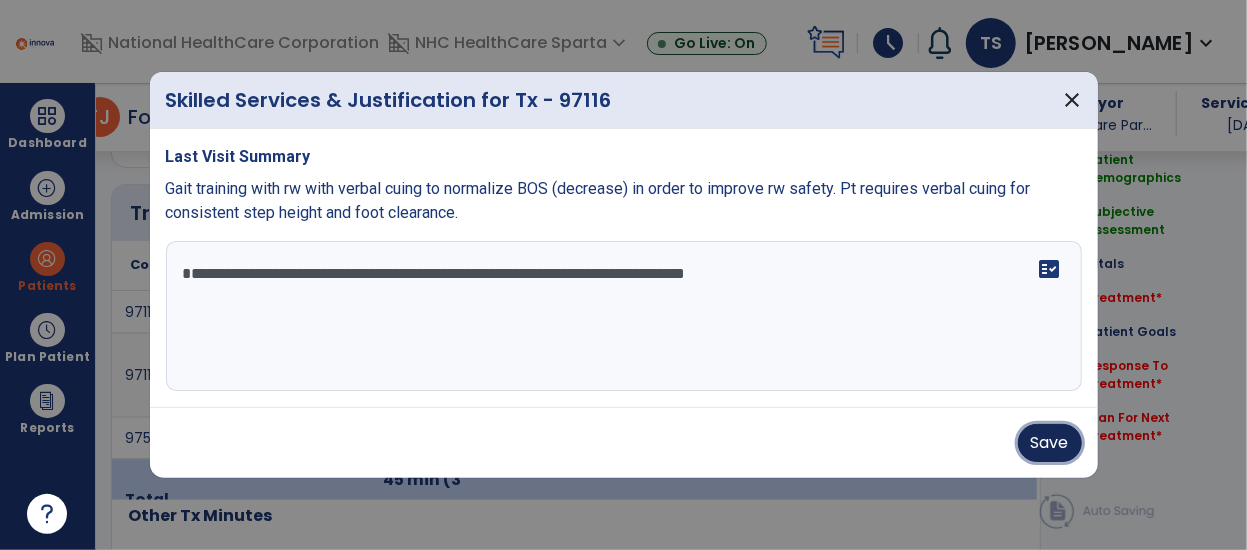 click on "Save" at bounding box center (1050, 443) 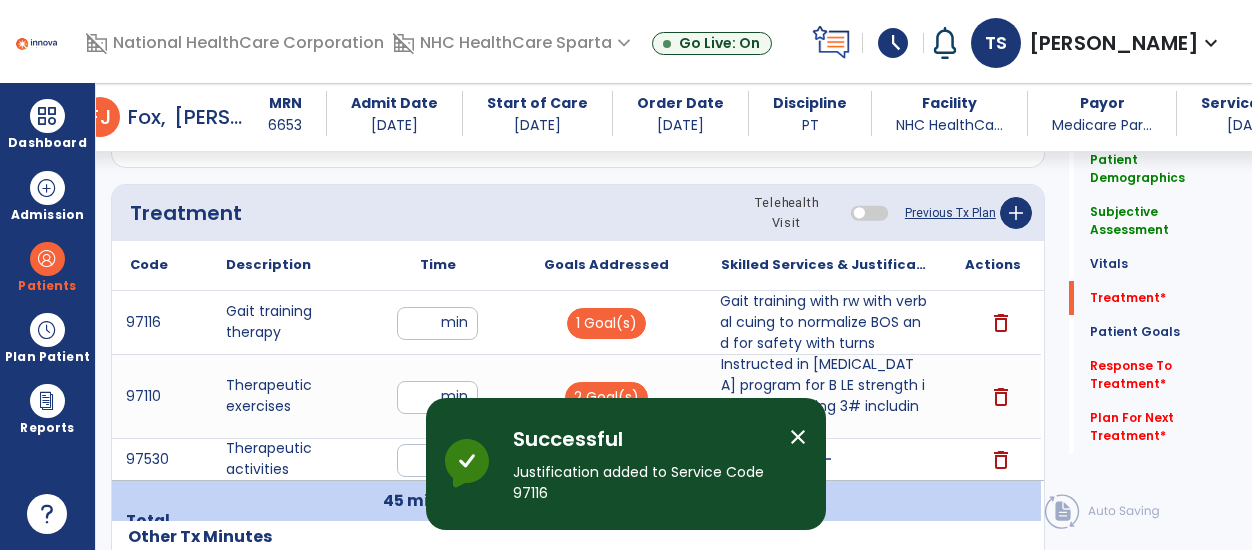 click on "close" at bounding box center [798, 437] 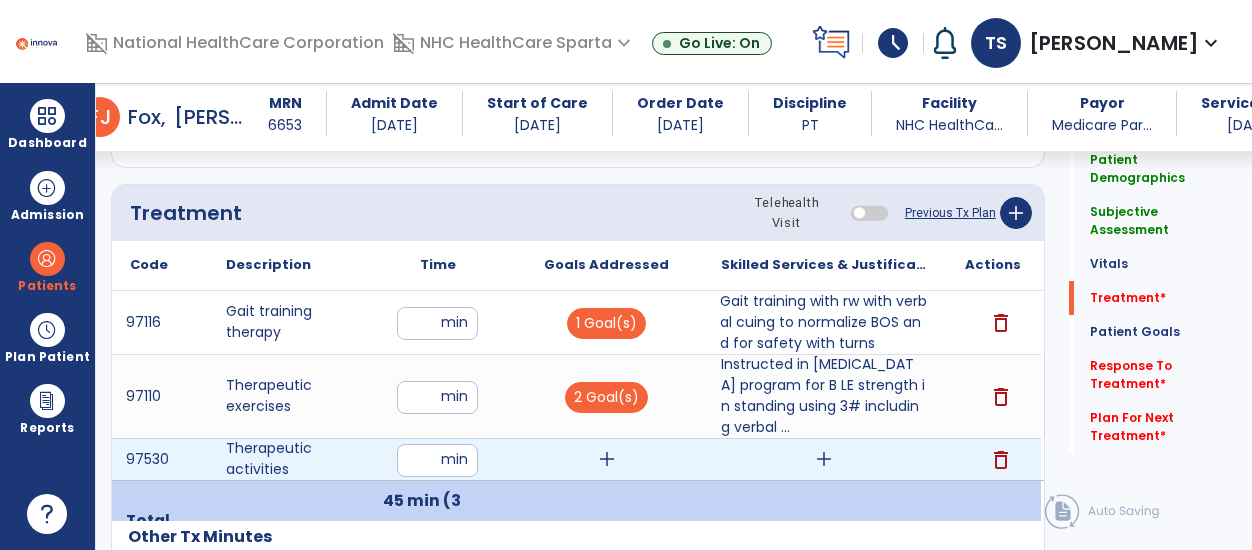 click on "add" at bounding box center (607, 459) 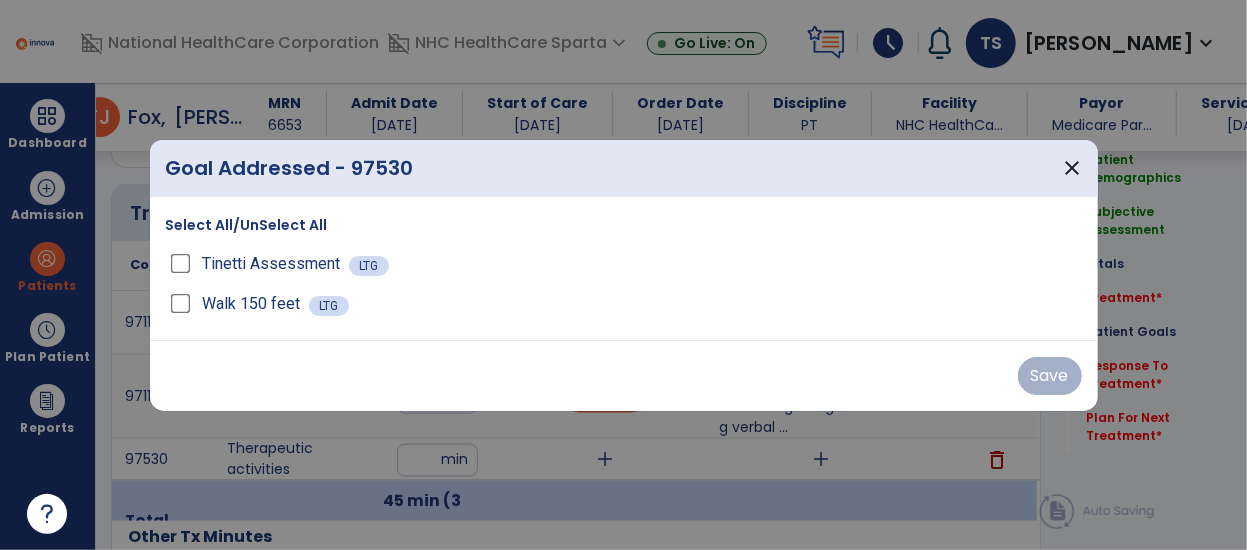 scroll, scrollTop: 1385, scrollLeft: 0, axis: vertical 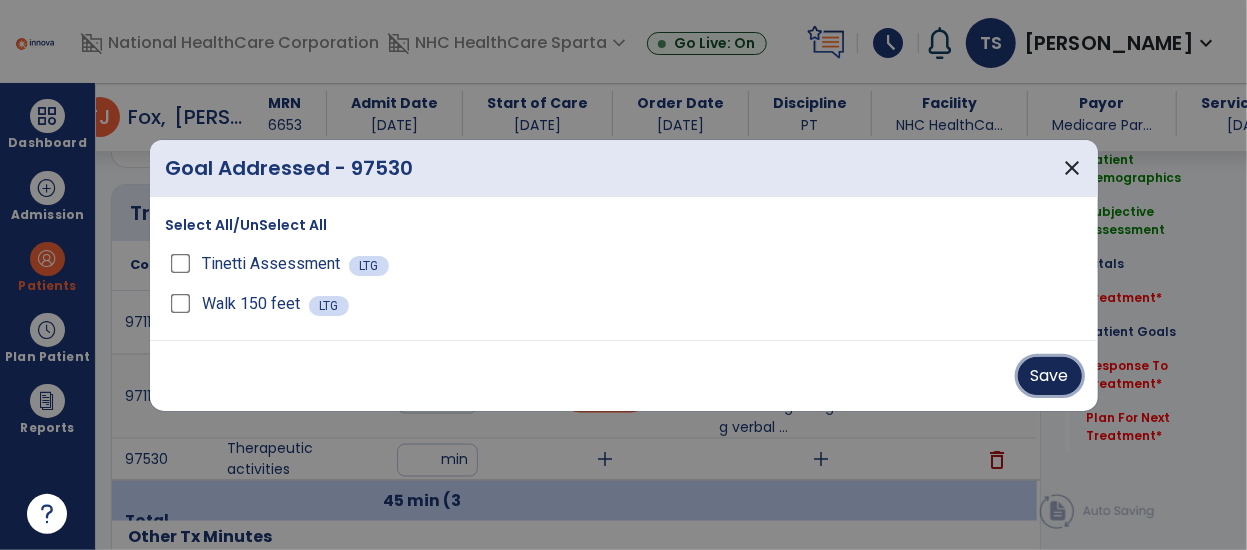 click on "Save" at bounding box center (1050, 376) 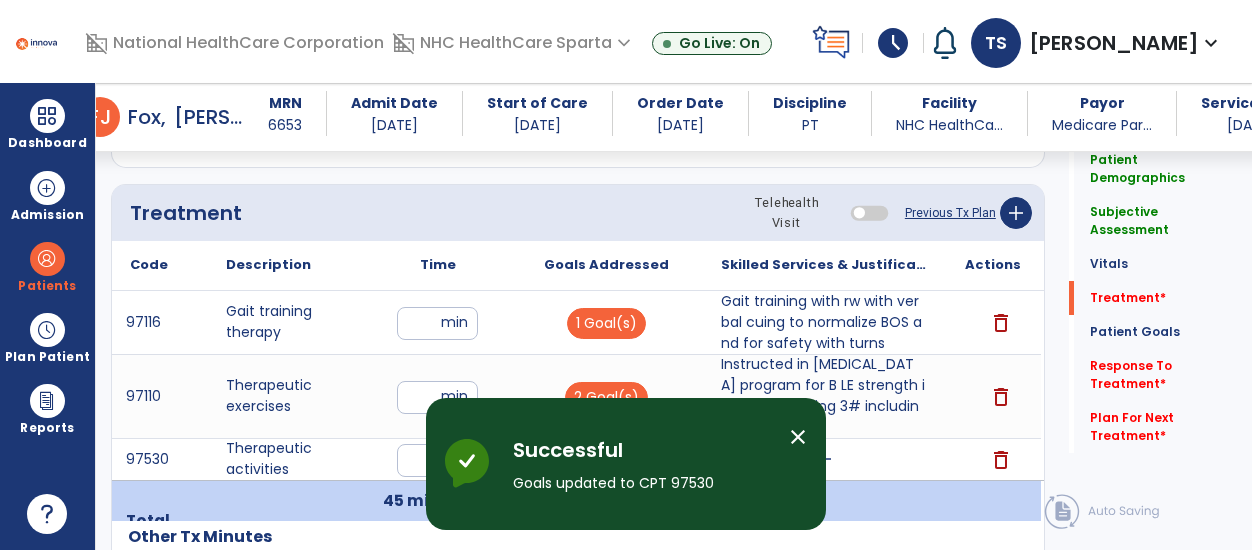 click on "close" at bounding box center (798, 437) 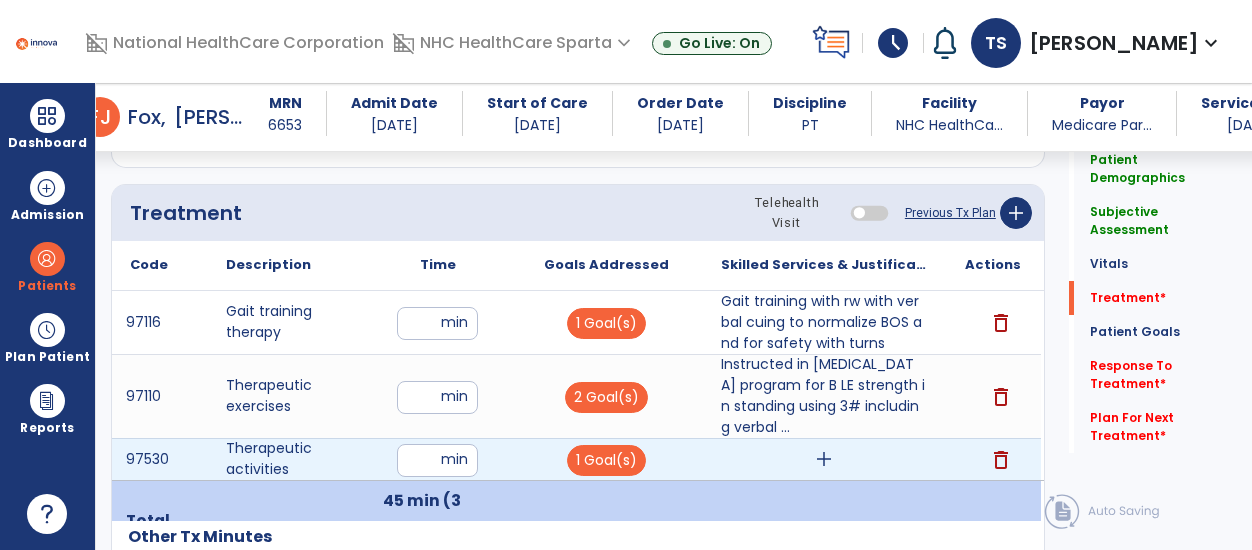 click on "add" at bounding box center [824, 459] 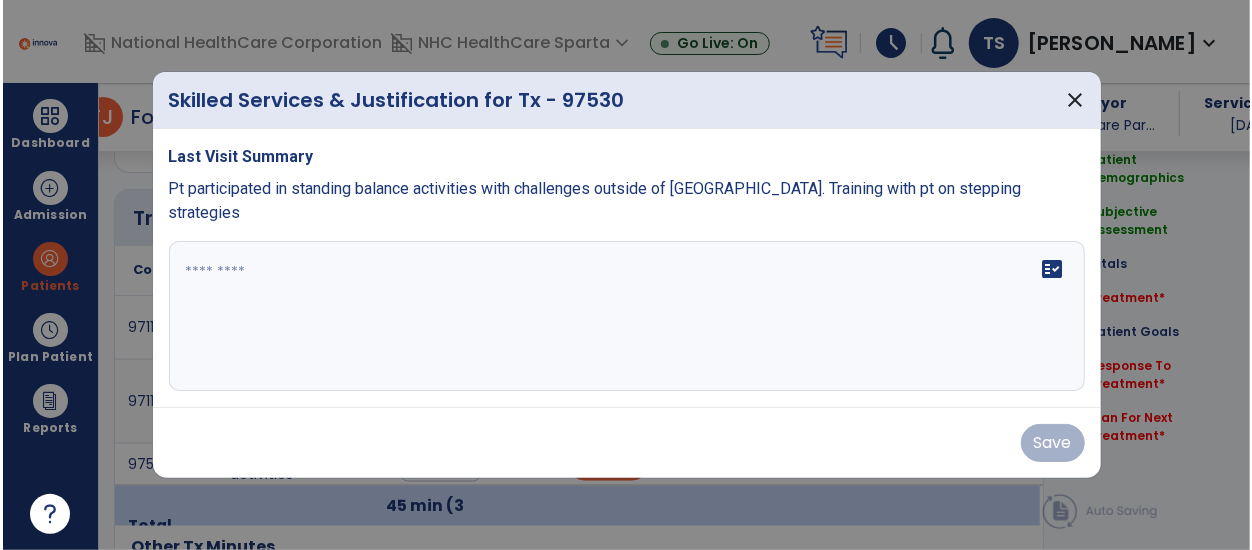 scroll, scrollTop: 1385, scrollLeft: 0, axis: vertical 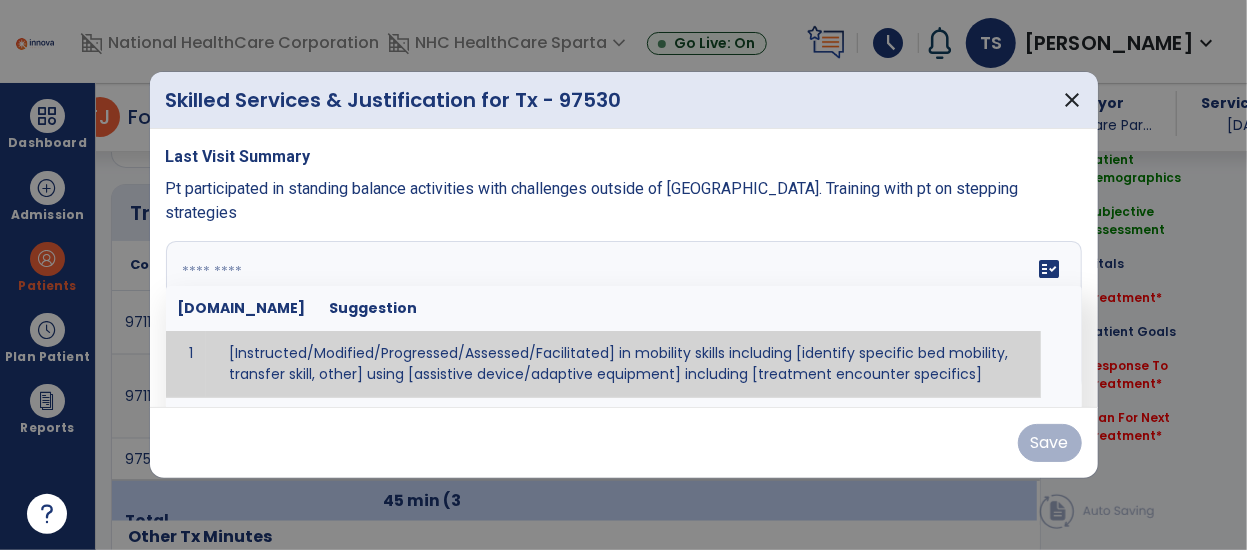 click on "fact_check  [DOMAIN_NAME] Suggestion 1 [Instructed/Modified/Progressed/Assessed/Facilitated] in mobility skills including [identify specific bed mobility, transfer skill, other] using [assistive device/adaptive equipment] including [treatment encounter specifics]" at bounding box center (624, 316) 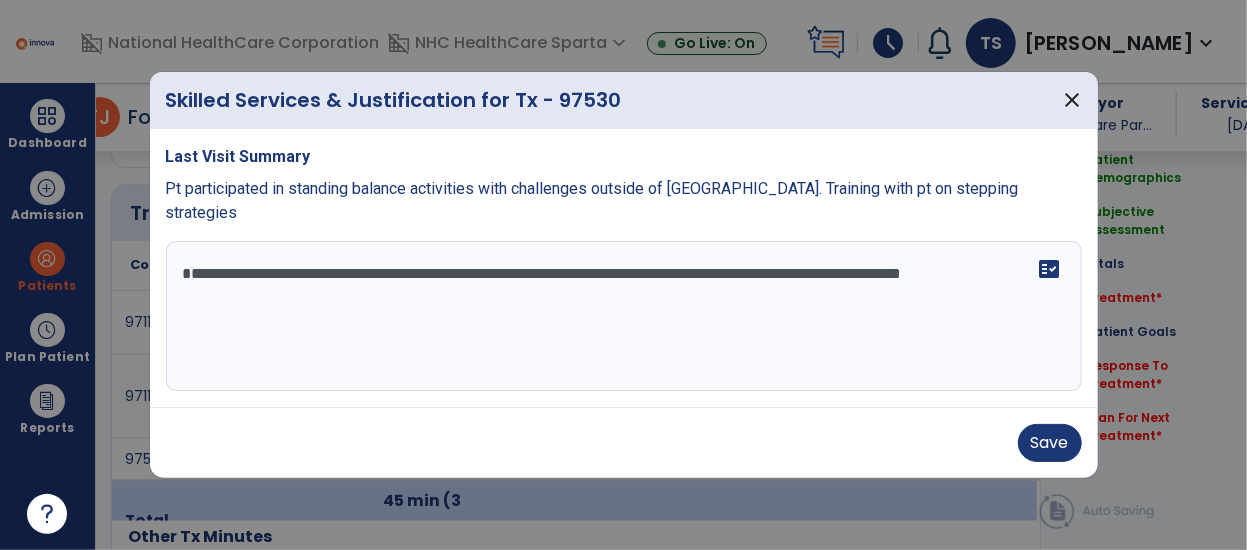 click on "**********" at bounding box center (624, 316) 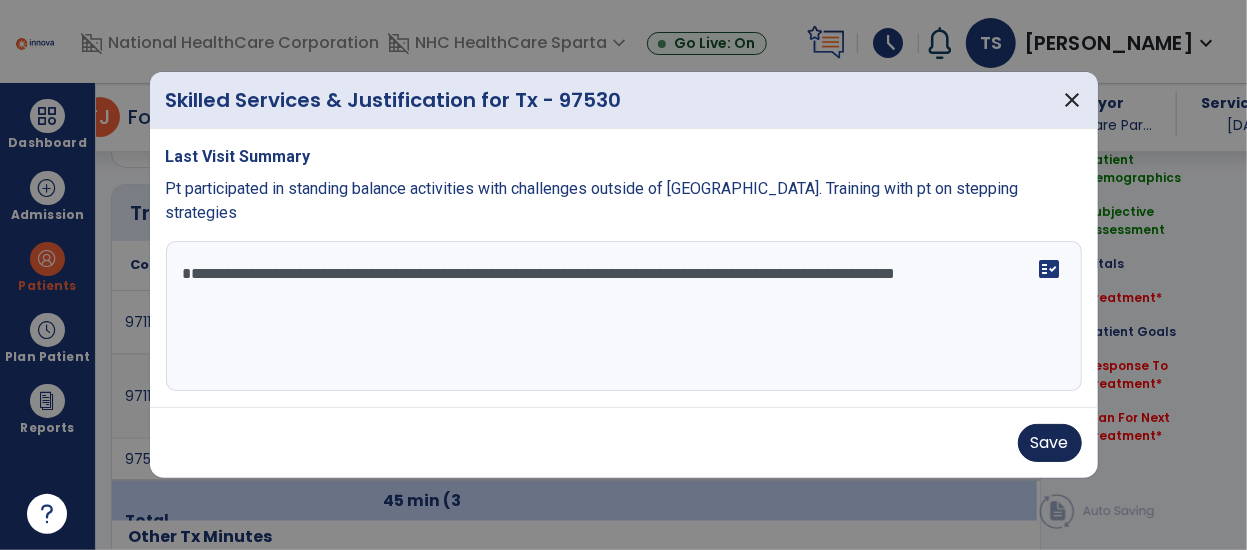 type on "**********" 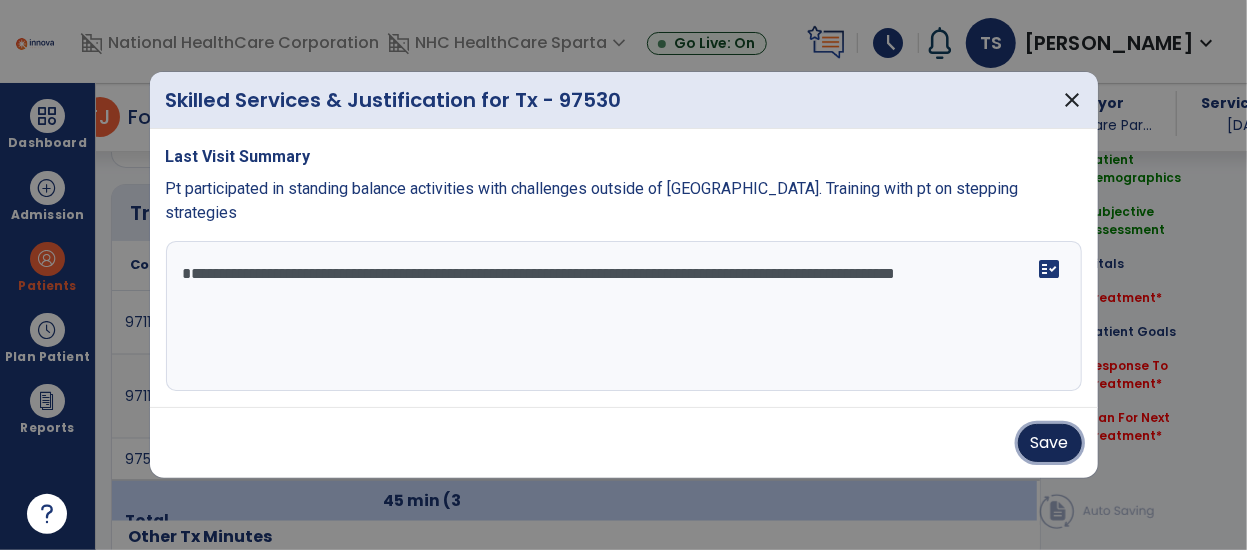 click on "Save" at bounding box center (1050, 443) 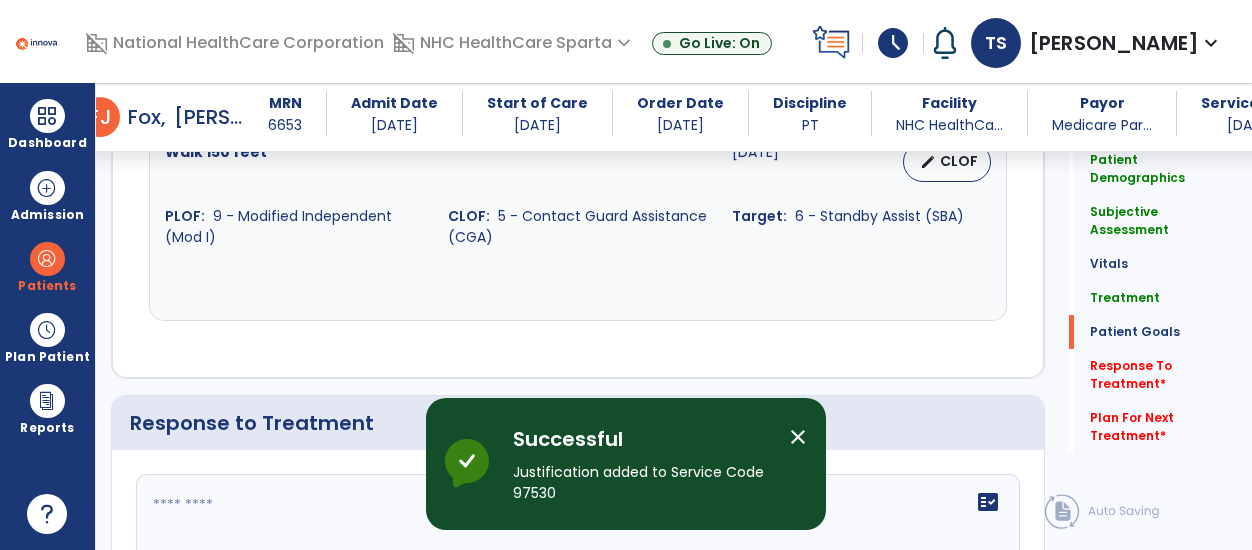 scroll, scrollTop: 2563, scrollLeft: 0, axis: vertical 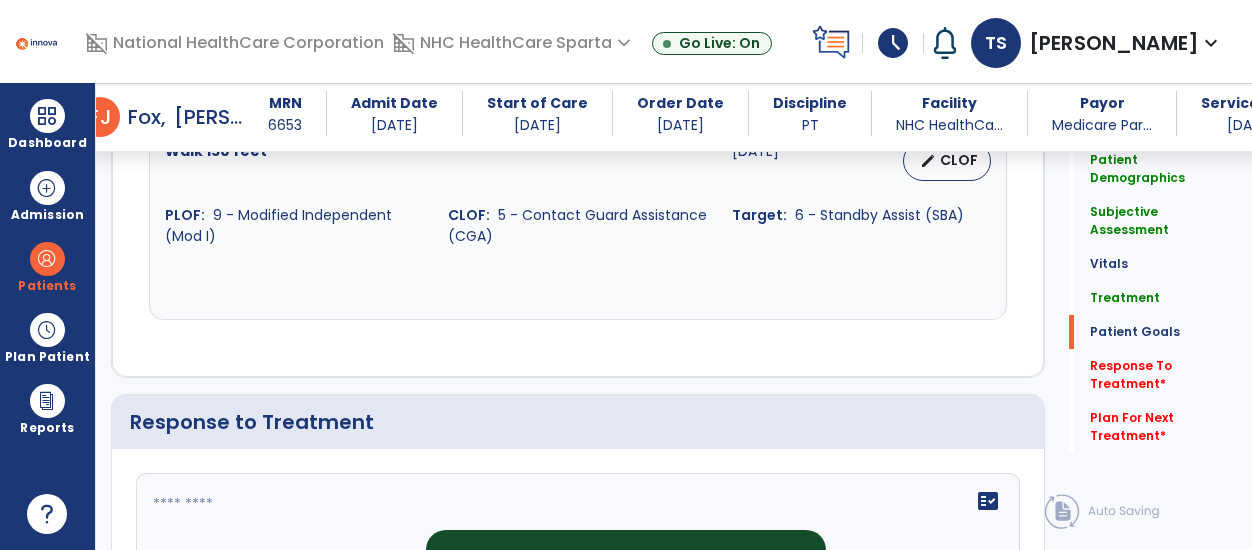 click on "Successful Justification added to Service Code 97530  close   Innova Health  Successful" at bounding box center [626, 464] 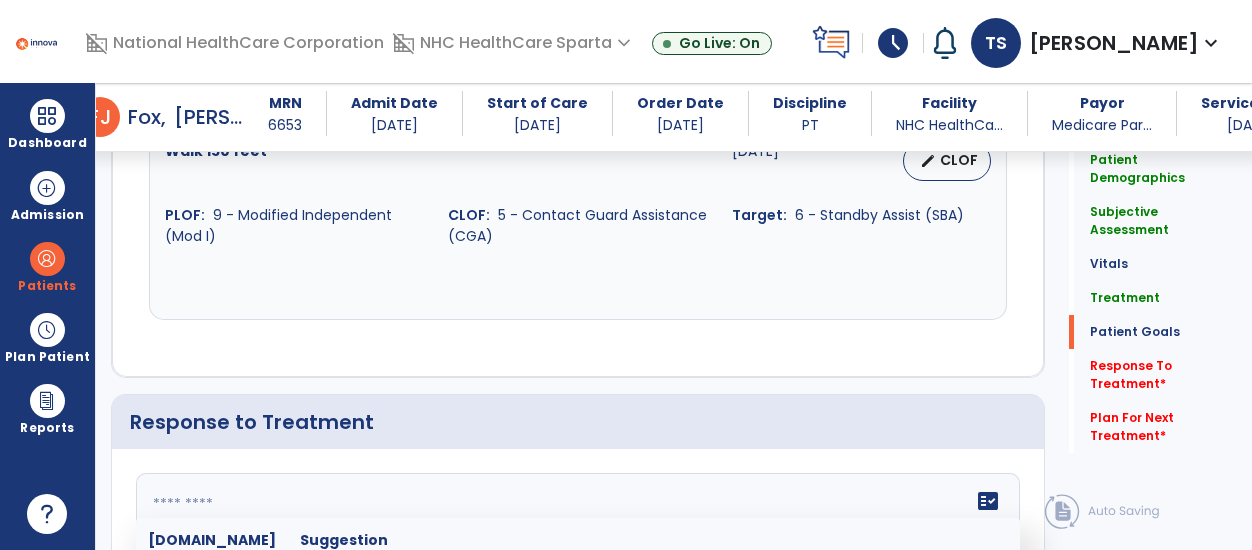 click 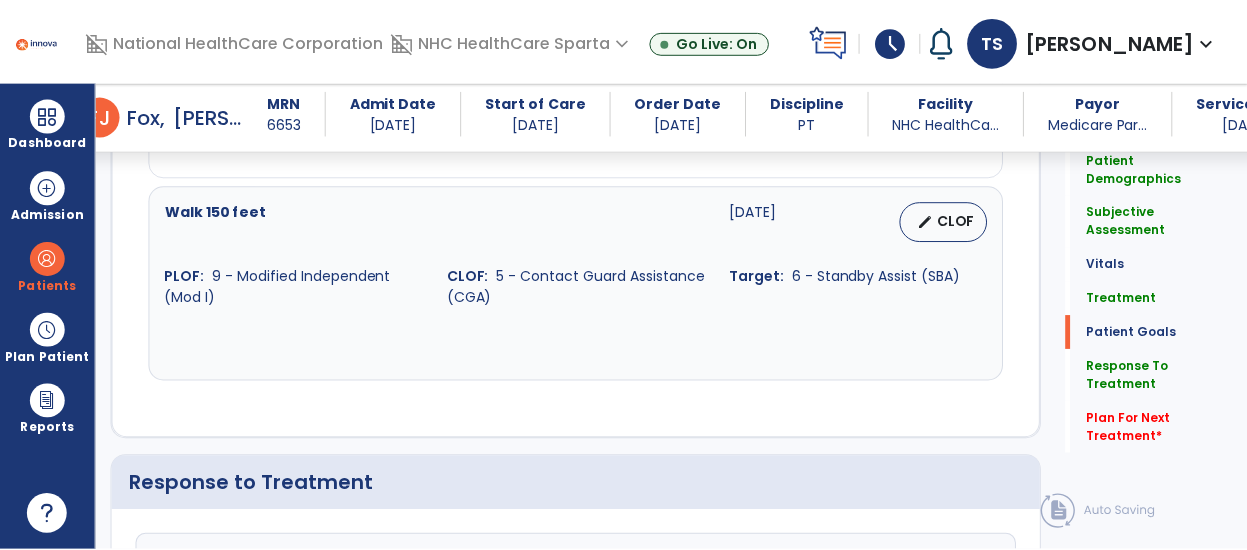 scroll, scrollTop: 2613, scrollLeft: 0, axis: vertical 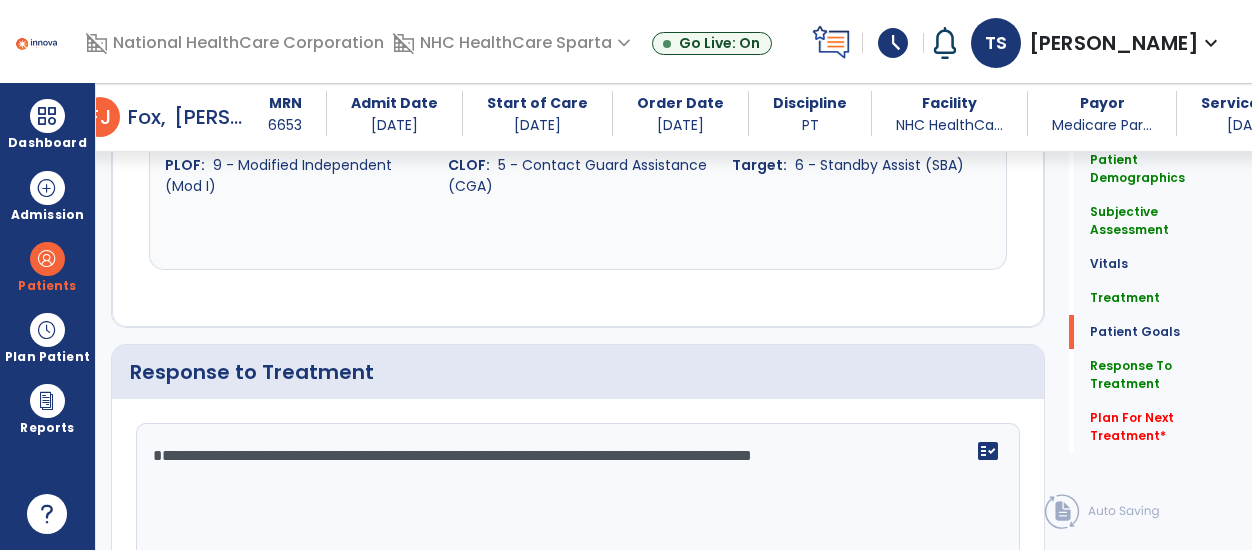 click on "**********" 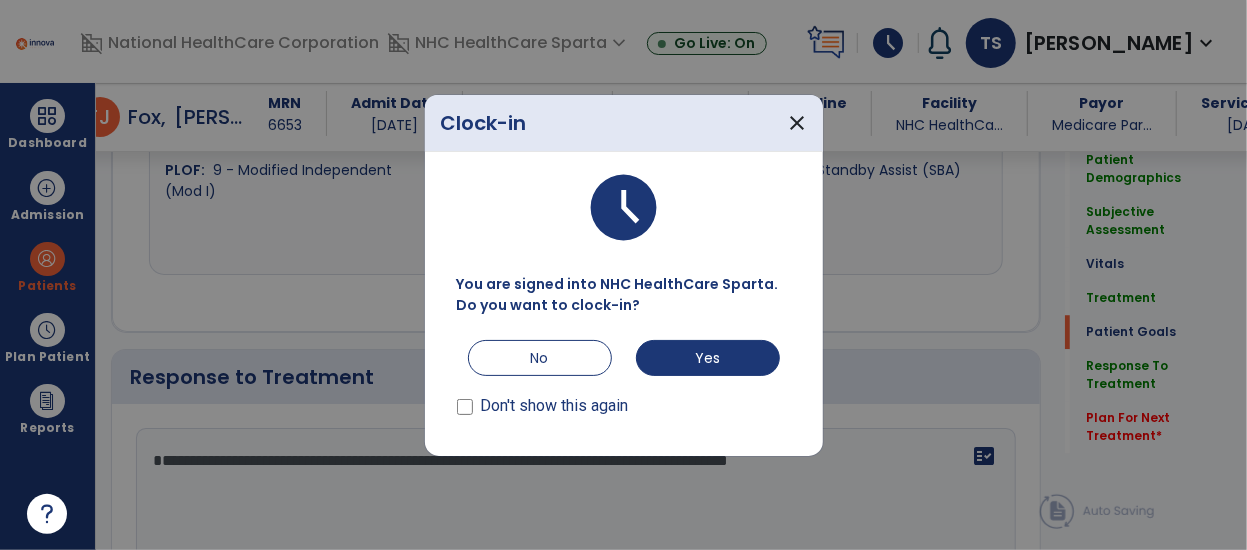 scroll, scrollTop: 2613, scrollLeft: 0, axis: vertical 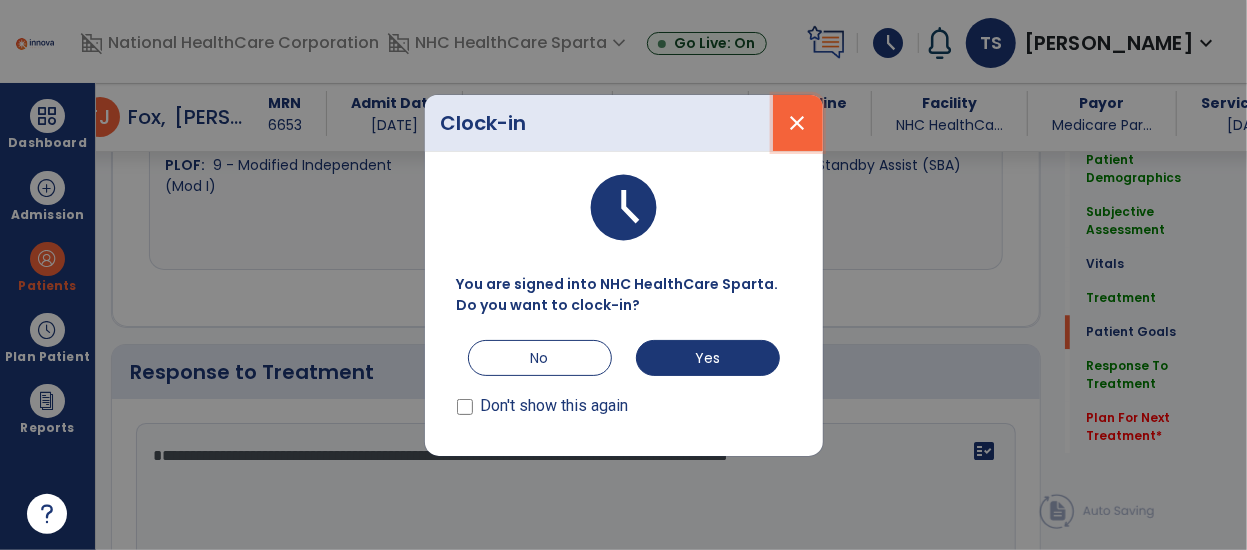 click on "close" at bounding box center [798, 123] 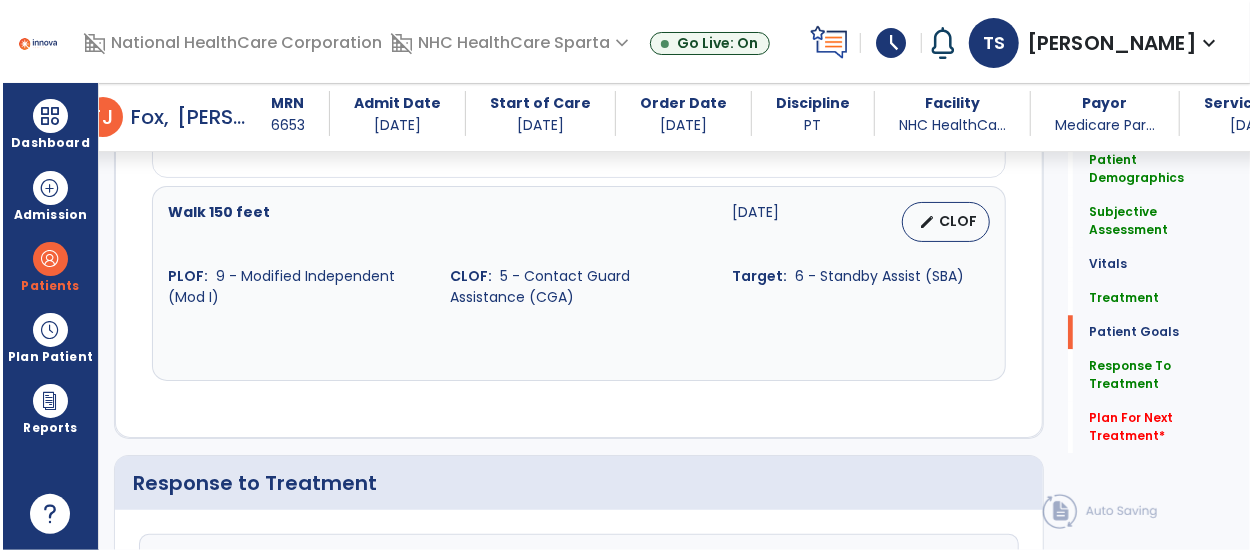 scroll, scrollTop: 2613, scrollLeft: 0, axis: vertical 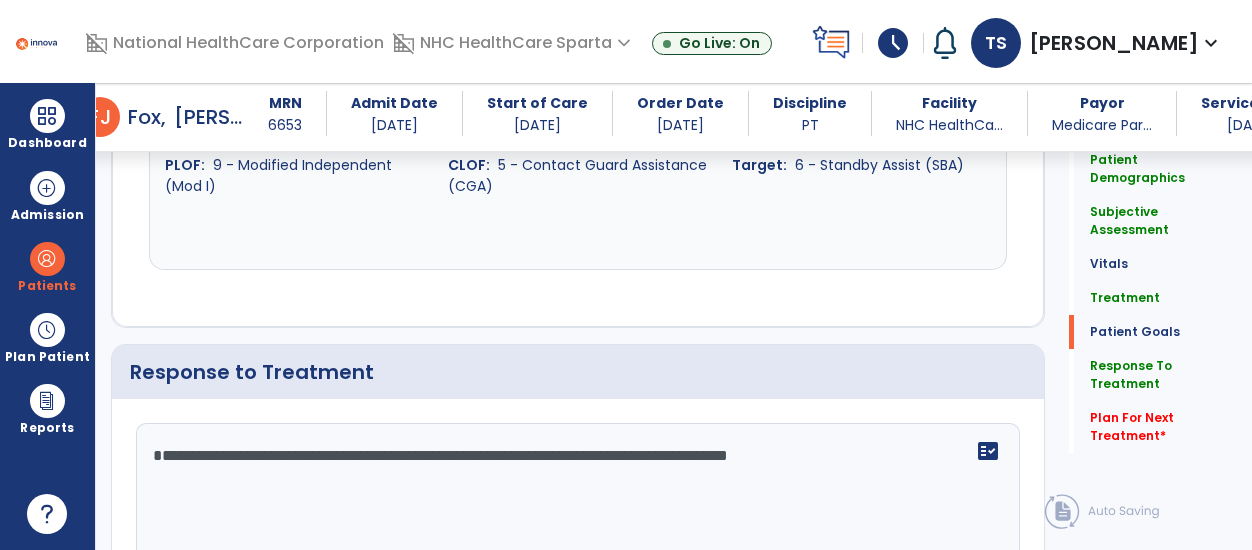 click on "**********" 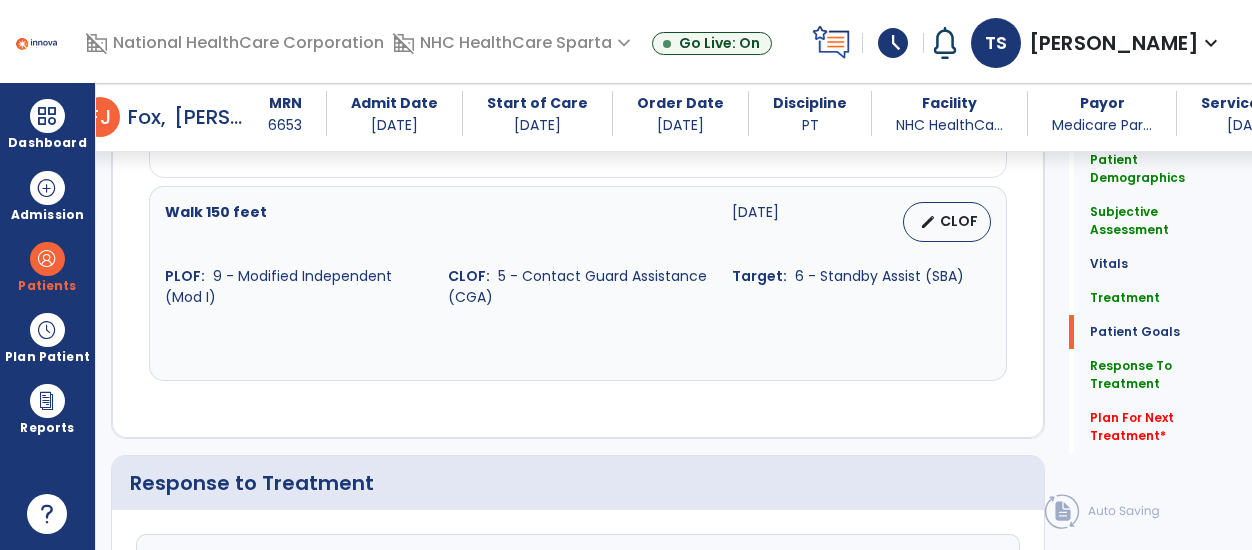 scroll, scrollTop: 2612, scrollLeft: 0, axis: vertical 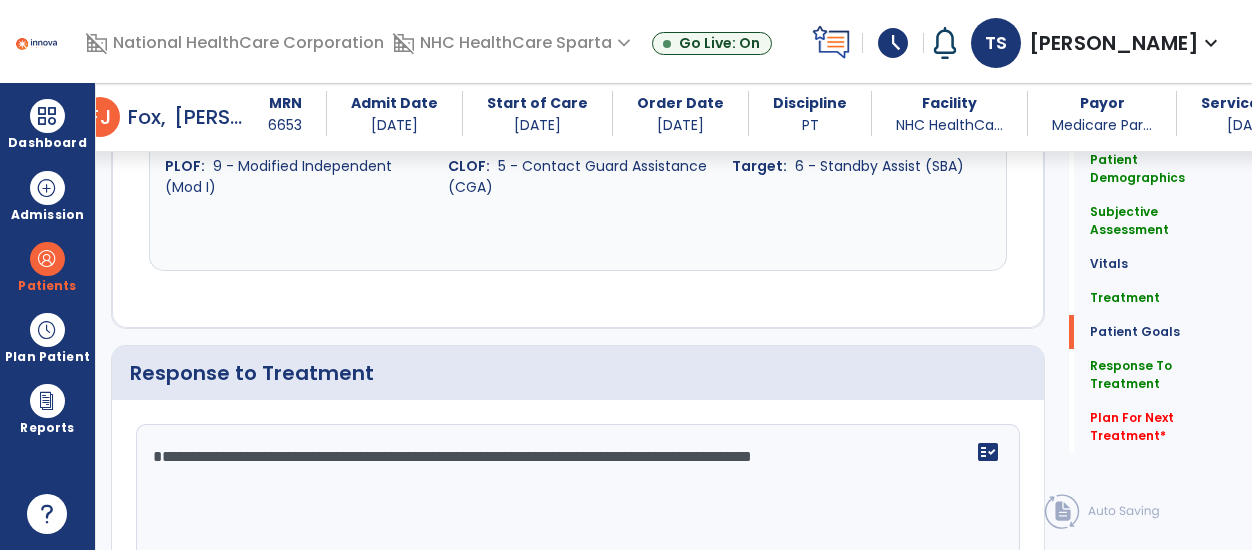 click on "**********" 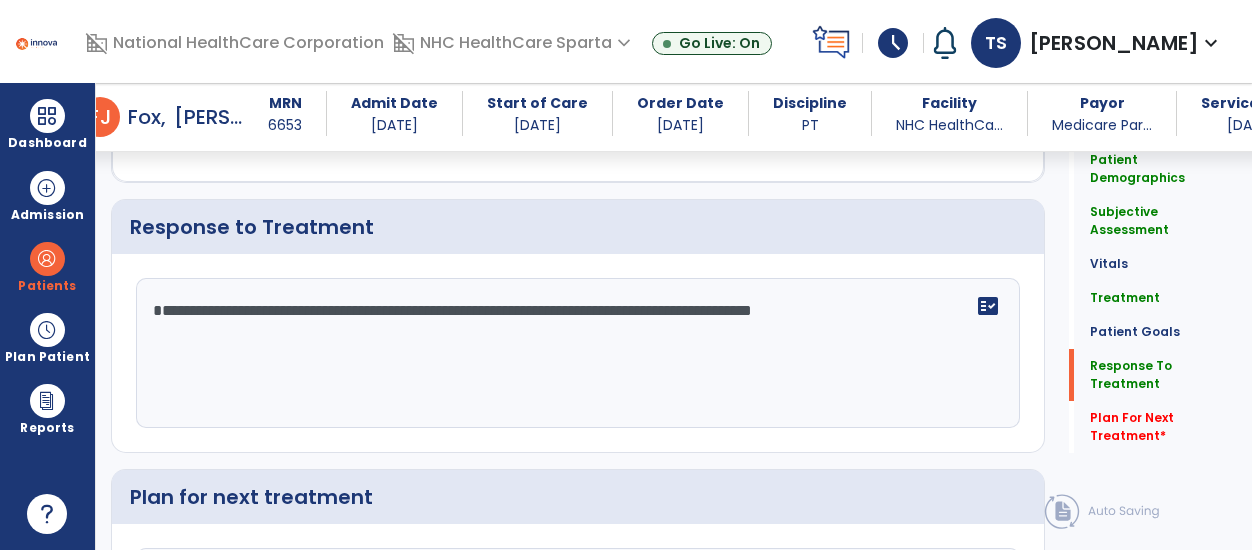 scroll, scrollTop: 2912, scrollLeft: 0, axis: vertical 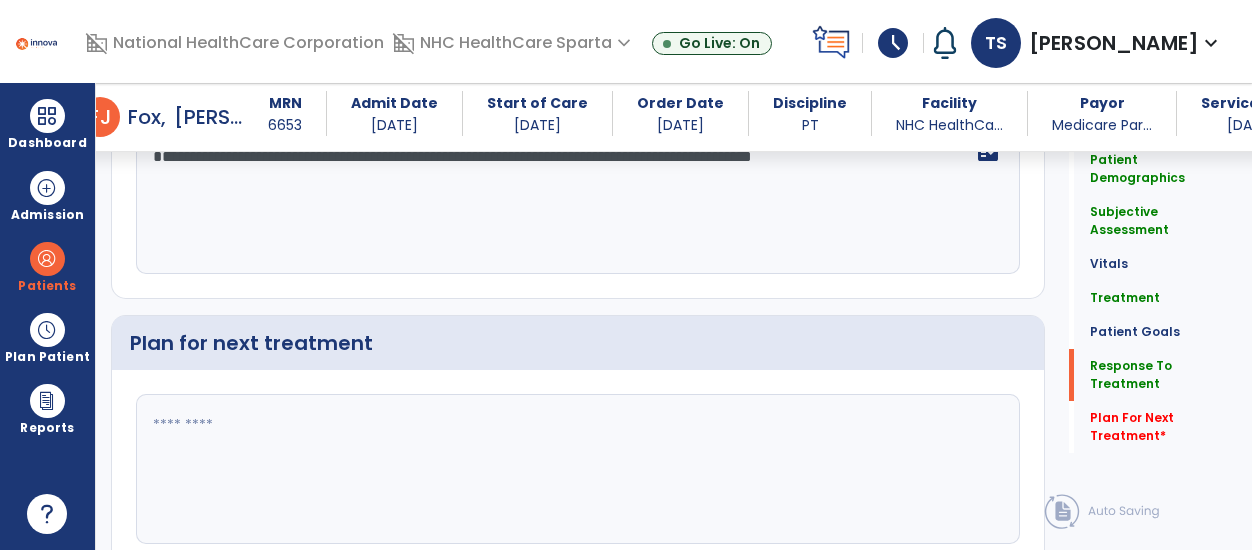 type on "**********" 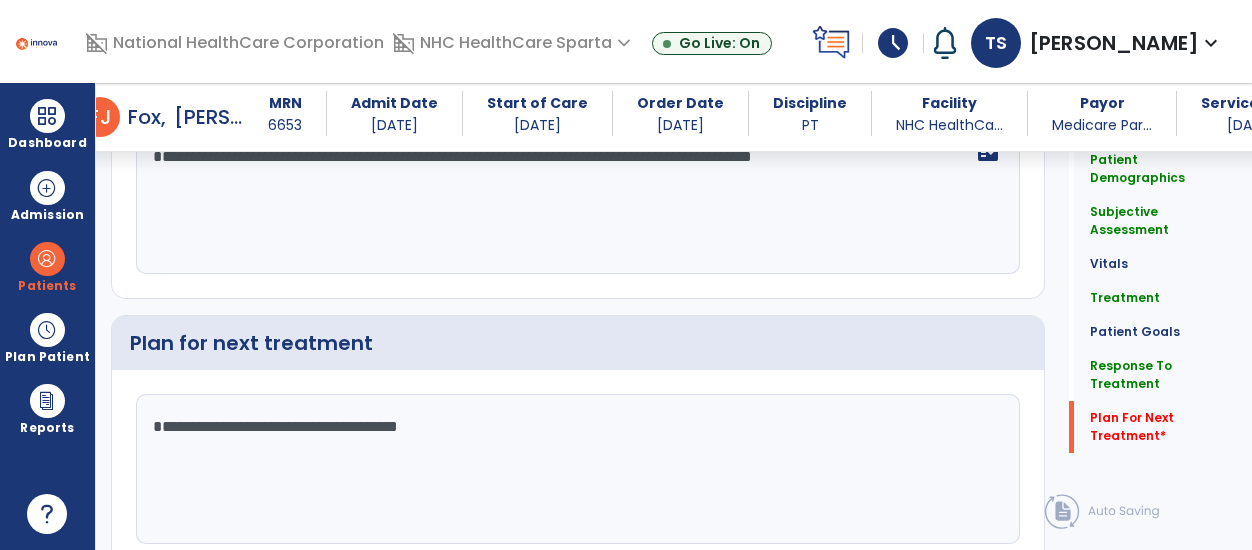 scroll, scrollTop: 2986, scrollLeft: 0, axis: vertical 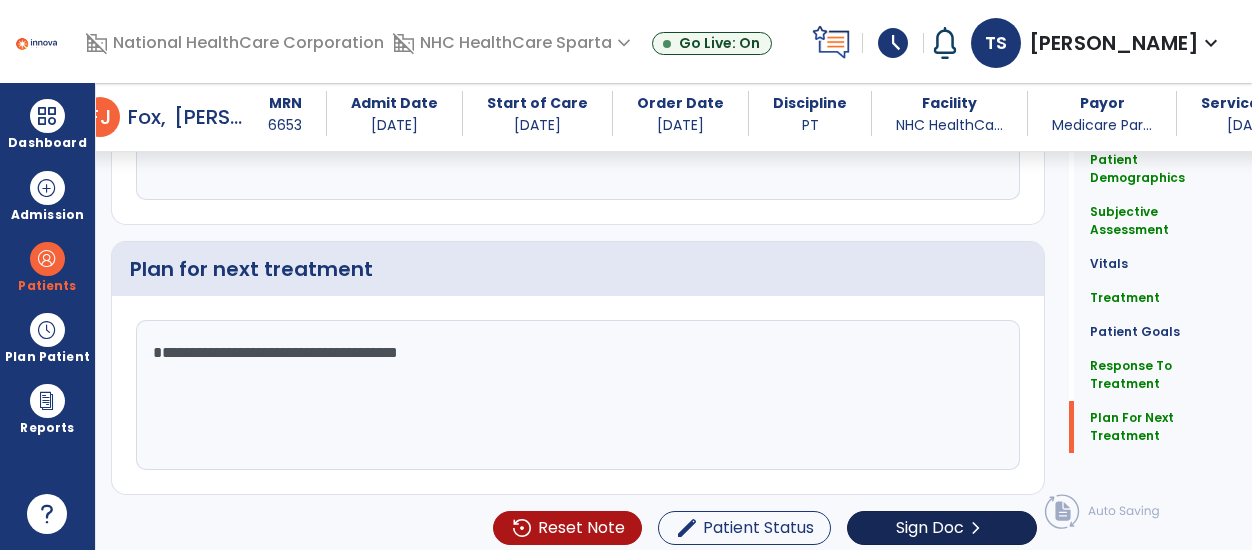 type on "**********" 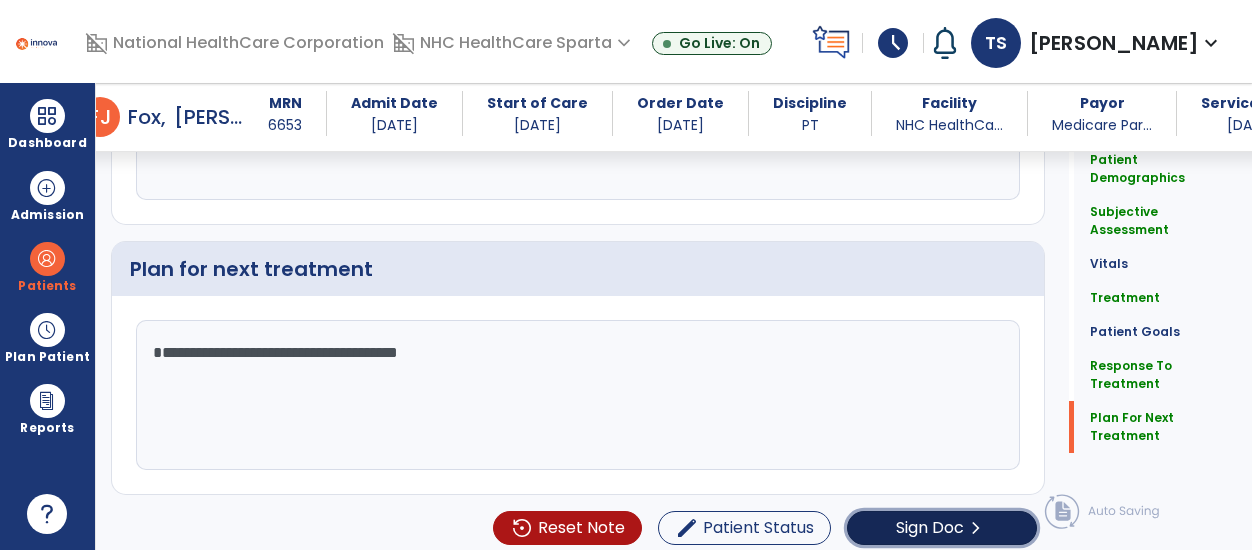 click on "Sign Doc" 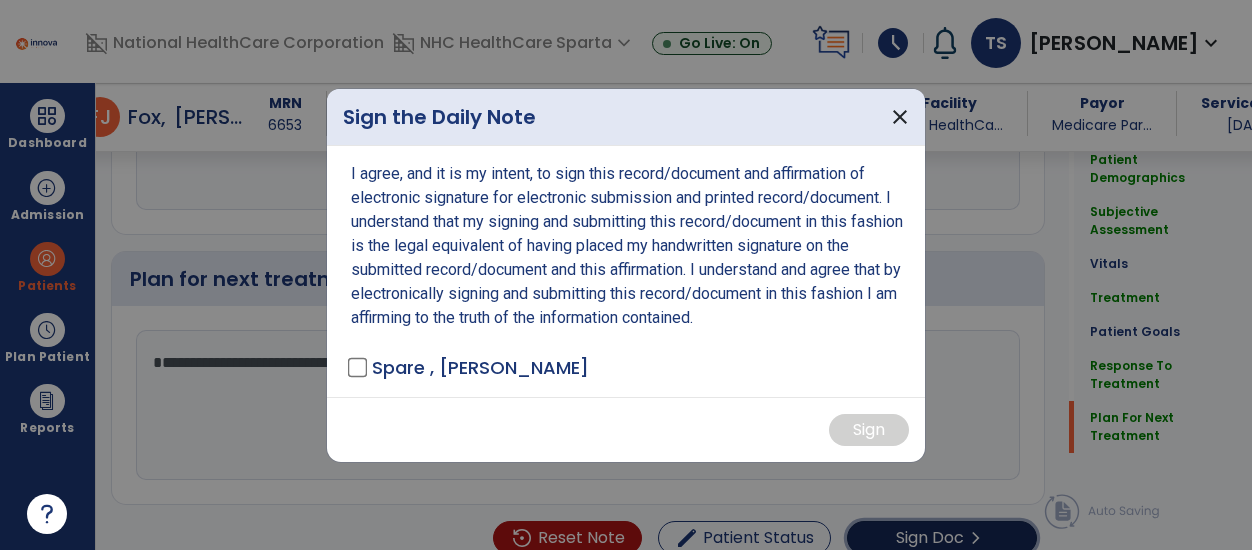 scroll, scrollTop: 2986, scrollLeft: 0, axis: vertical 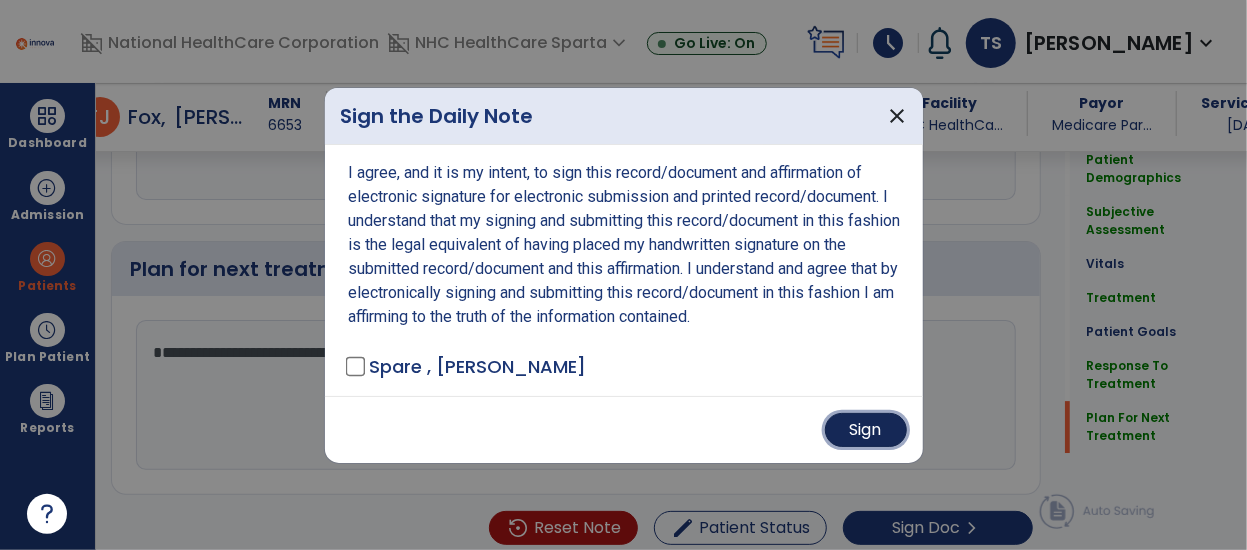 click on "Sign" at bounding box center [866, 430] 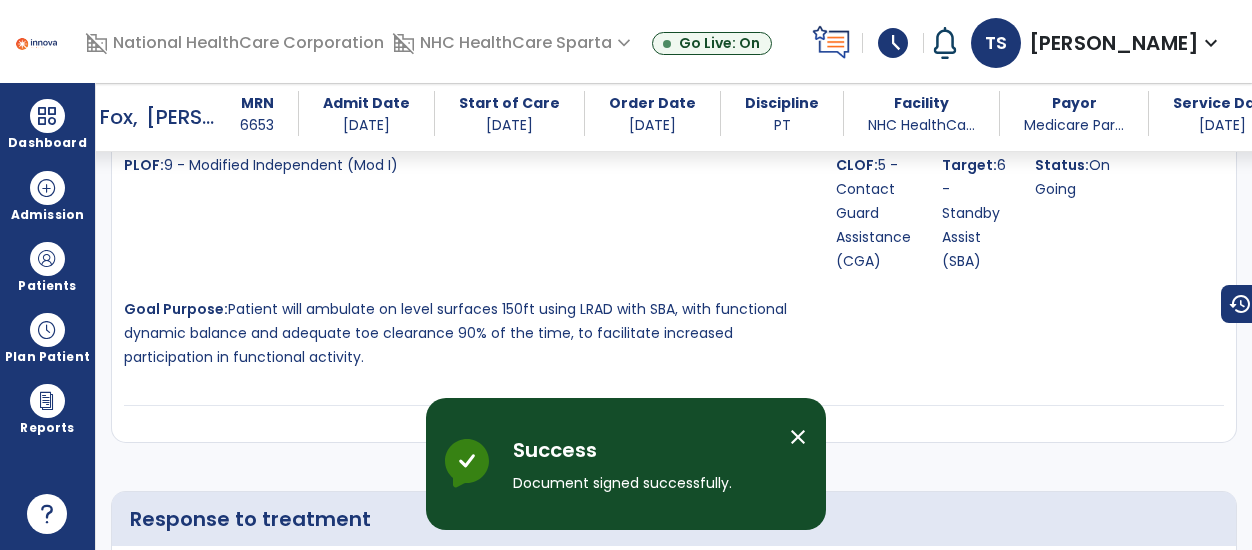 scroll, scrollTop: 4494, scrollLeft: 0, axis: vertical 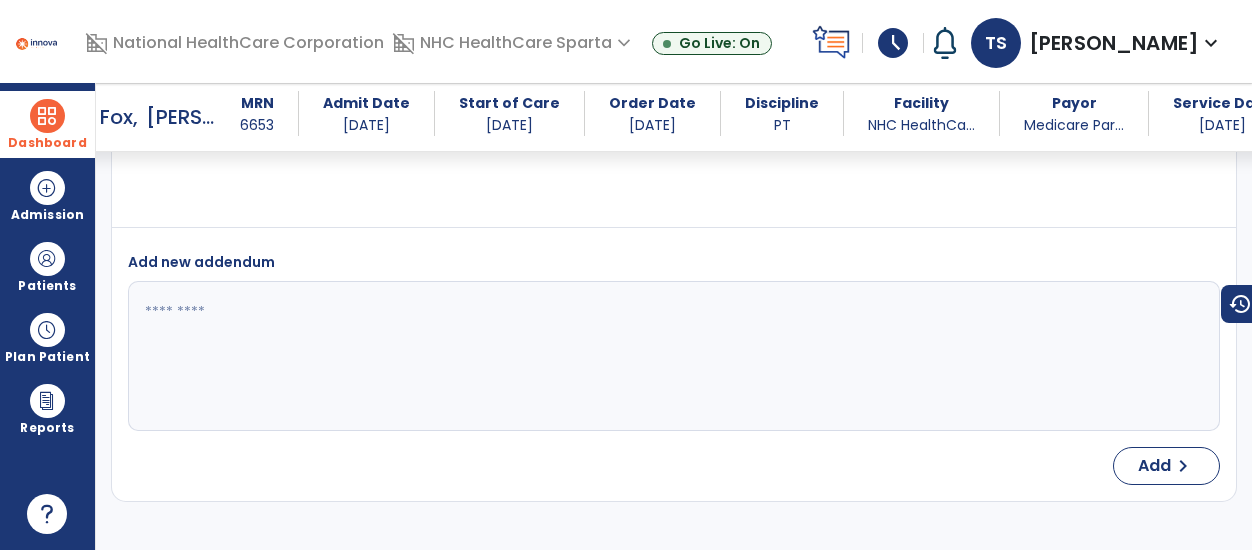 click at bounding box center [47, 116] 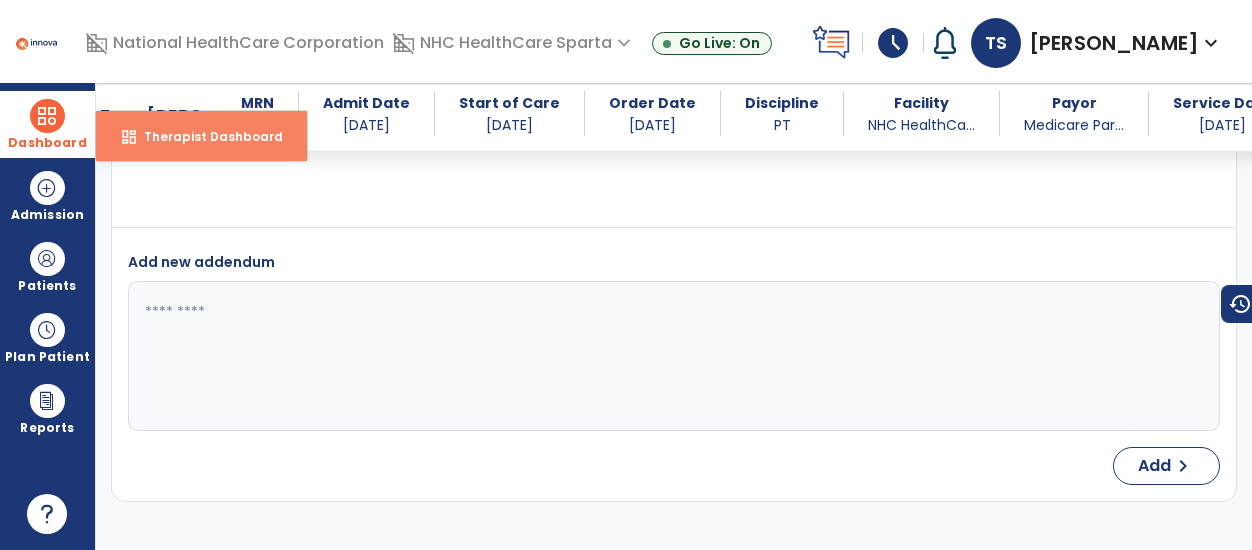 click on "Therapist Dashboard" at bounding box center [205, 136] 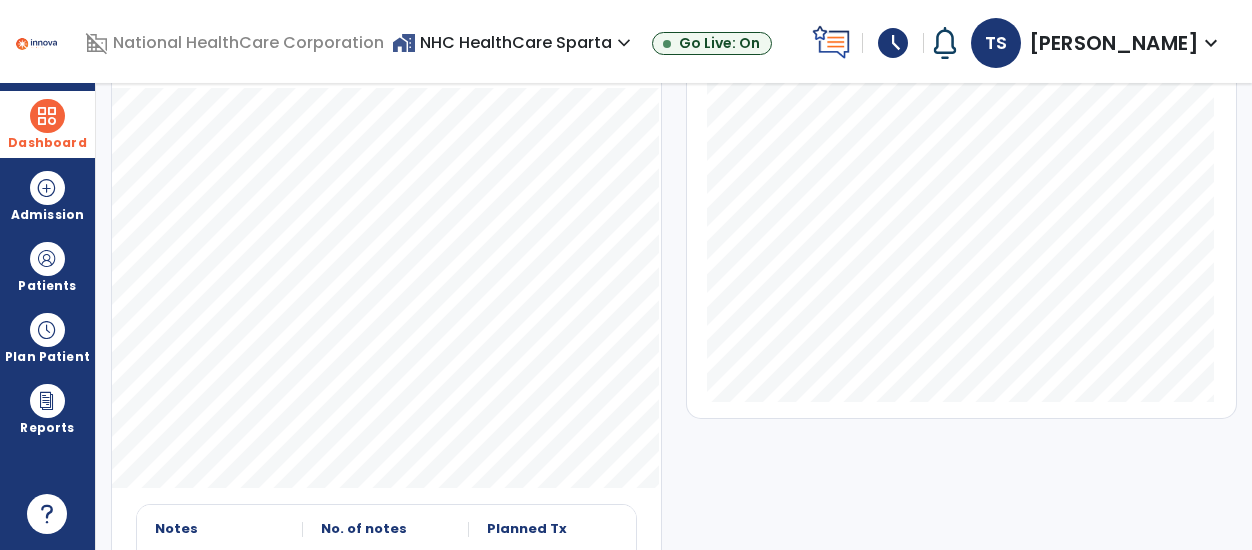 scroll, scrollTop: 192, scrollLeft: 0, axis: vertical 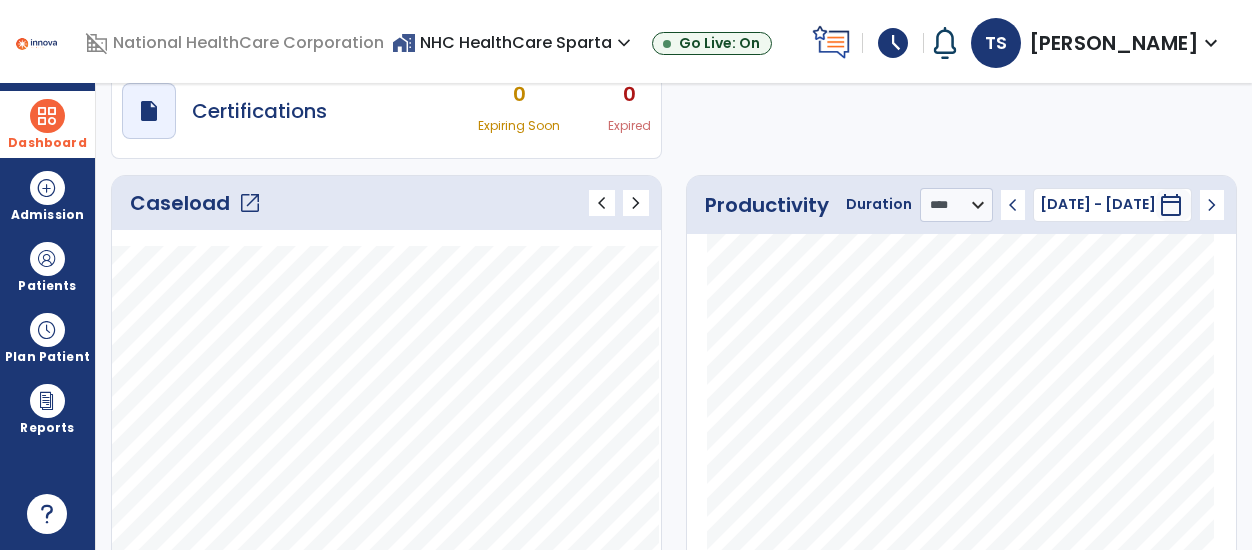 click on "open_in_new" 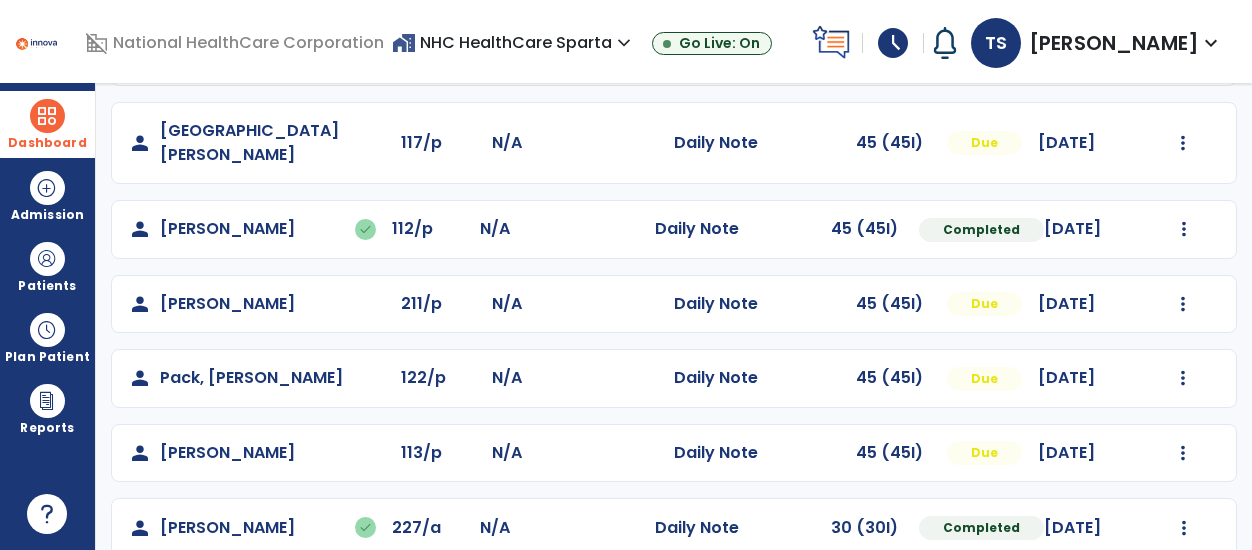 scroll, scrollTop: 483, scrollLeft: 0, axis: vertical 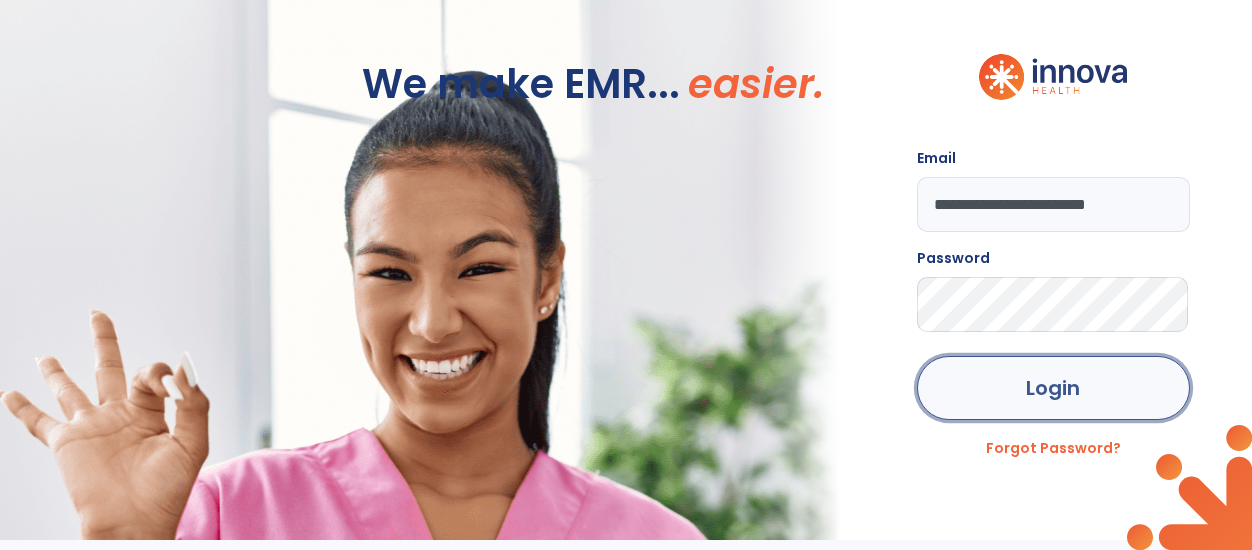 click on "Login" 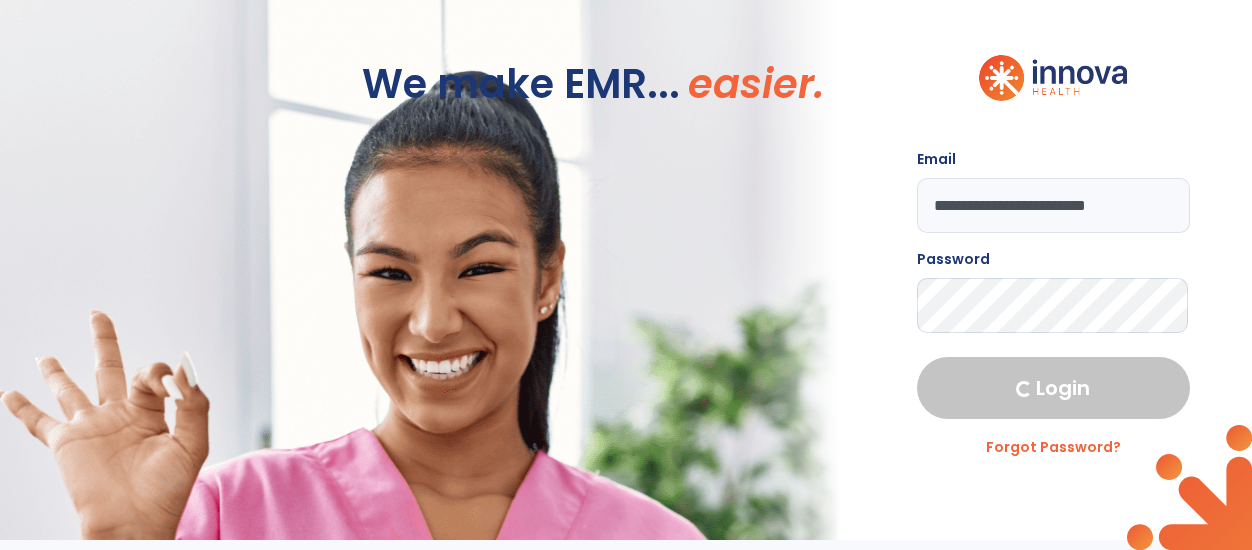 select on "****" 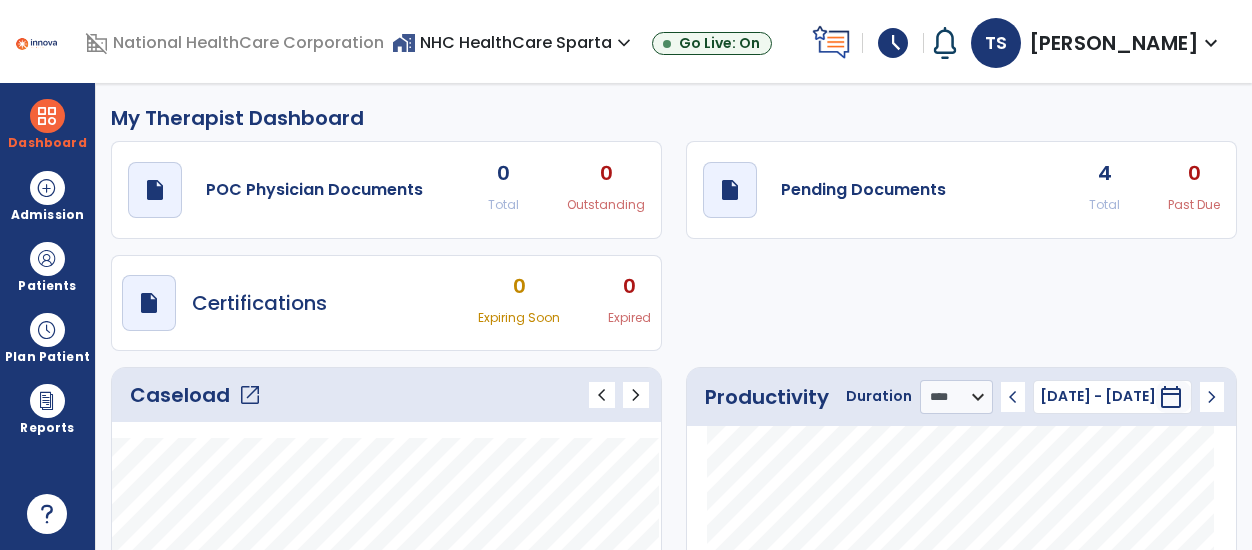 click on "schedule" at bounding box center [893, 43] 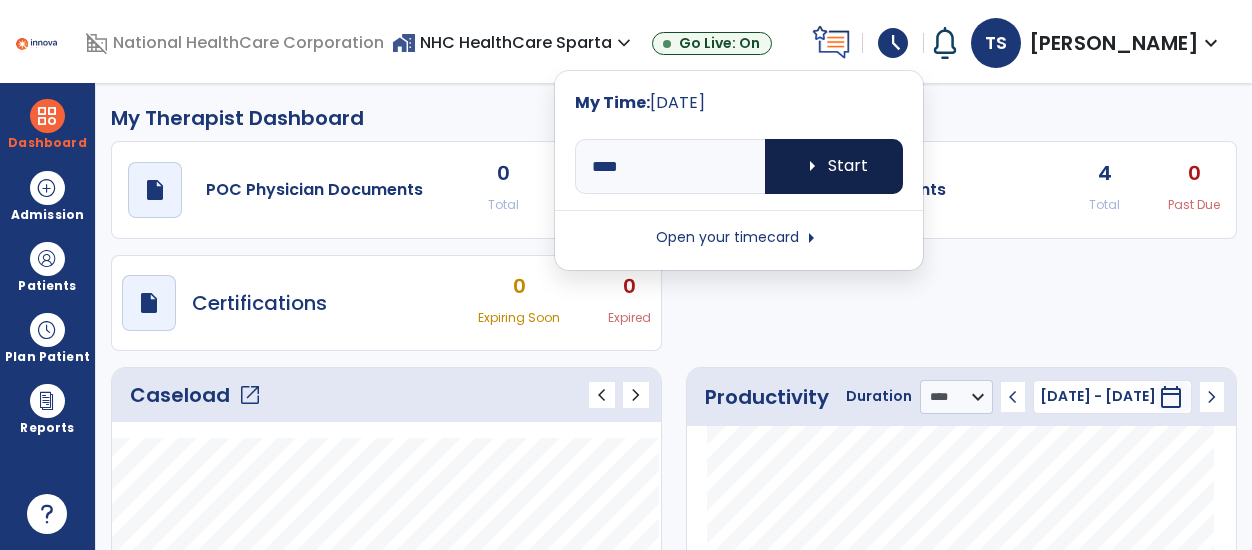 click on "arrow_right  Start" at bounding box center [834, 166] 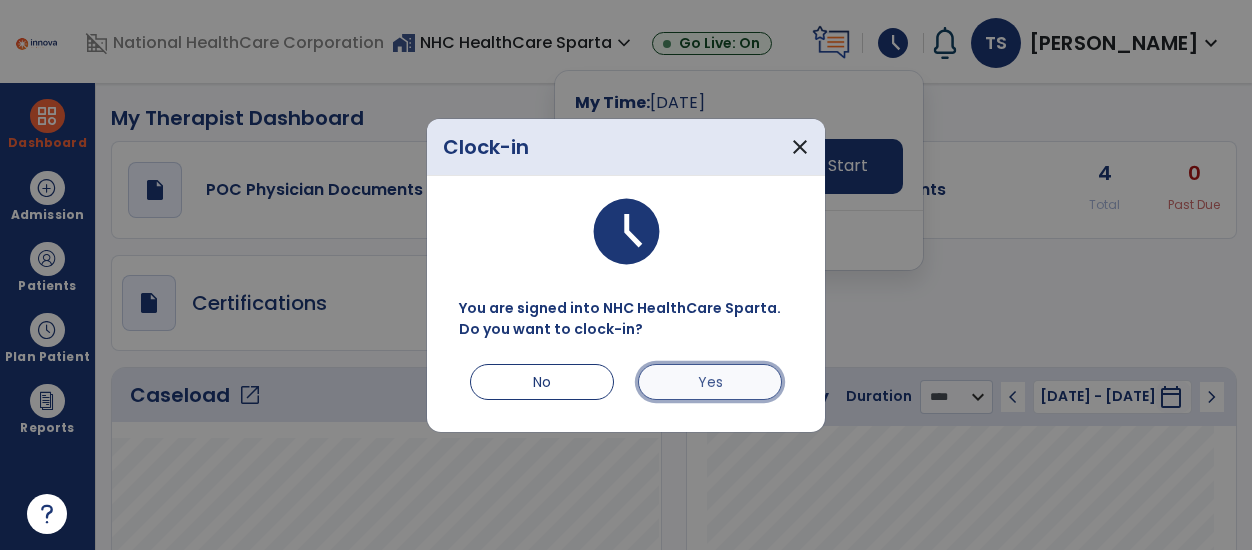 click on "Yes" at bounding box center (710, 382) 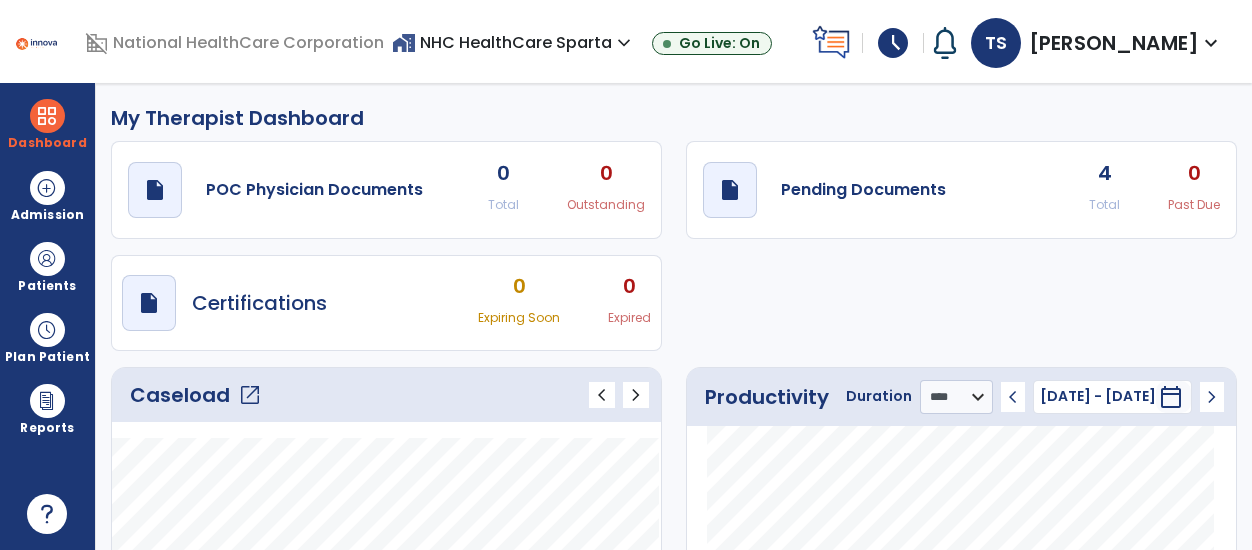 click on "open_in_new" 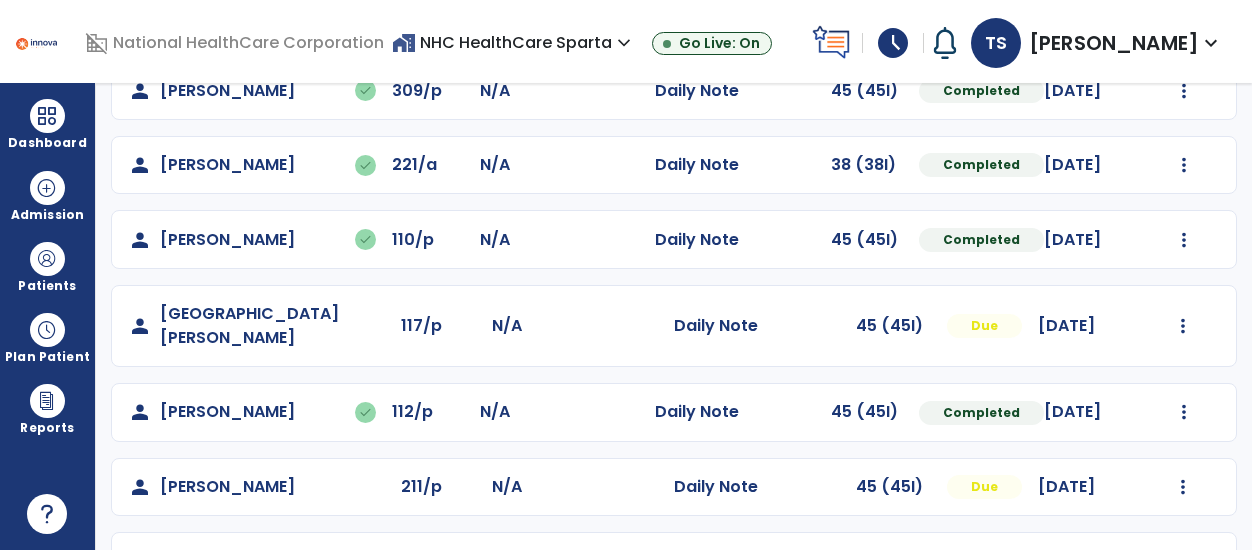 scroll, scrollTop: 314, scrollLeft: 0, axis: vertical 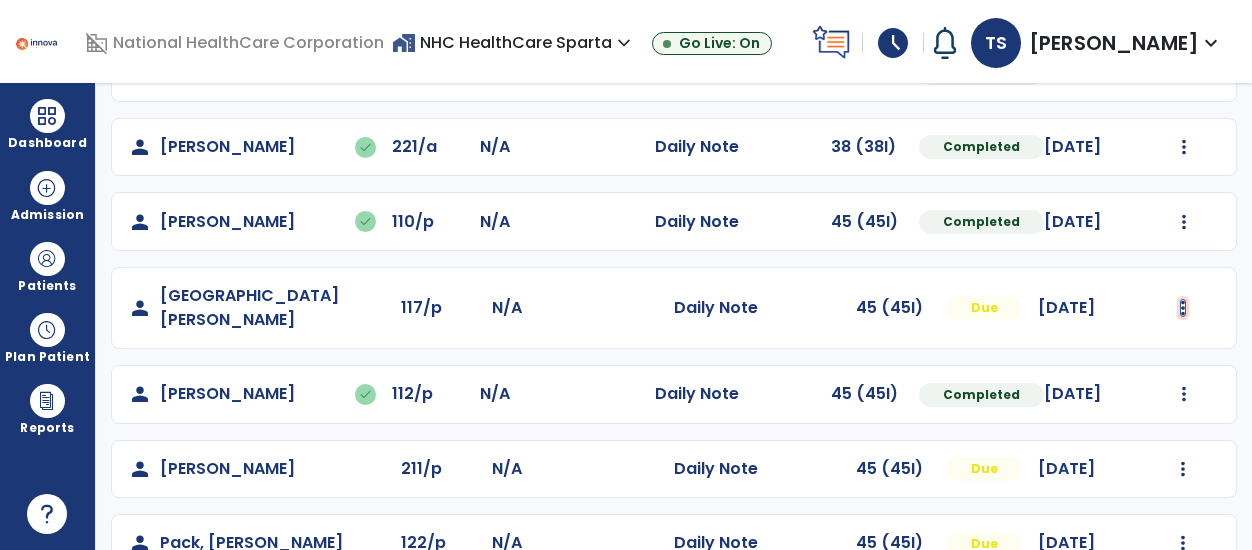 click at bounding box center (1184, -2) 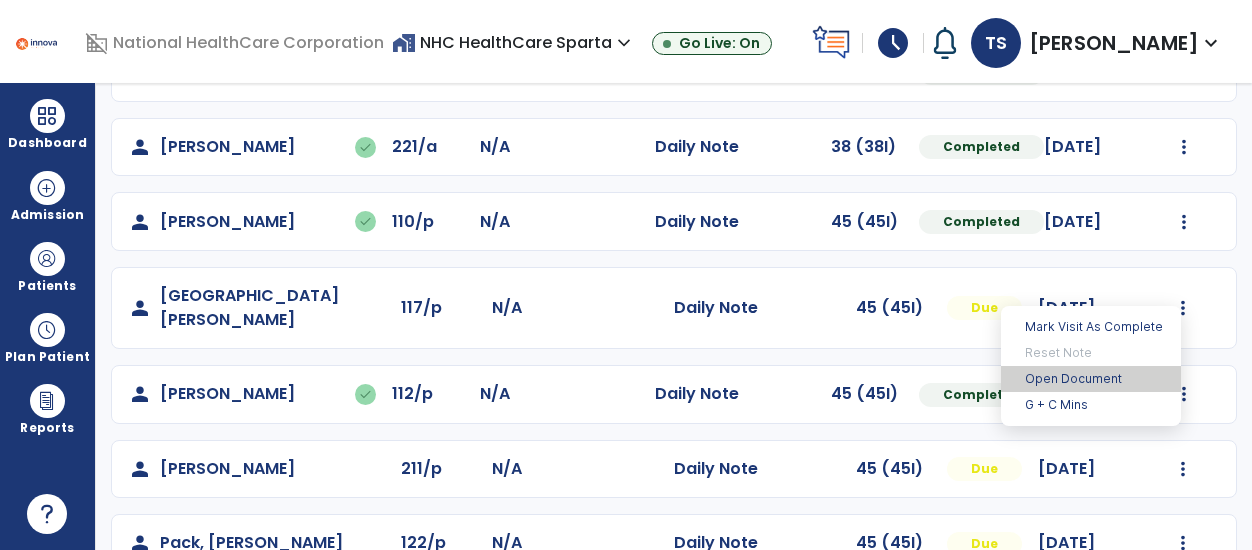 click on "Open Document" at bounding box center [1091, 379] 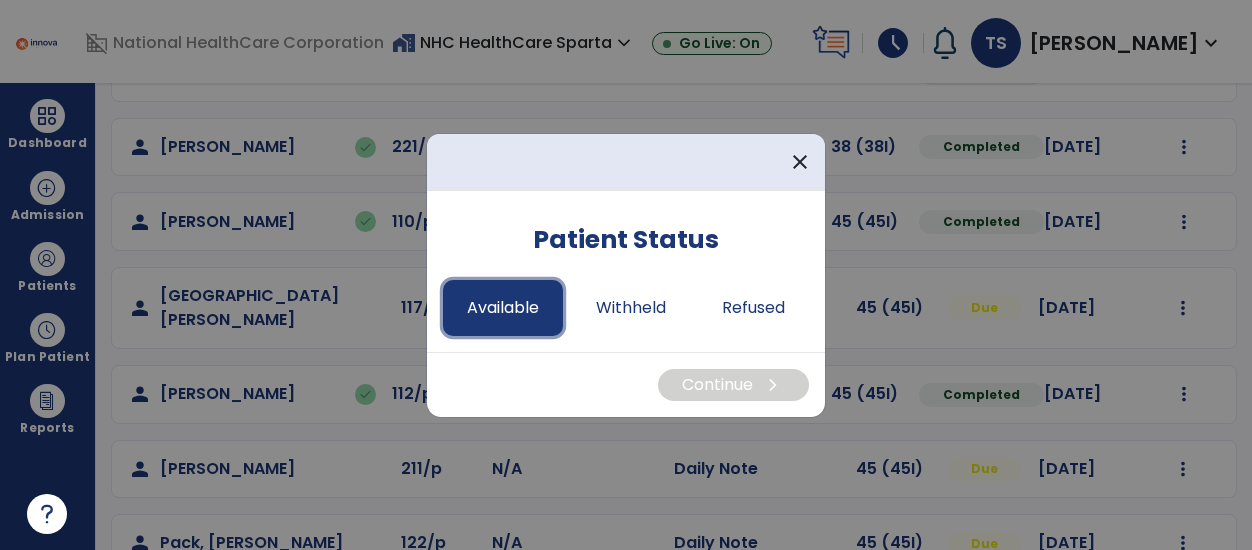 click on "Available" at bounding box center (503, 308) 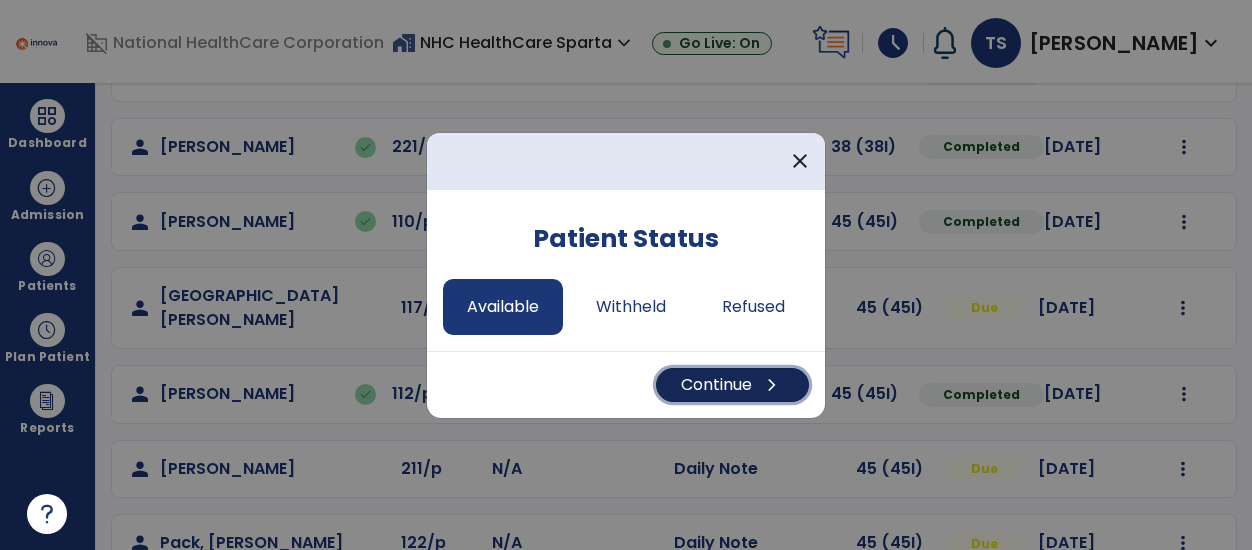 click on "chevron_right" at bounding box center [772, 385] 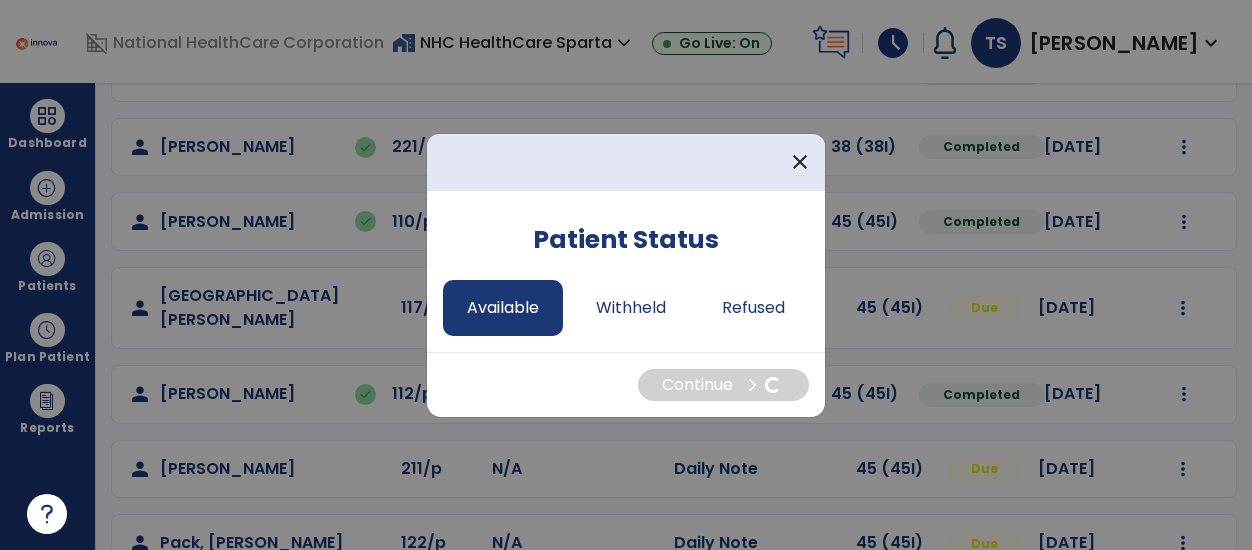 select on "*" 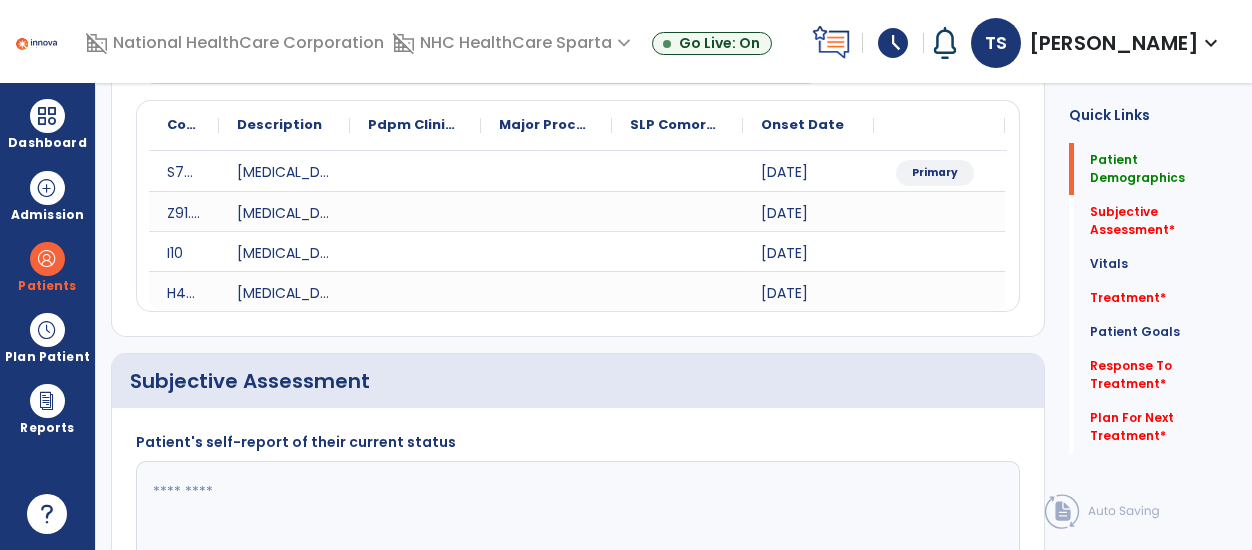 click on "Patient's self-report of their current status" 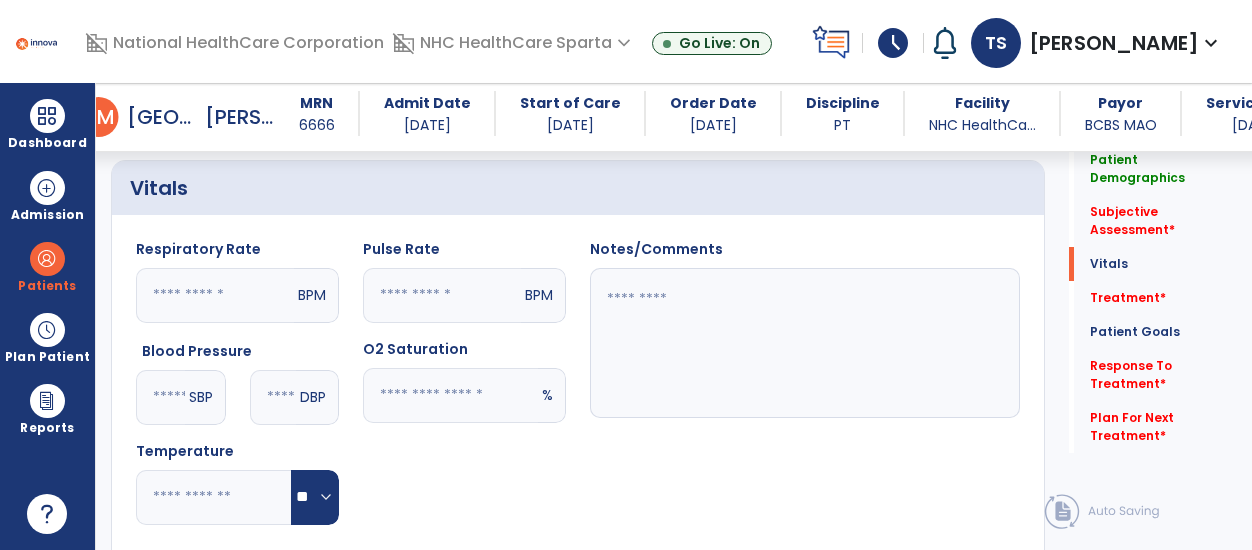 scroll, scrollTop: 786, scrollLeft: 0, axis: vertical 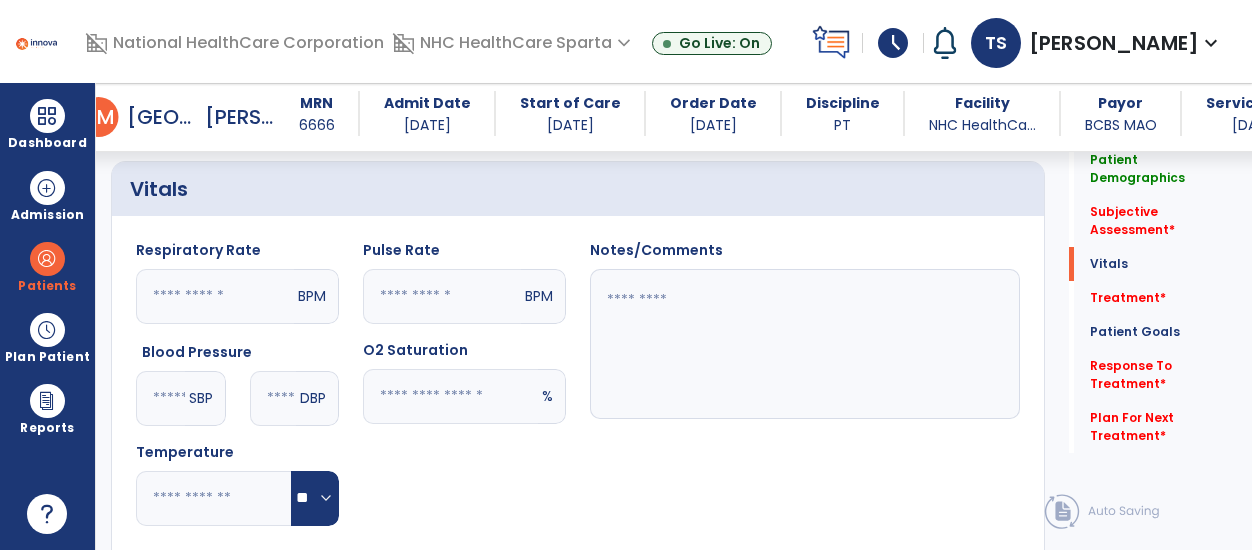 click 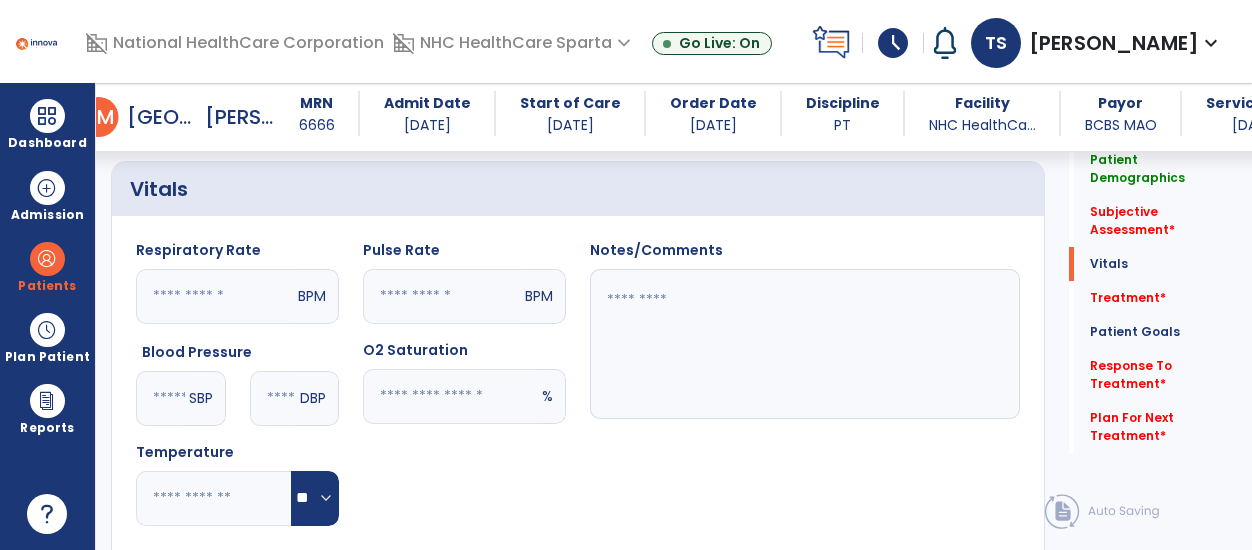 click 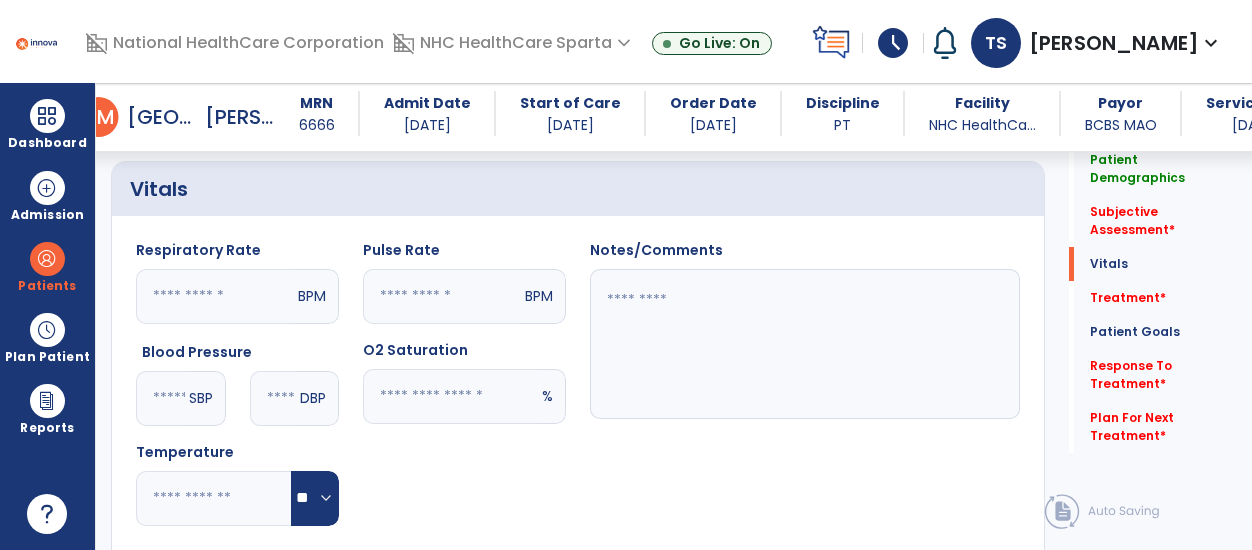 type on "**" 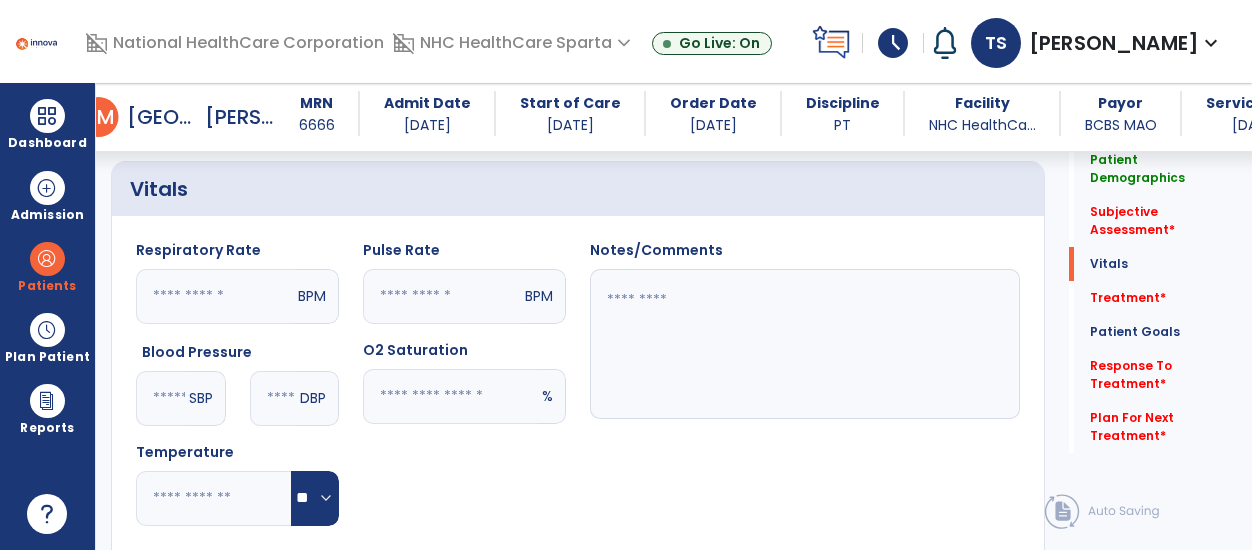 click 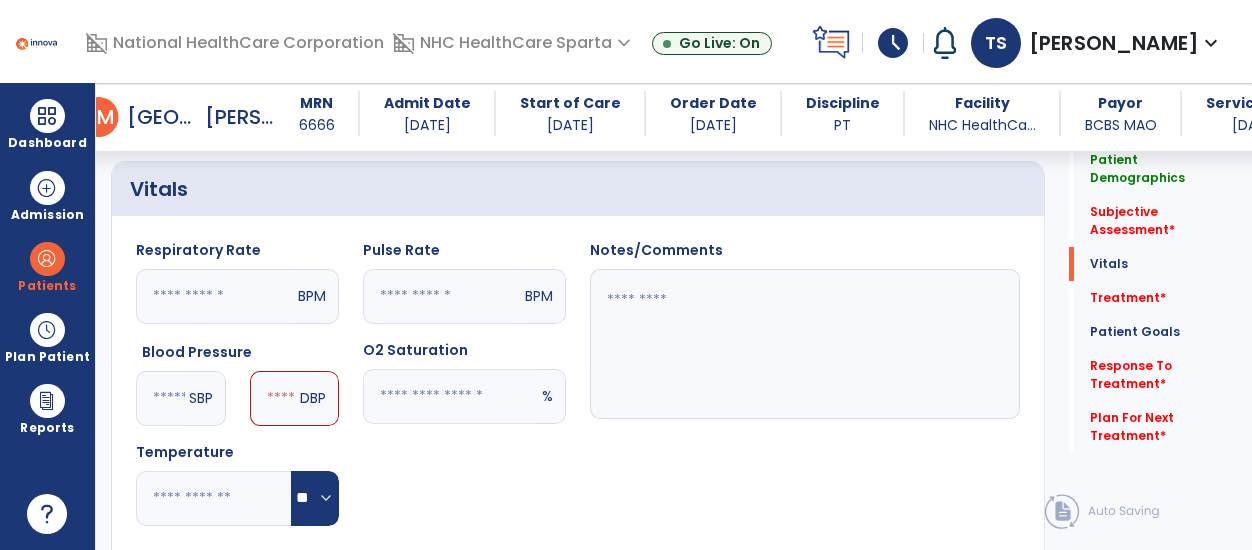 type on "***" 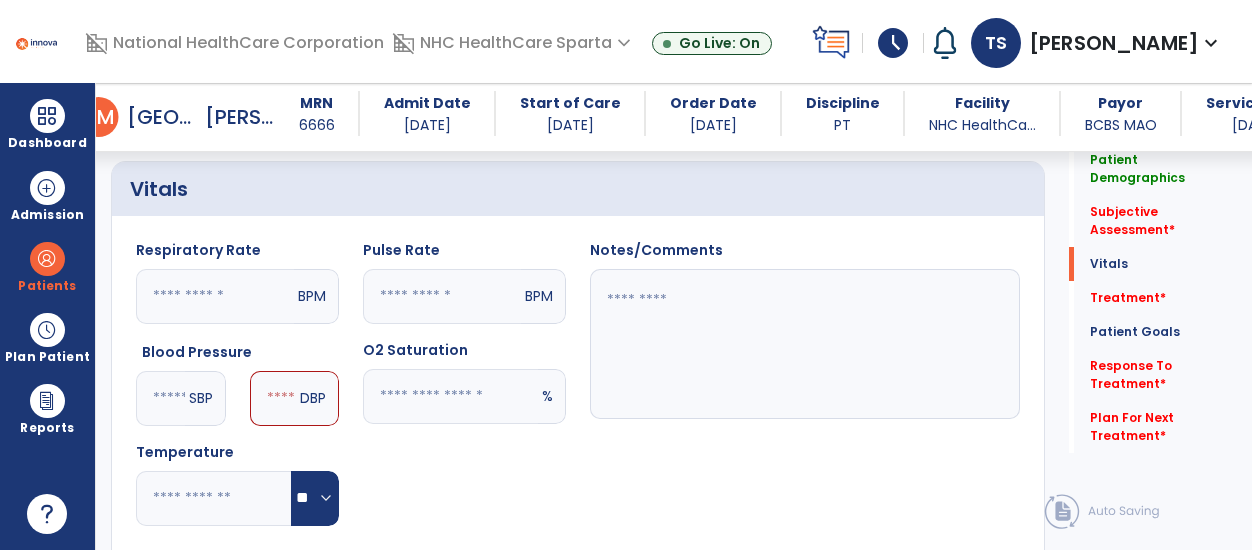 click 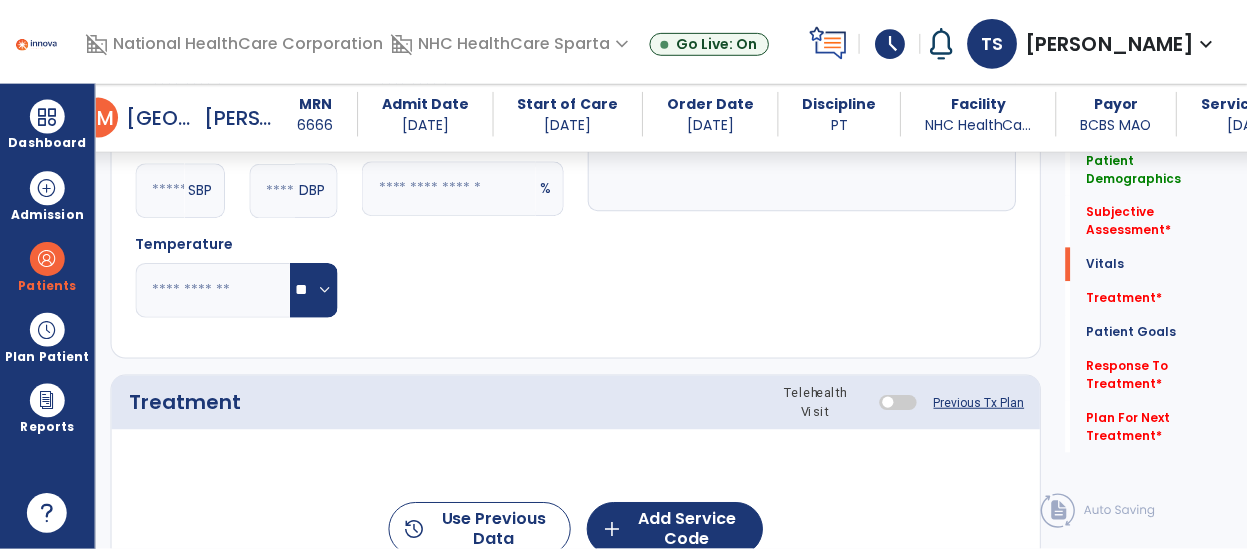 scroll, scrollTop: 1100, scrollLeft: 0, axis: vertical 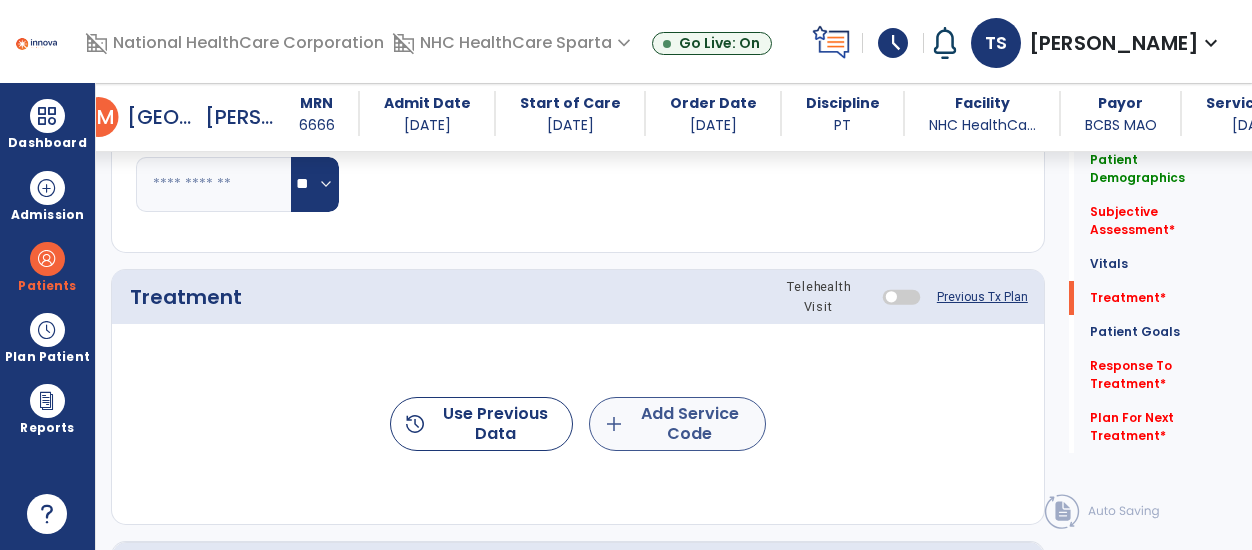 type on "**" 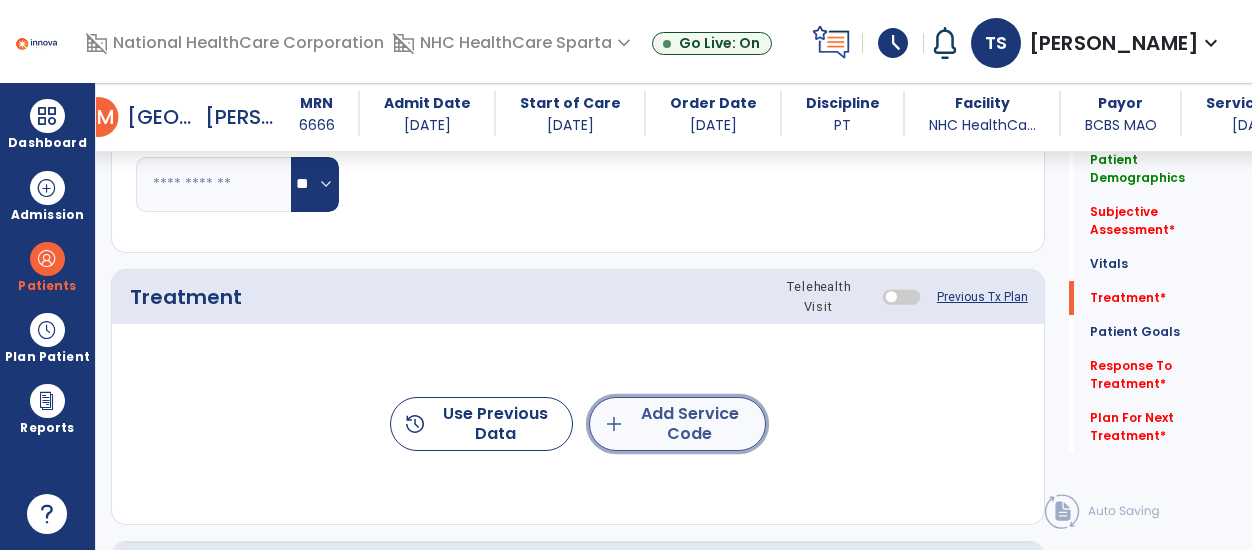 click on "add  Add Service Code" 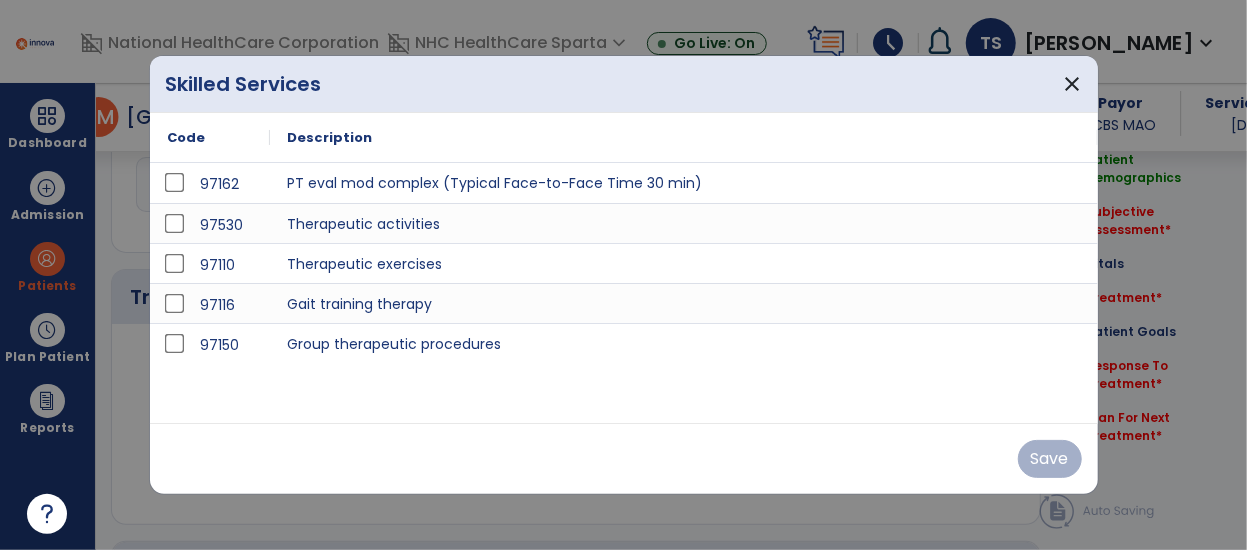scroll, scrollTop: 1100, scrollLeft: 0, axis: vertical 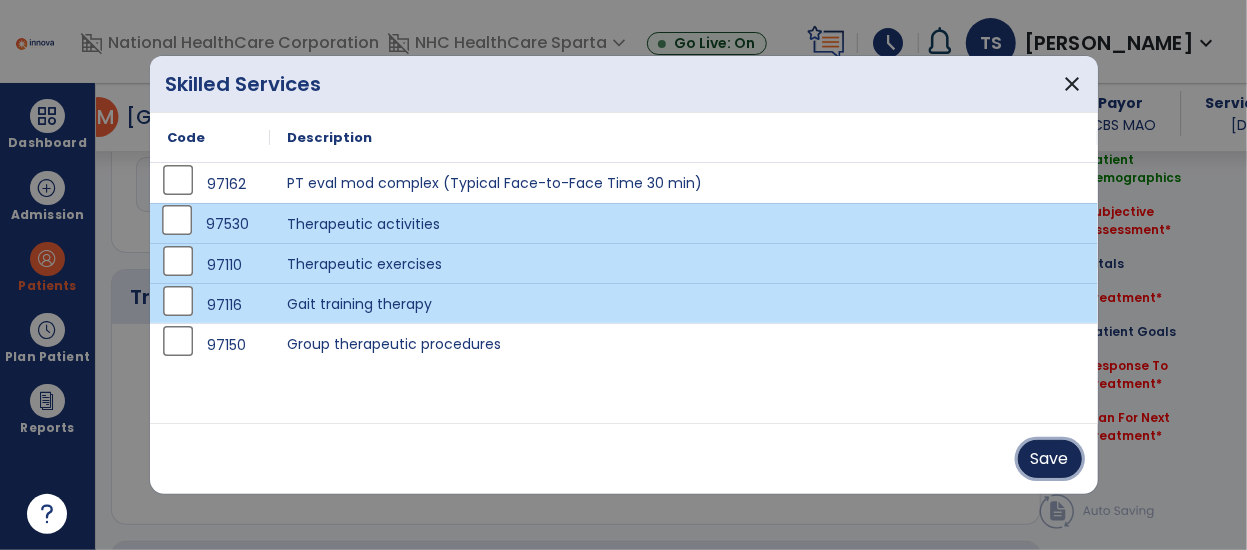 click on "Save" at bounding box center (1050, 459) 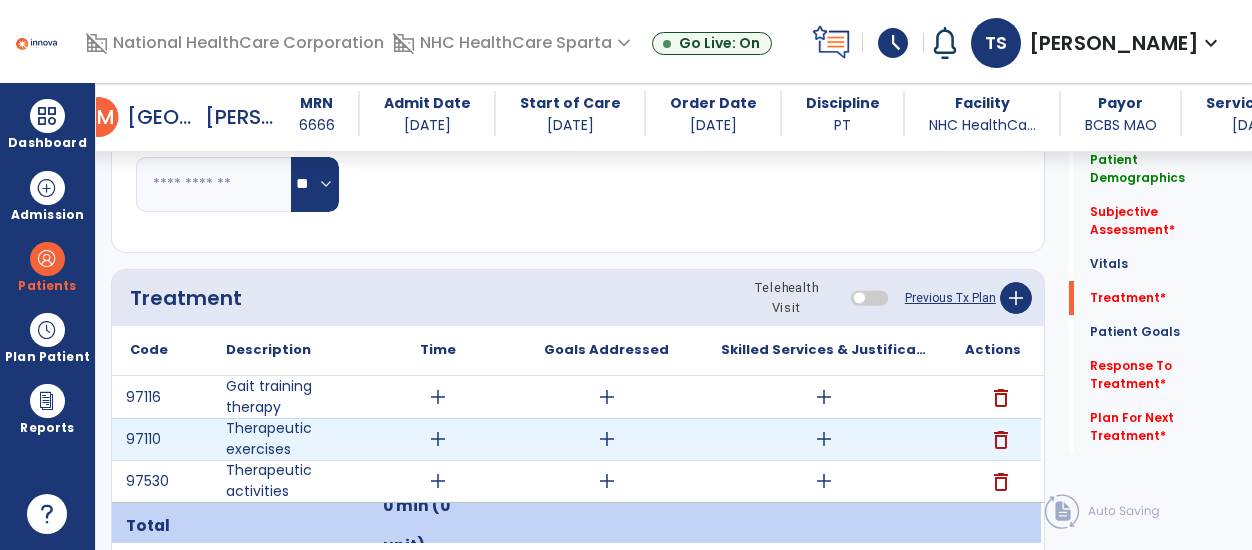 click on "add" at bounding box center [607, 439] 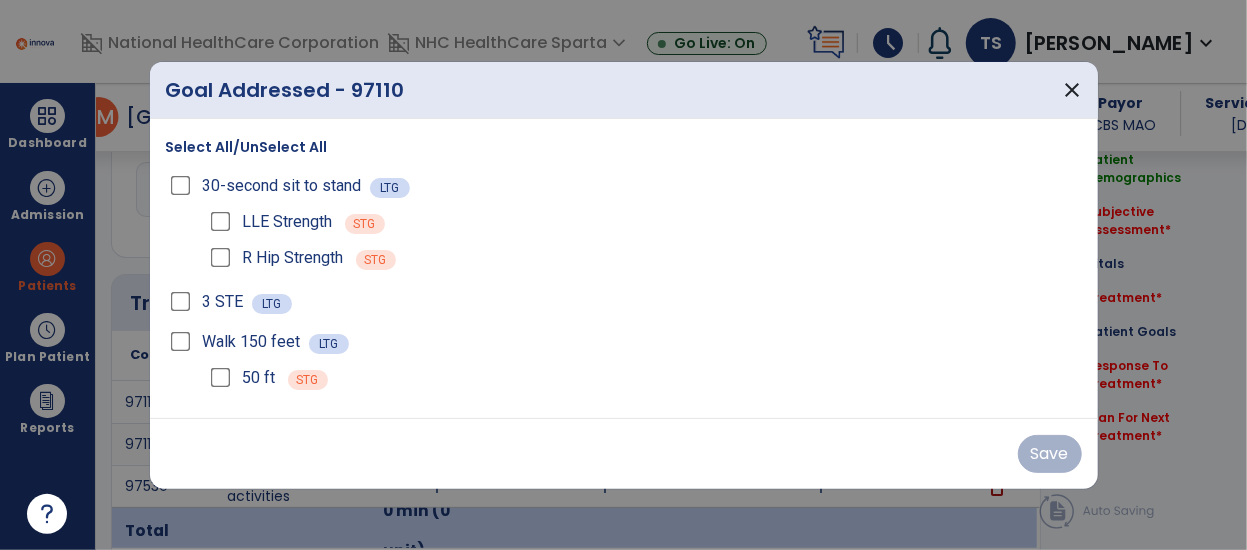 scroll, scrollTop: 1100, scrollLeft: 0, axis: vertical 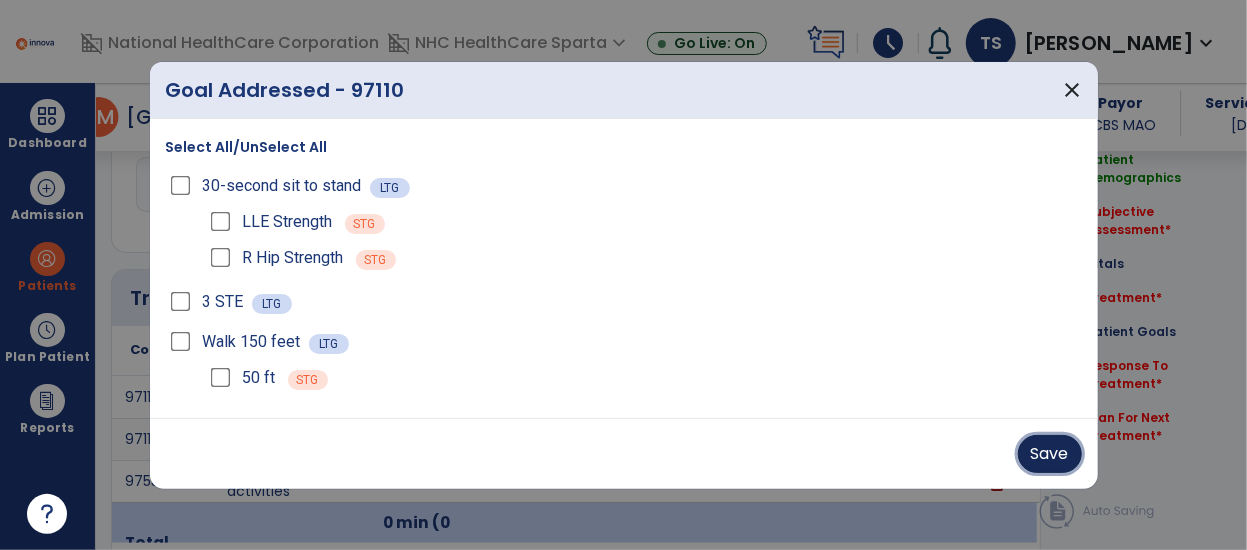 click on "Save" at bounding box center (1050, 454) 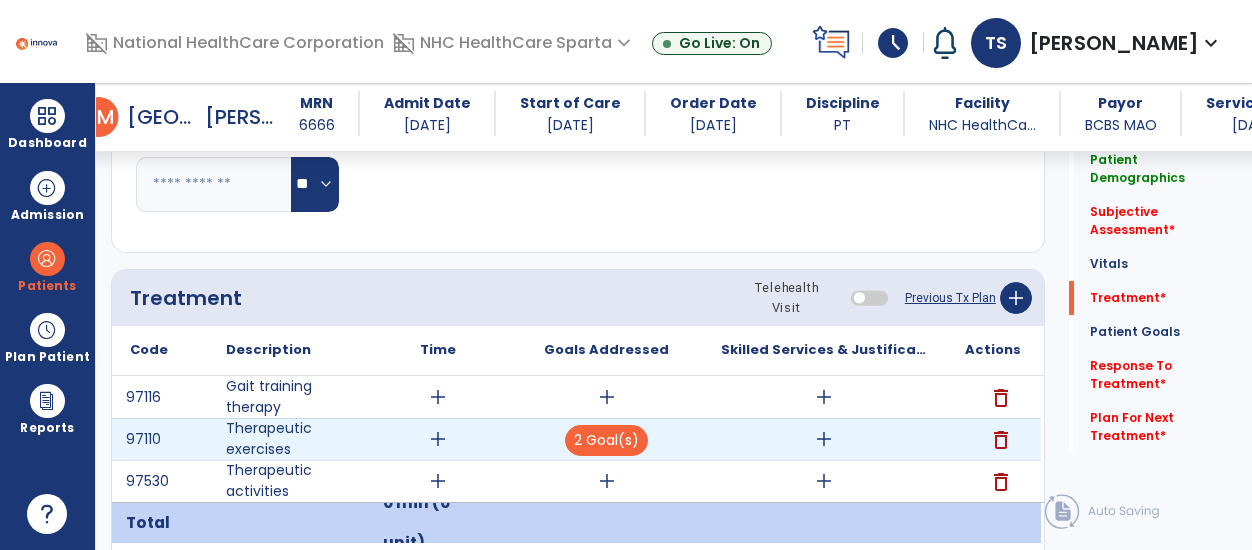 click on "add" at bounding box center (824, 439) 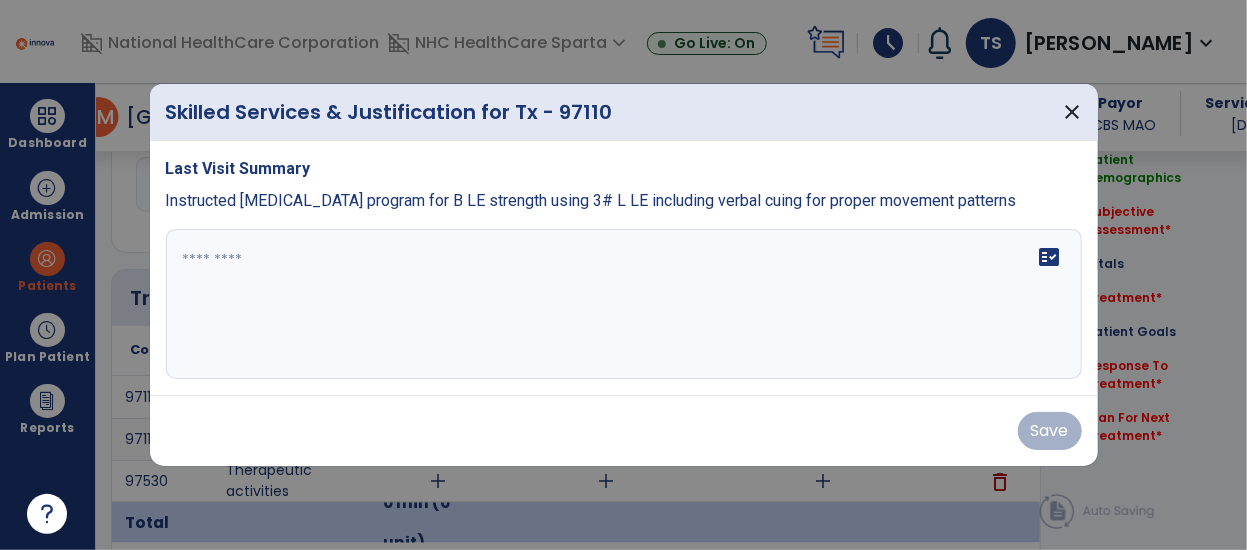 scroll, scrollTop: 1100, scrollLeft: 0, axis: vertical 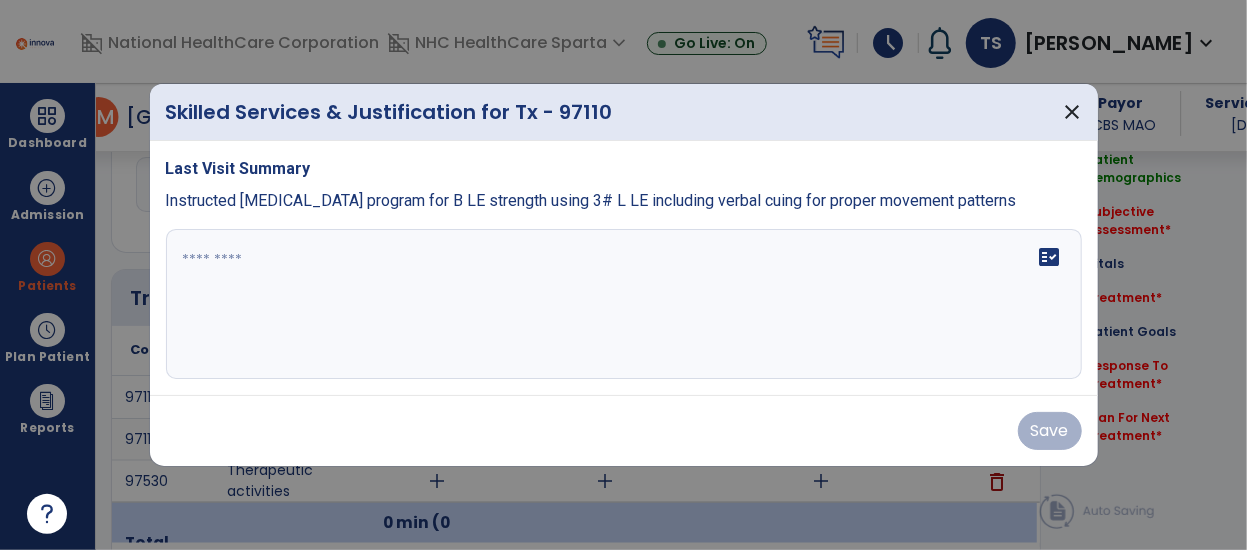 click on "fact_check" at bounding box center [624, 304] 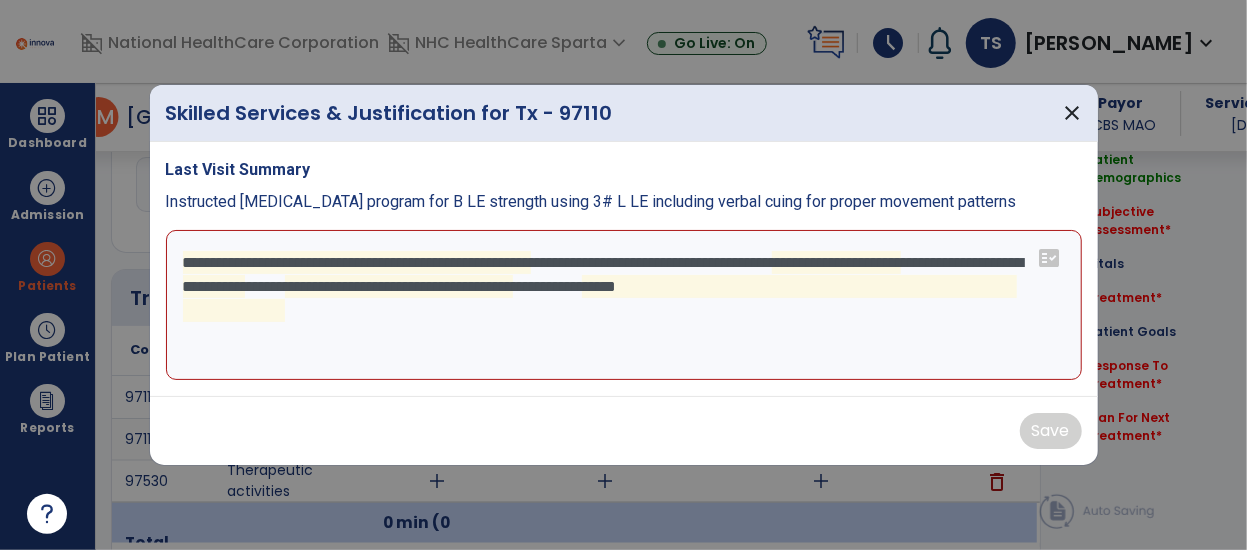 click on "**********" at bounding box center [624, 305] 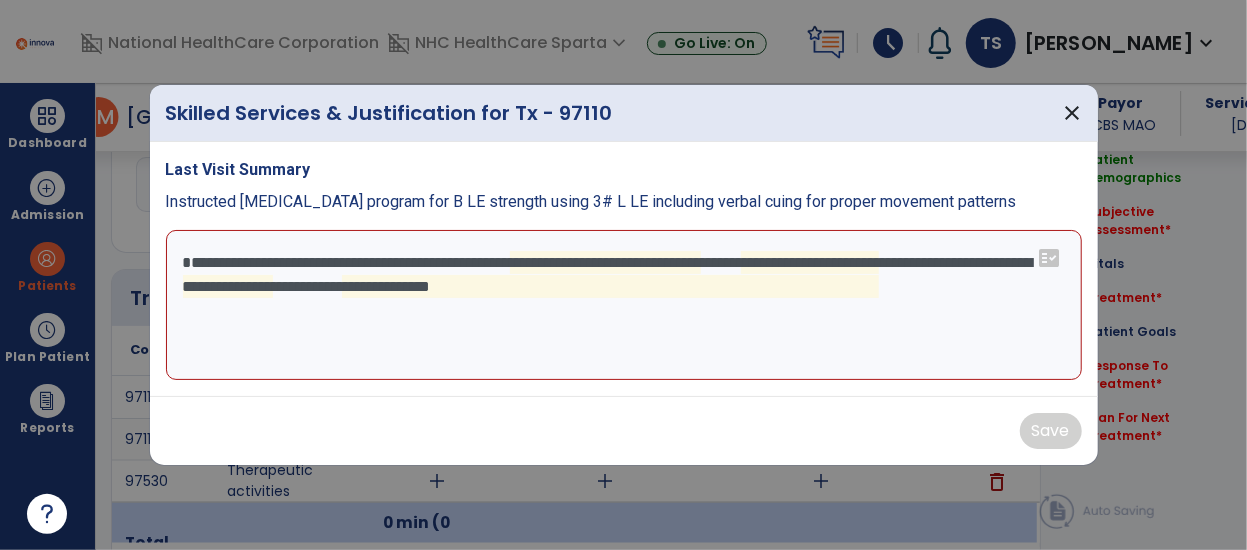 click on "**********" at bounding box center [624, 305] 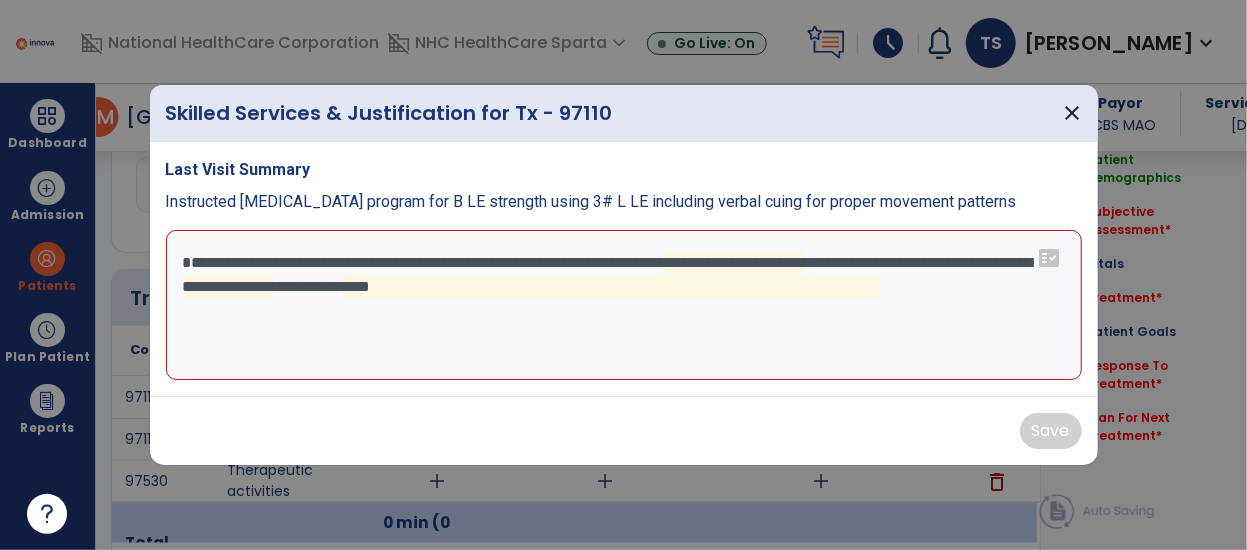 click on "**********" at bounding box center [624, 305] 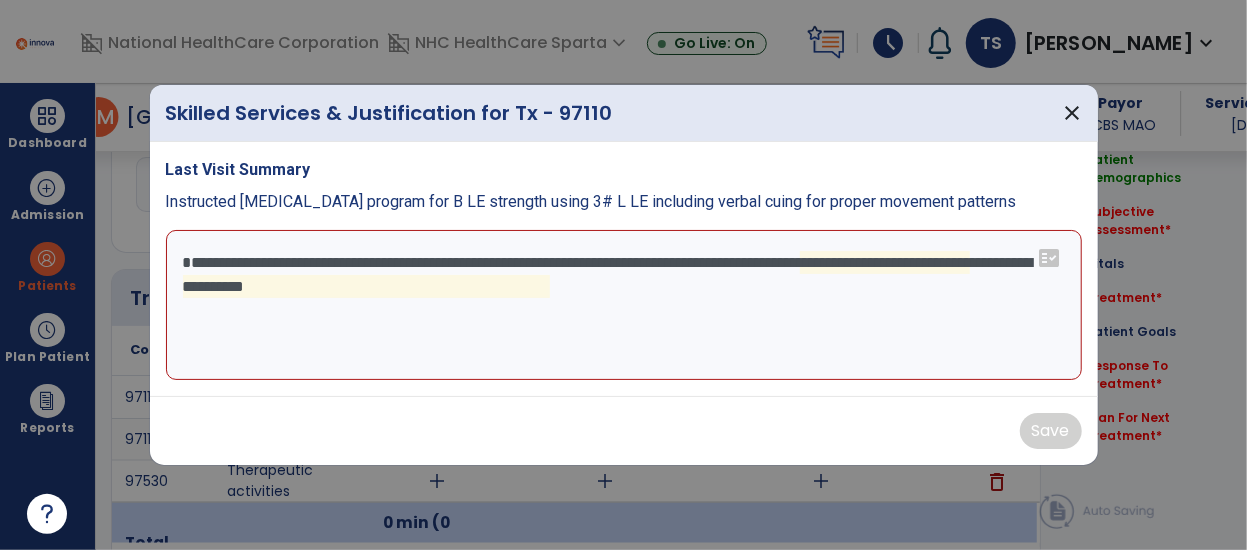 click on "**********" at bounding box center [624, 305] 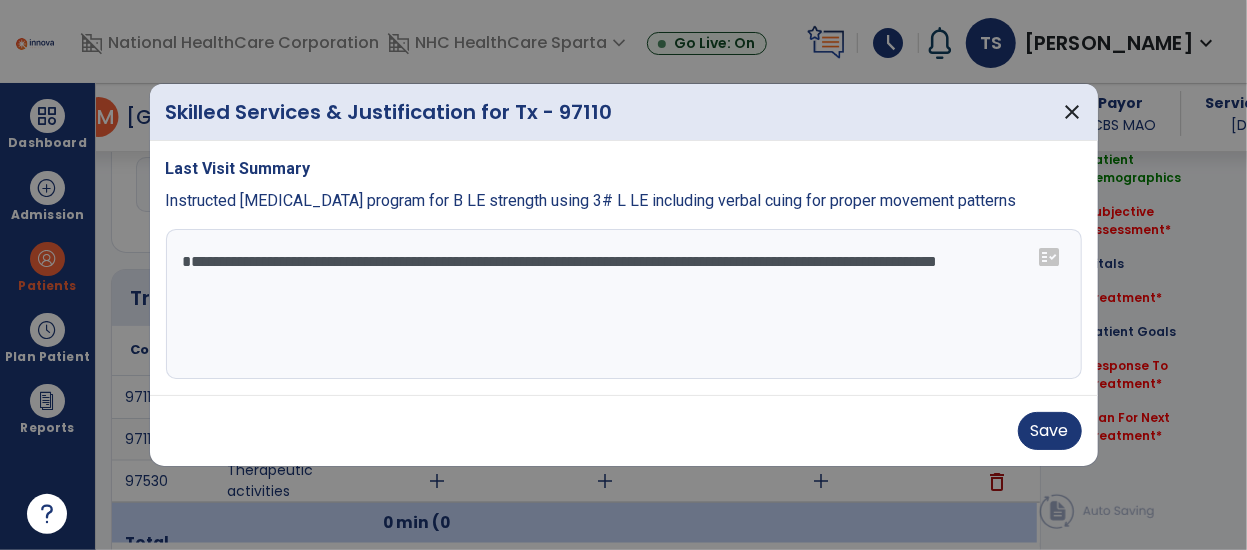 type on "**********" 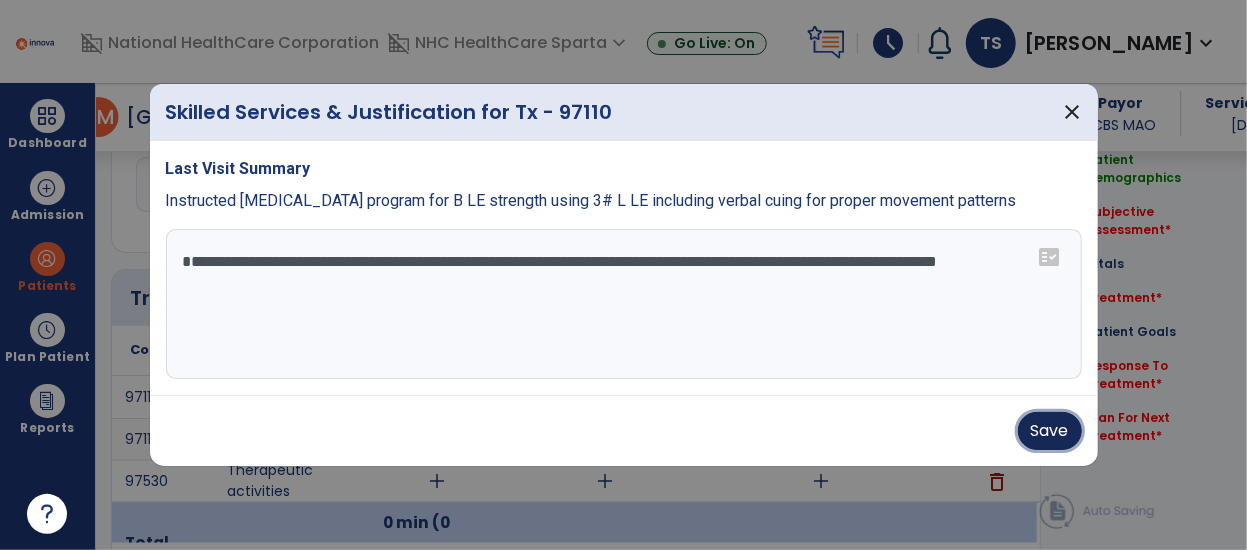 click on "Save" at bounding box center [1050, 431] 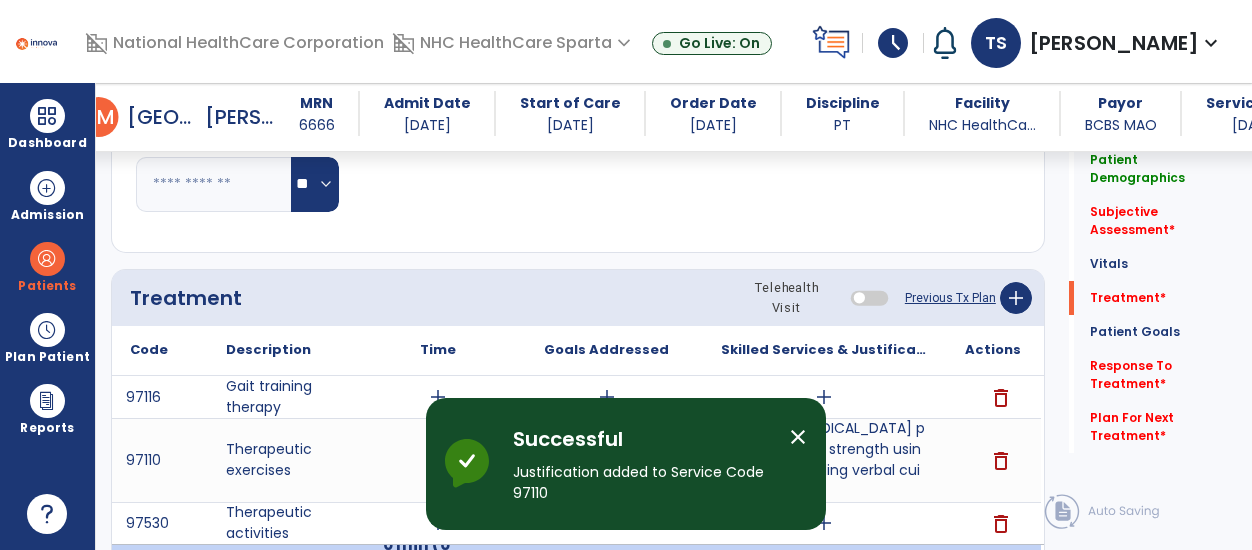 click on "close" at bounding box center [798, 437] 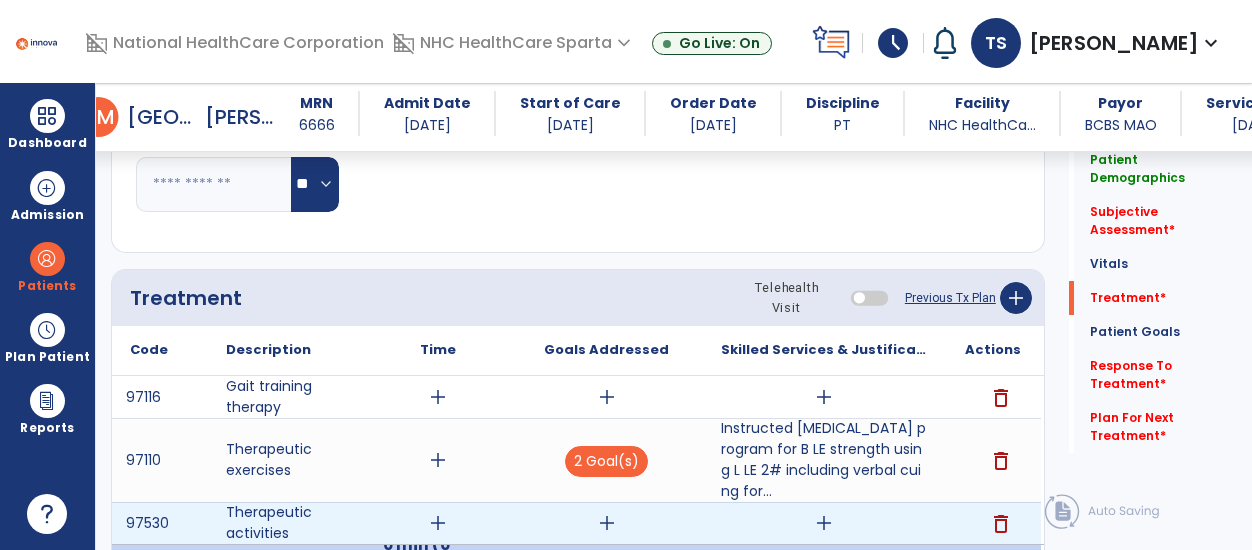 click on "add" at bounding box center (607, 523) 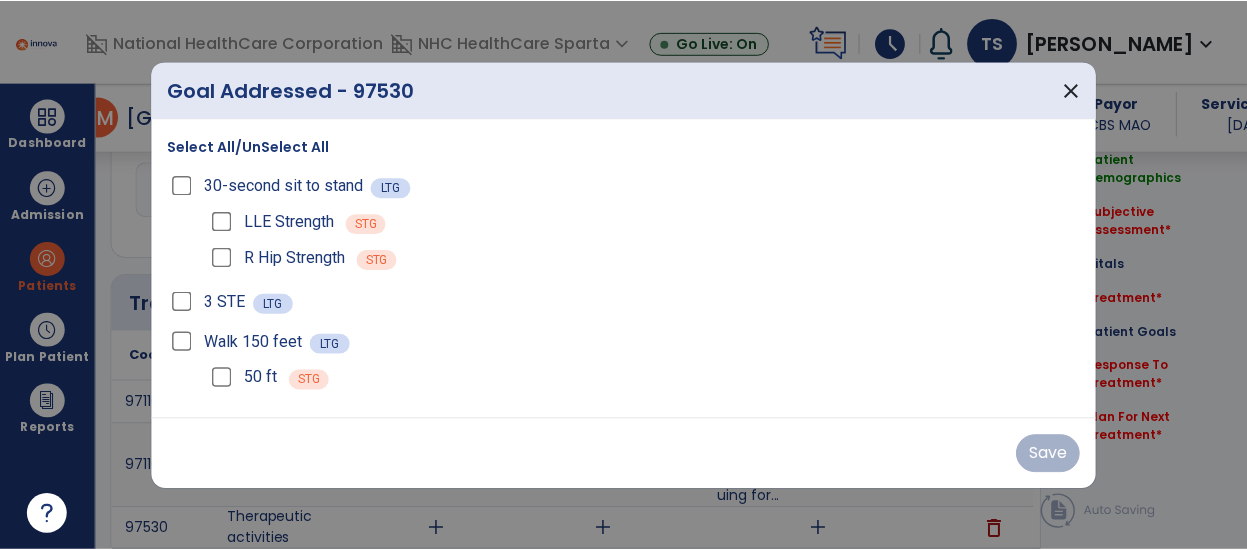 scroll, scrollTop: 1100, scrollLeft: 0, axis: vertical 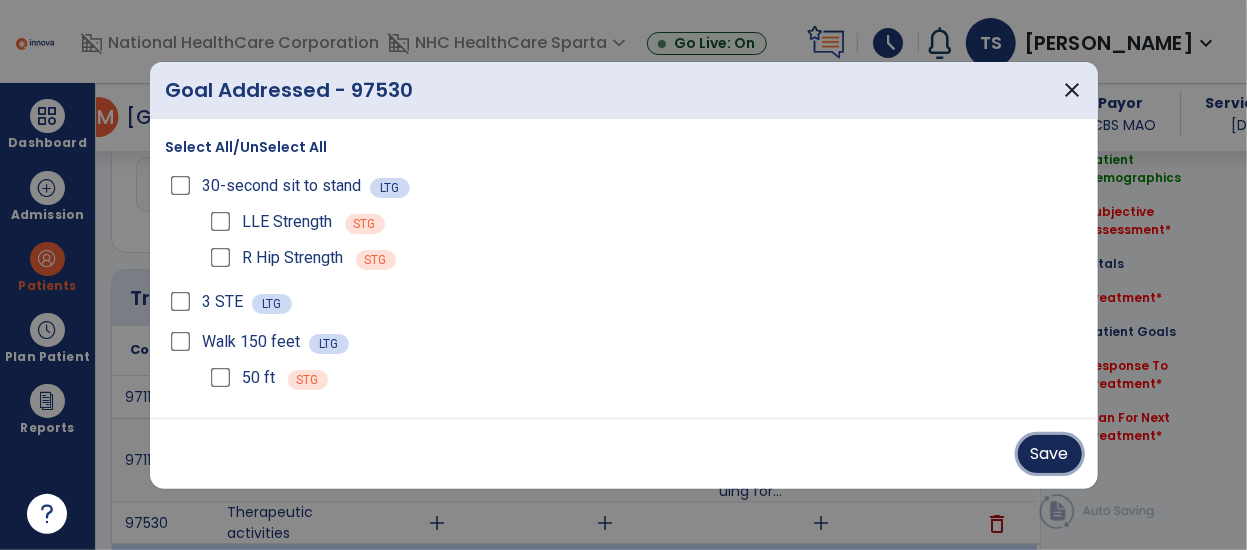click on "Save" at bounding box center (1050, 454) 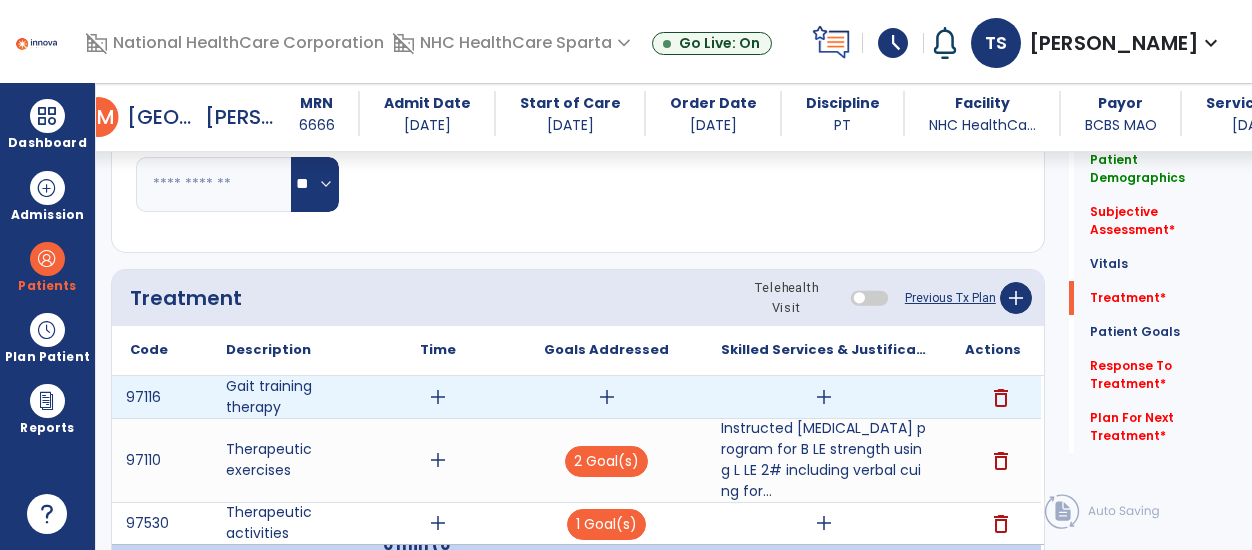 click on "add" at bounding box center (607, 397) 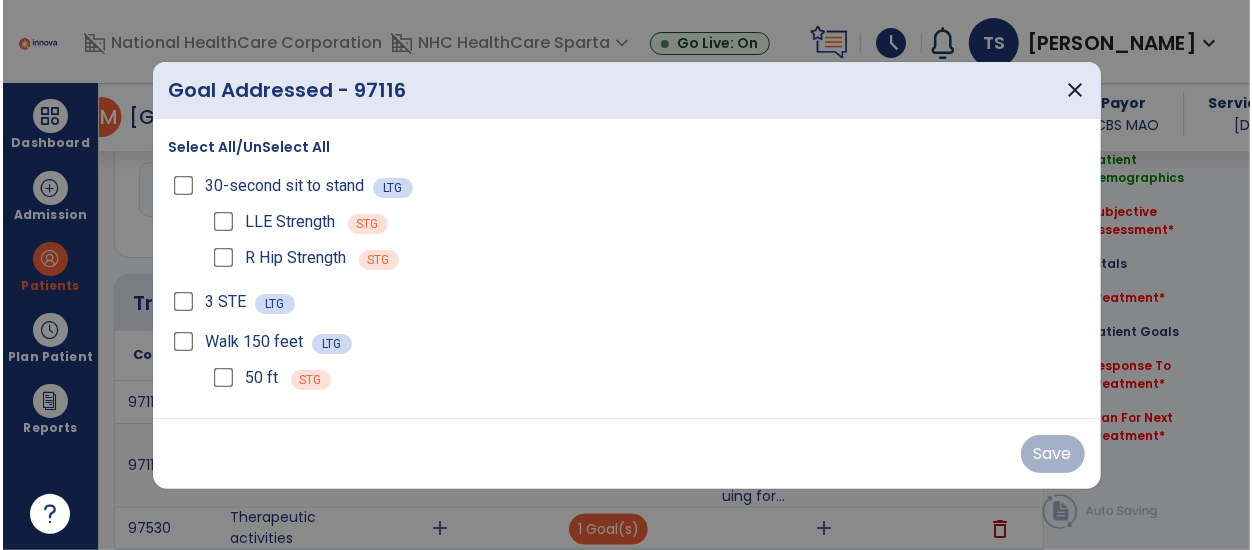scroll, scrollTop: 1100, scrollLeft: 0, axis: vertical 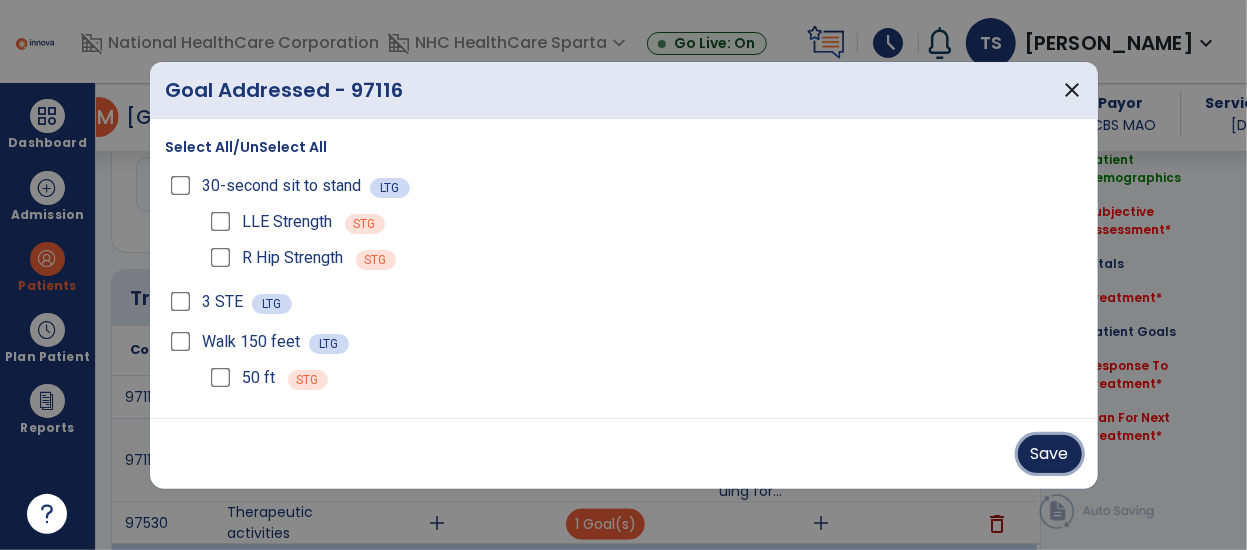 click on "Save" at bounding box center (1050, 454) 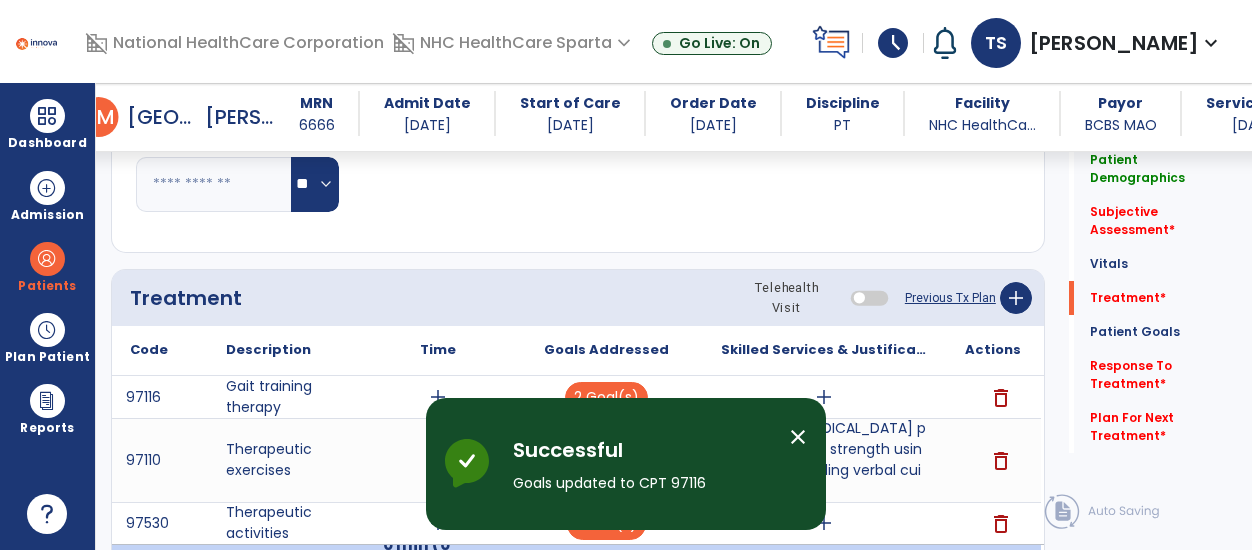 click on "close" at bounding box center (798, 437) 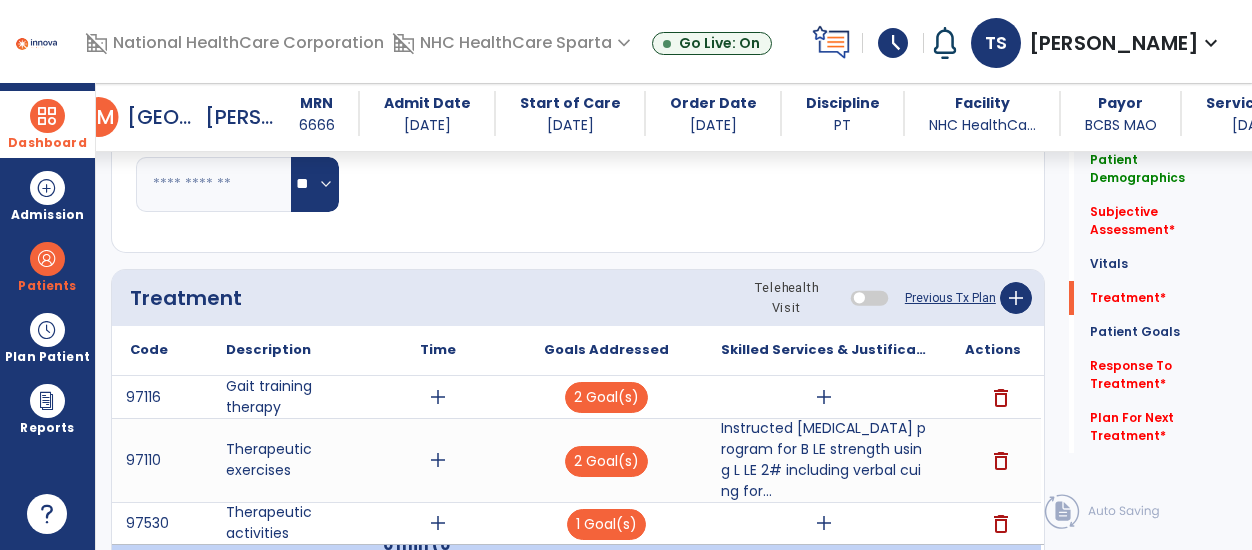 click at bounding box center (47, 116) 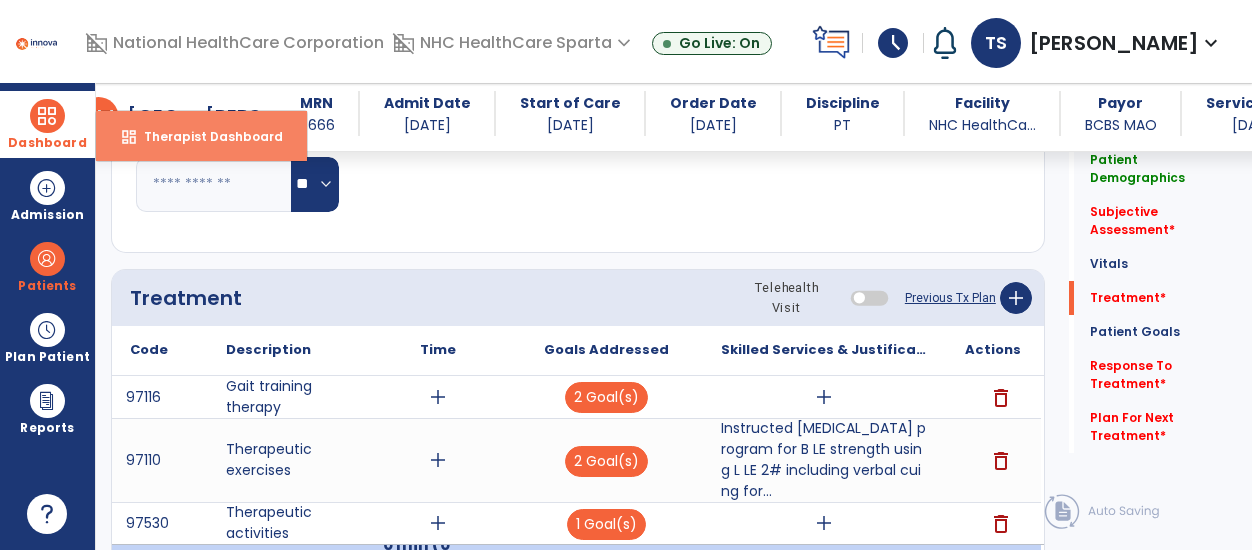 click on "dashboard" at bounding box center [129, 137] 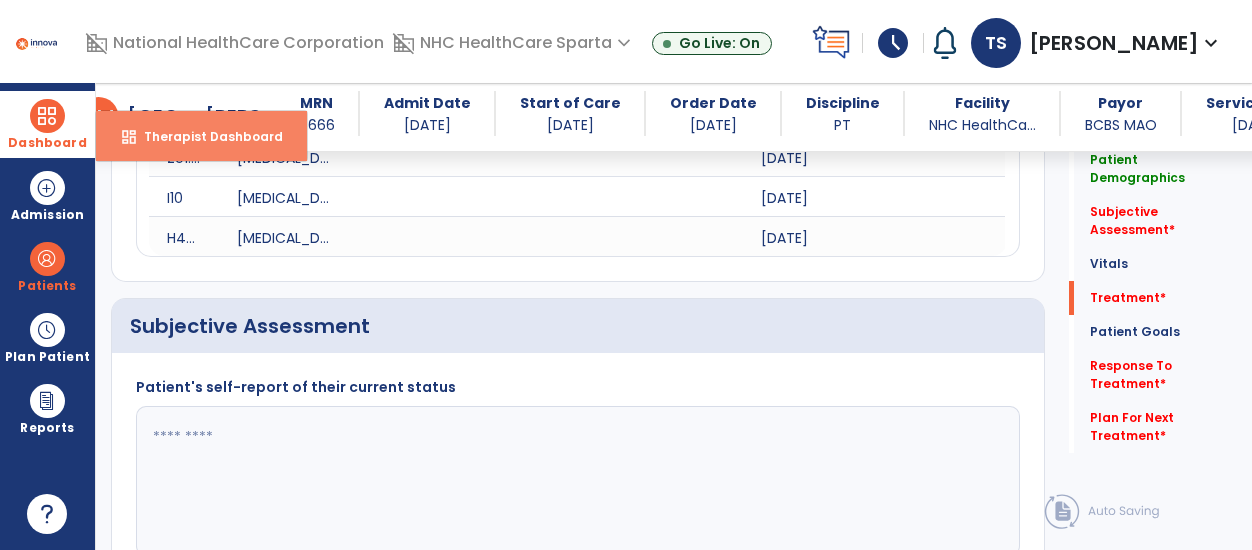 select on "****" 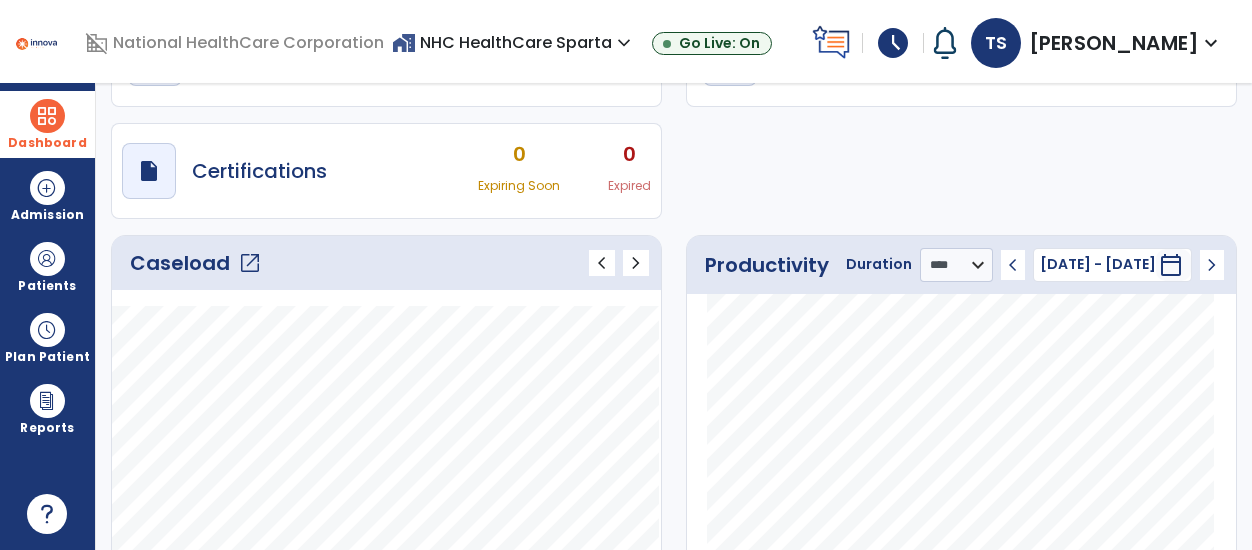 scroll, scrollTop: 130, scrollLeft: 0, axis: vertical 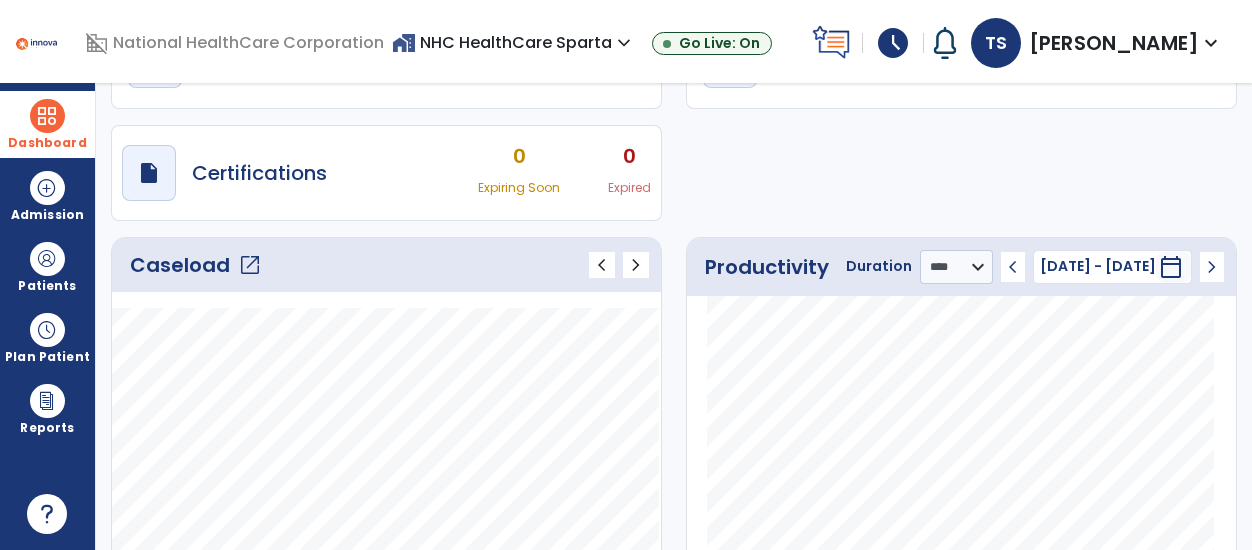 click on "open_in_new" 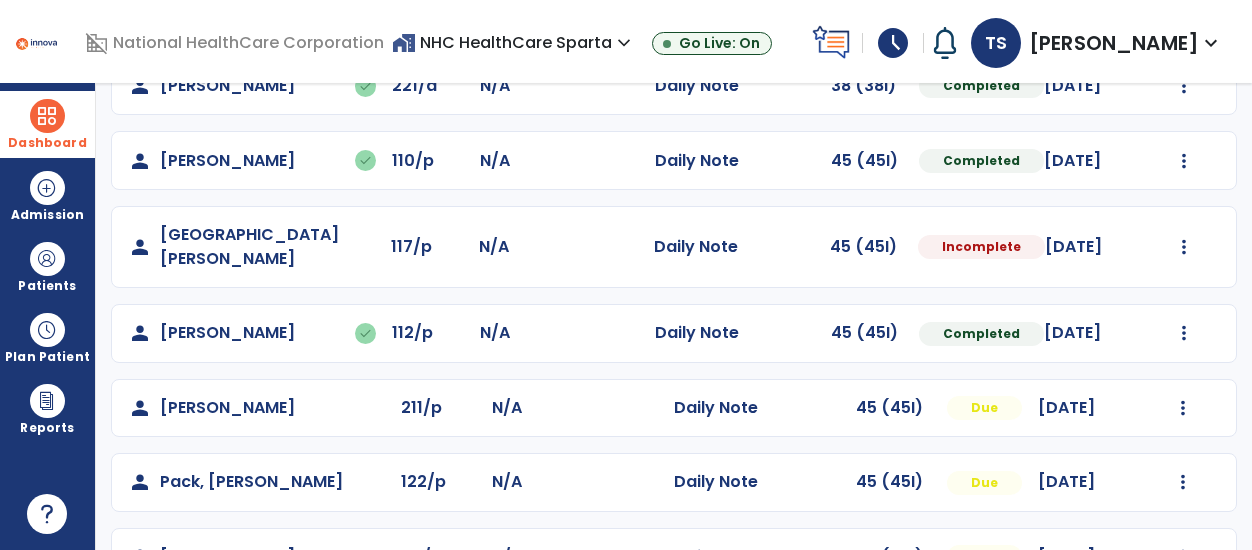 scroll, scrollTop: 376, scrollLeft: 0, axis: vertical 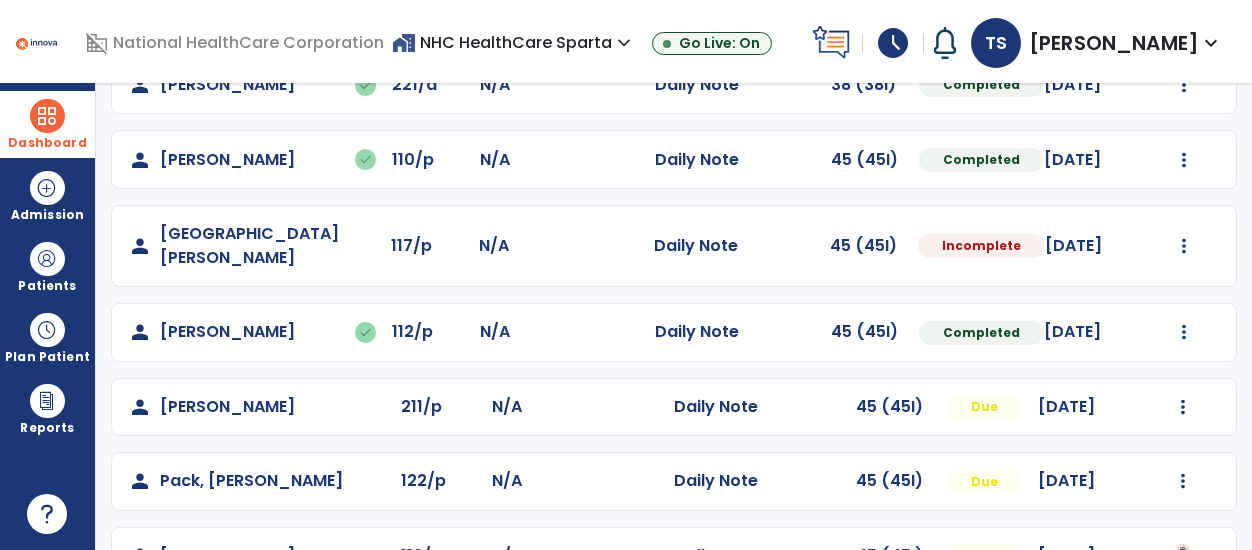 click at bounding box center (1184, -64) 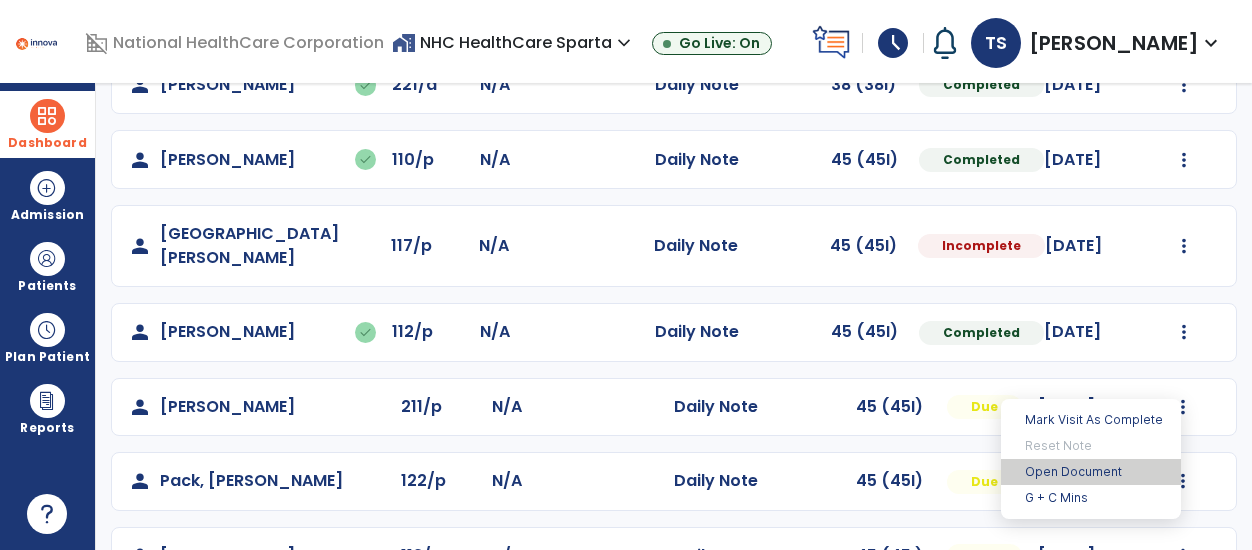 click on "Open Document" at bounding box center [1091, 472] 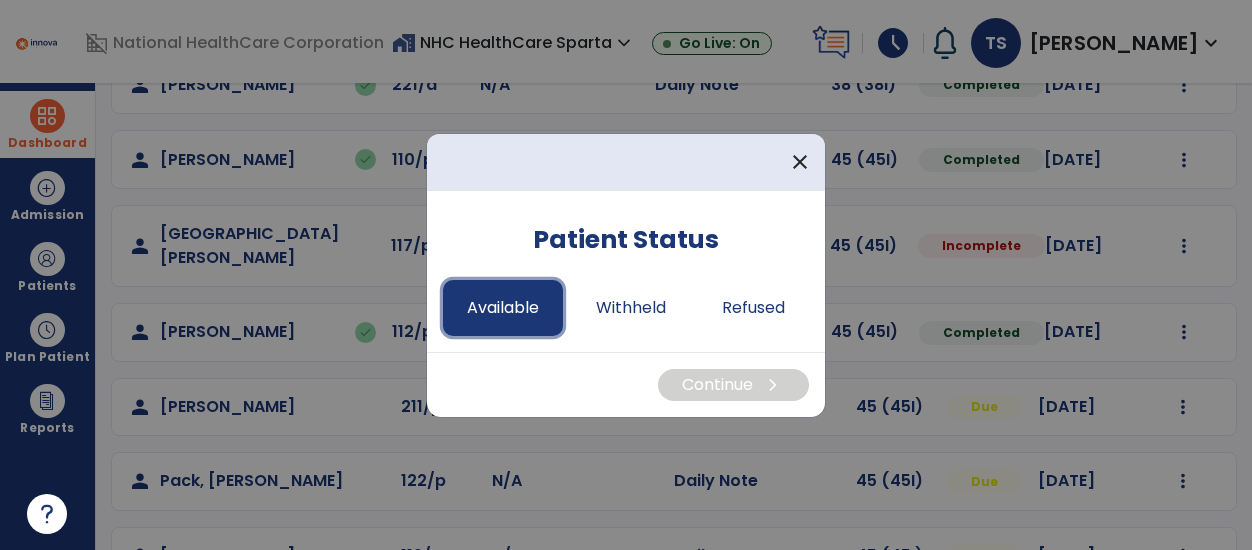 click on "Available" at bounding box center [503, 308] 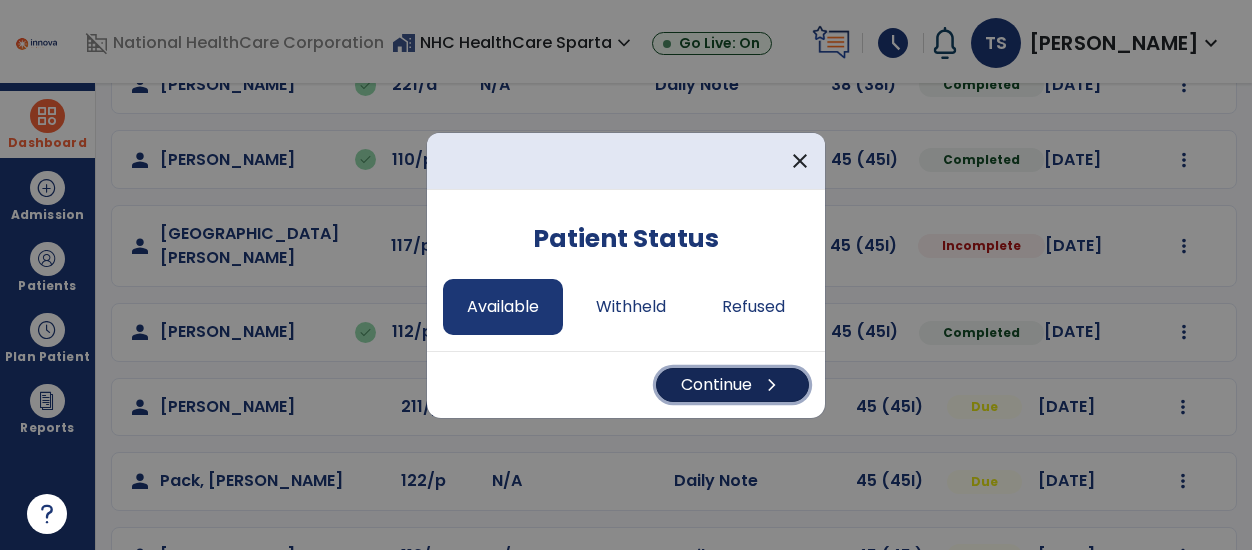 click on "Continue   chevron_right" at bounding box center [732, 385] 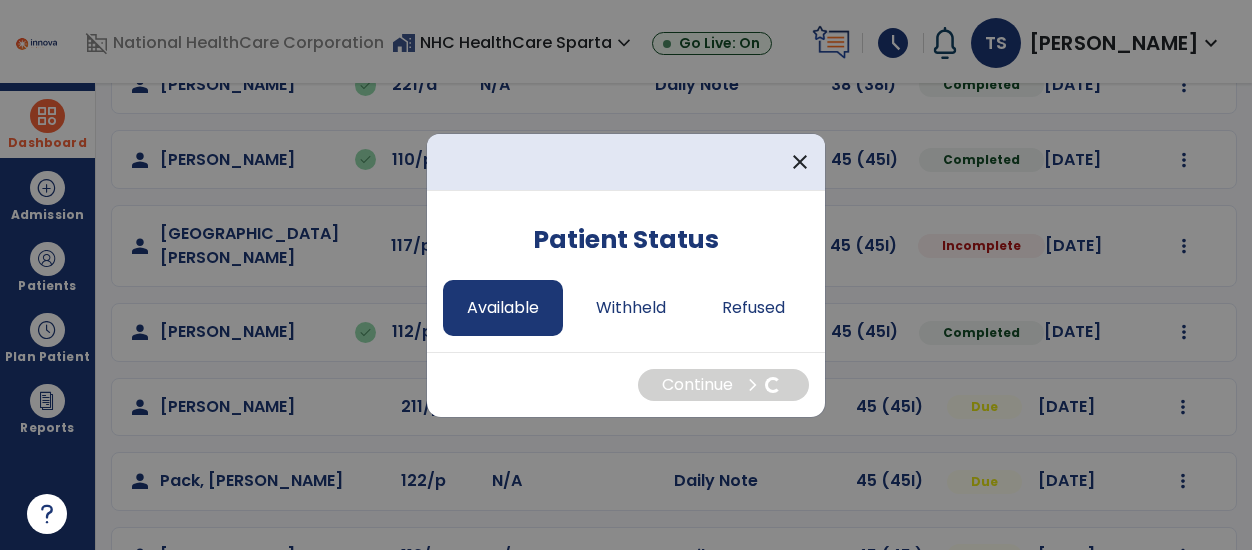 select on "*" 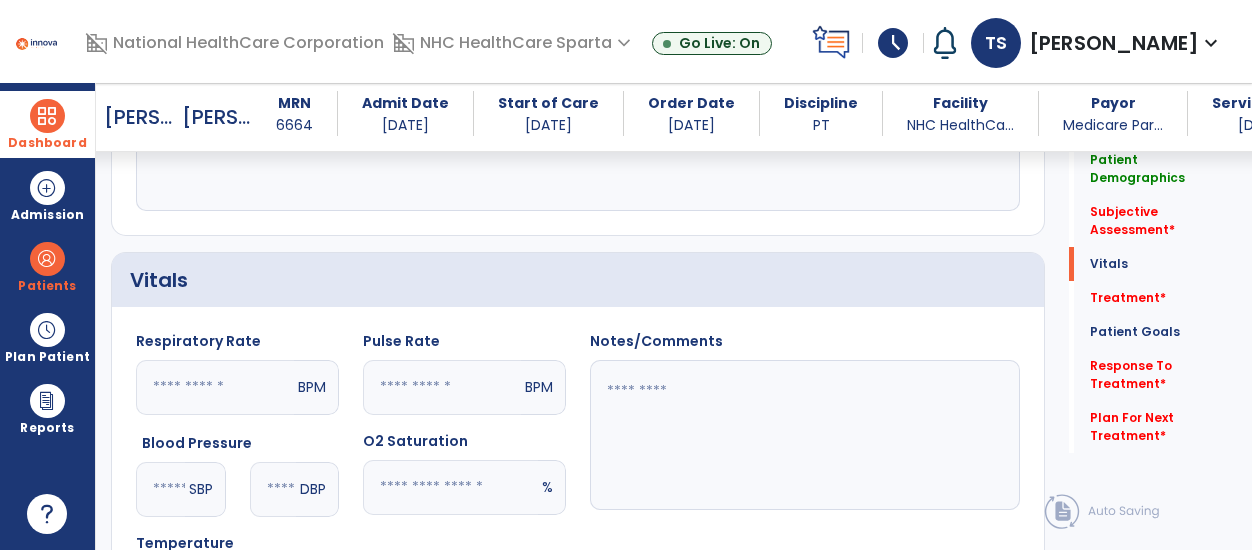 scroll, scrollTop: 776, scrollLeft: 0, axis: vertical 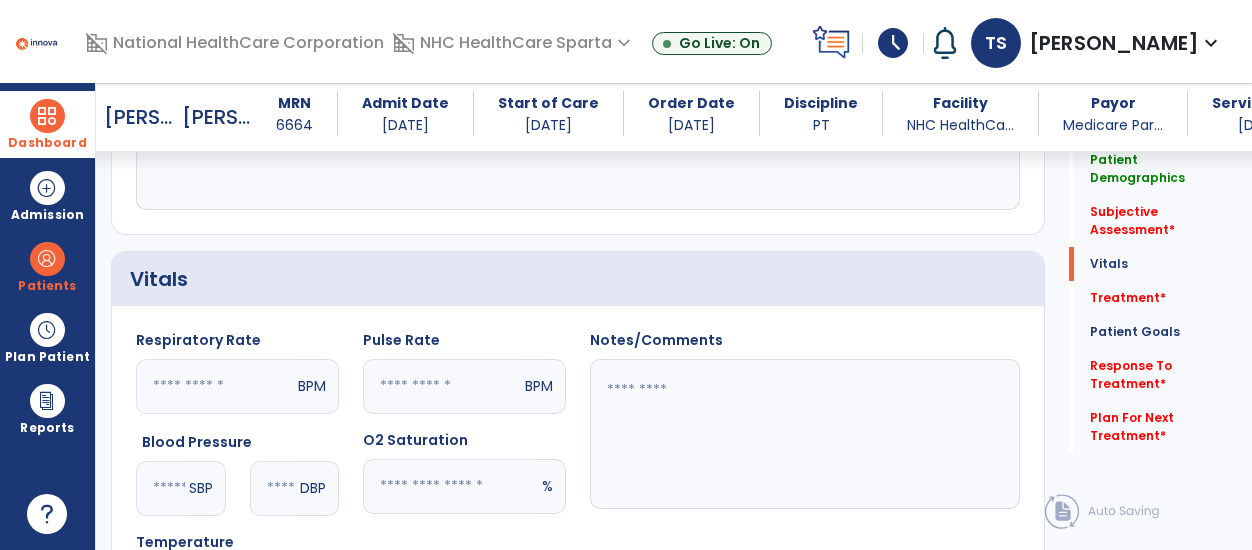 click 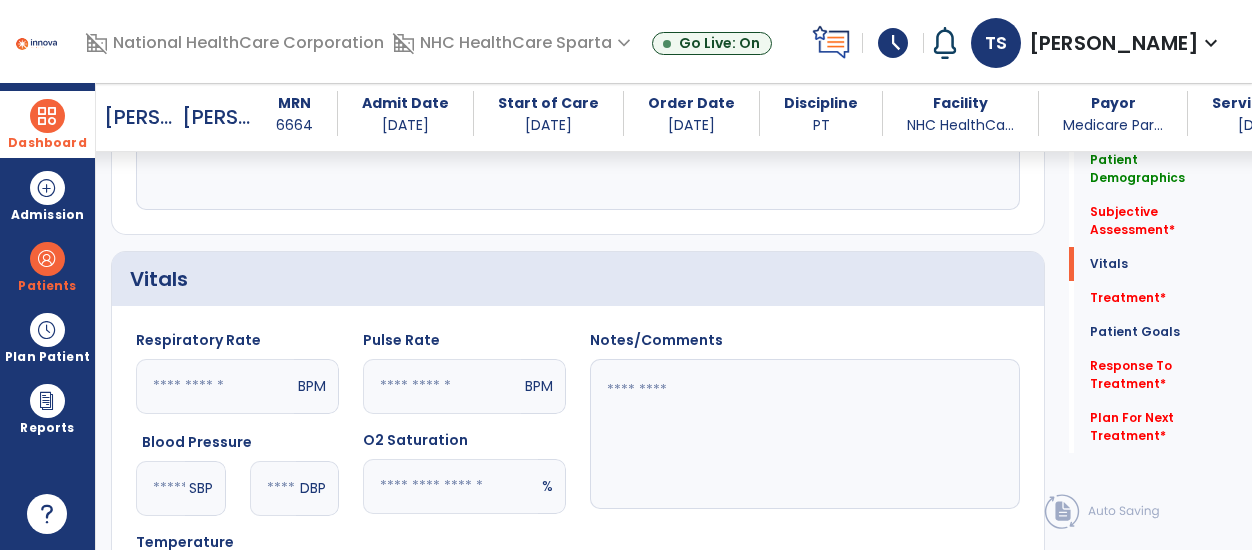 click 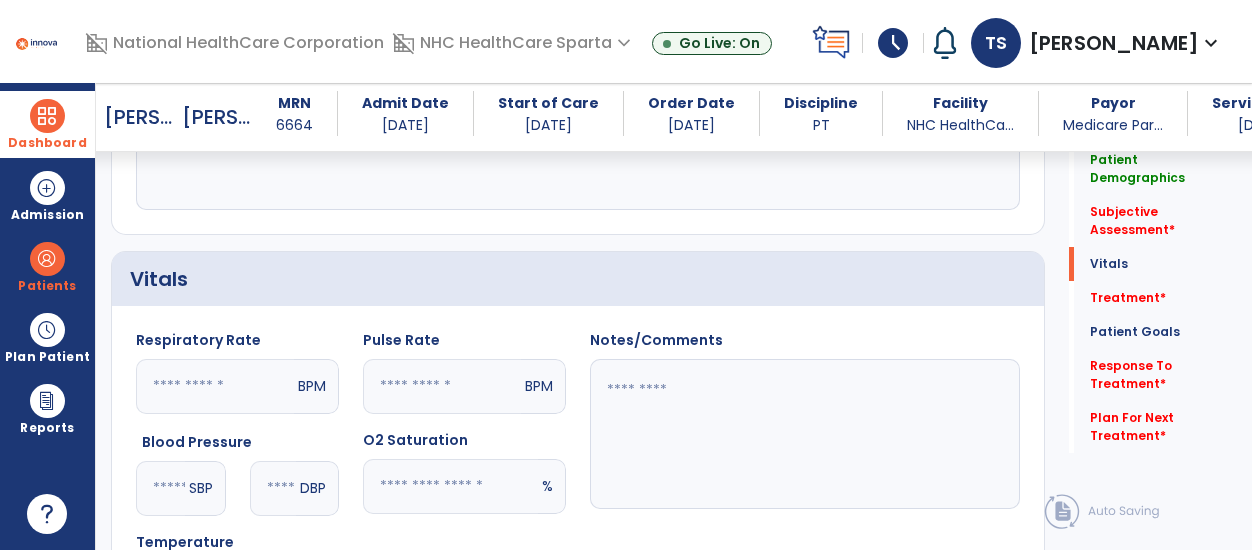 type on "**" 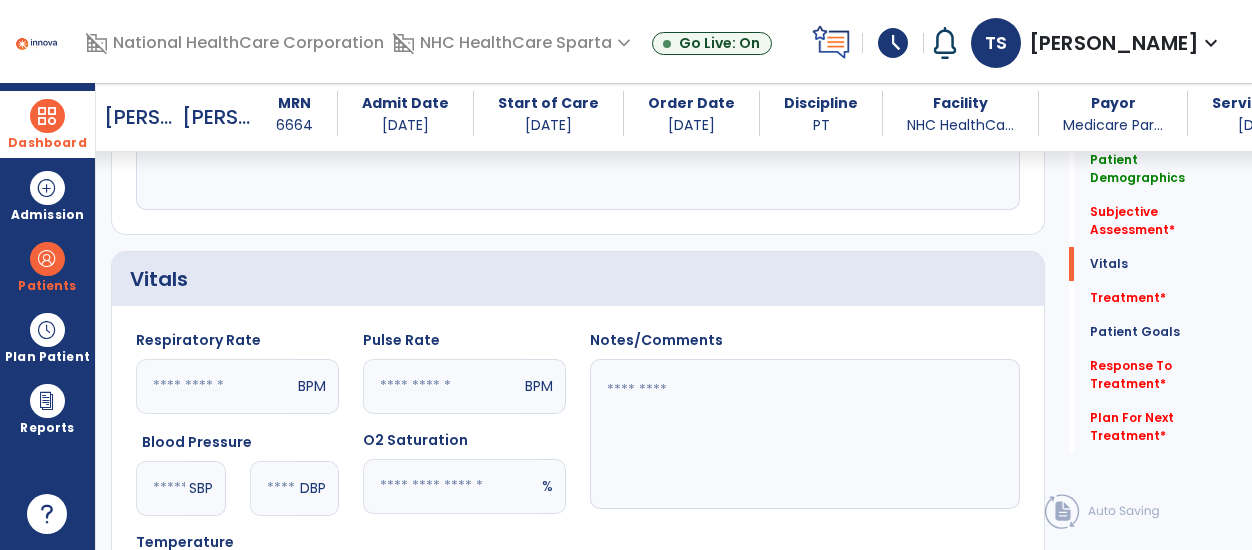 click 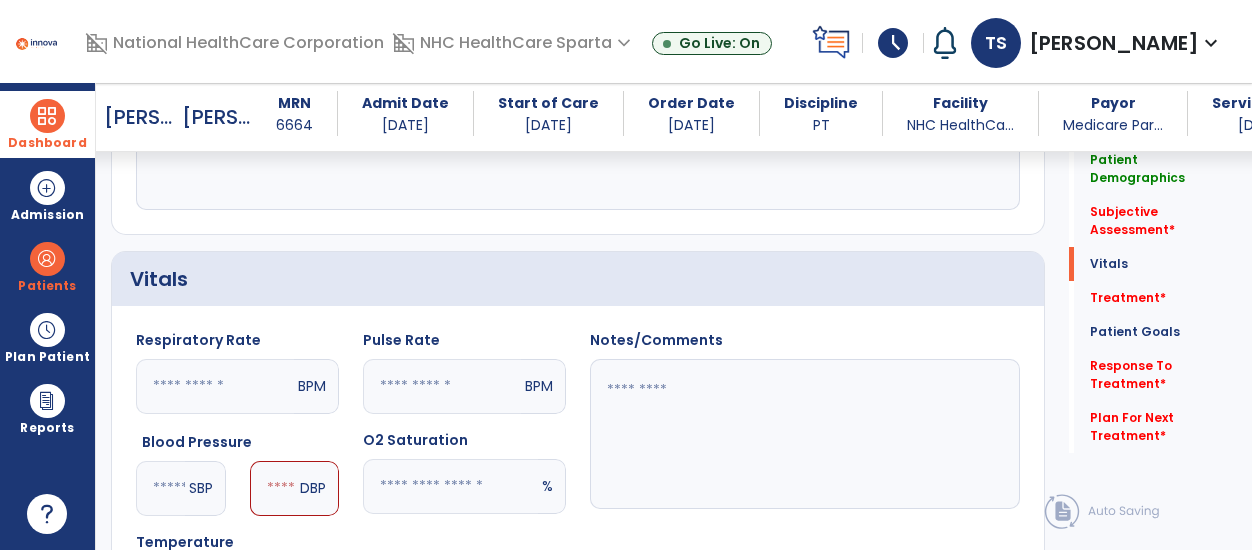 type on "***" 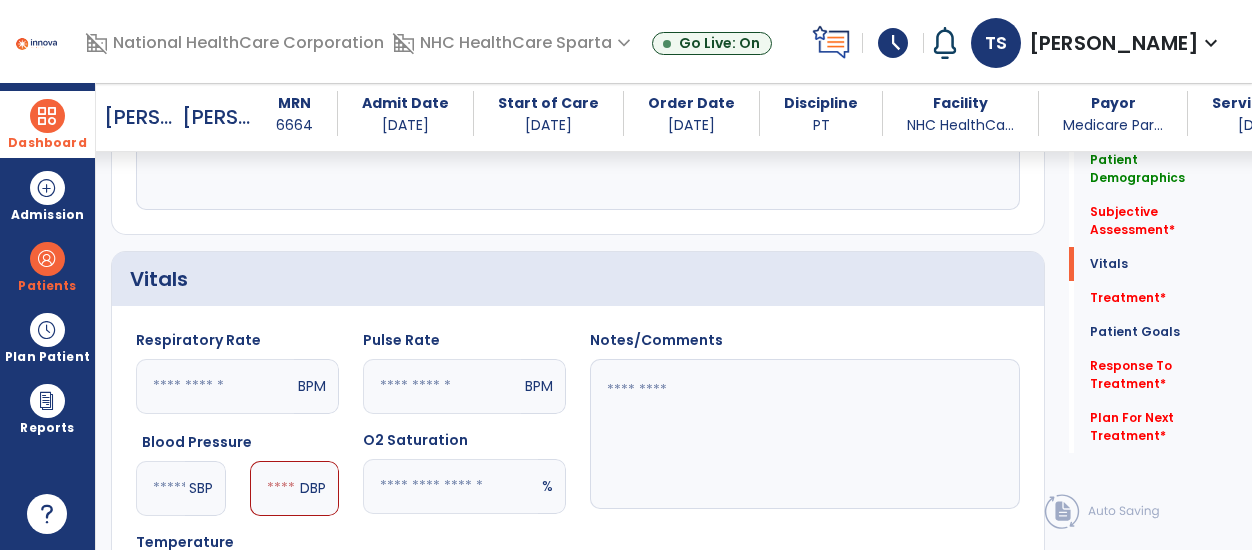 click 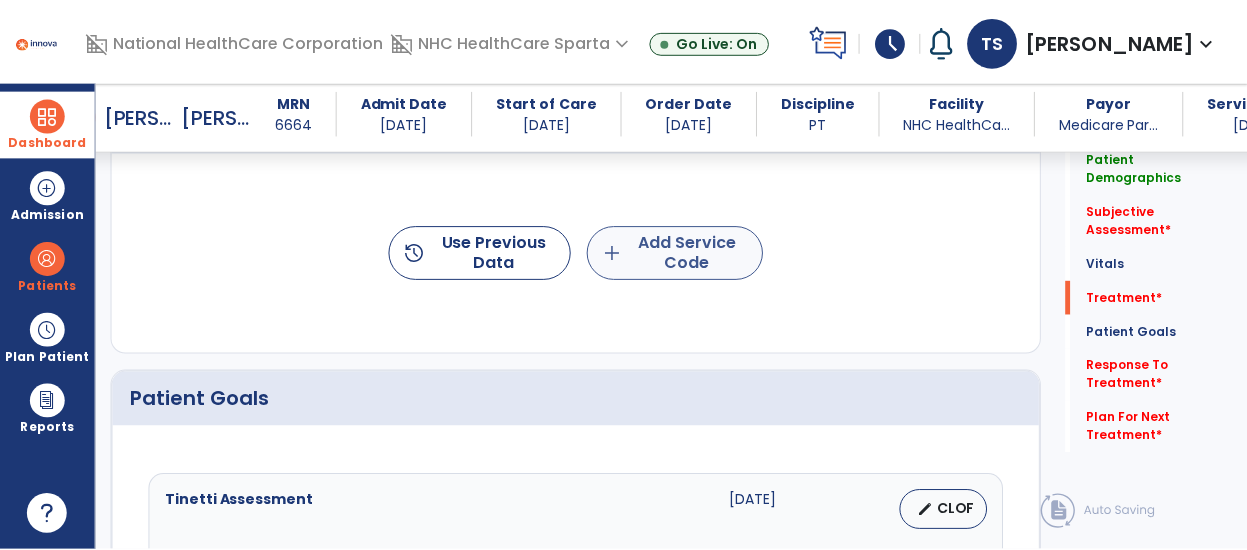 scroll, scrollTop: 1352, scrollLeft: 0, axis: vertical 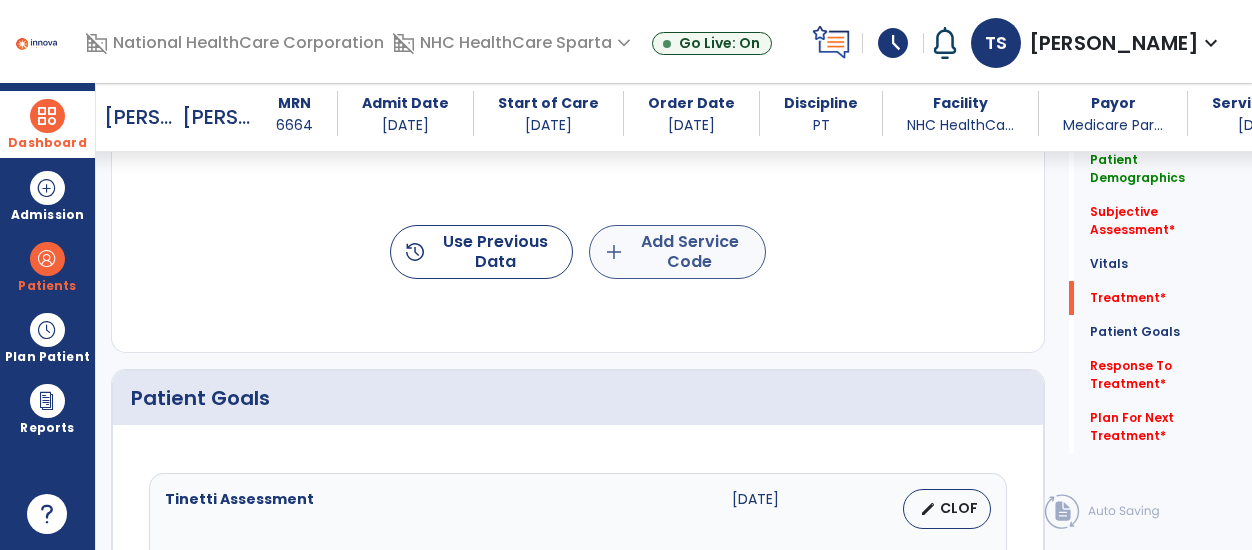 type on "**" 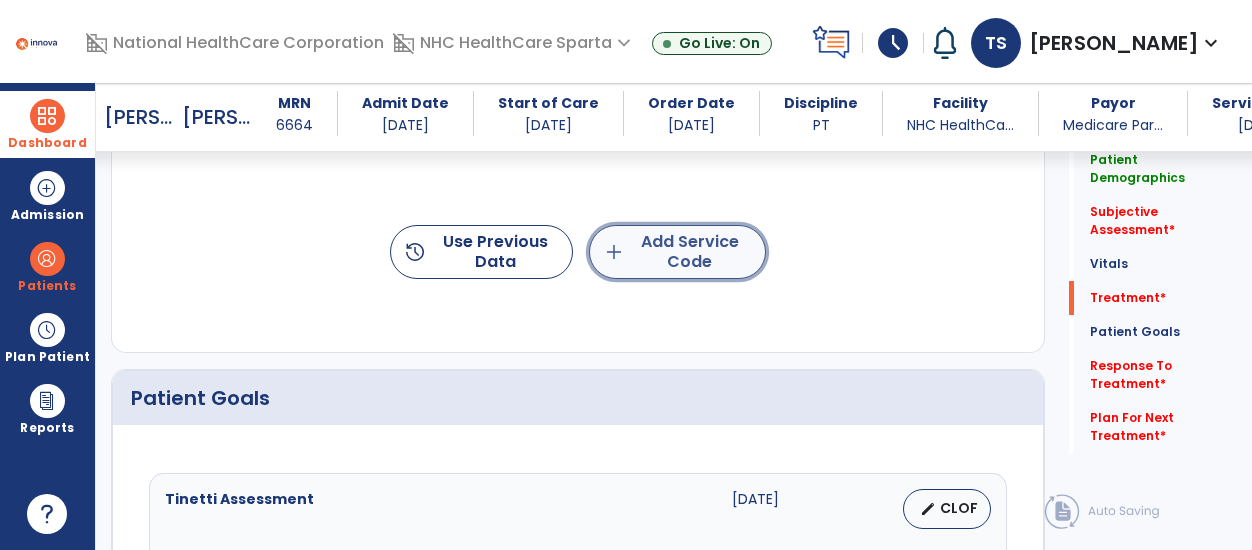 click on "add  Add Service Code" 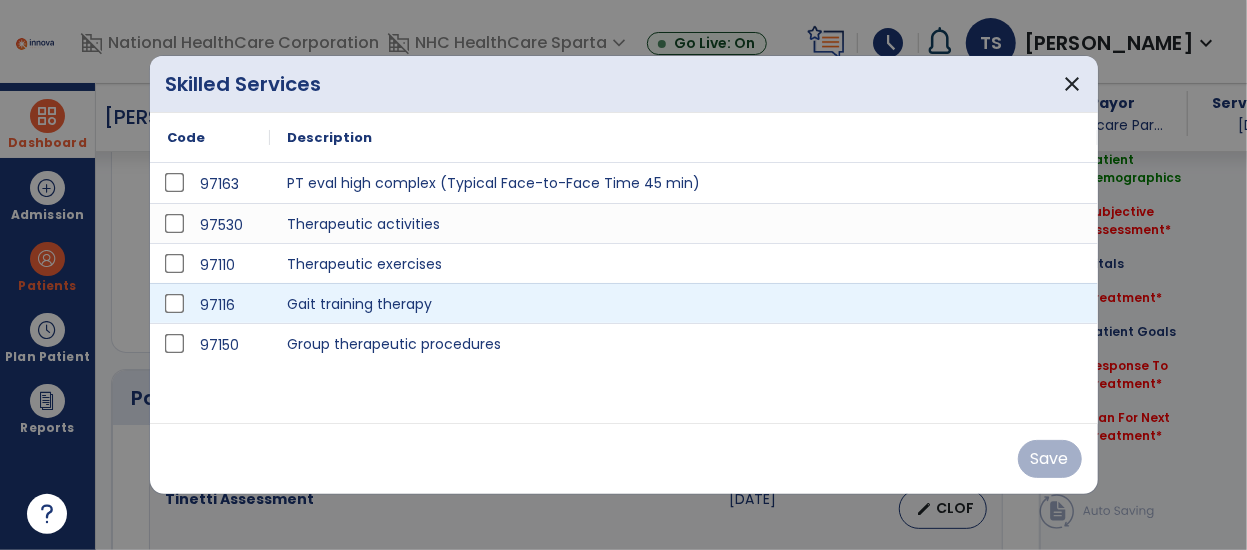 scroll, scrollTop: 1352, scrollLeft: 0, axis: vertical 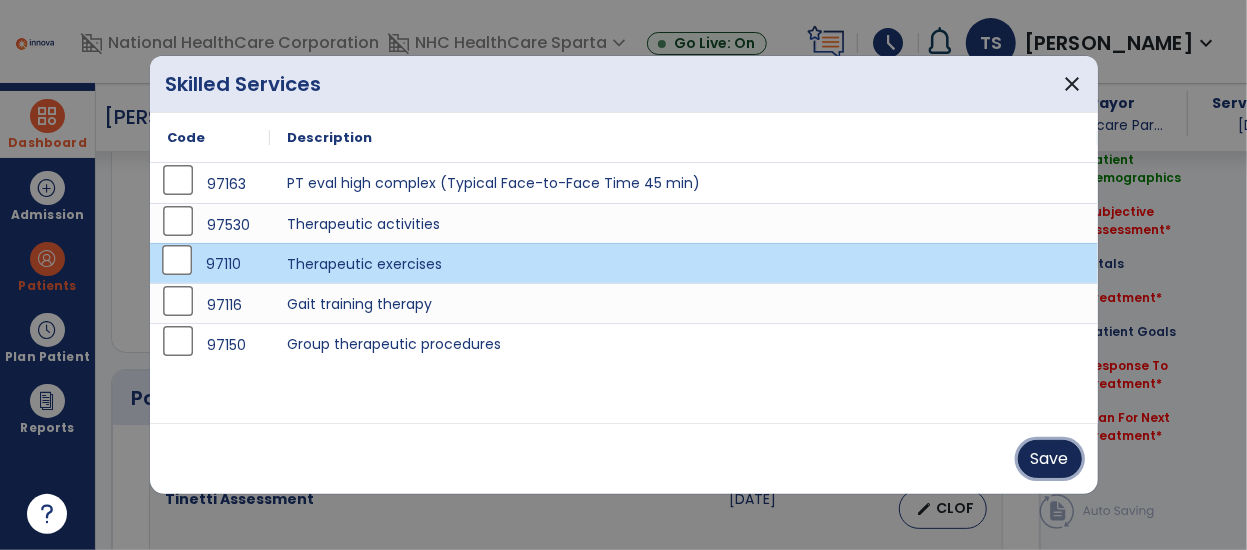 click on "Save" at bounding box center (1050, 459) 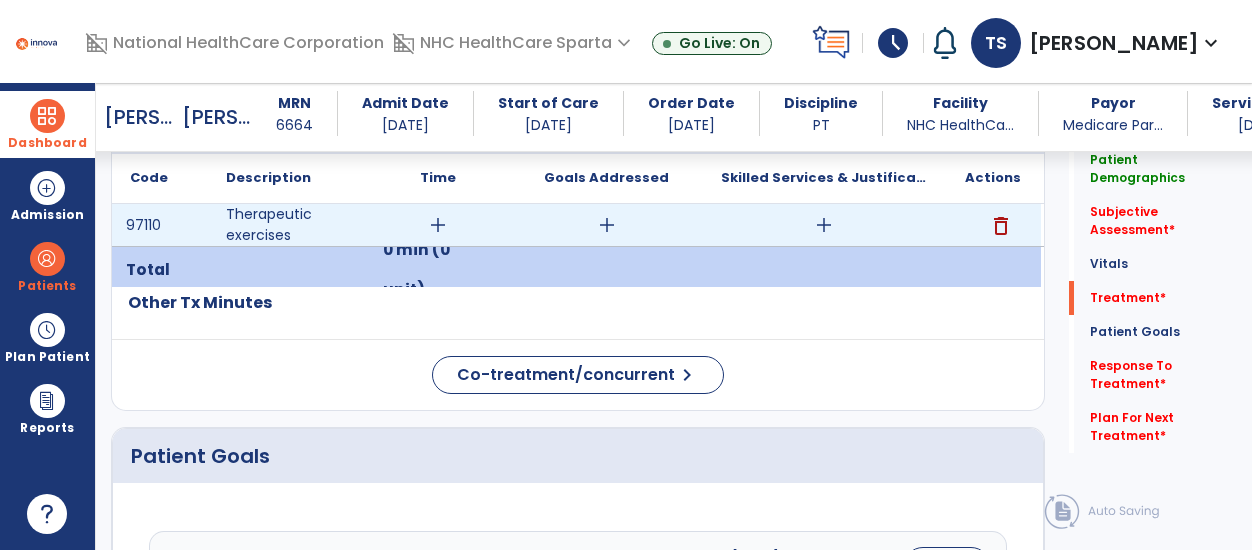 click on "add" at bounding box center [607, 225] 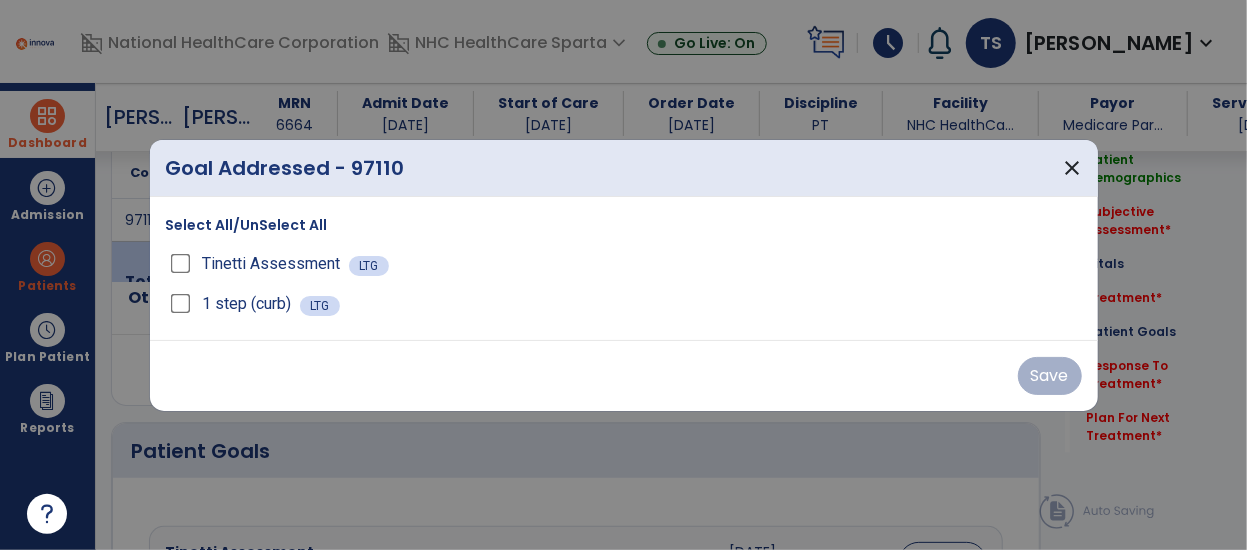 scroll, scrollTop: 1352, scrollLeft: 0, axis: vertical 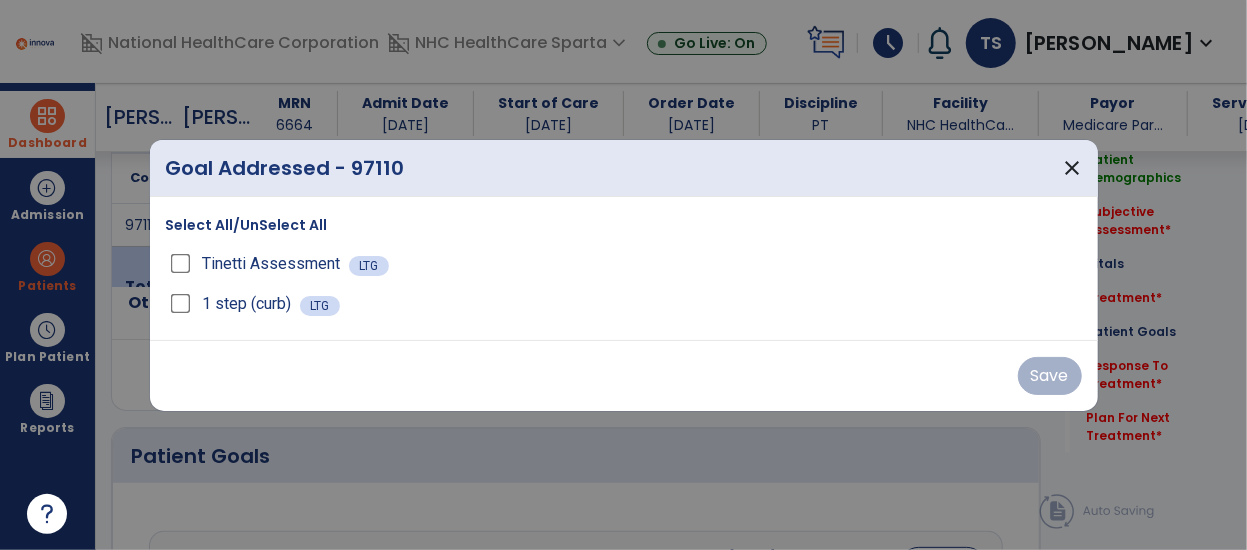 click on "Select All/UnSelect All" at bounding box center (247, 225) 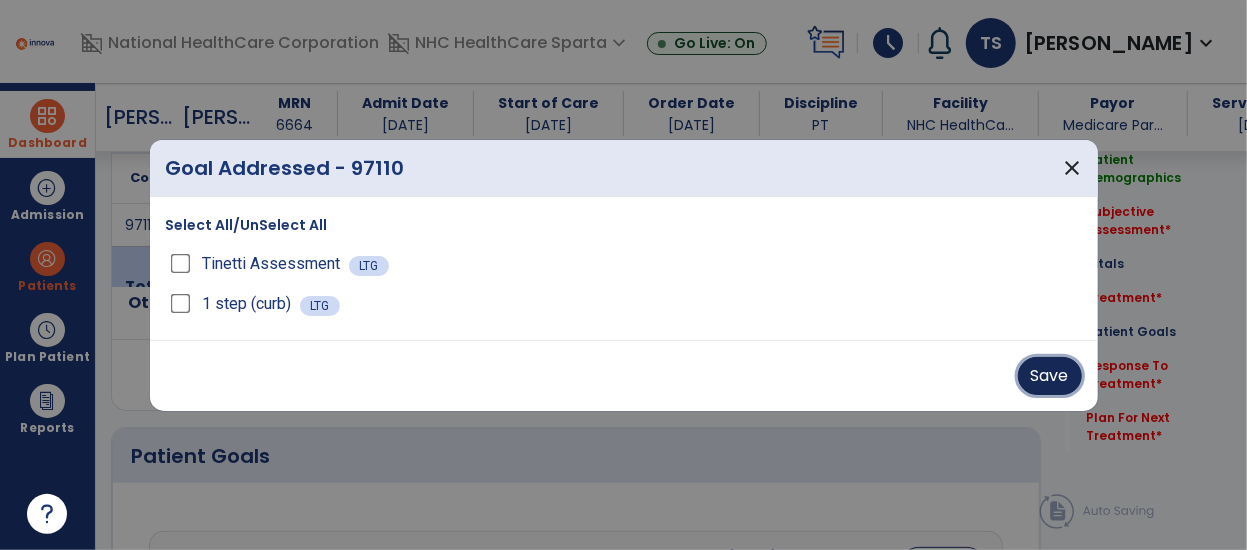 click on "Save" at bounding box center (1050, 376) 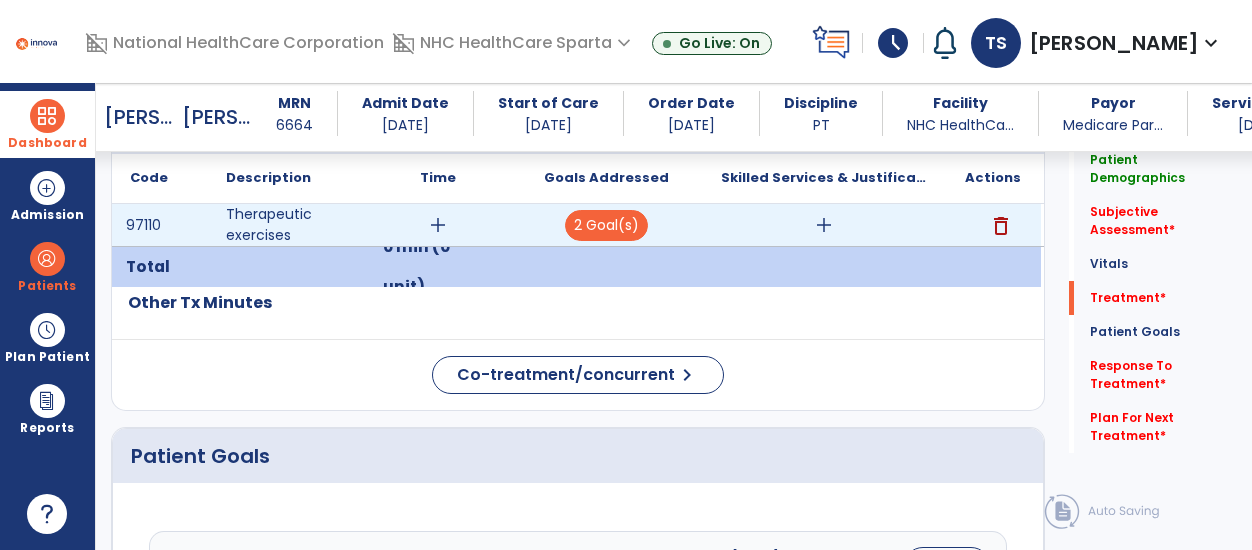 click on "add" at bounding box center [824, 225] 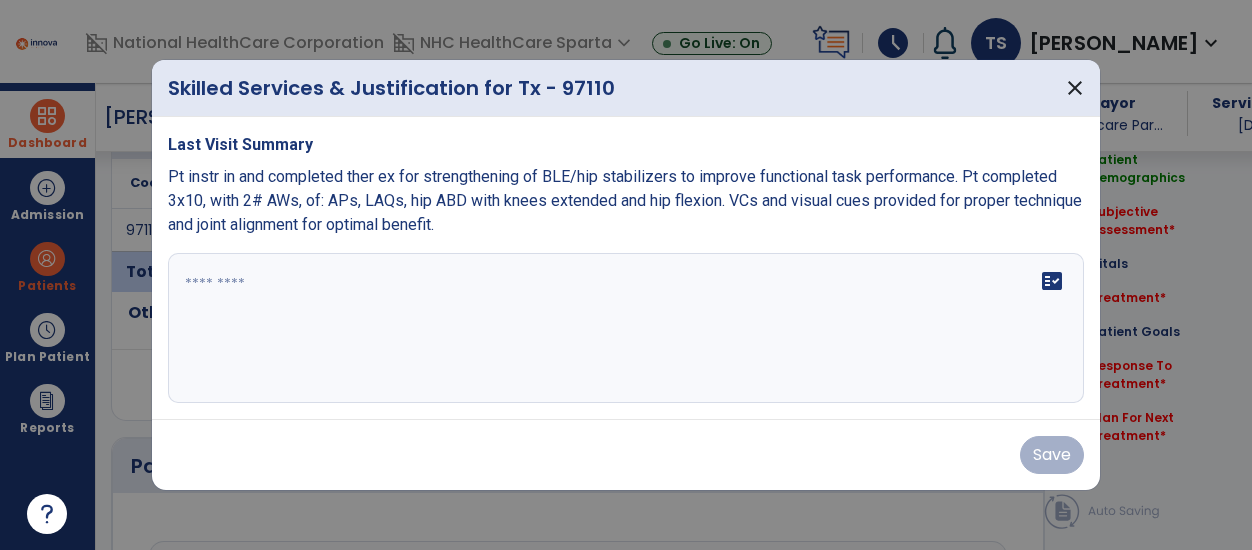 scroll, scrollTop: 1352, scrollLeft: 0, axis: vertical 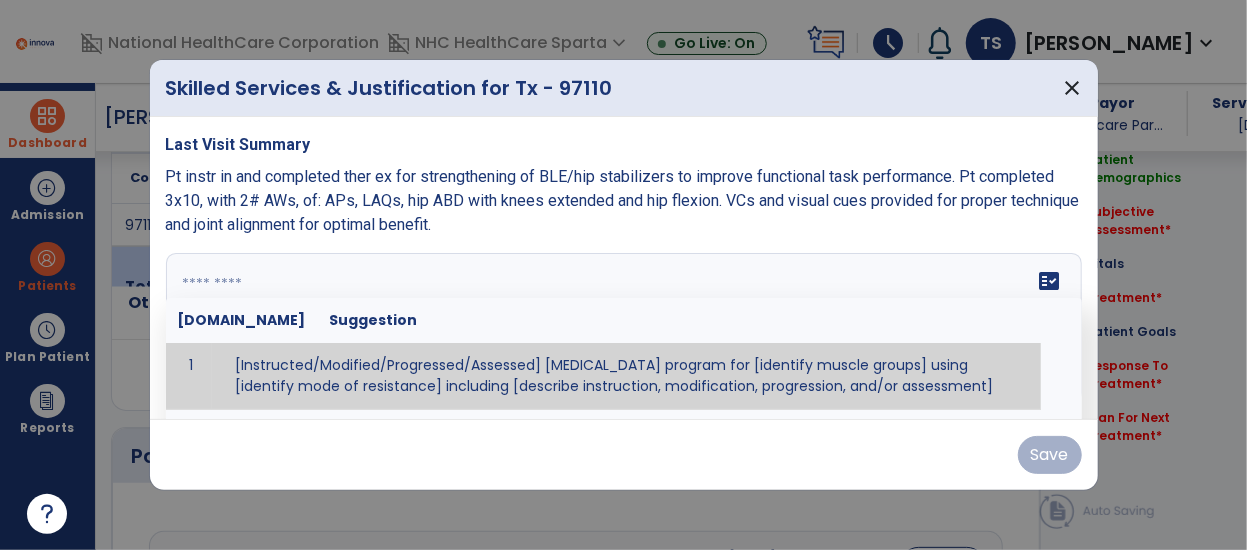 click on "fact_check  [DOMAIN_NAME] Suggestion 1 [Instructed/Modified/Progressed/Assessed] [MEDICAL_DATA] program for [identify muscle groups] using [identify mode of resistance] including [describe instruction, modification, progression, and/or assessment] 2 [Instructed/Modified/Progressed/Assessed] aerobic exercise program using [identify equipment/mode] including [describe instruction, modification,progression, and/or assessment] 3 [Instructed/Modified/Progressed/Assessed] [PROM/A/AROM/AROM] program for [identify joint movements] using [contract-relax, over-pressure, inhibitory techniques, other] 4 [Assessed/Tested] aerobic capacity with administration of [aerobic capacity test]" at bounding box center (624, 328) 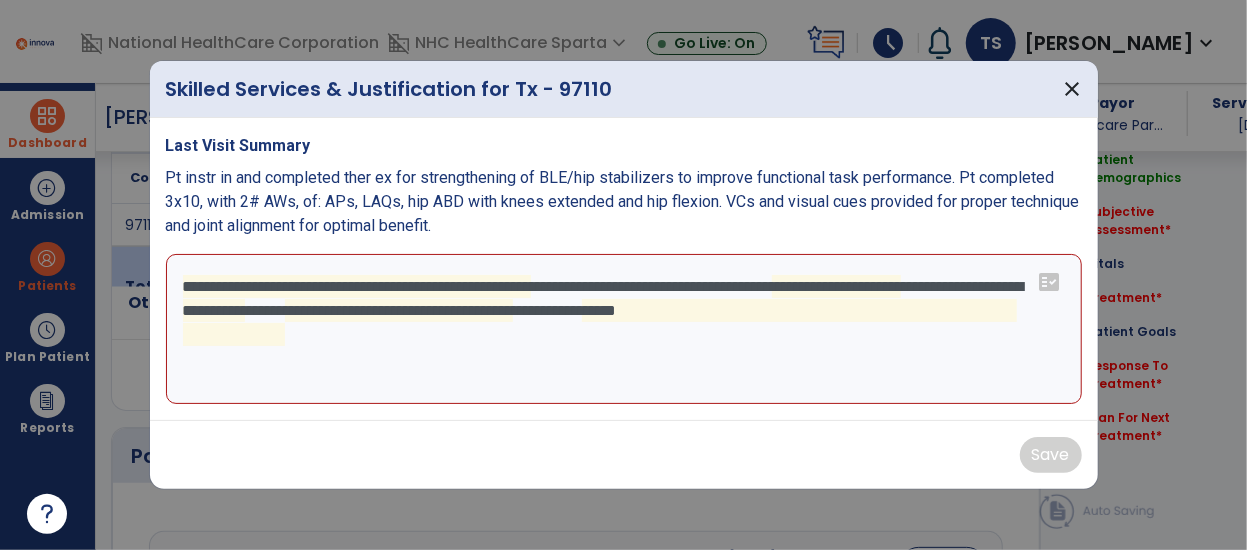 click on "**********" at bounding box center [624, 329] 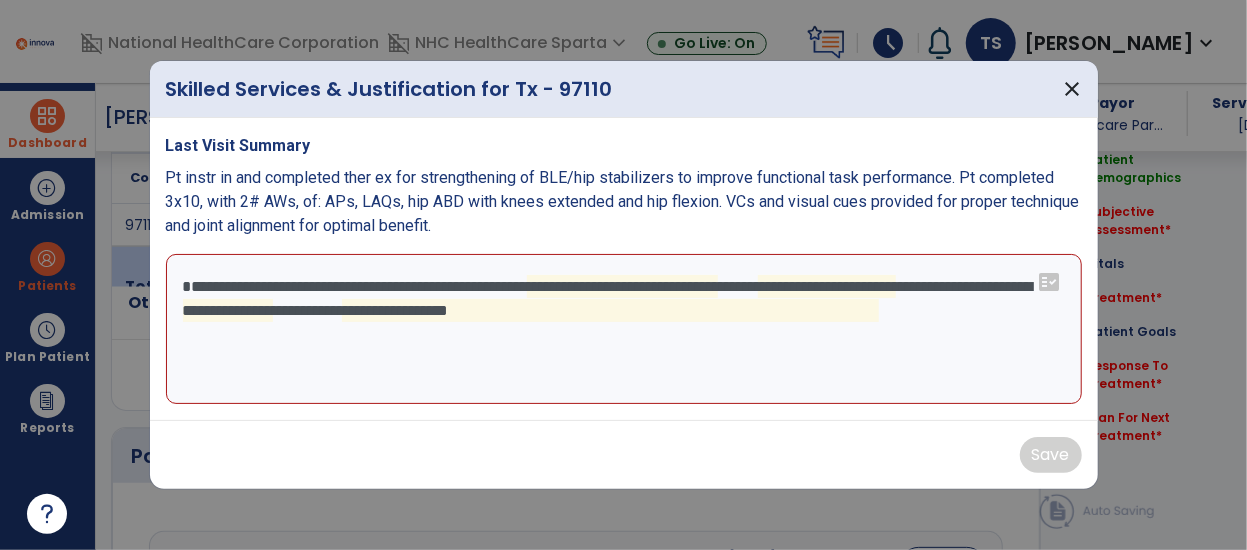 click on "**********" at bounding box center [624, 329] 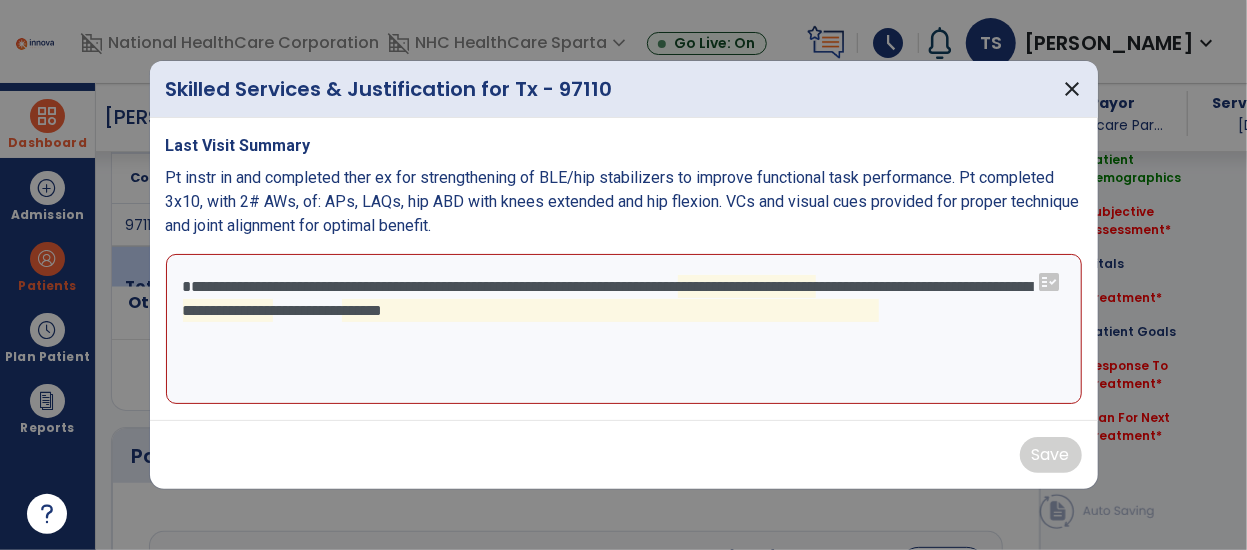 click on "**********" at bounding box center (624, 329) 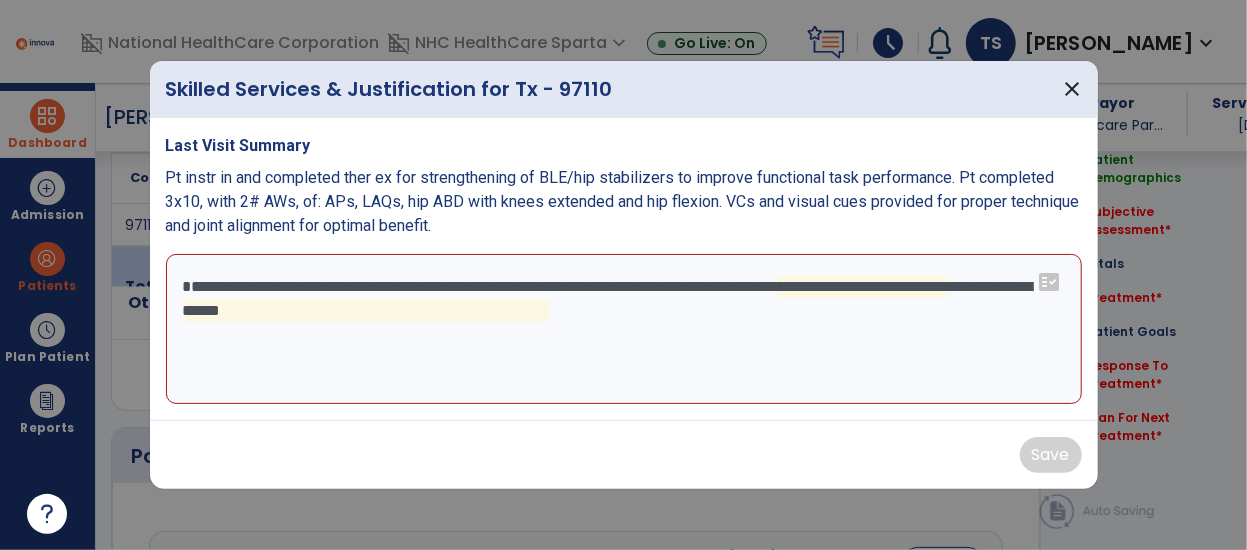 click on "**********" at bounding box center [624, 329] 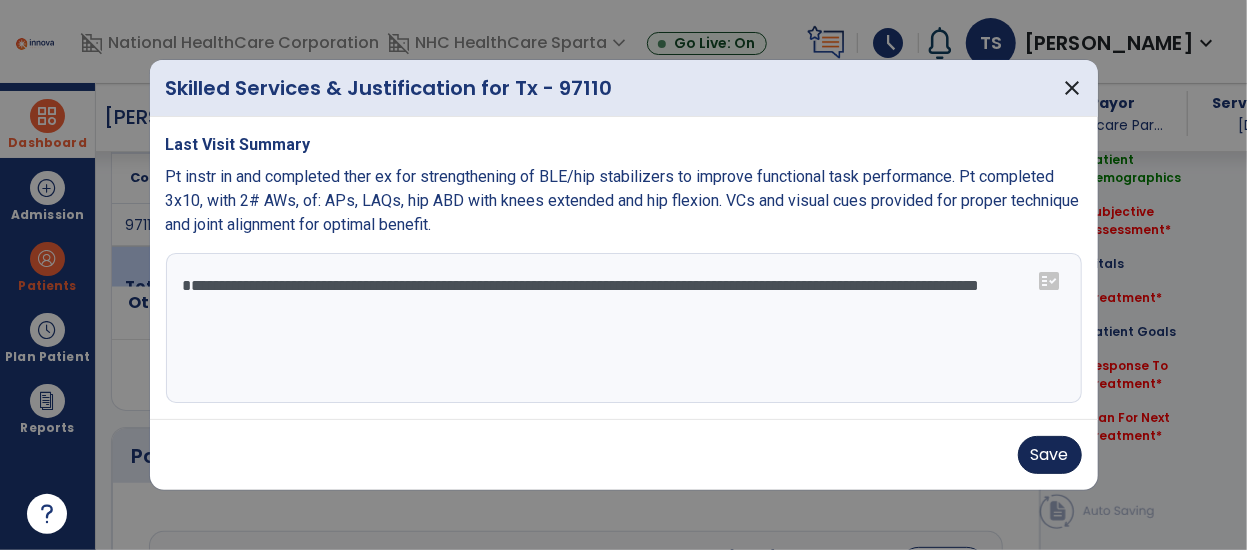 type on "**********" 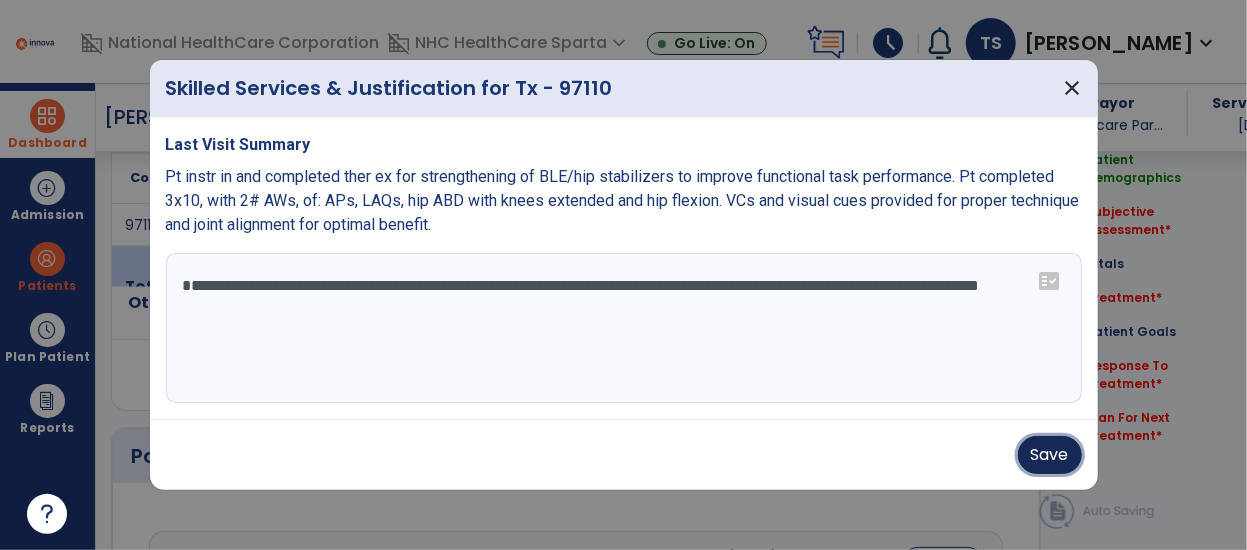 click on "Save" at bounding box center [1050, 455] 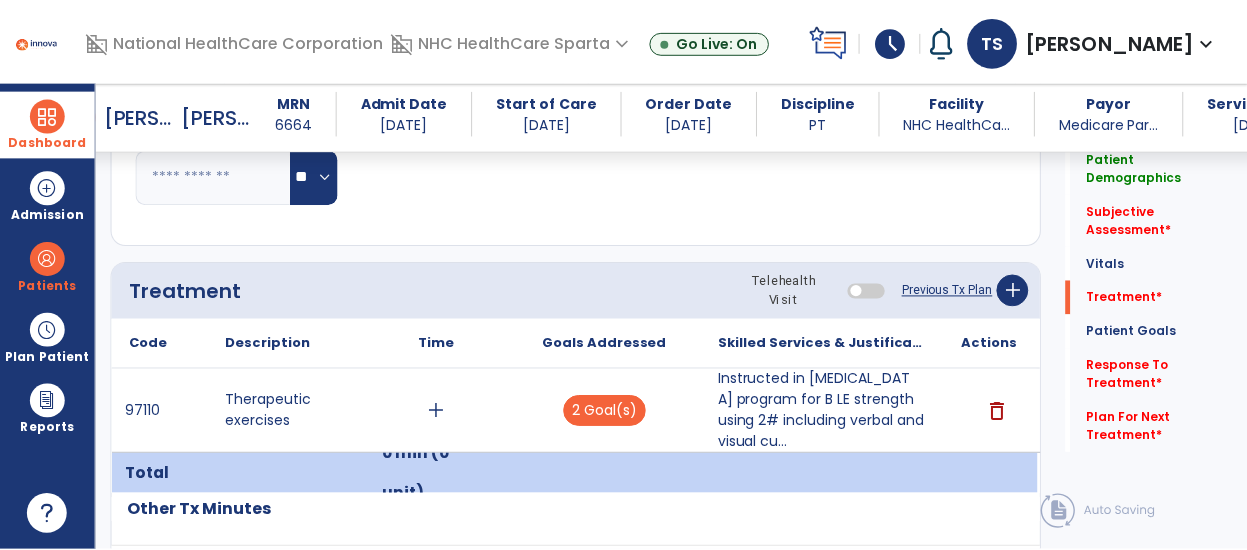 scroll, scrollTop: 1180, scrollLeft: 0, axis: vertical 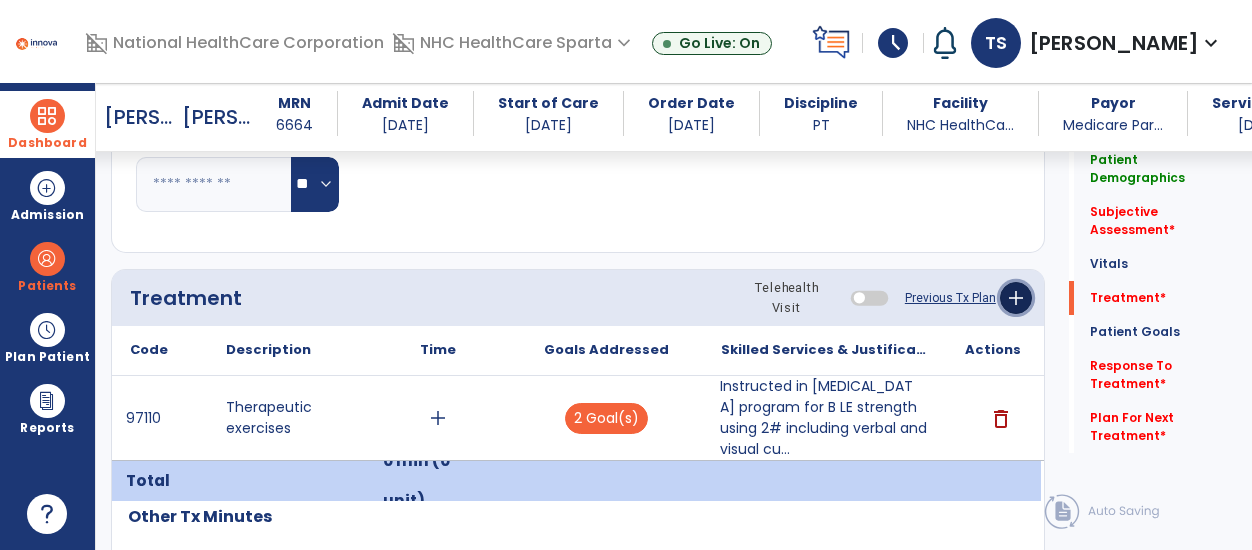 click on "add" 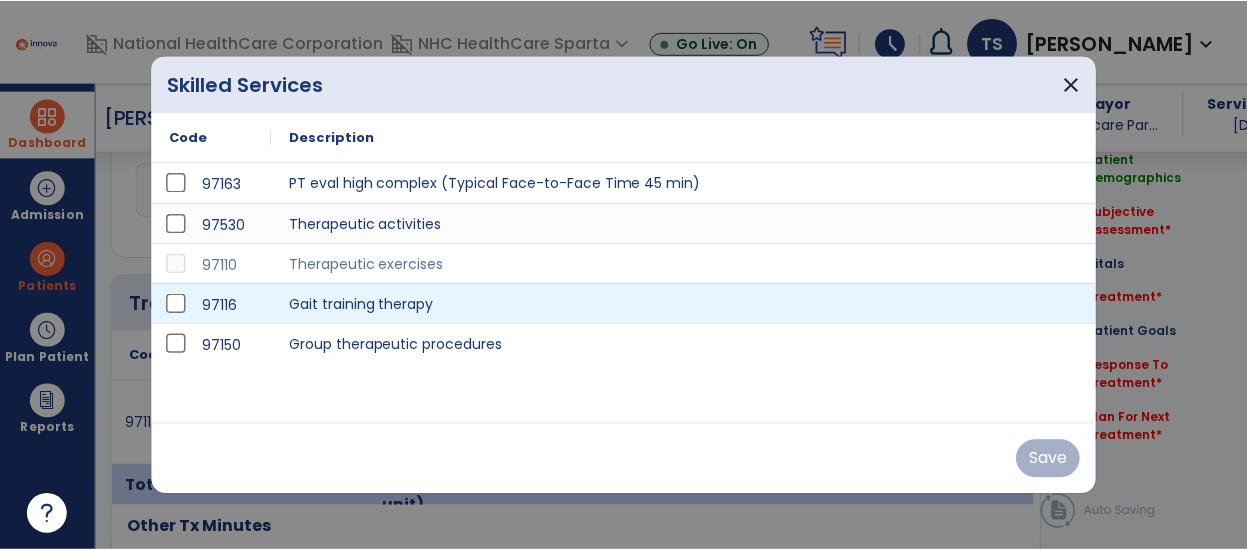 scroll, scrollTop: 1180, scrollLeft: 0, axis: vertical 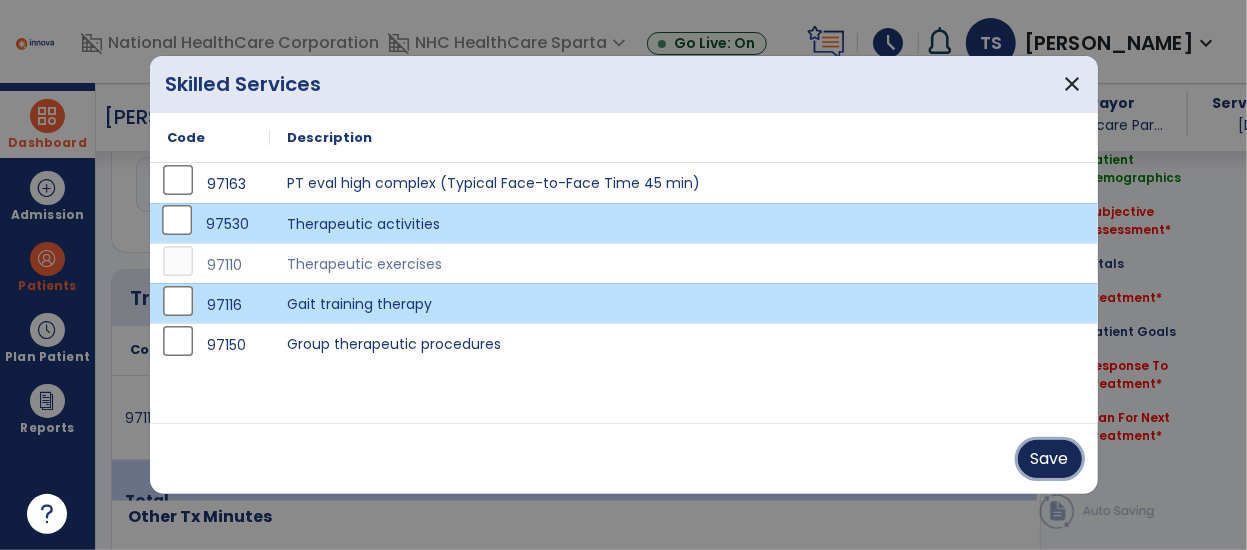 click on "Save" at bounding box center (1050, 459) 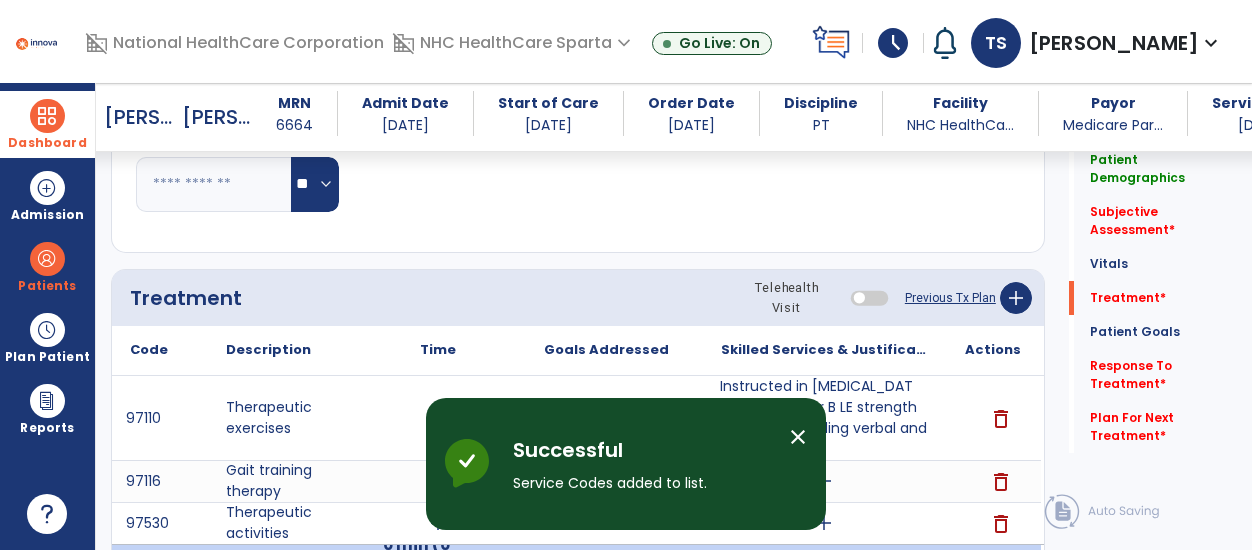 click on "close" at bounding box center [798, 437] 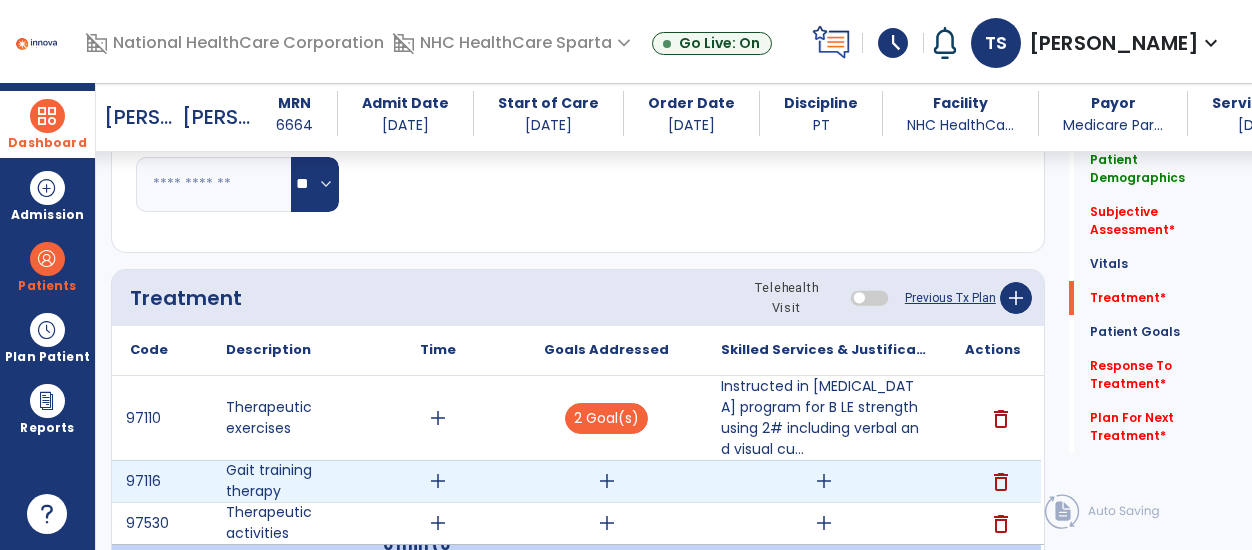 click on "add" at bounding box center [607, 481] 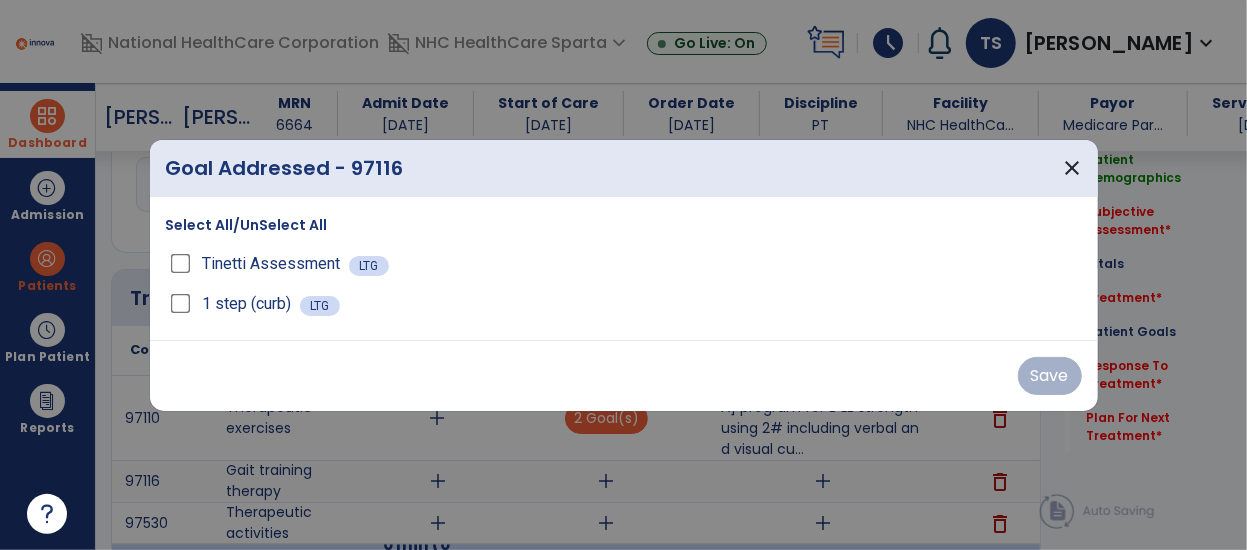 scroll, scrollTop: 1180, scrollLeft: 0, axis: vertical 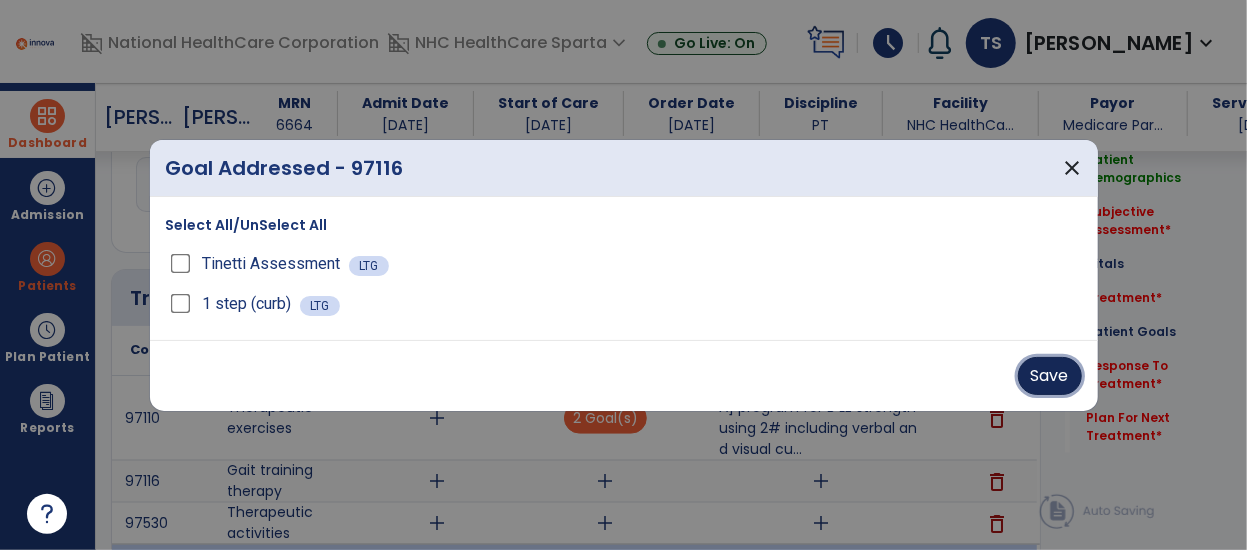 click on "Save" at bounding box center (1050, 376) 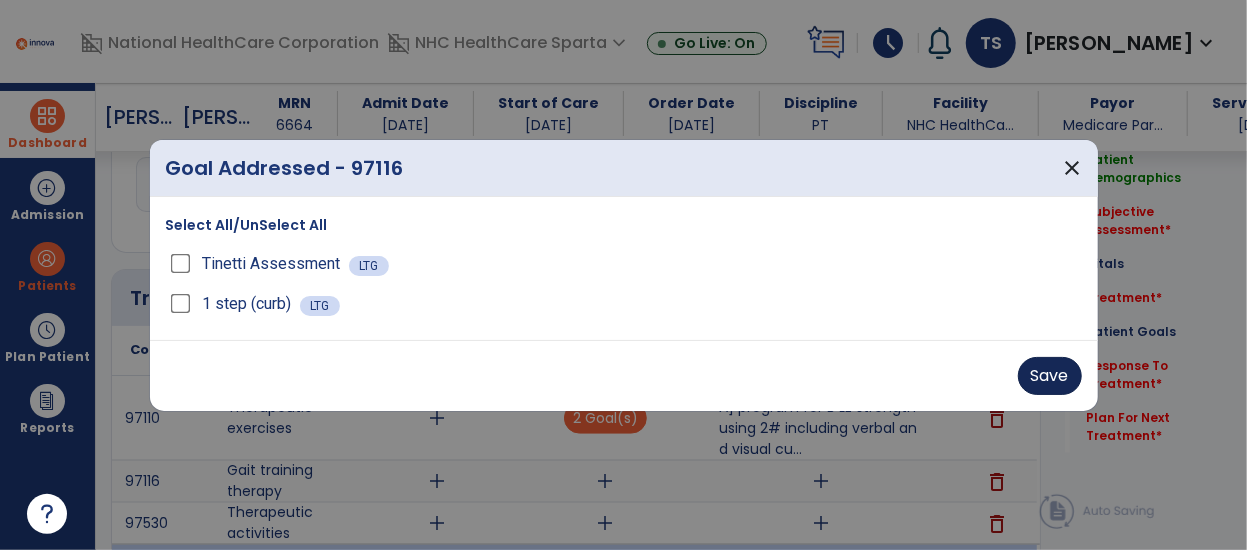 click on "Save" at bounding box center [624, 376] 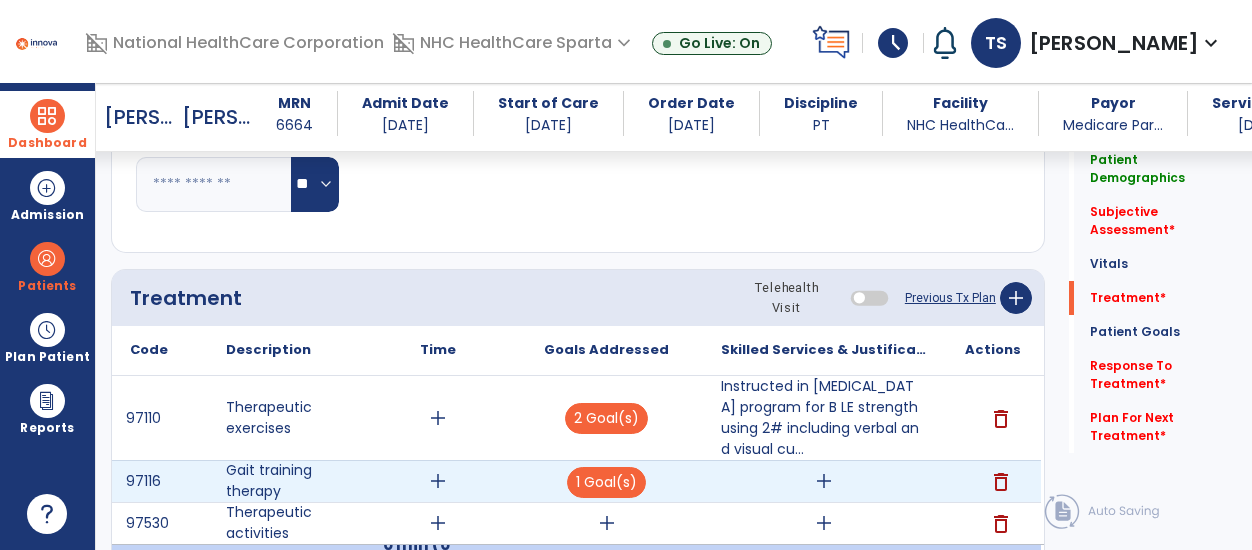 click on "add" at bounding box center (824, 481) 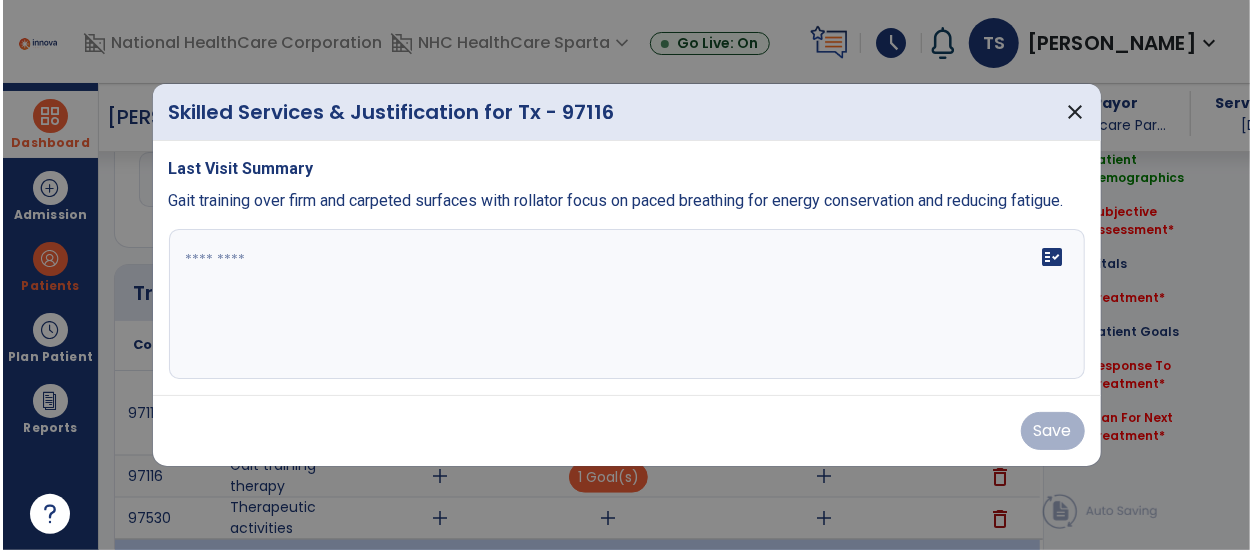 scroll, scrollTop: 1180, scrollLeft: 0, axis: vertical 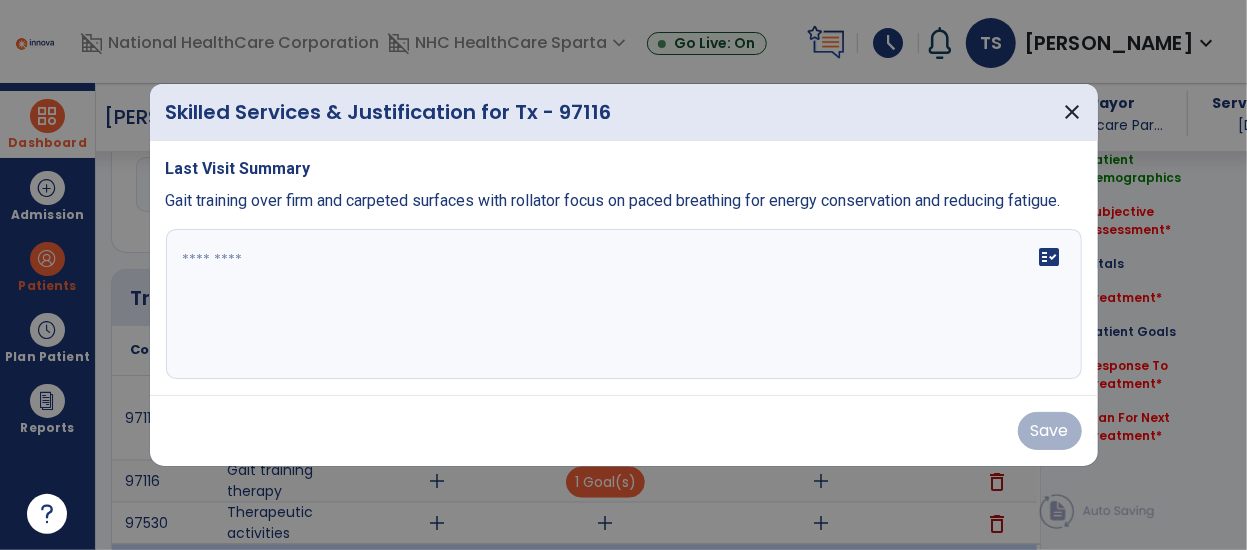 click on "fact_check" at bounding box center (624, 304) 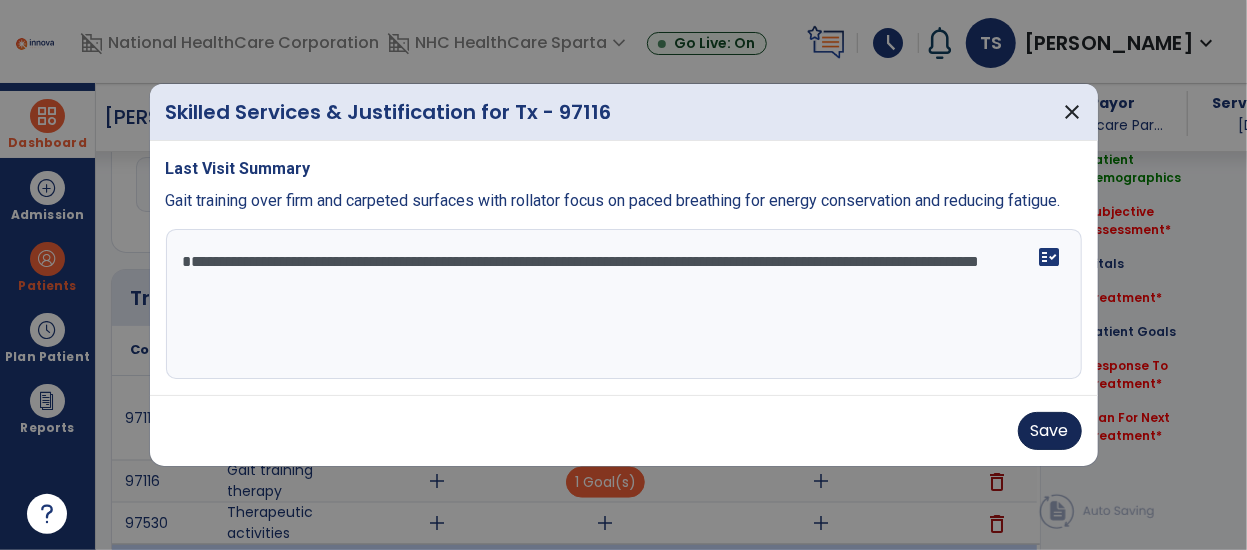 type on "**********" 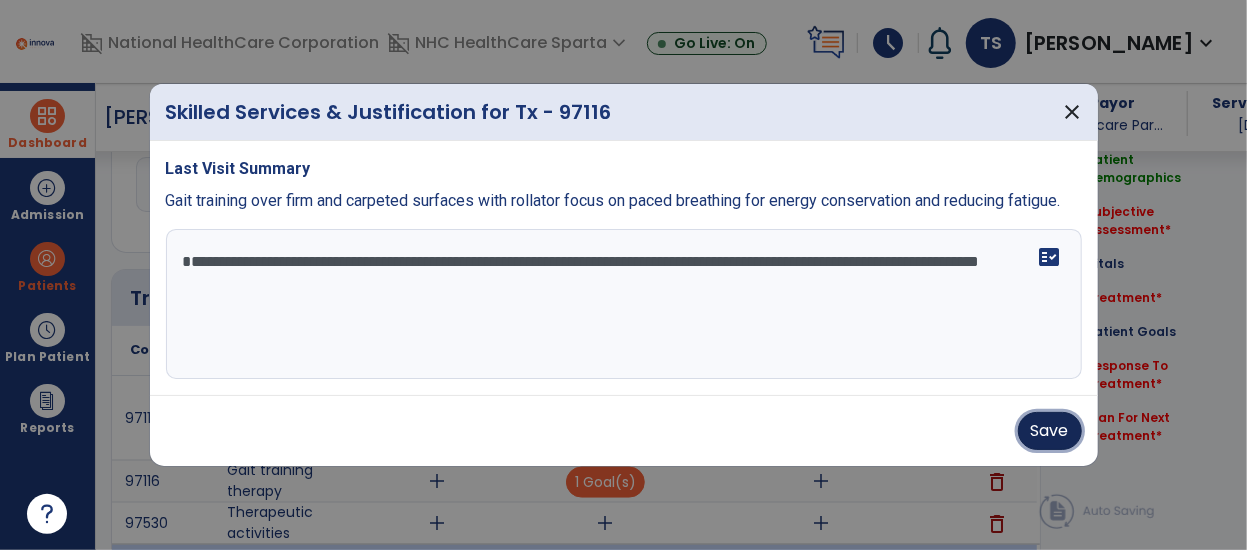 click on "Save" at bounding box center [1050, 431] 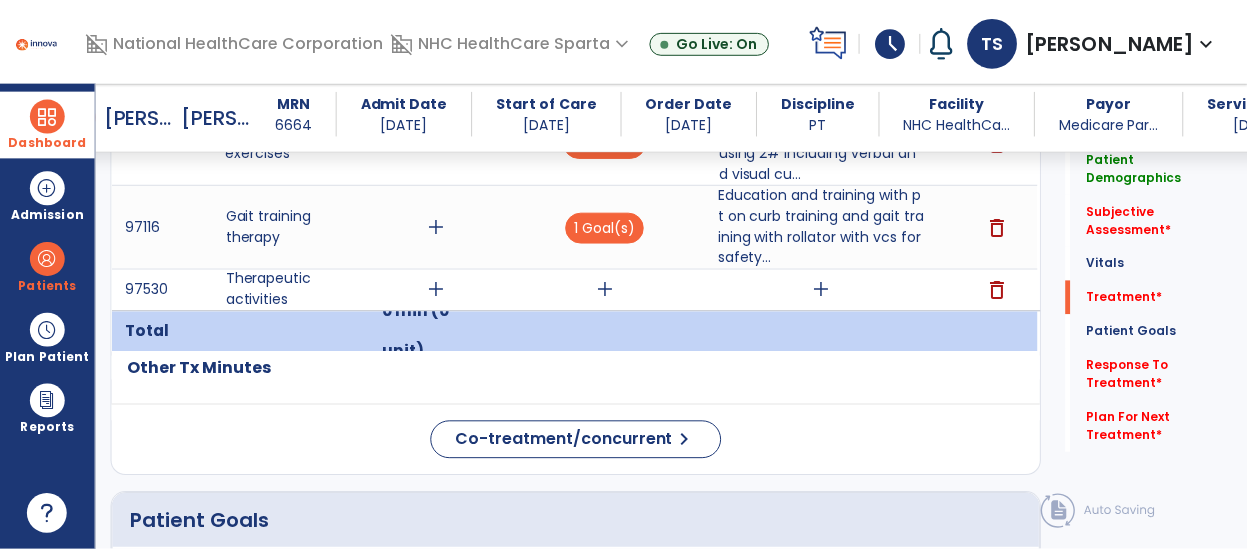 scroll, scrollTop: 1456, scrollLeft: 0, axis: vertical 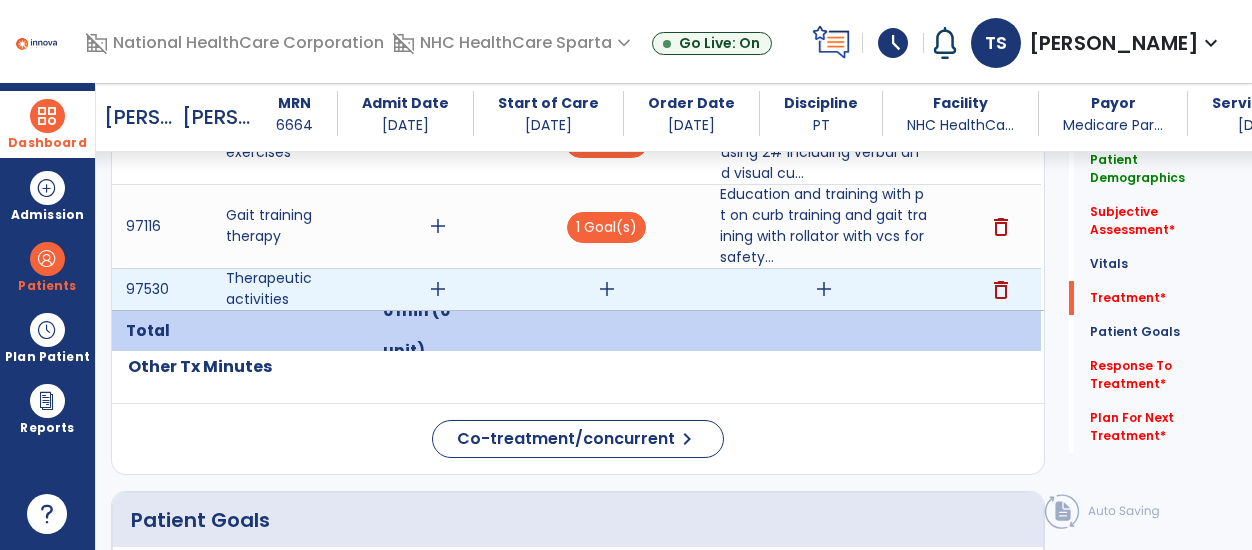 click on "add" at bounding box center [607, 289] 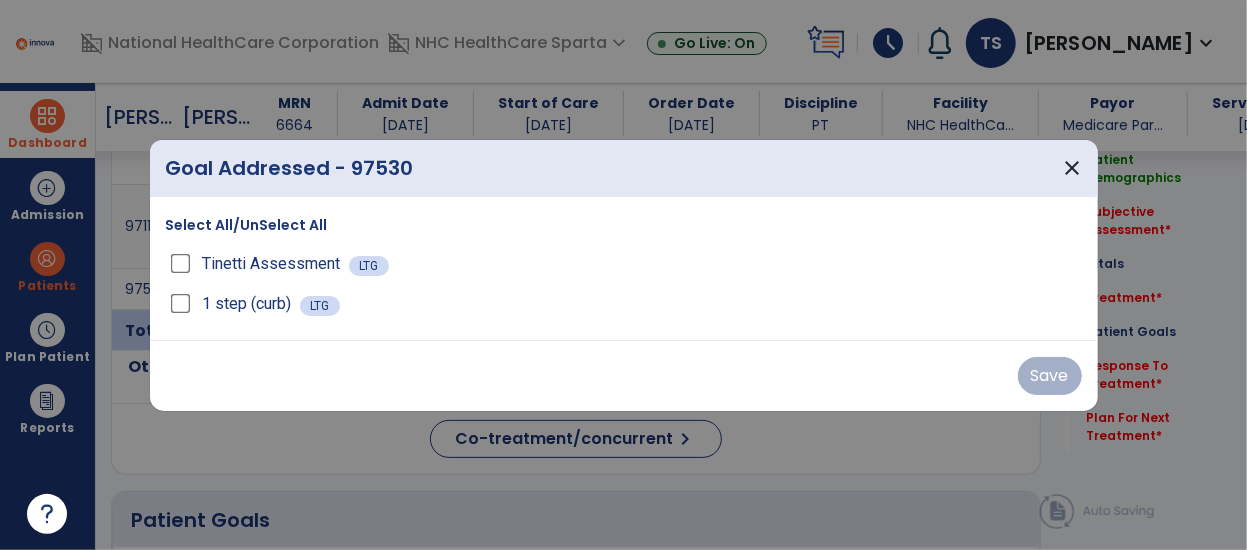 scroll, scrollTop: 1456, scrollLeft: 0, axis: vertical 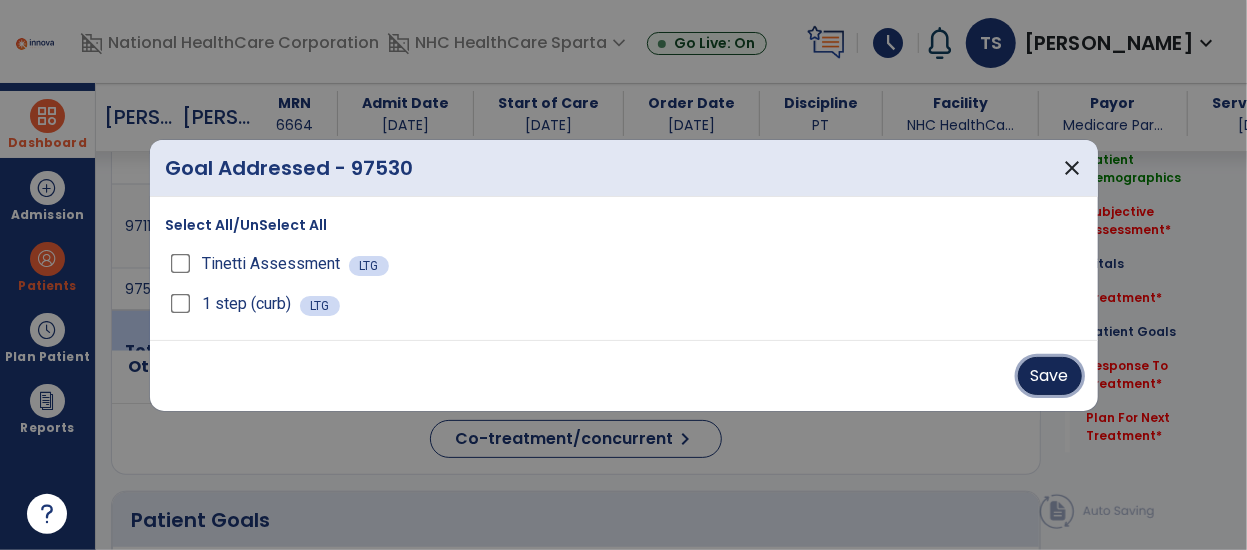 click on "Save" at bounding box center [1050, 376] 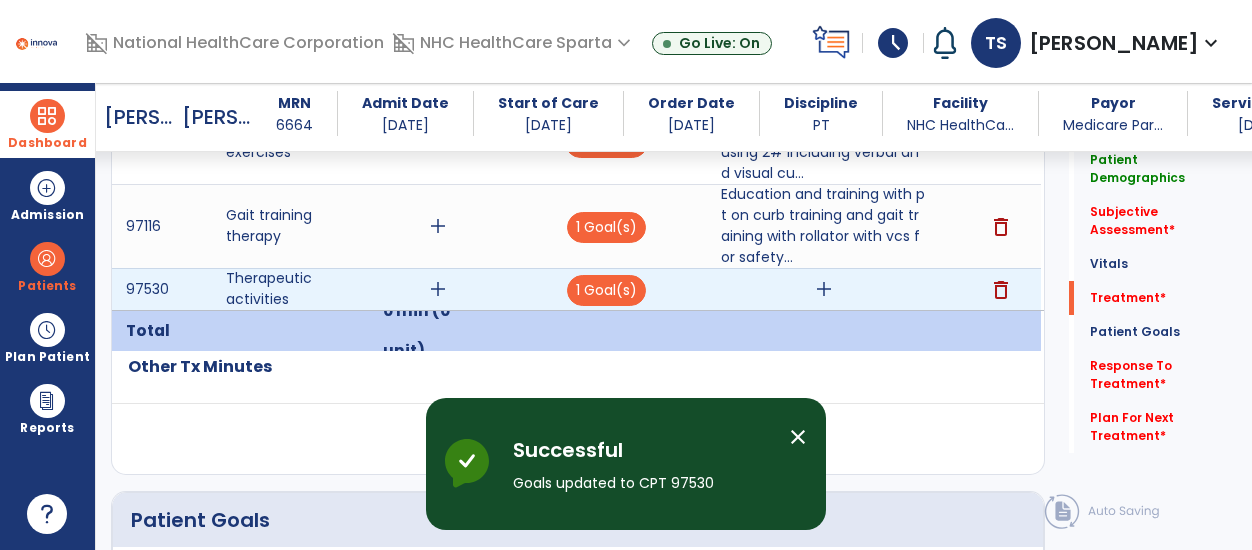 click on "add" at bounding box center [824, 289] 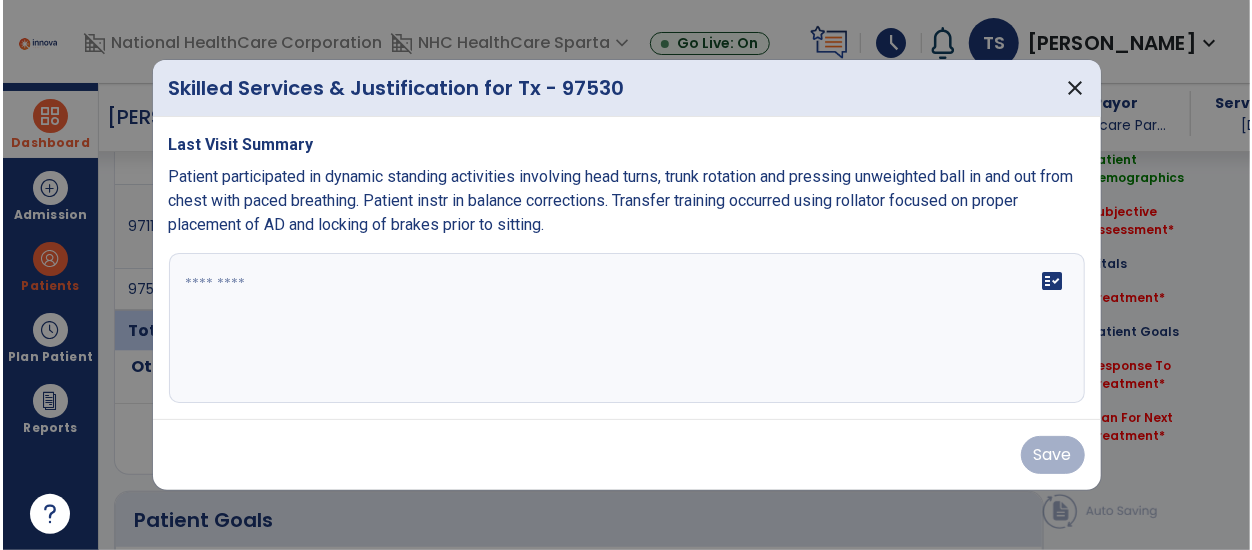 scroll, scrollTop: 1456, scrollLeft: 0, axis: vertical 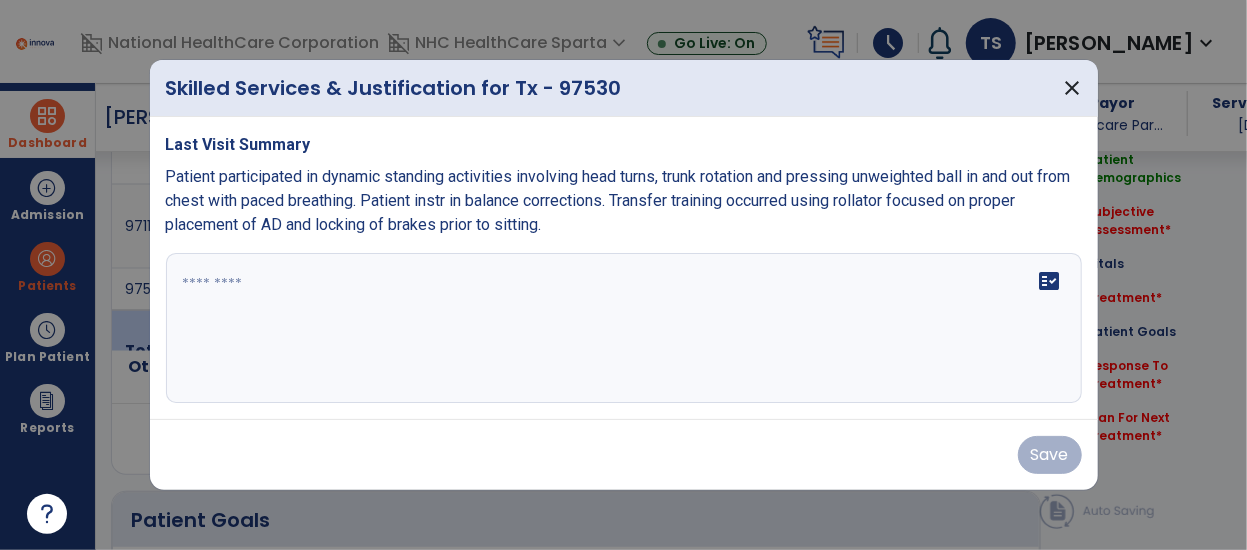 click on "fact_check" at bounding box center (624, 328) 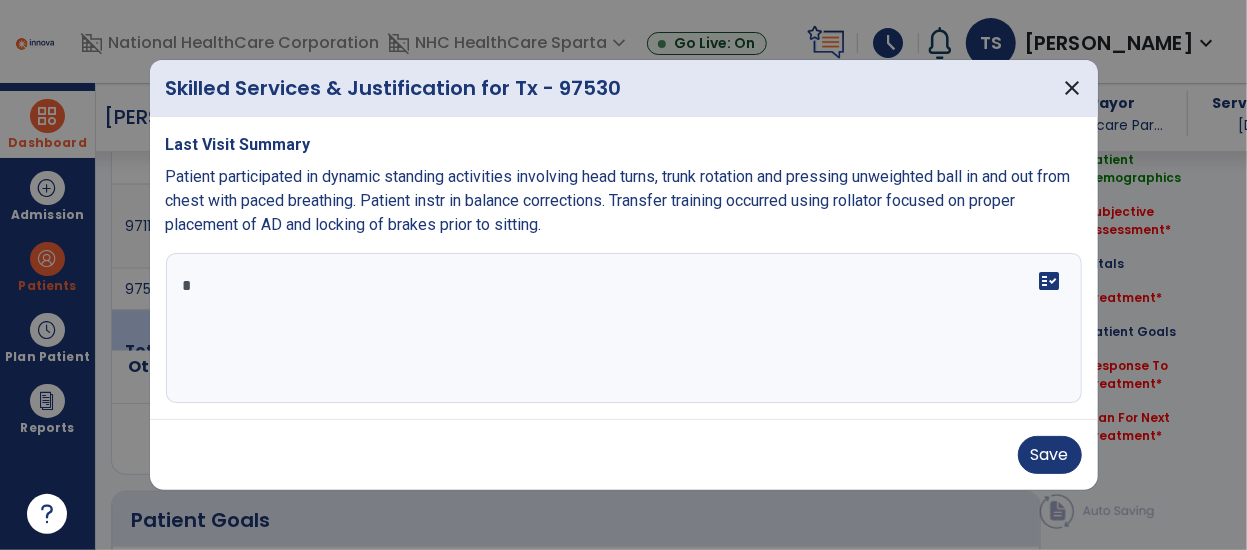 click at bounding box center [624, 328] 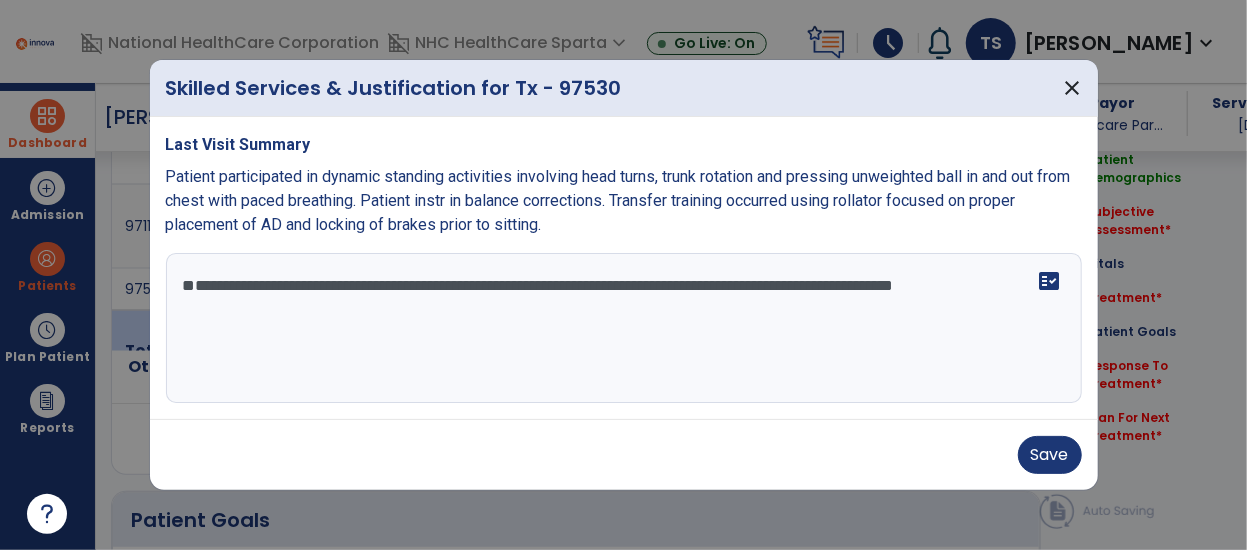 click on "**********" at bounding box center (624, 328) 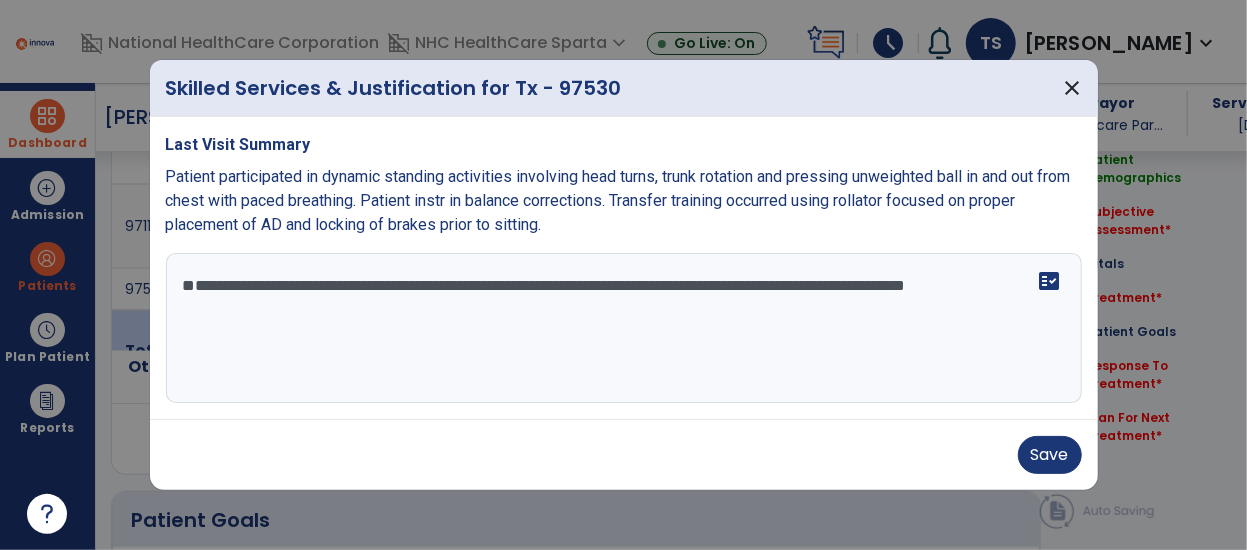 click on "**********" at bounding box center (624, 328) 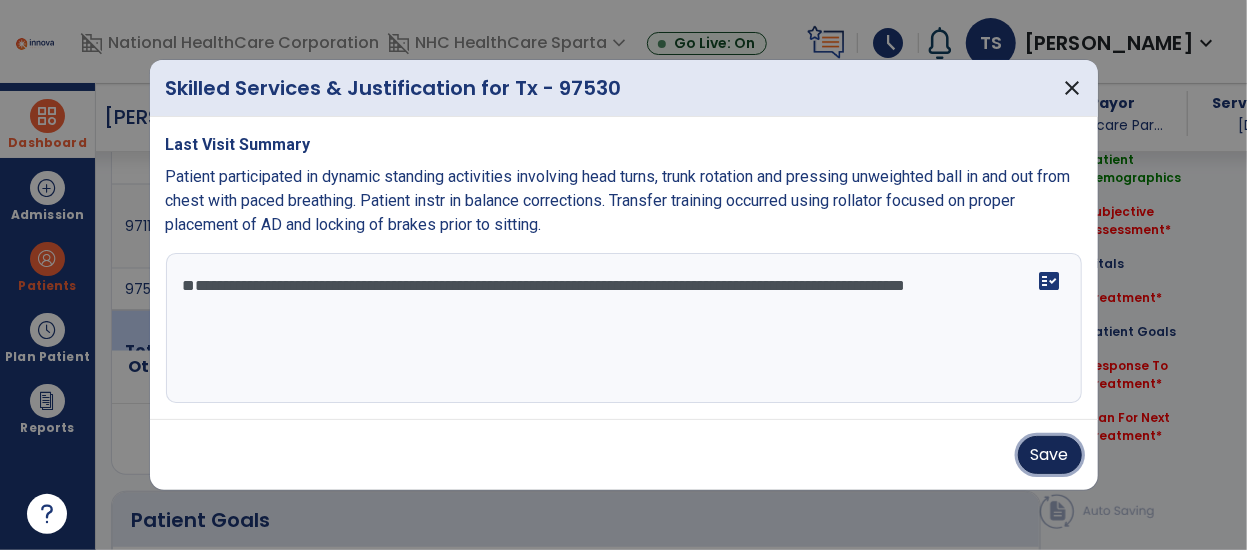 click on "Save" at bounding box center [1050, 455] 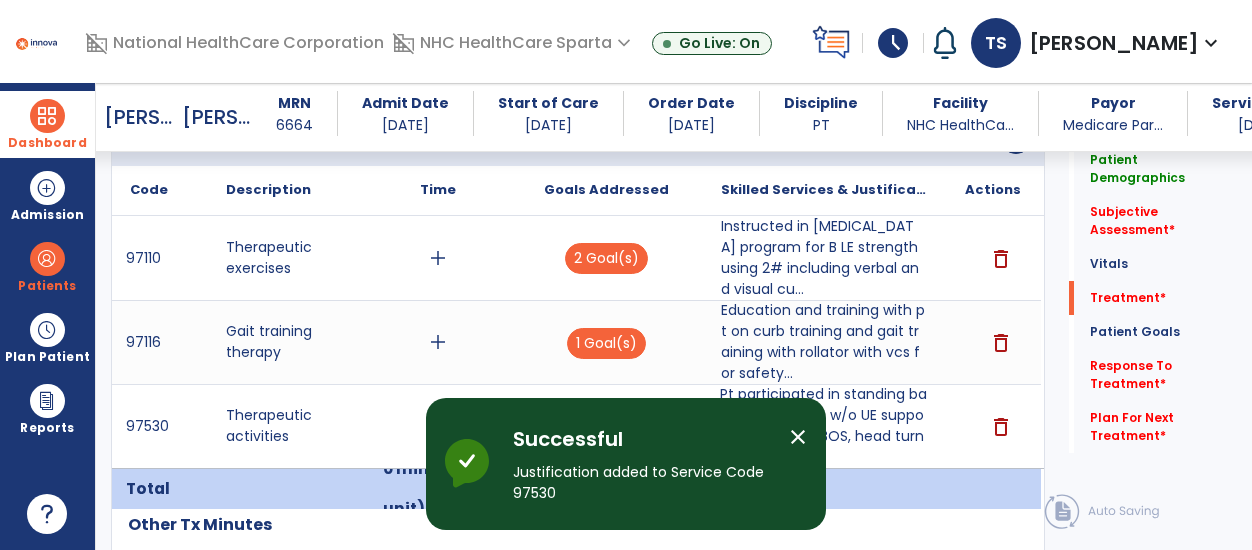 scroll, scrollTop: 1340, scrollLeft: 0, axis: vertical 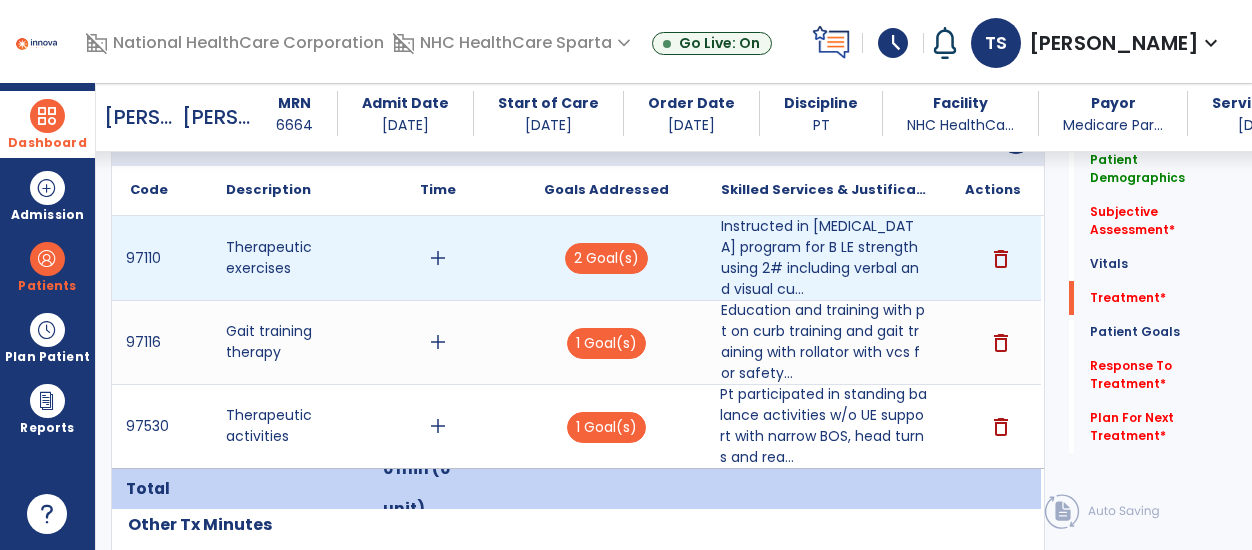 click on "add" at bounding box center [438, 258] 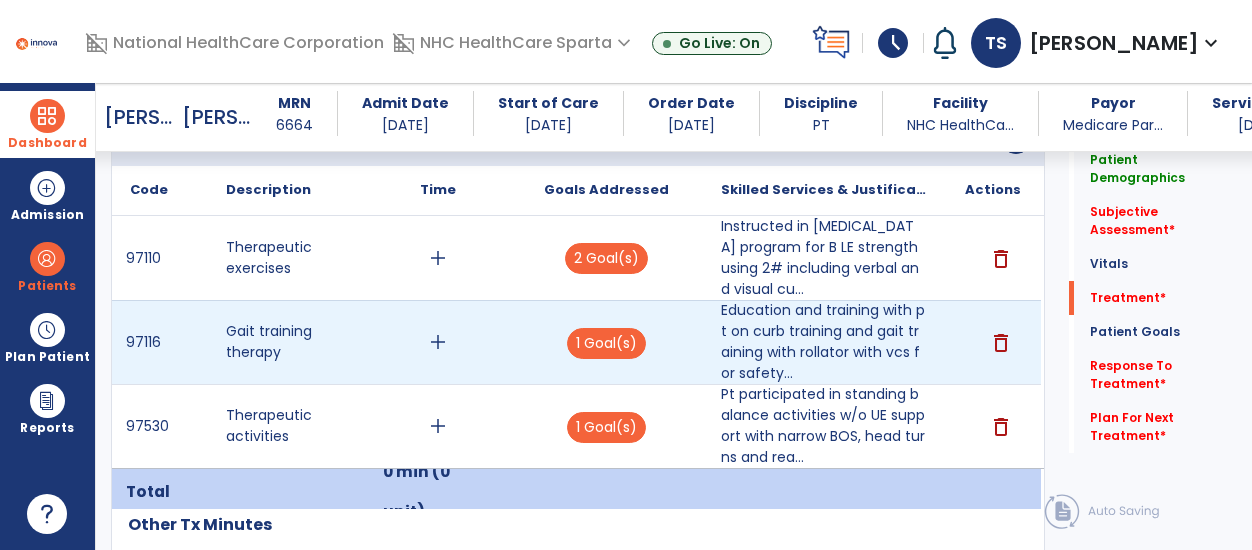 click on "add" at bounding box center [438, 342] 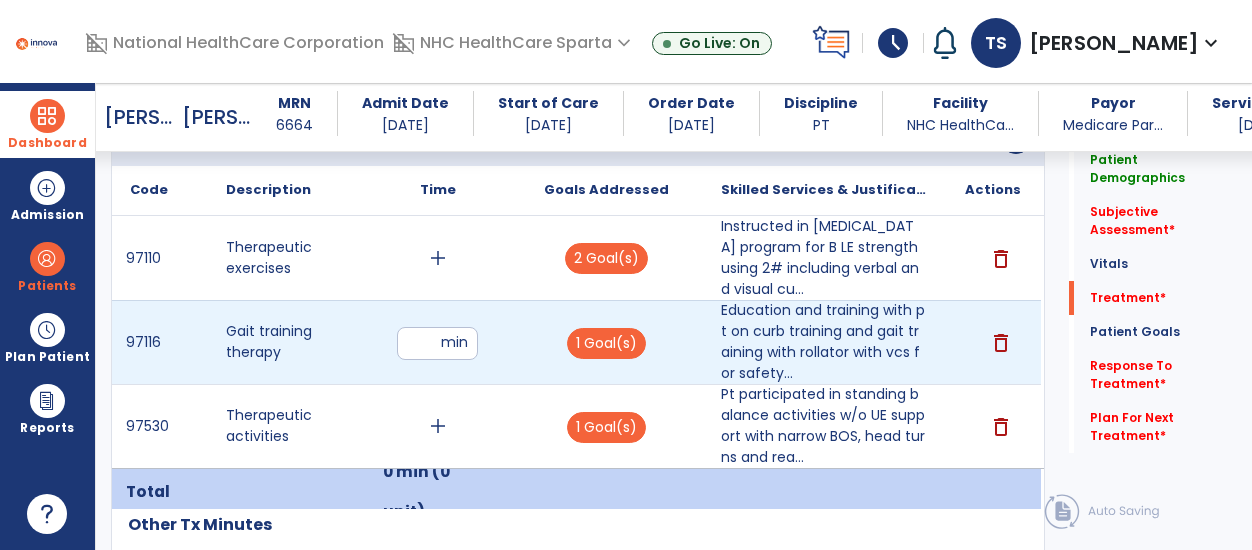 type on "**" 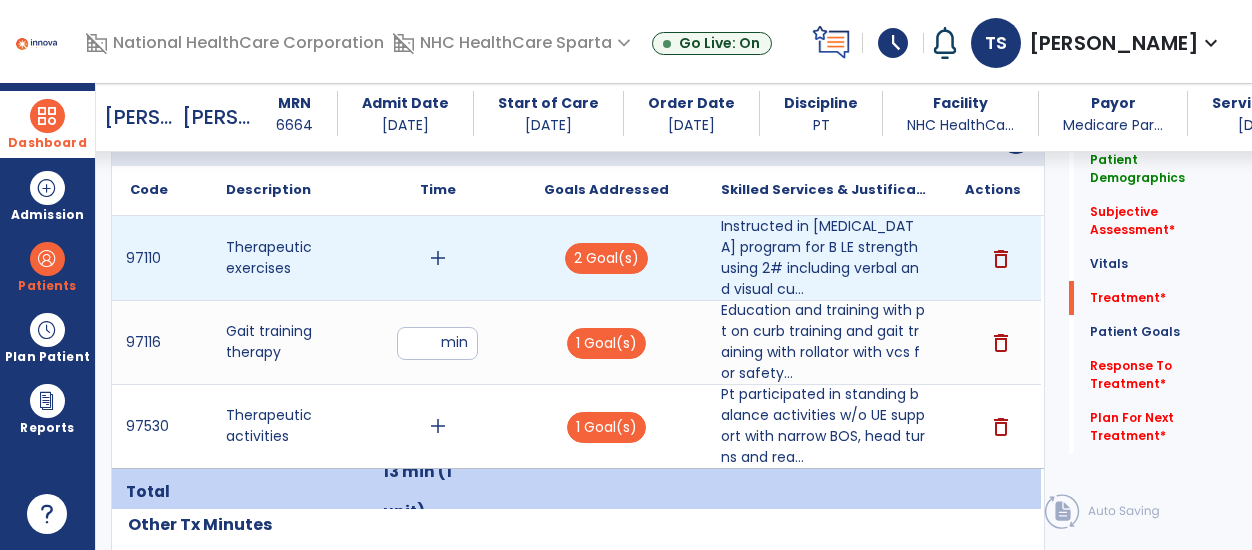 click on "add" at bounding box center [438, 258] 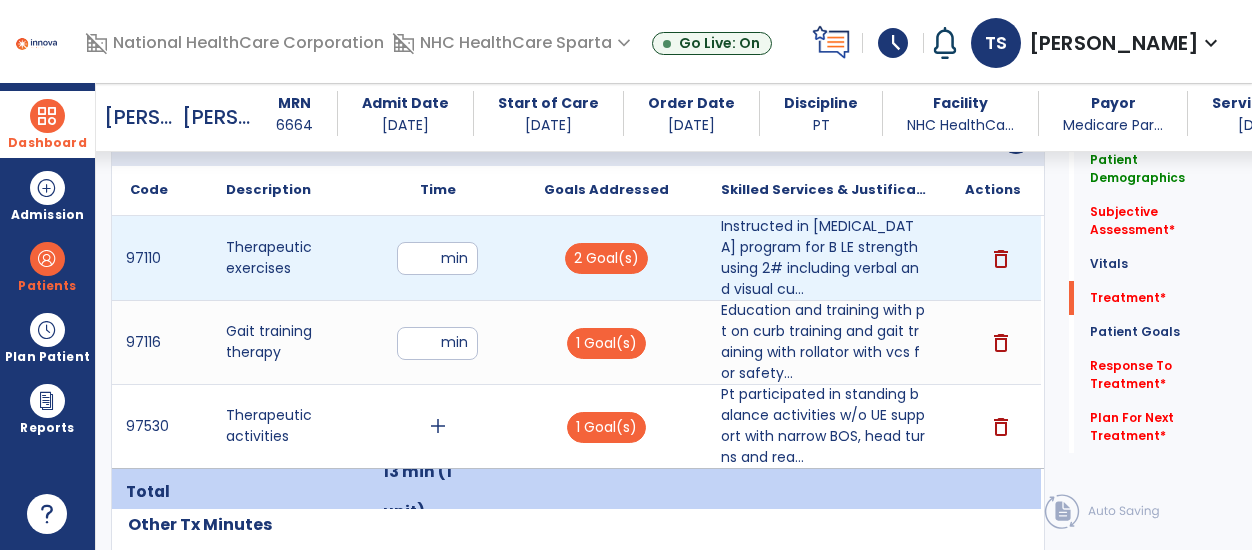 type on "**" 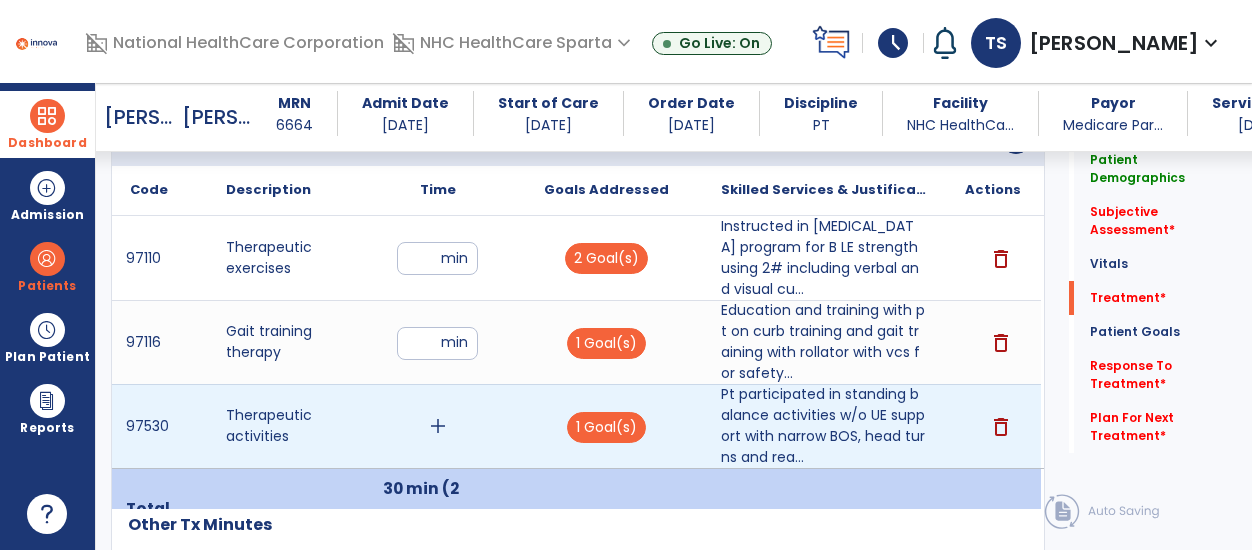 click on "add" at bounding box center (438, 426) 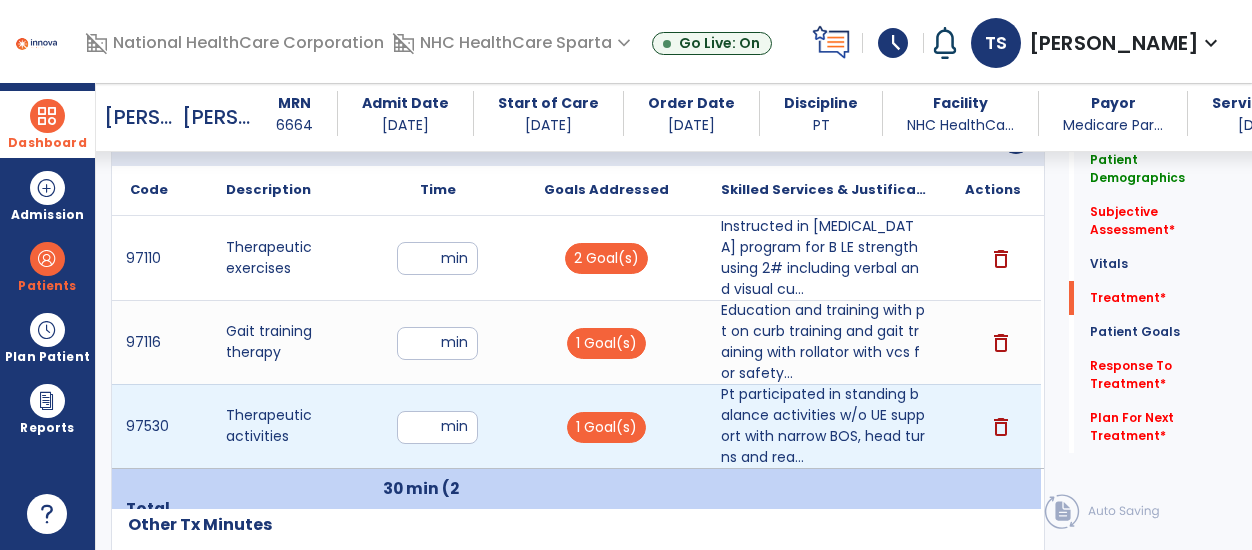 type on "**" 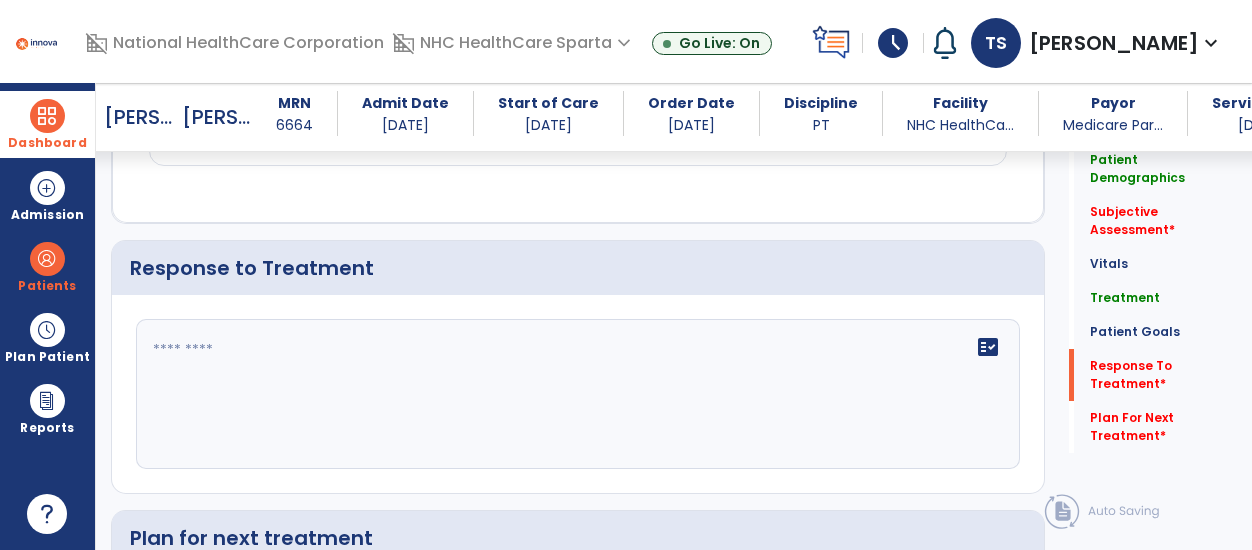 scroll, scrollTop: 3045, scrollLeft: 0, axis: vertical 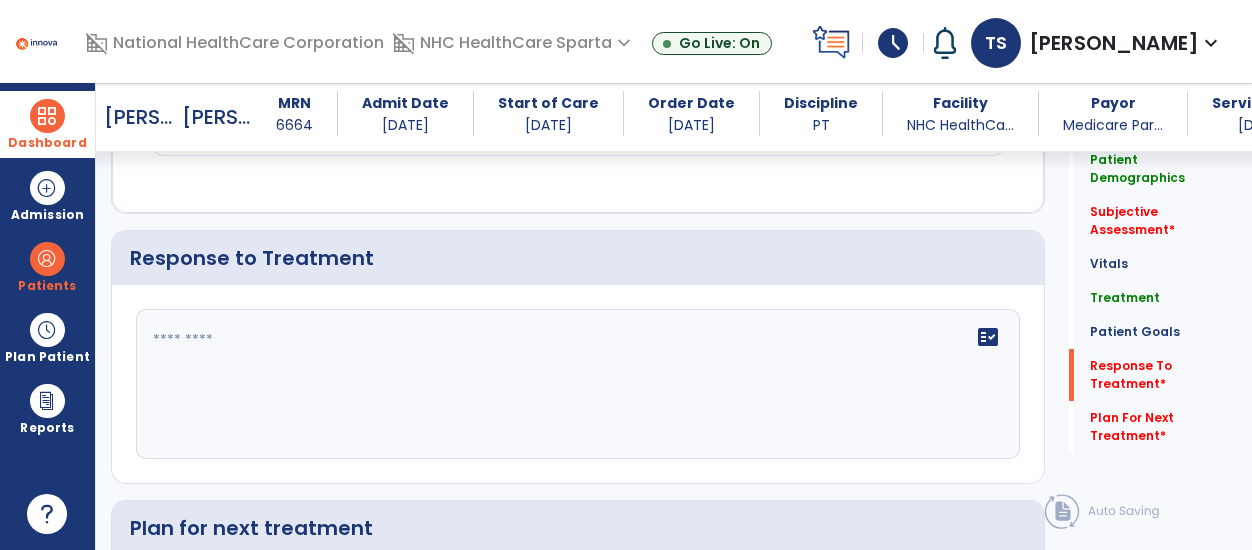 click on "fact_check" 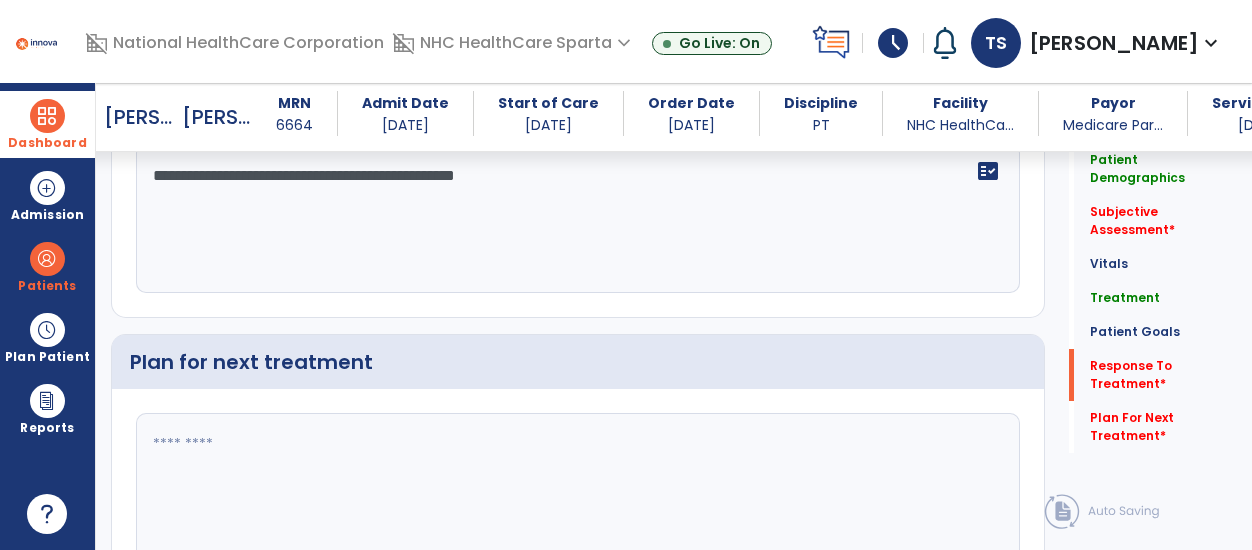 scroll, scrollTop: 3213, scrollLeft: 0, axis: vertical 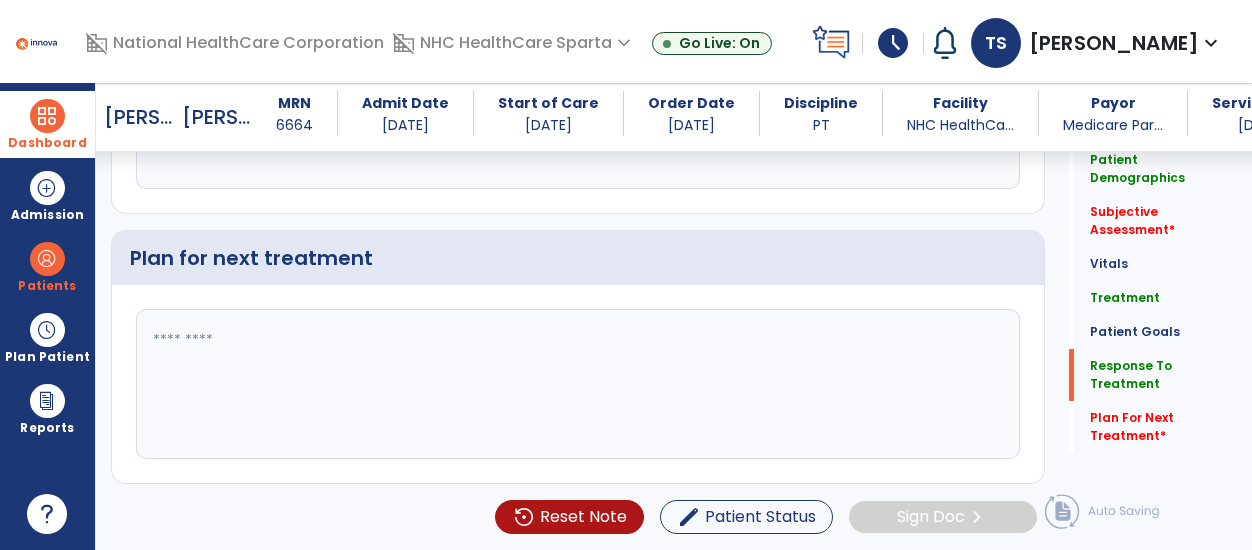 type on "**********" 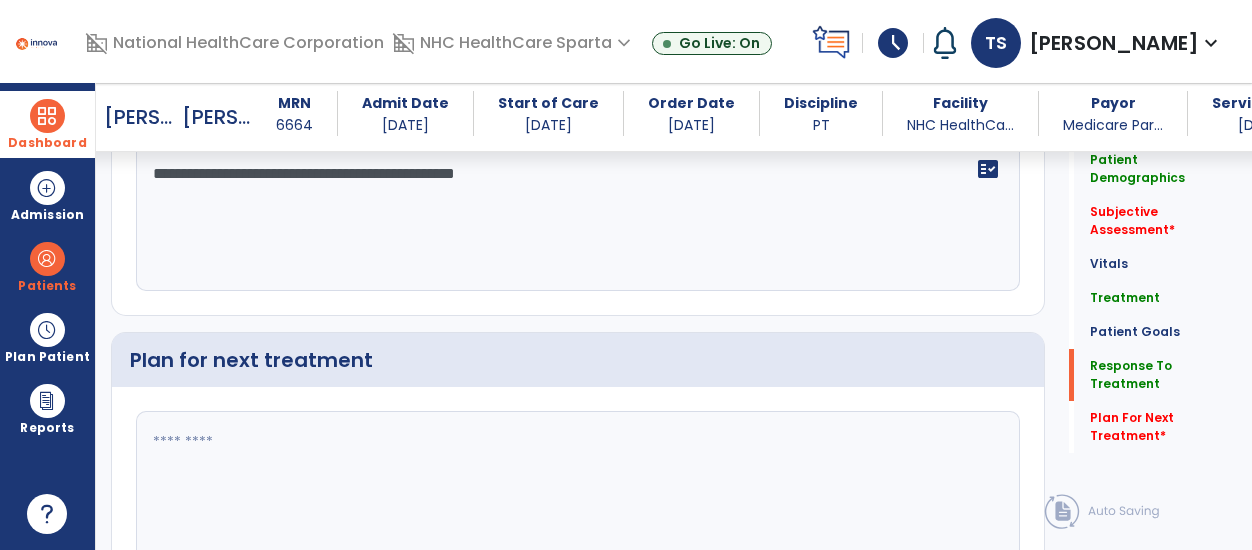 click 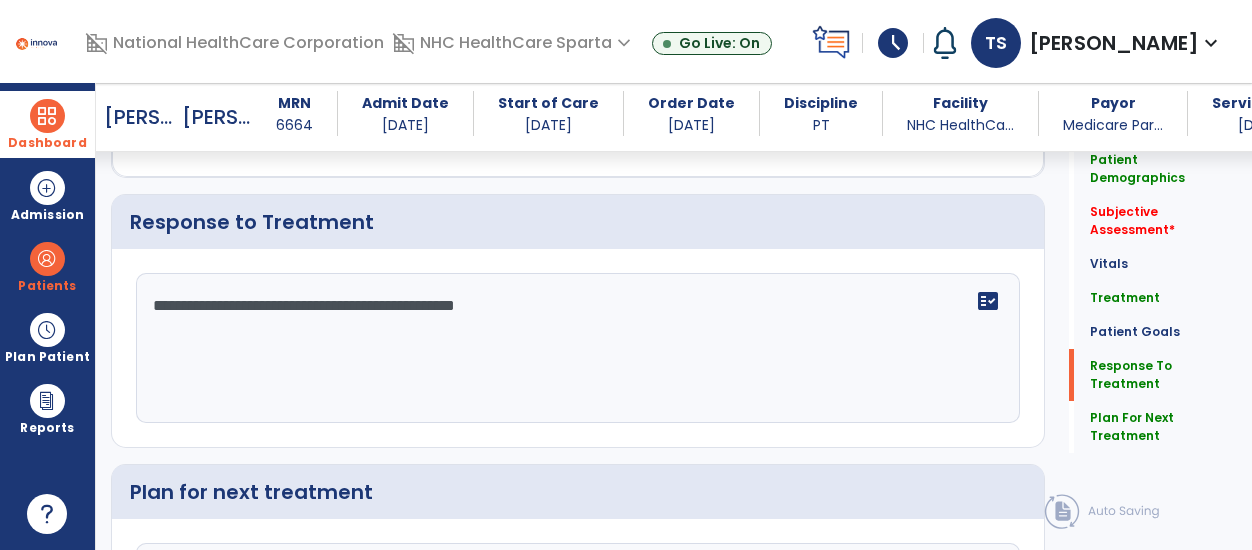scroll, scrollTop: 3213, scrollLeft: 0, axis: vertical 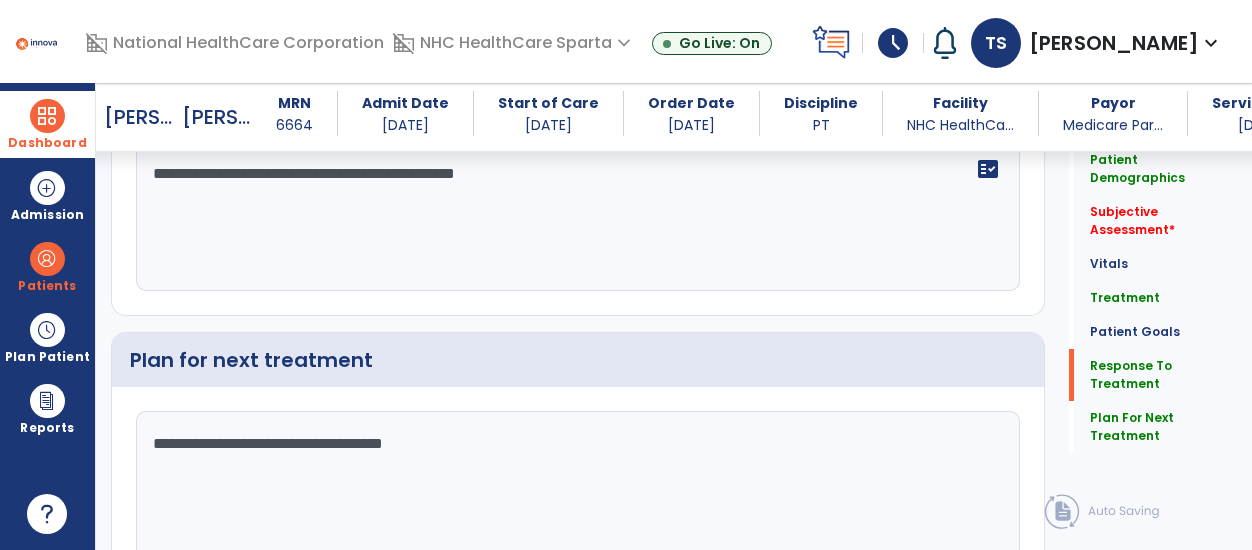 click on "**********" 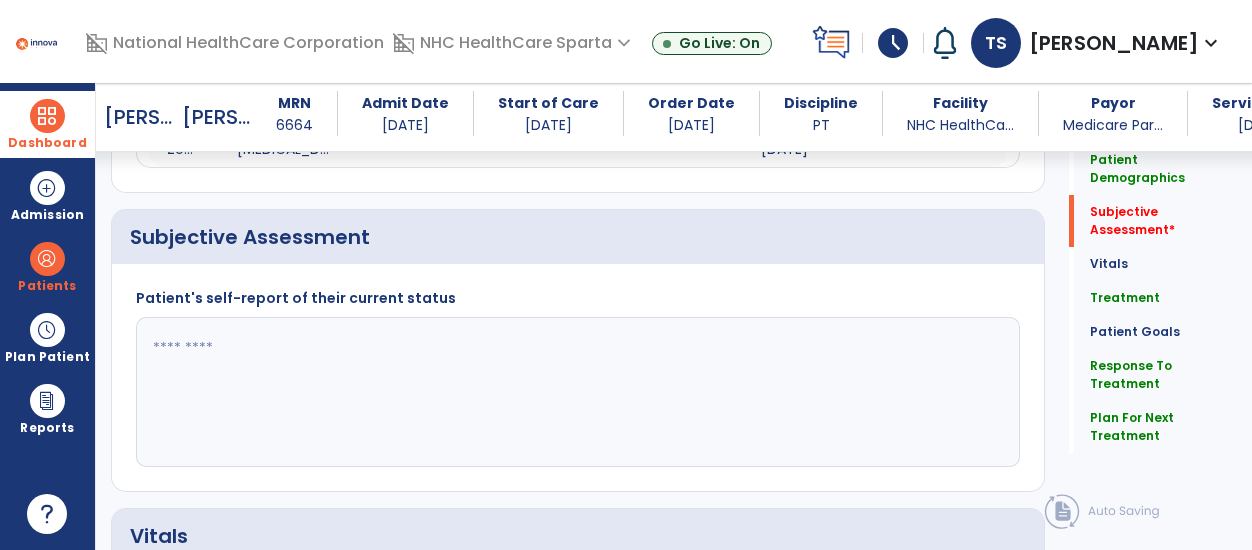 scroll, scrollTop: 511, scrollLeft: 0, axis: vertical 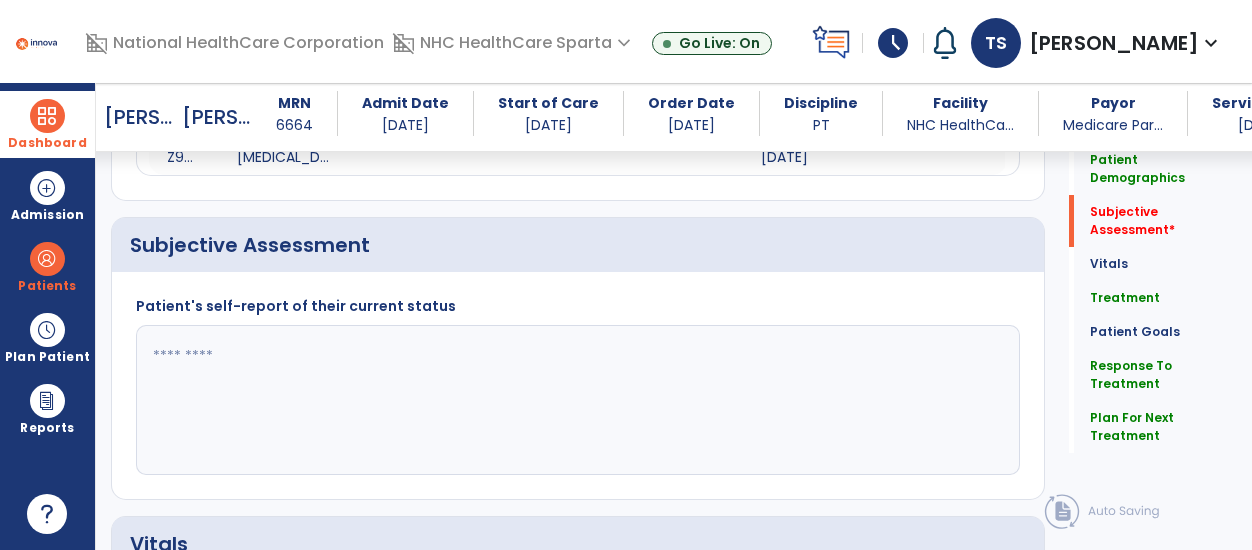 type on "**********" 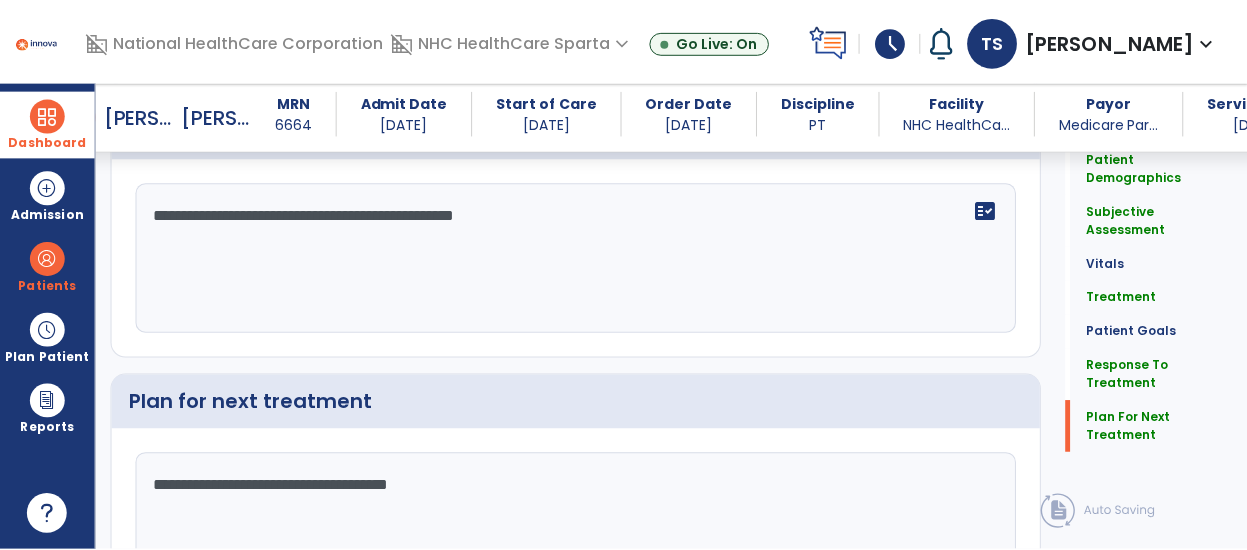 scroll, scrollTop: 3303, scrollLeft: 0, axis: vertical 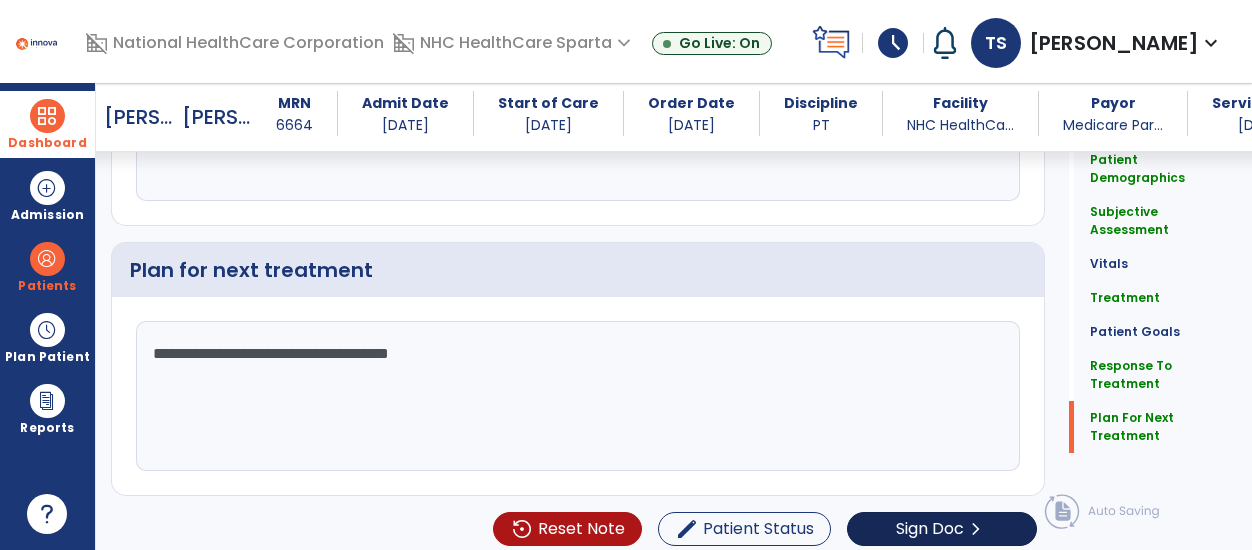 type on "**********" 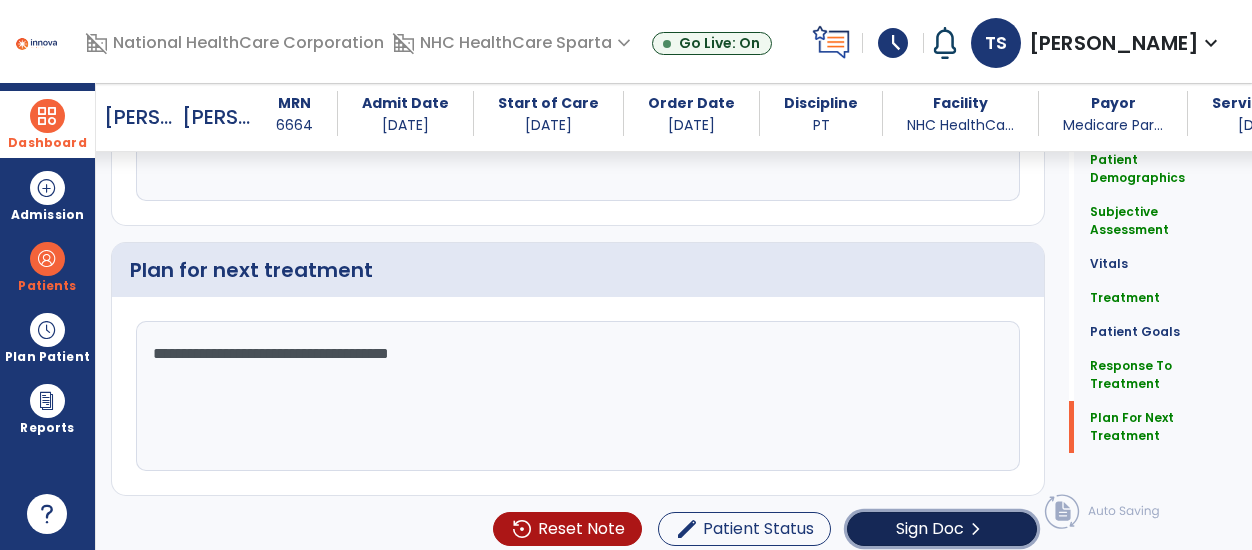 click on "Sign Doc" 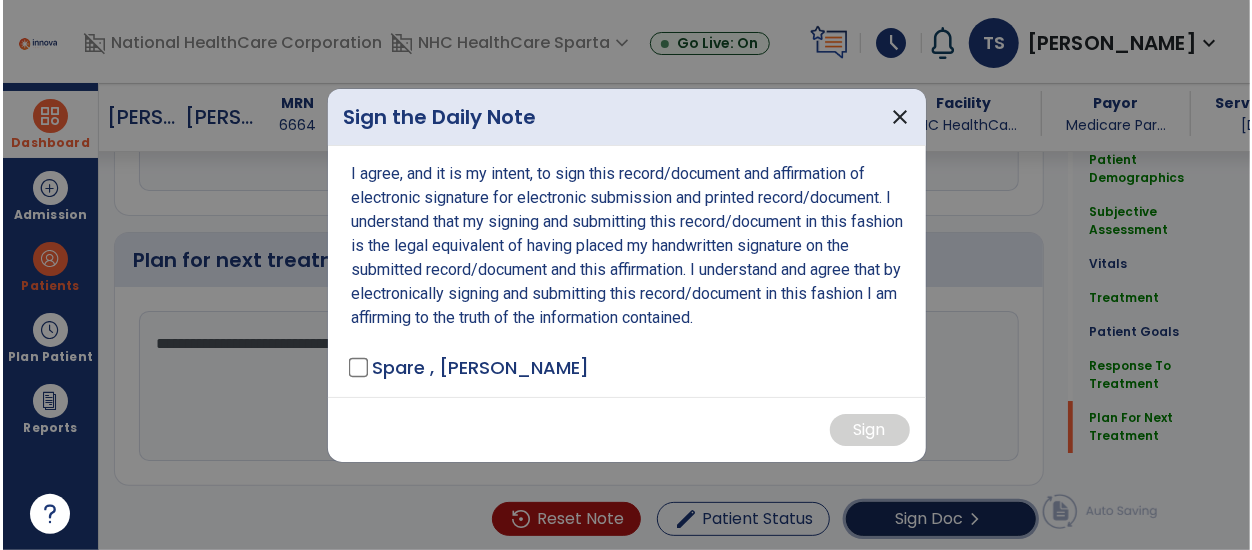 scroll, scrollTop: 3303, scrollLeft: 0, axis: vertical 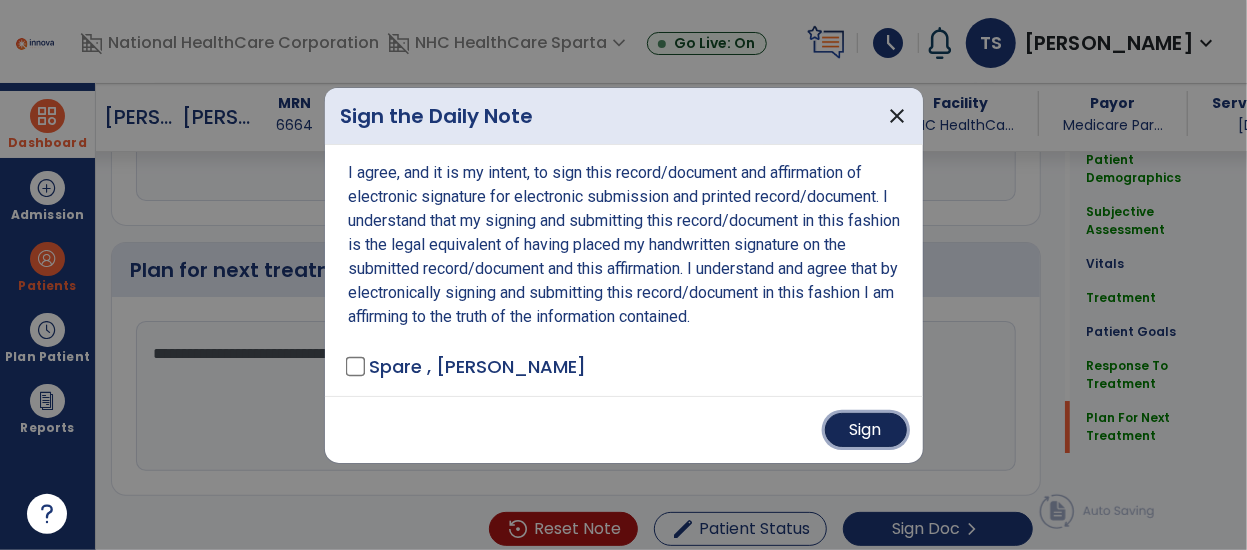 click on "Sign" at bounding box center (866, 430) 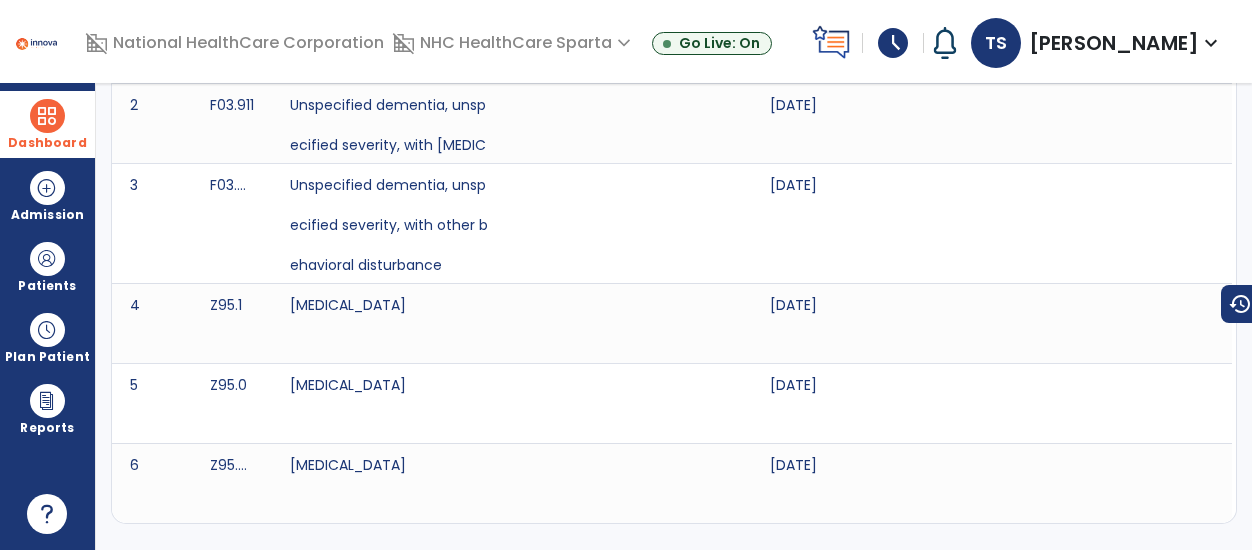 scroll, scrollTop: 0, scrollLeft: 0, axis: both 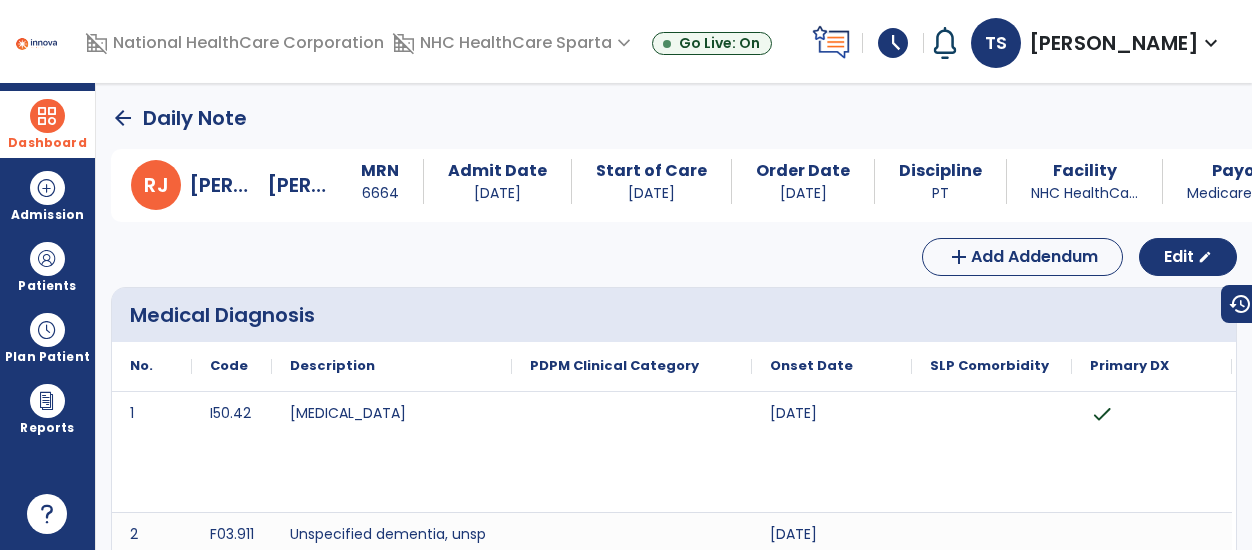 click at bounding box center (47, 116) 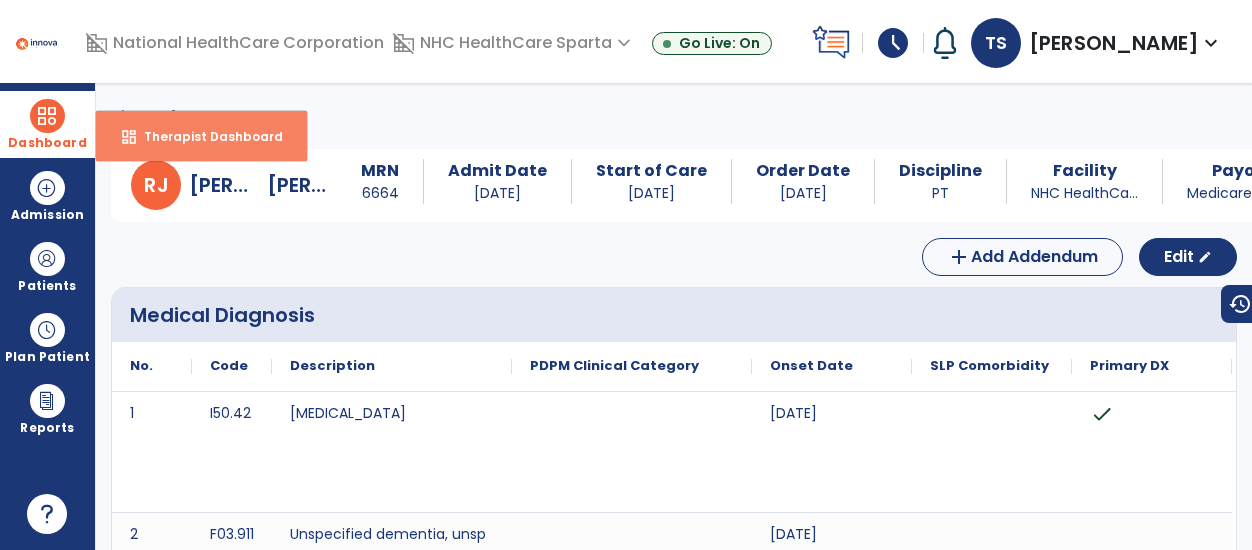 click on "Therapist Dashboard" at bounding box center (205, 136) 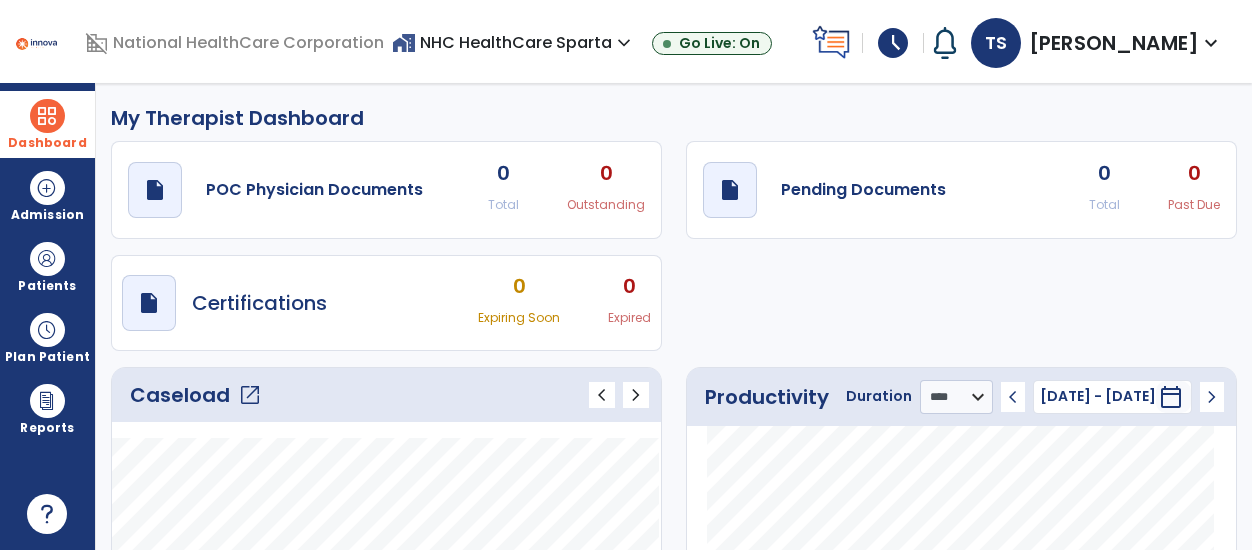 click on "open_in_new" 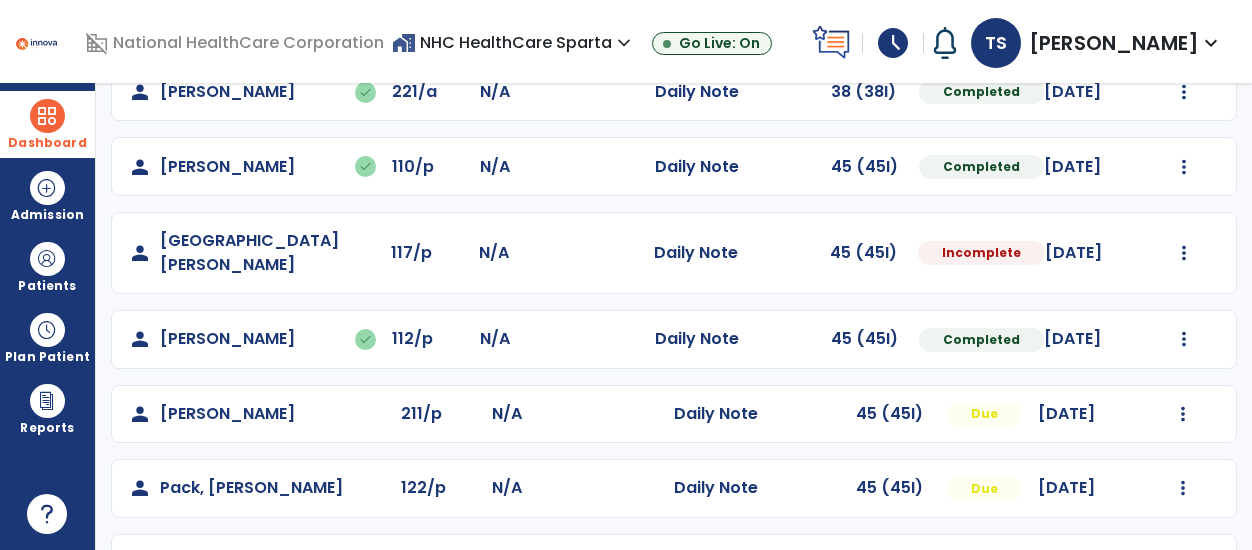 scroll, scrollTop: 385, scrollLeft: 0, axis: vertical 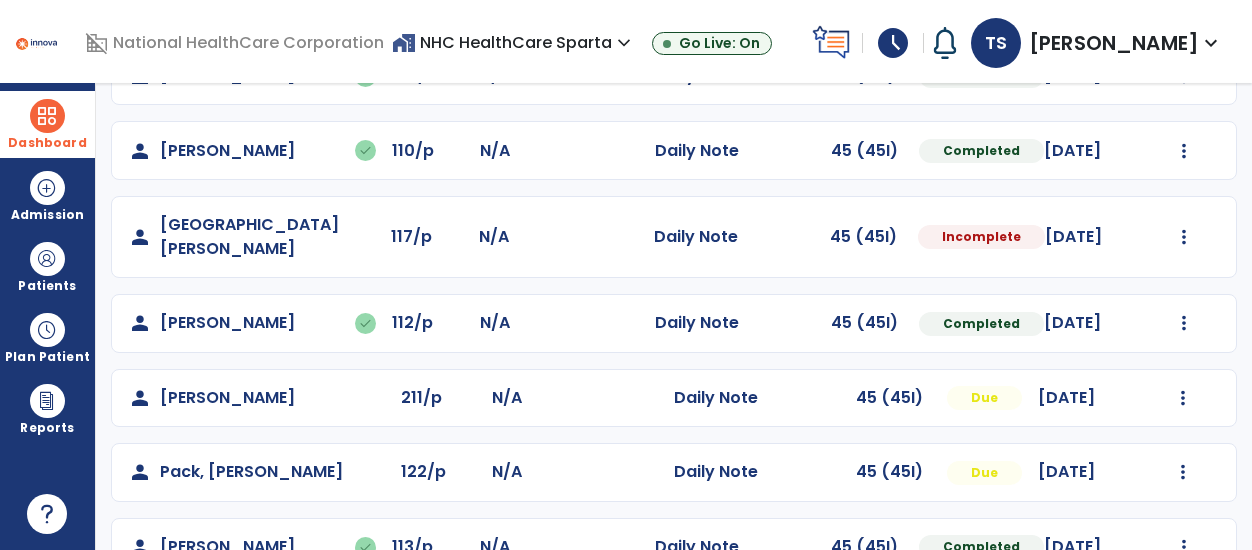click on "Mark Visit As Complete   Reset Note   Open Document   G + C Mins" 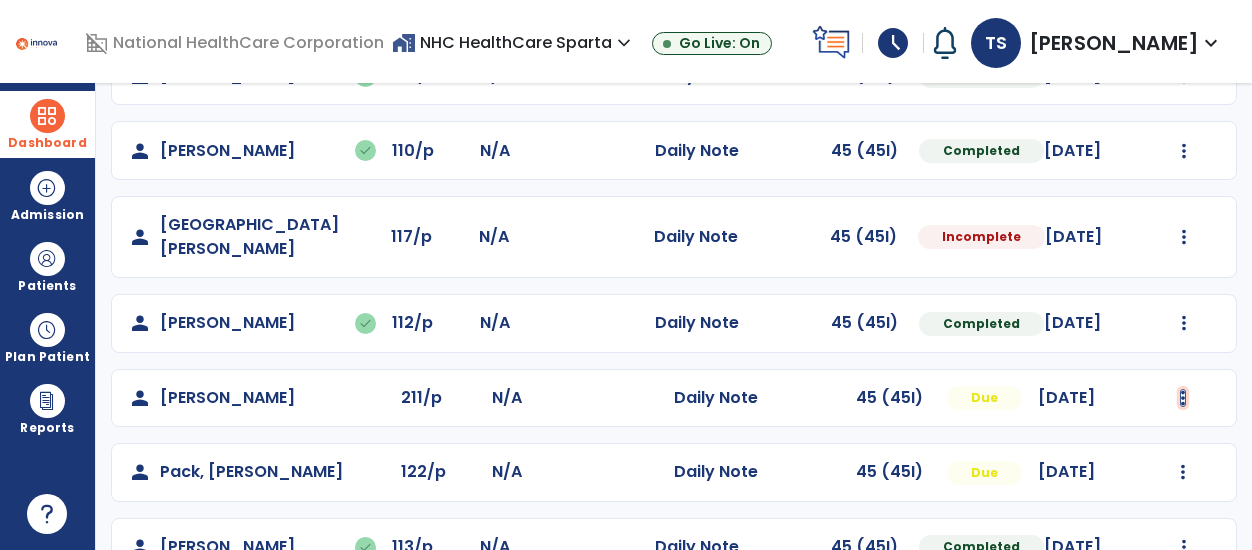 click at bounding box center (1184, -73) 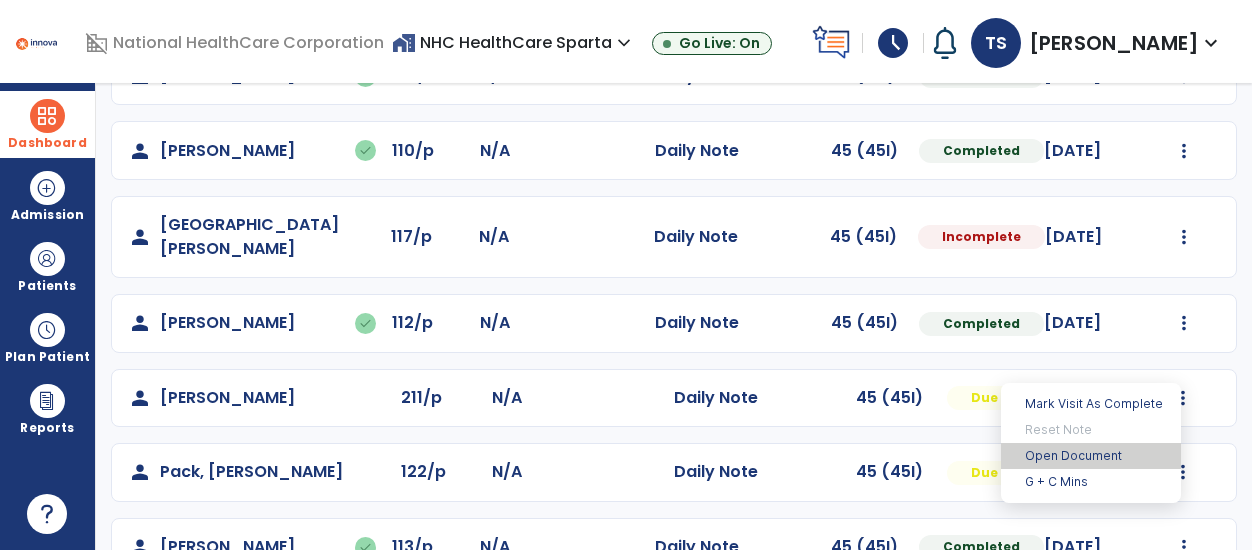 click on "Open Document" at bounding box center [1091, 456] 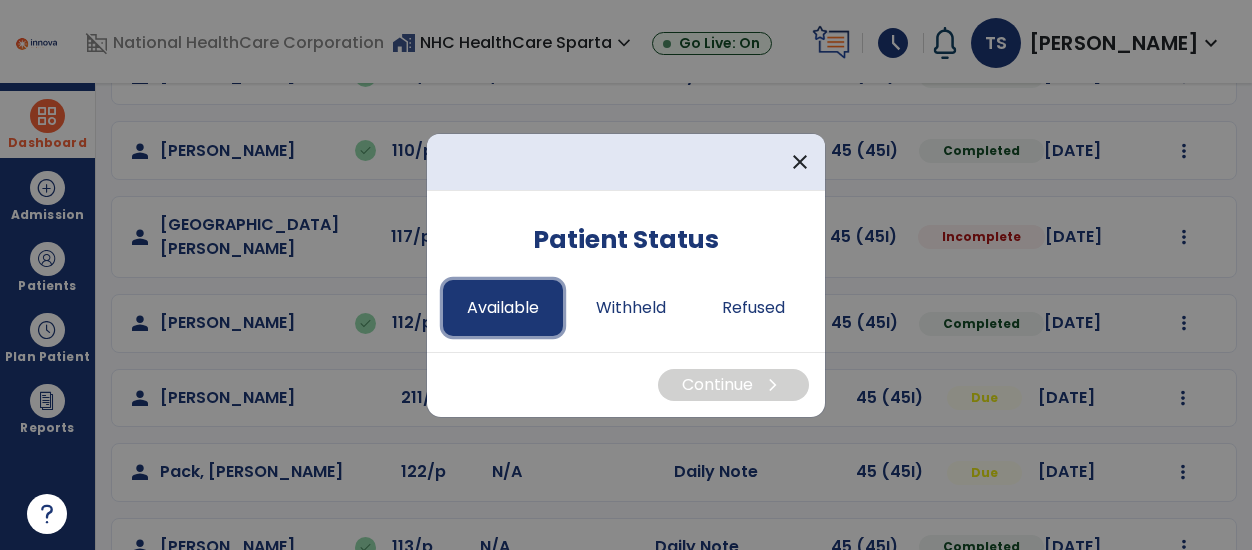 click on "Available" at bounding box center [503, 308] 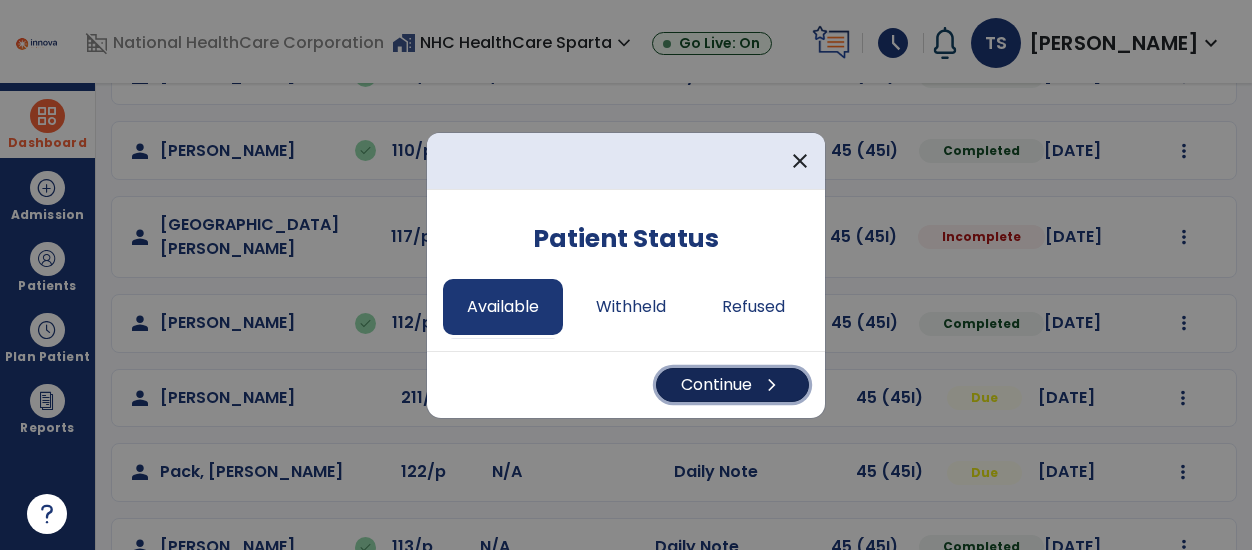click on "Continue   chevron_right" at bounding box center [732, 385] 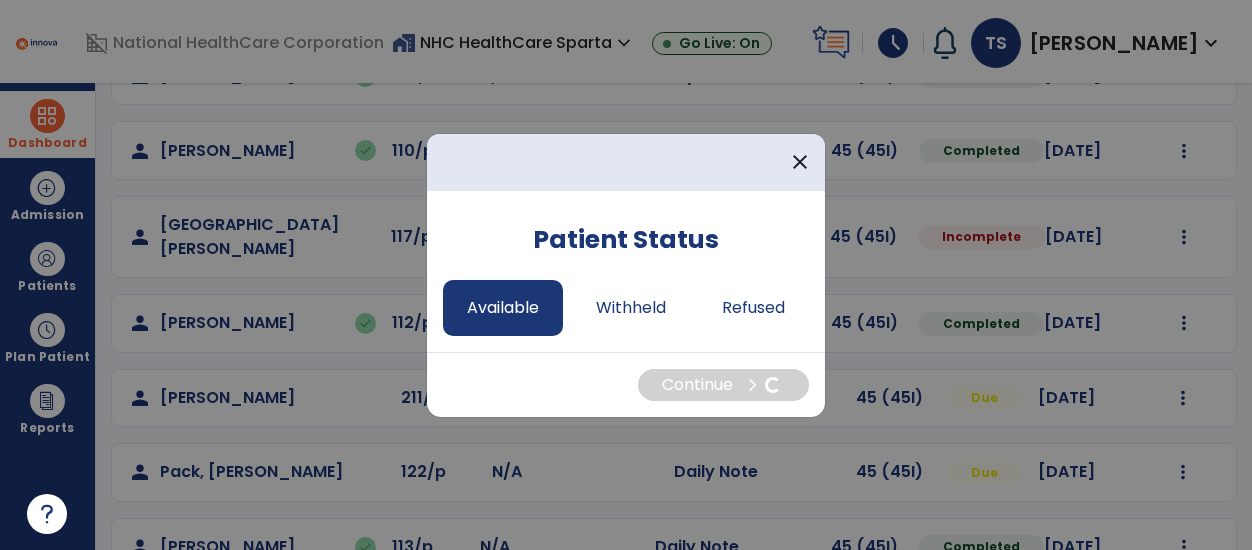 select on "*" 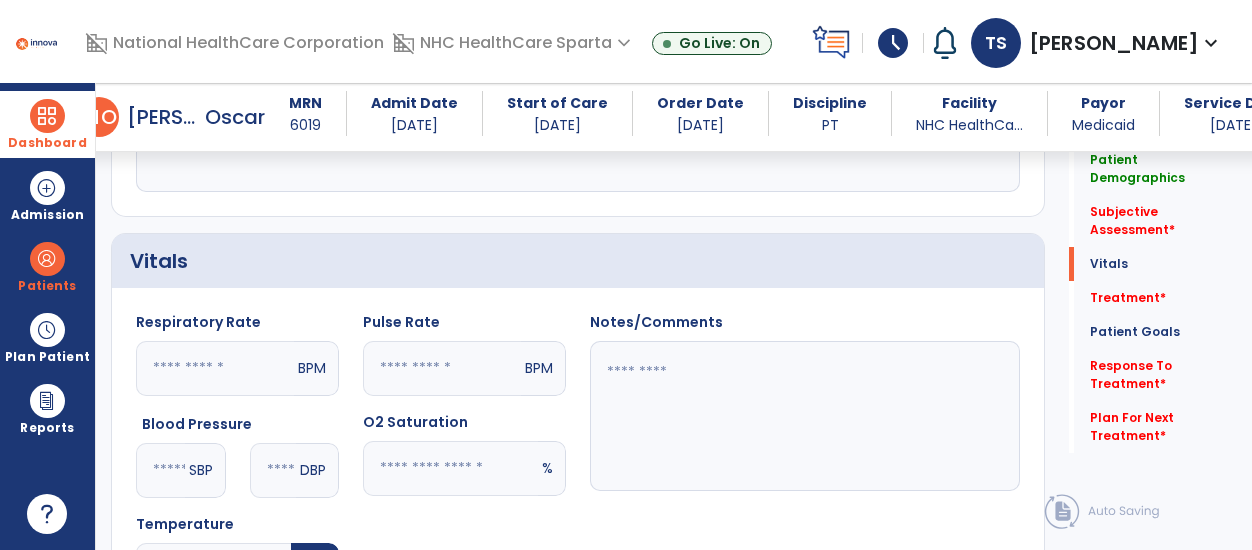 scroll, scrollTop: 594, scrollLeft: 0, axis: vertical 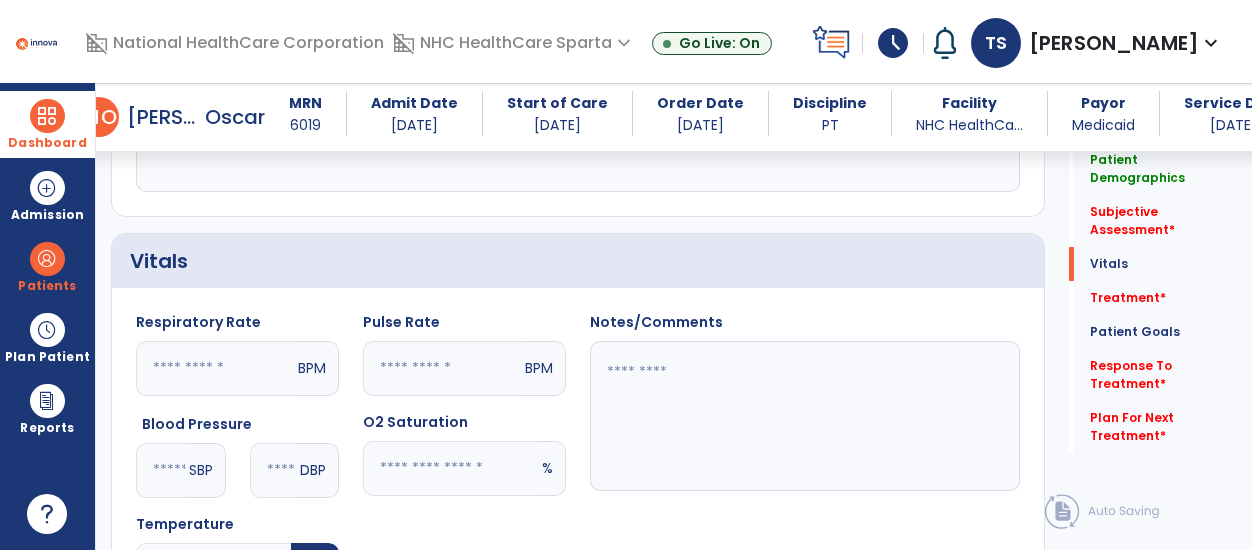 click 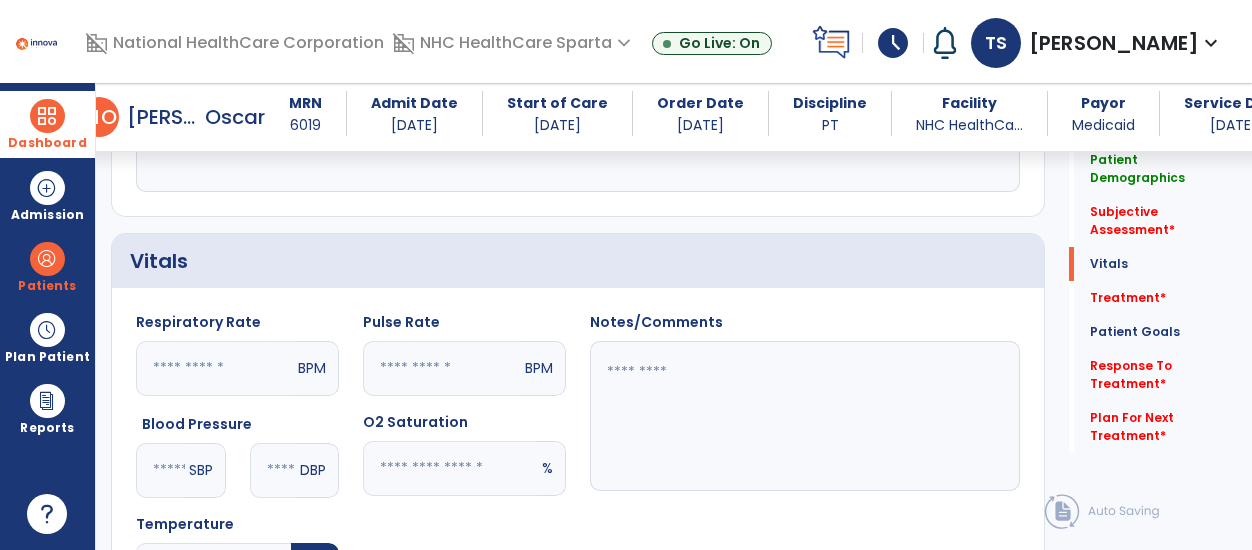 type on "**" 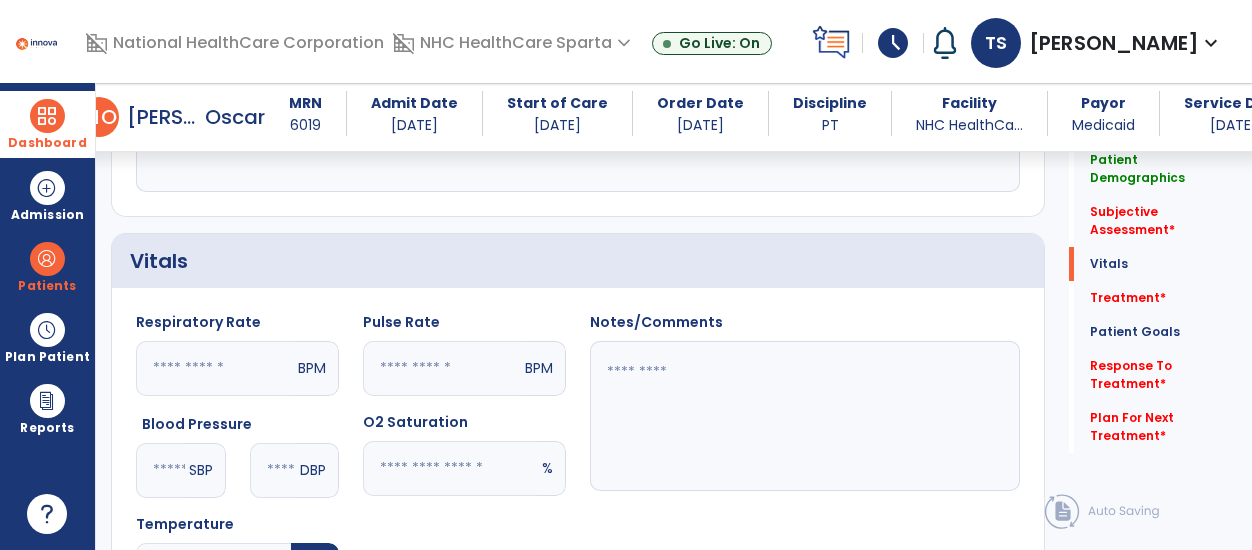 click 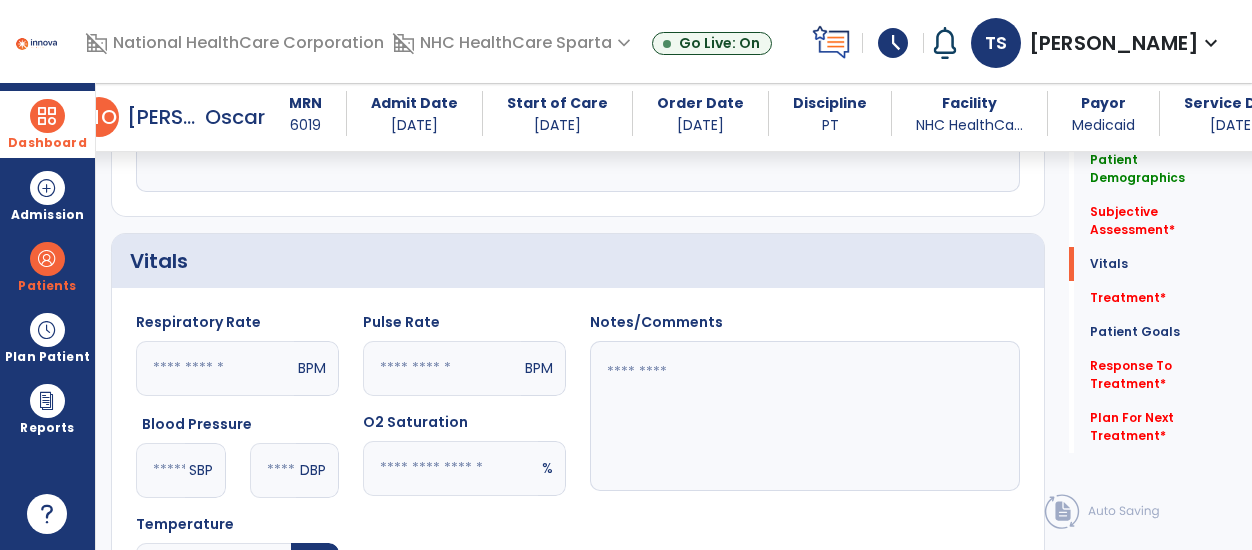 type on "**" 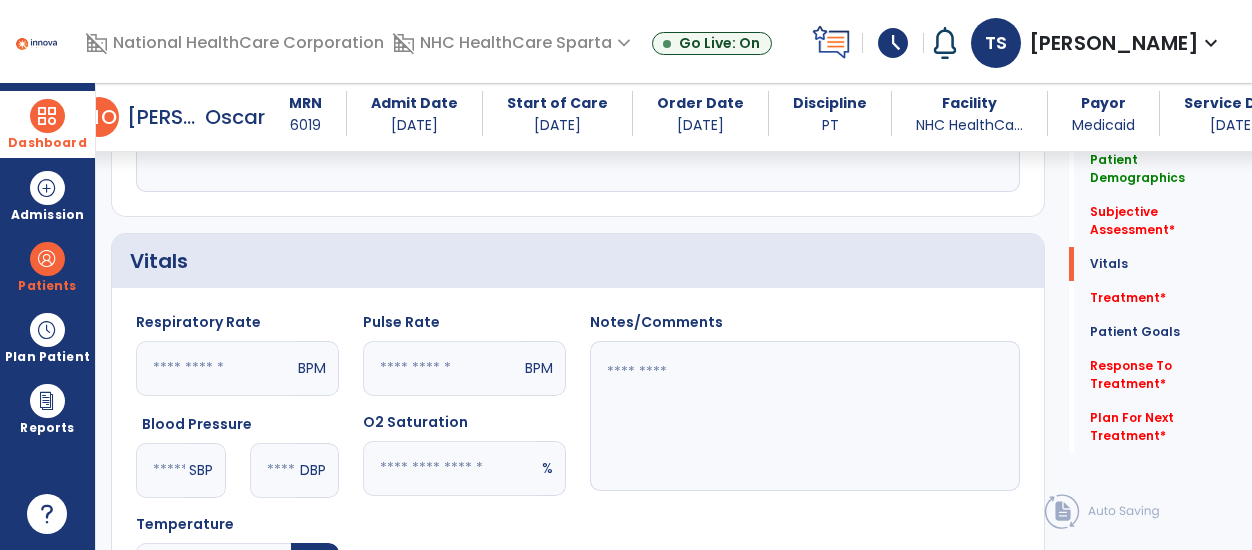 click 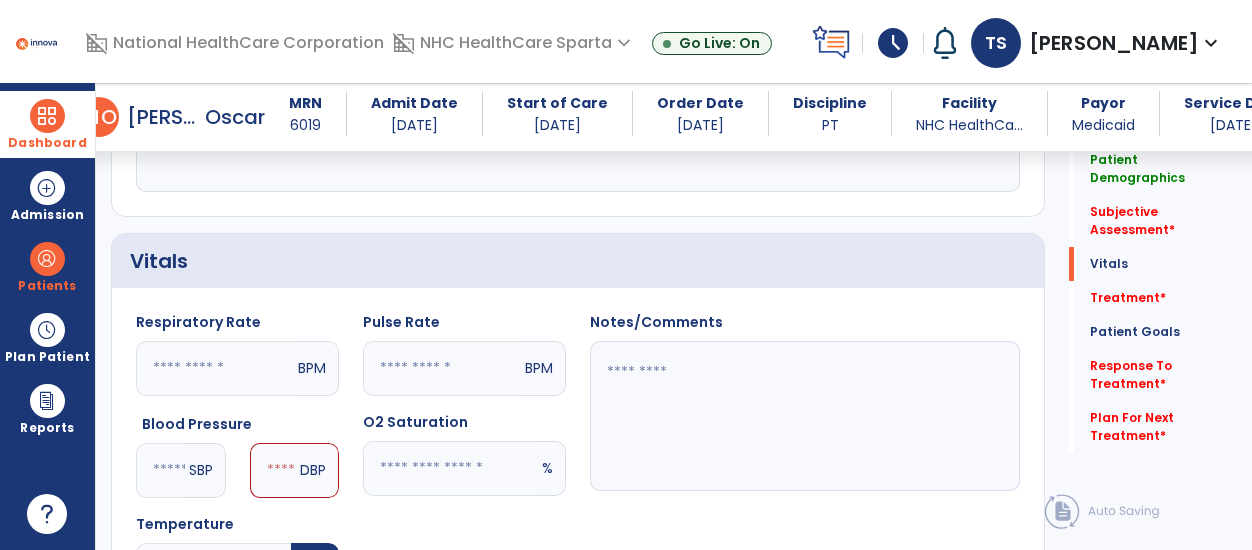type on "***" 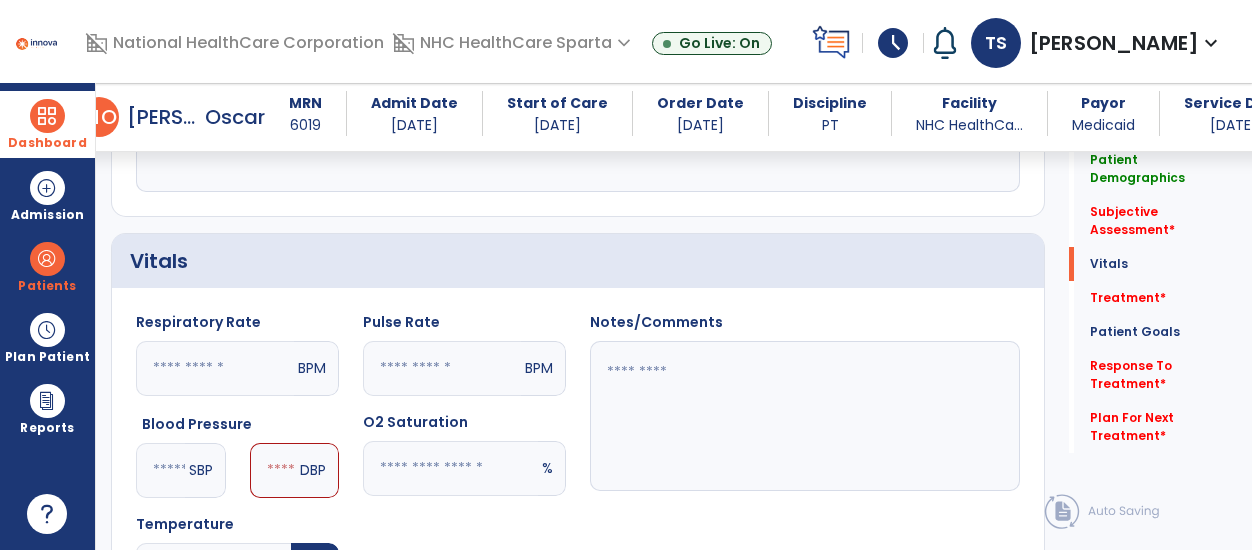 click 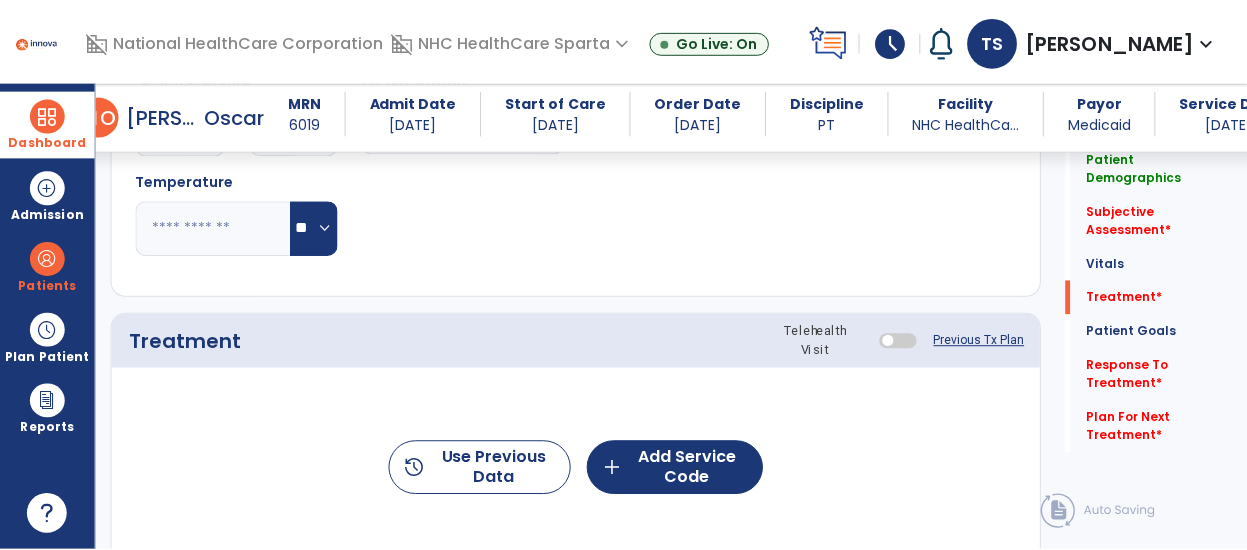 scroll, scrollTop: 991, scrollLeft: 0, axis: vertical 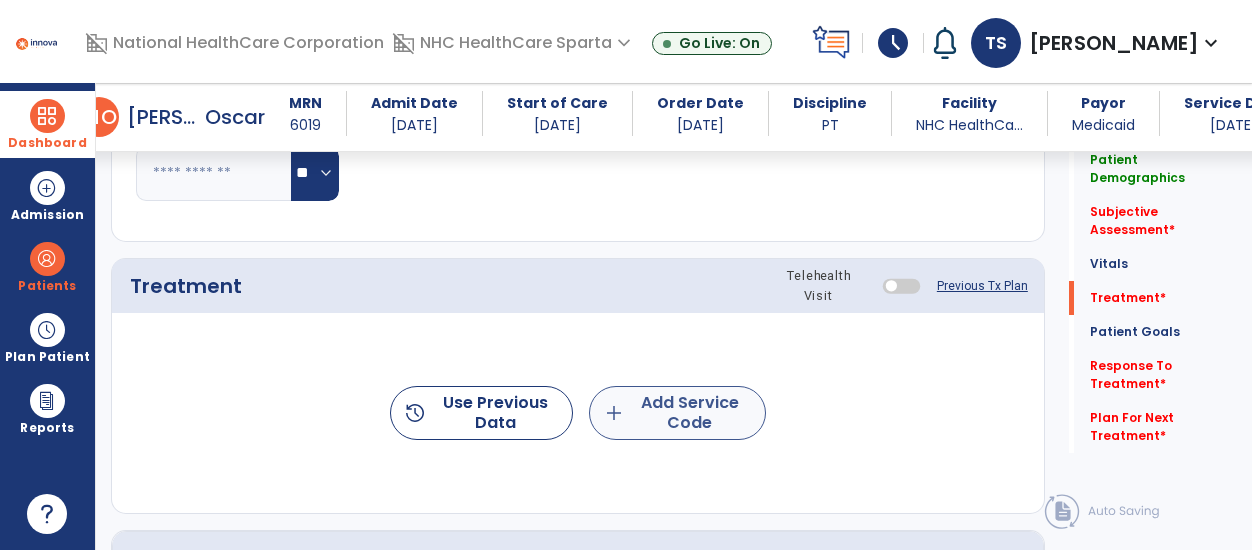 type on "**" 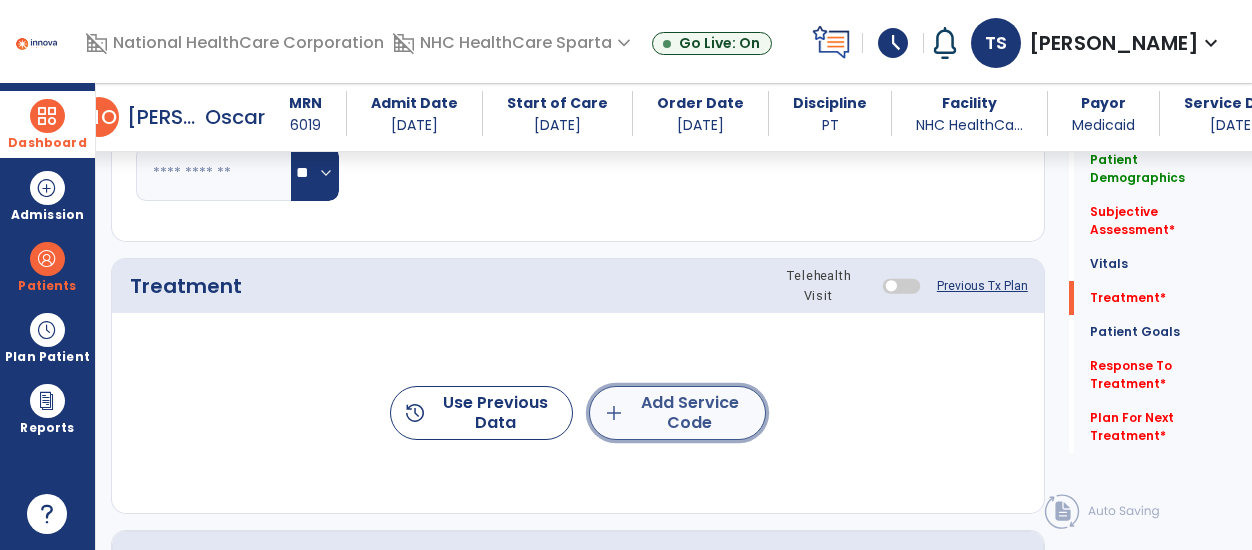 click on "add  Add Service Code" 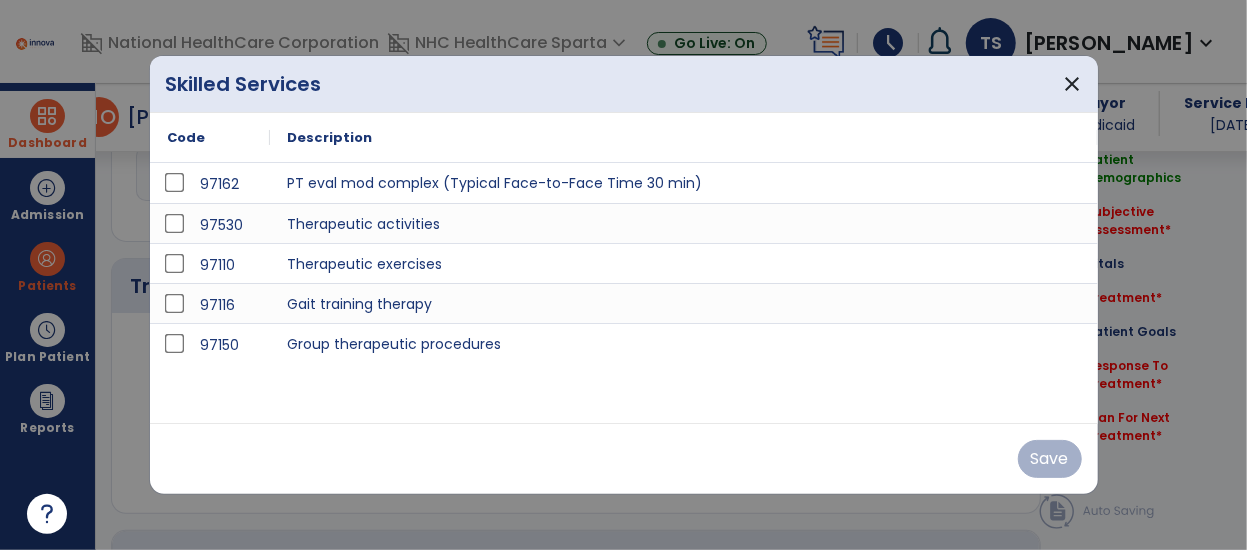 scroll, scrollTop: 991, scrollLeft: 0, axis: vertical 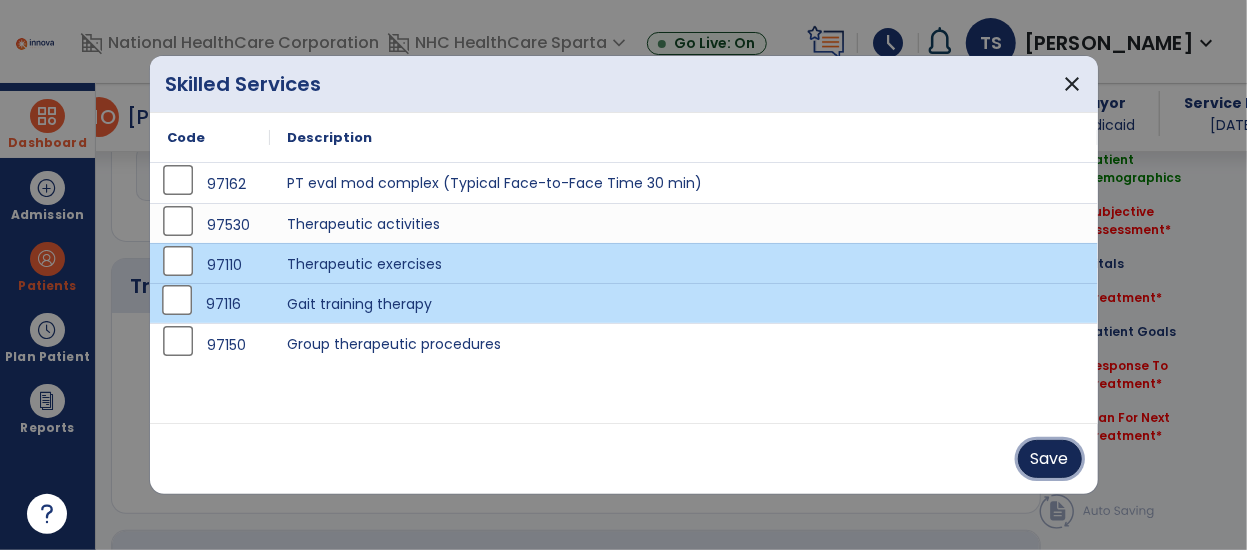 click on "Save" at bounding box center (1050, 459) 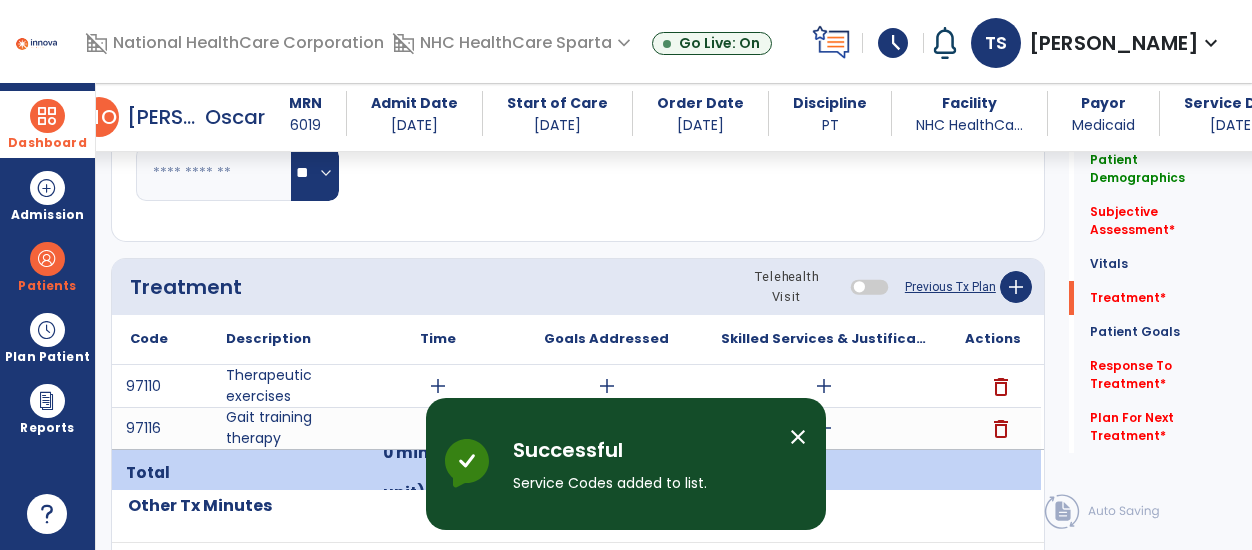 click on "close" at bounding box center [798, 437] 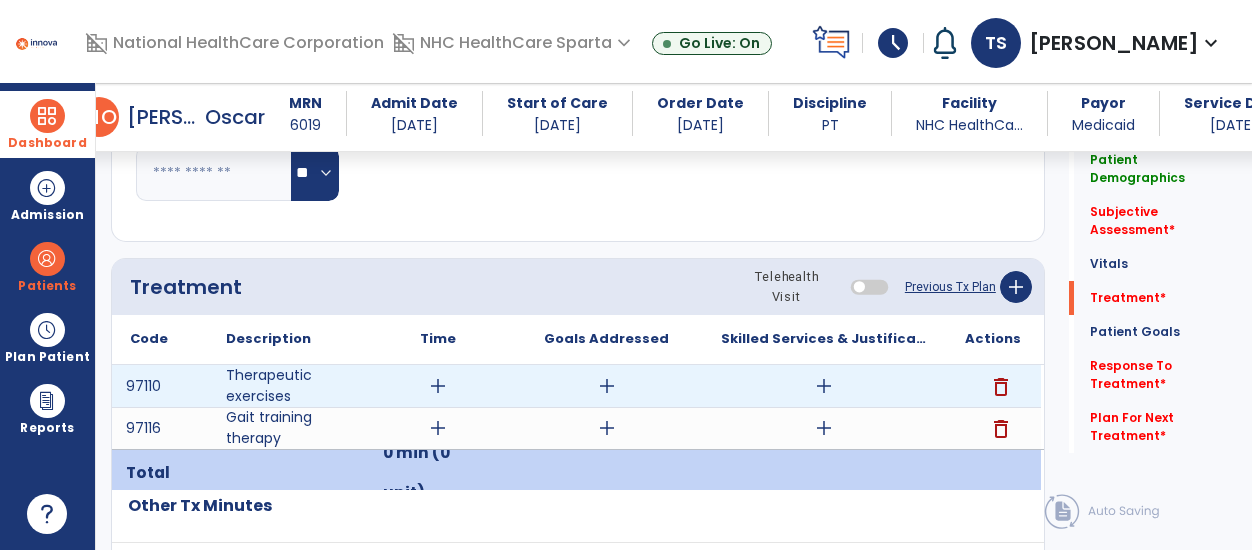 click on "add" at bounding box center [607, 386] 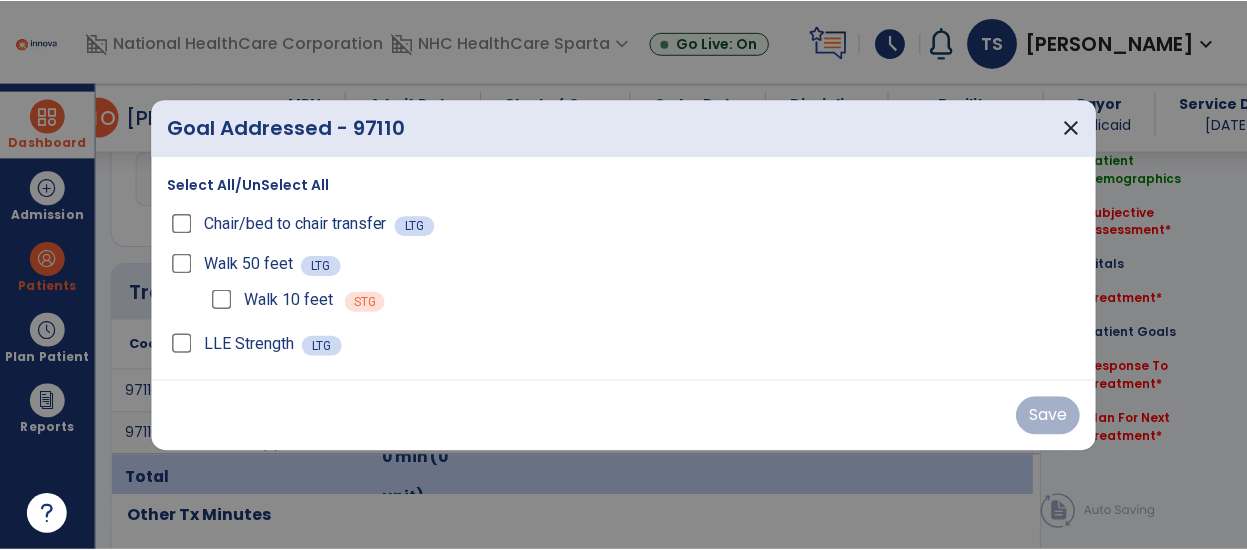 scroll, scrollTop: 991, scrollLeft: 0, axis: vertical 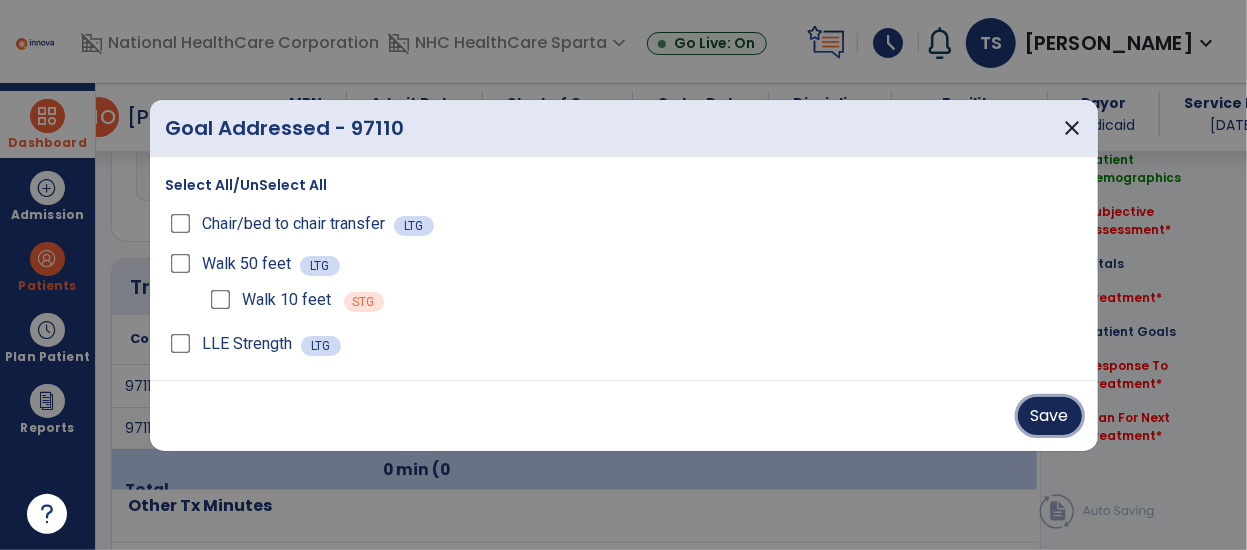 click on "Save" at bounding box center (1050, 416) 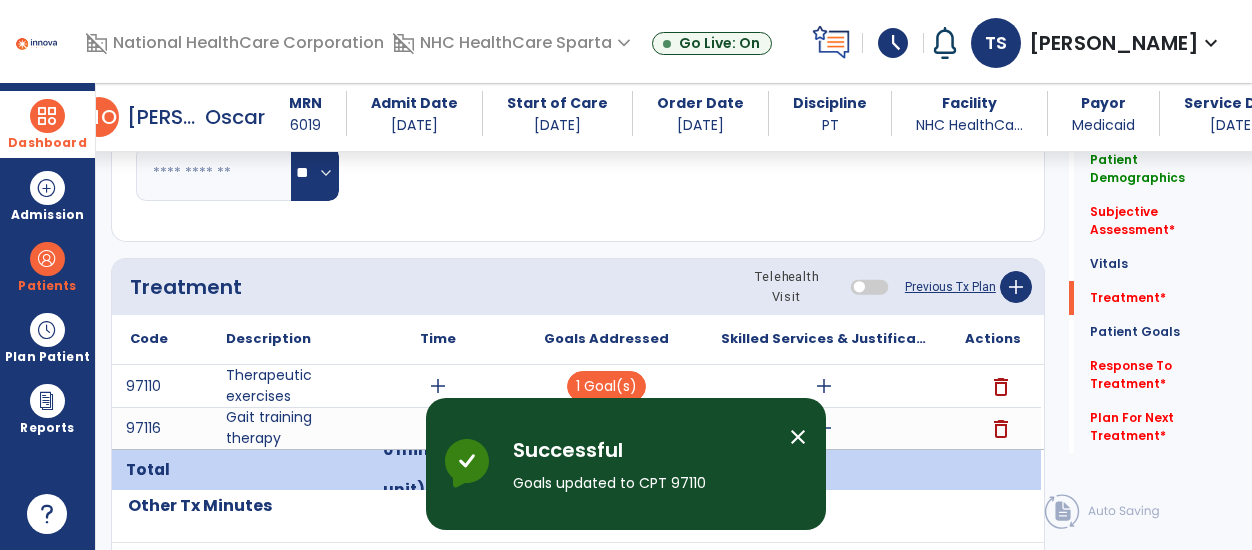 click on "close" at bounding box center [798, 437] 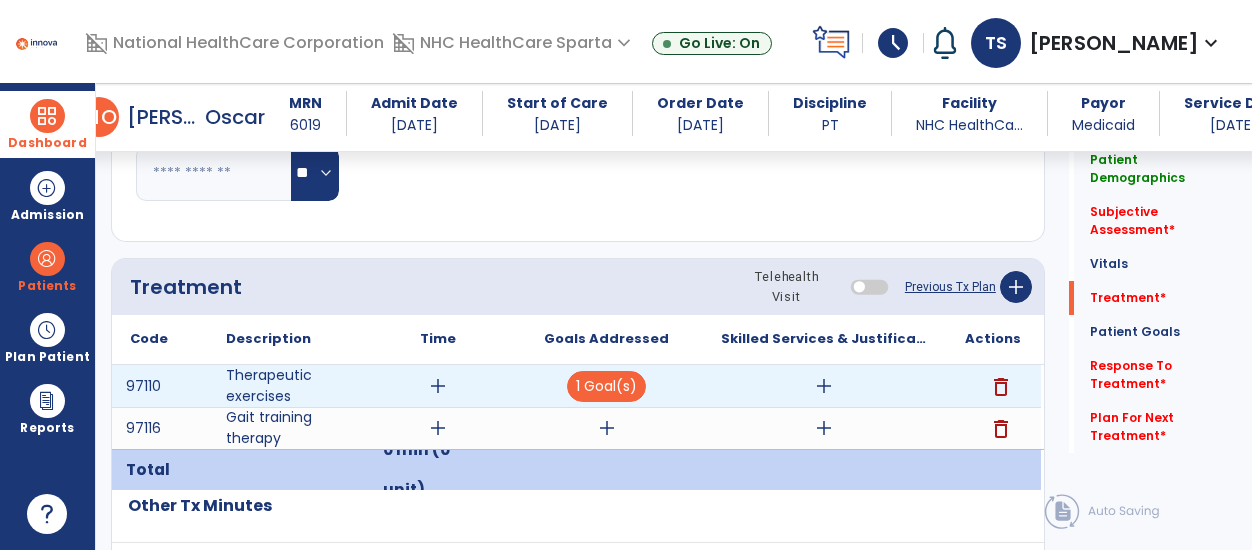 click on "add" at bounding box center (824, 386) 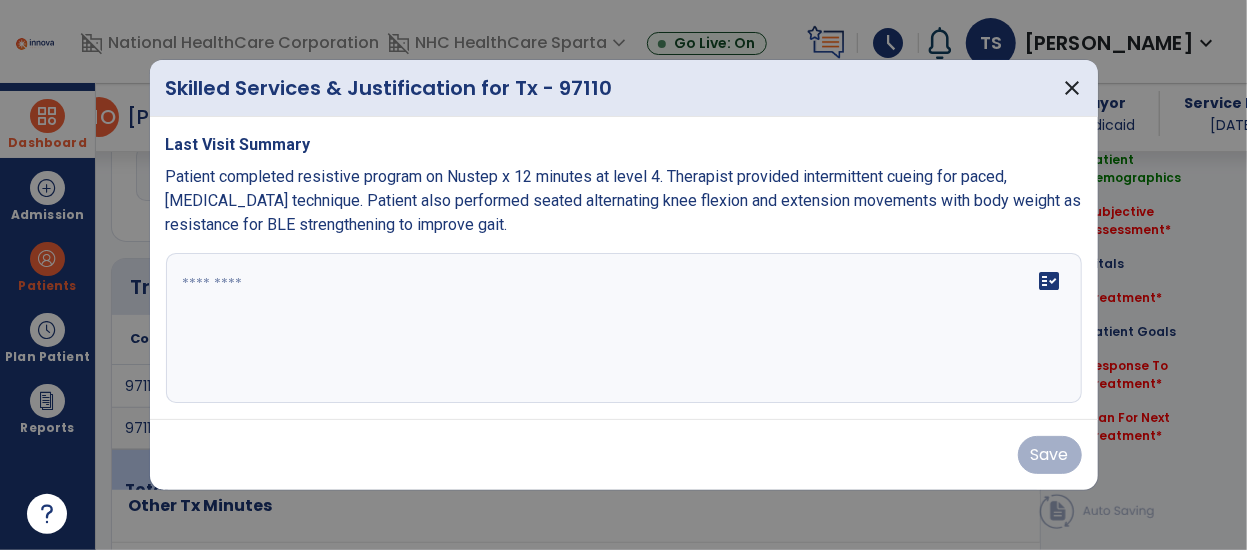 scroll, scrollTop: 991, scrollLeft: 0, axis: vertical 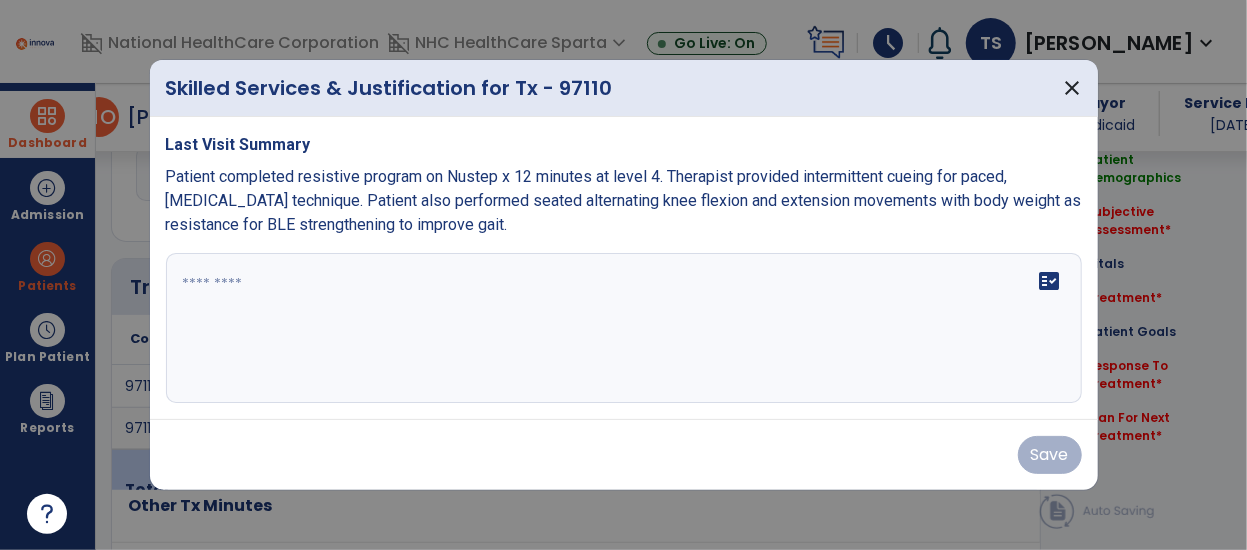 click on "fact_check" at bounding box center (624, 328) 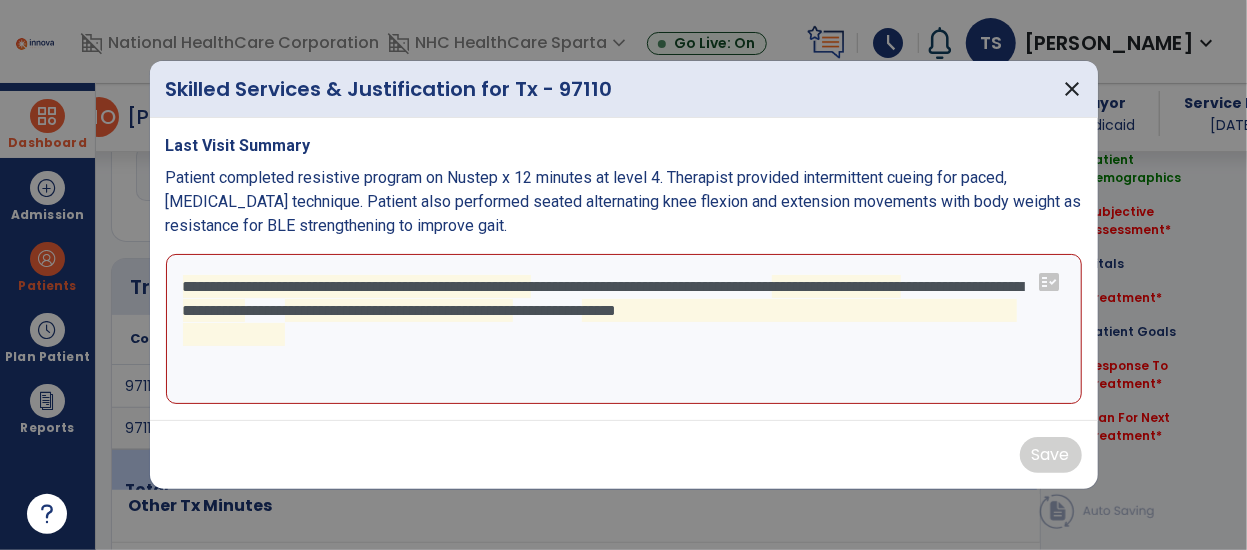 click on "**********" at bounding box center [624, 329] 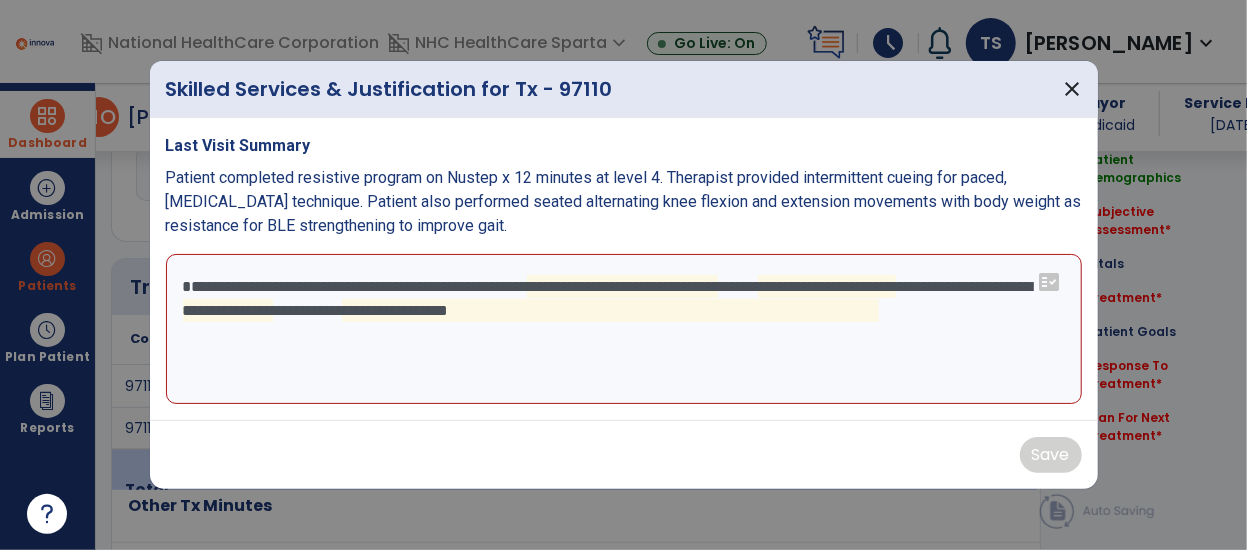 click on "**********" at bounding box center (624, 329) 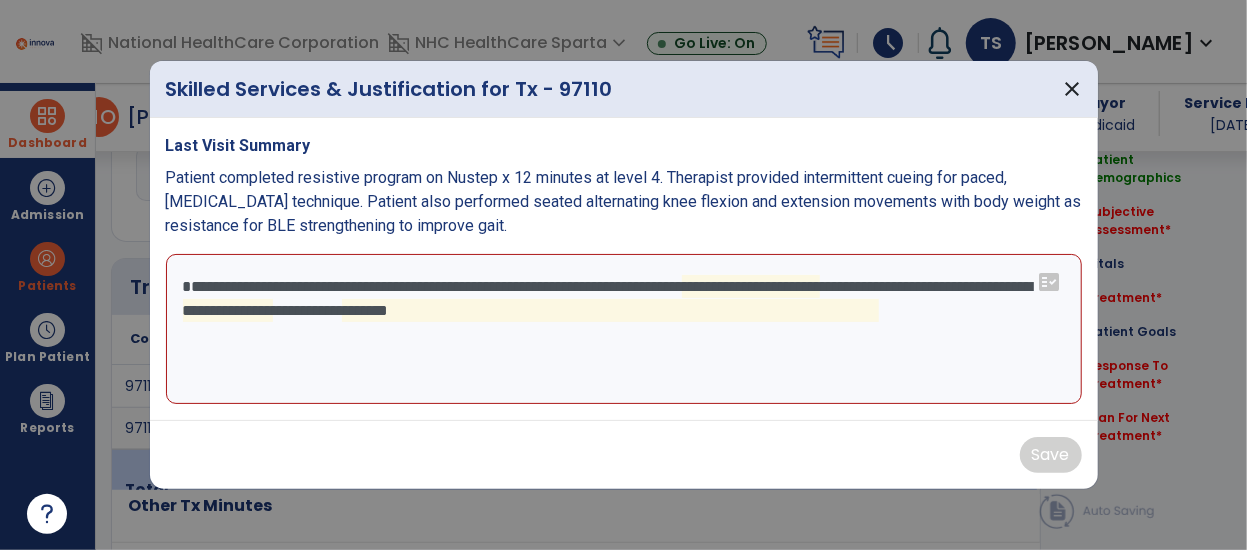 drag, startPoint x: 733, startPoint y: 294, endPoint x: 628, endPoint y: 378, distance: 134.4656 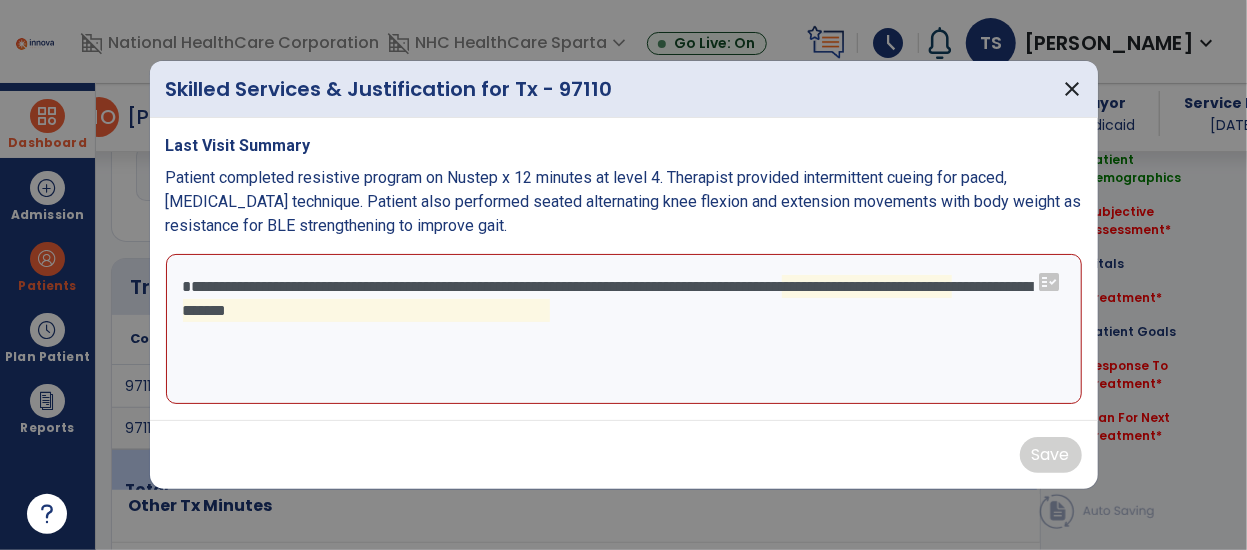 click on "**********" at bounding box center [624, 329] 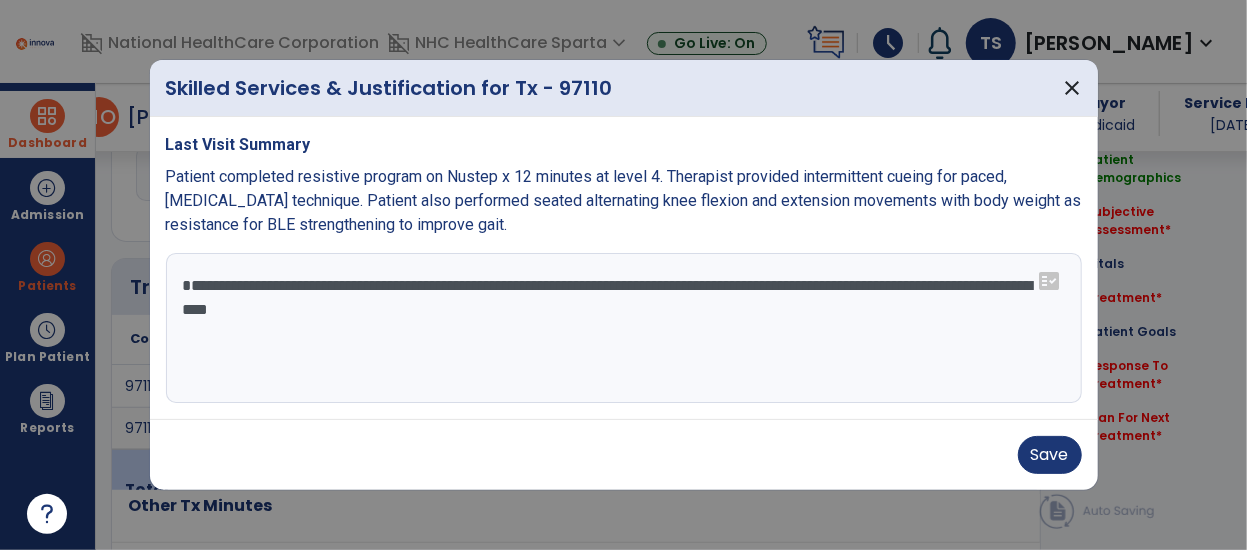 type on "**********" 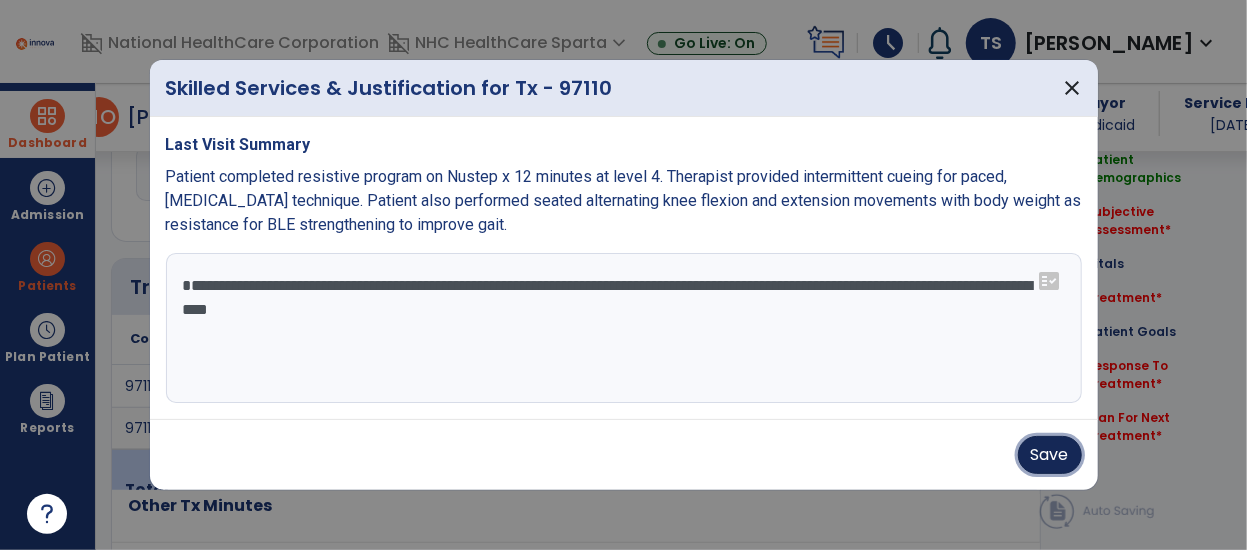 click on "Save" at bounding box center (1050, 455) 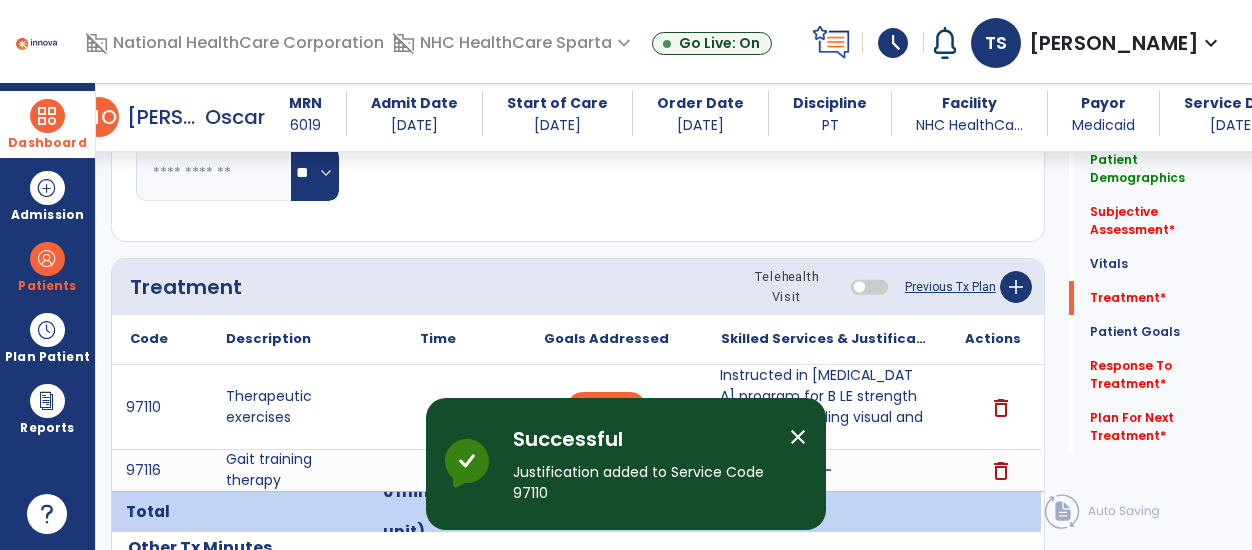 click on "close" at bounding box center [798, 437] 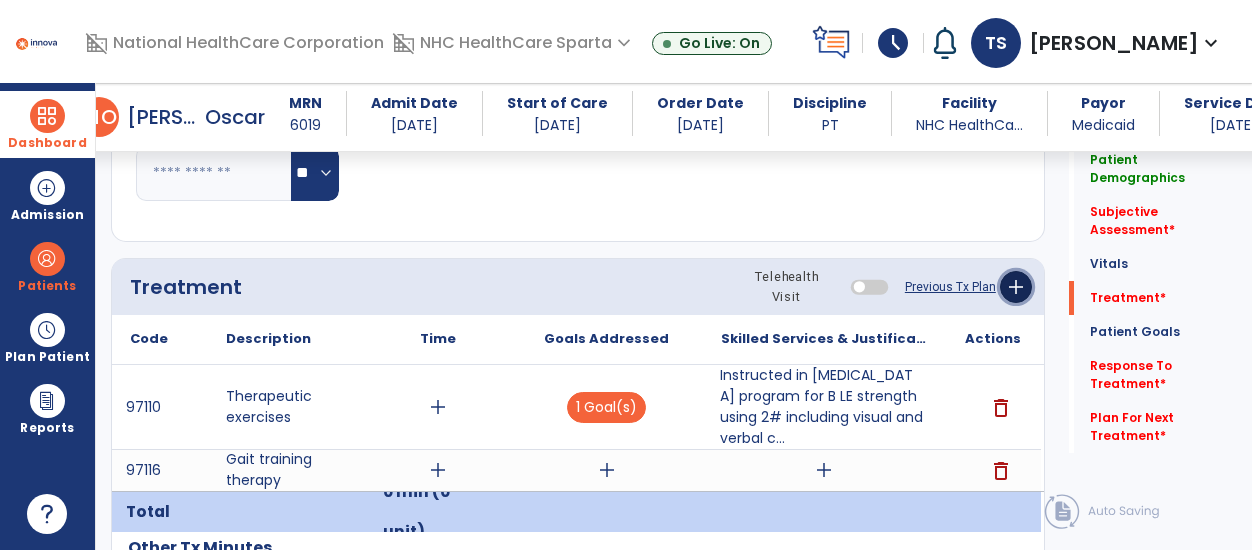 click on "add" 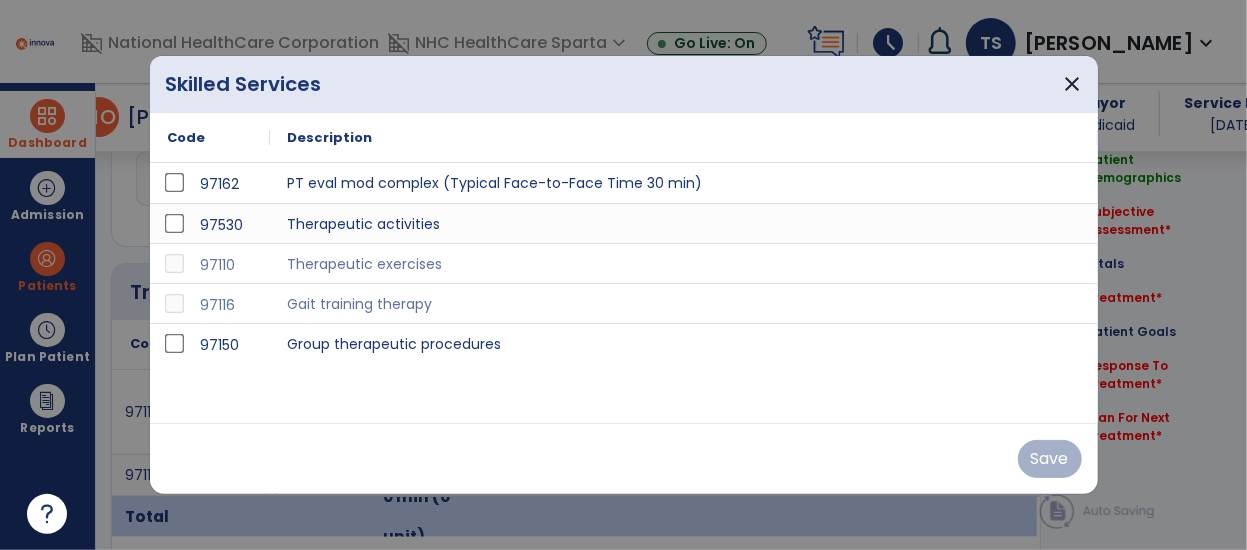 scroll, scrollTop: 991, scrollLeft: 0, axis: vertical 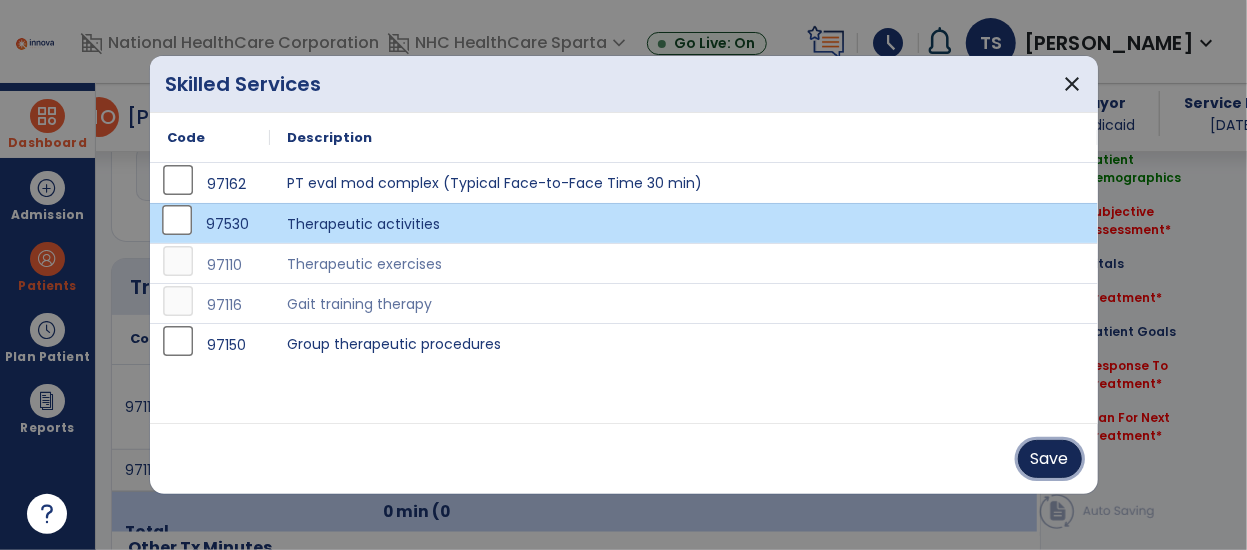 click on "Save" at bounding box center (1050, 459) 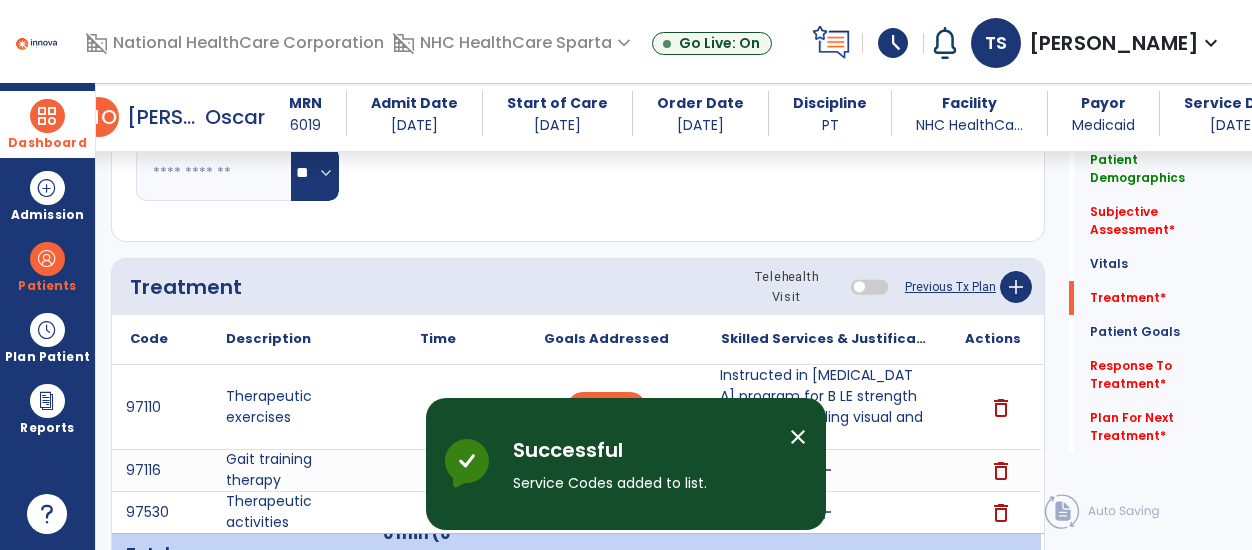 click on "close" at bounding box center [798, 437] 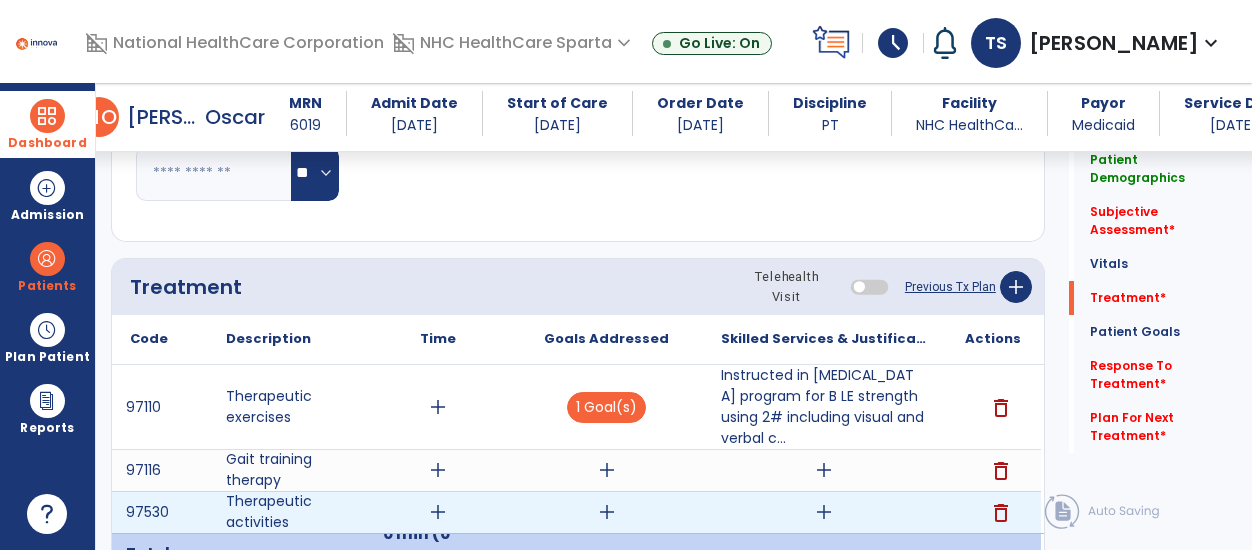 click on "add" at bounding box center (438, 512) 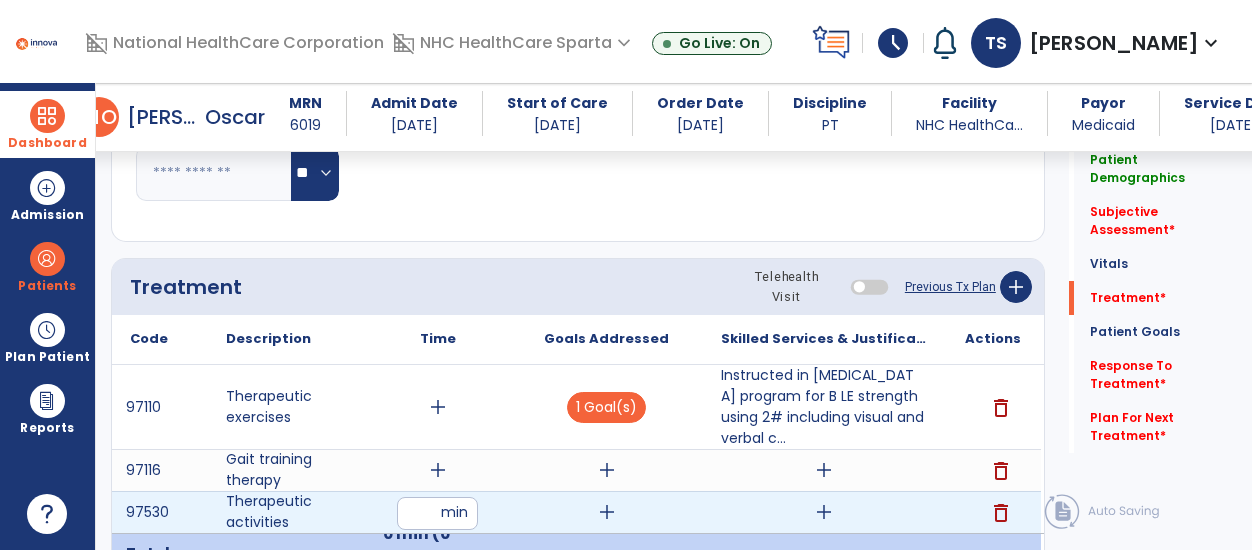 type on "*" 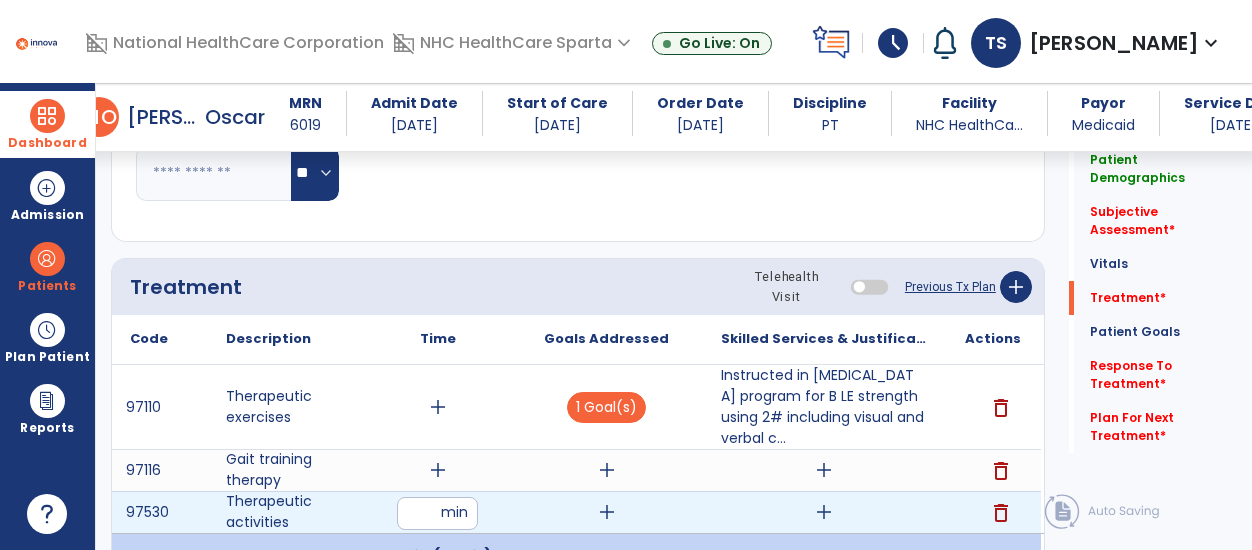 click on "add" at bounding box center [607, 512] 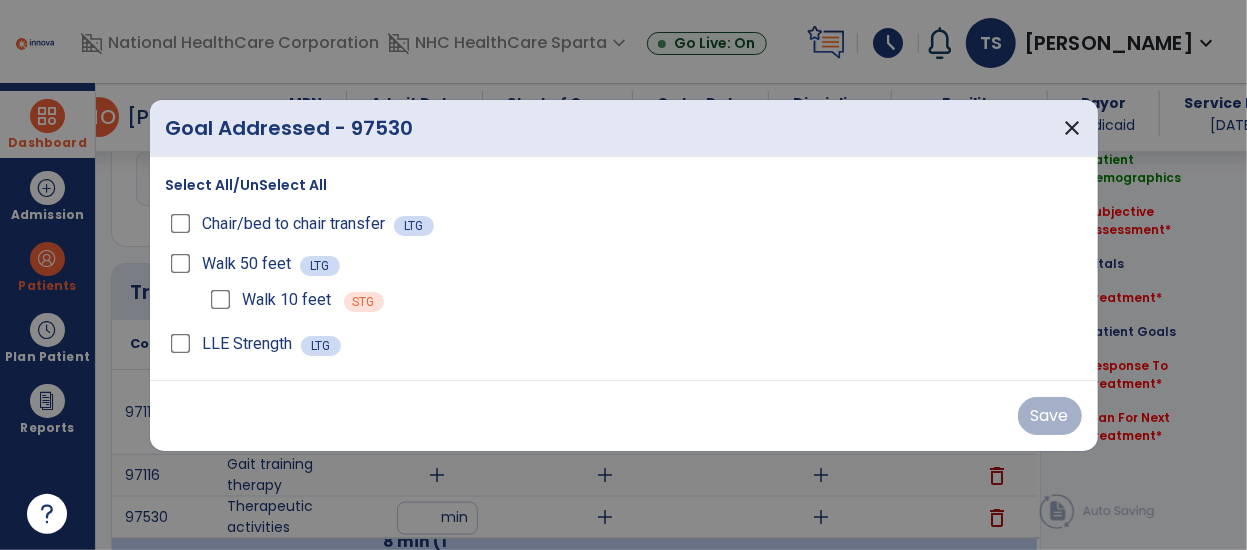 scroll, scrollTop: 991, scrollLeft: 0, axis: vertical 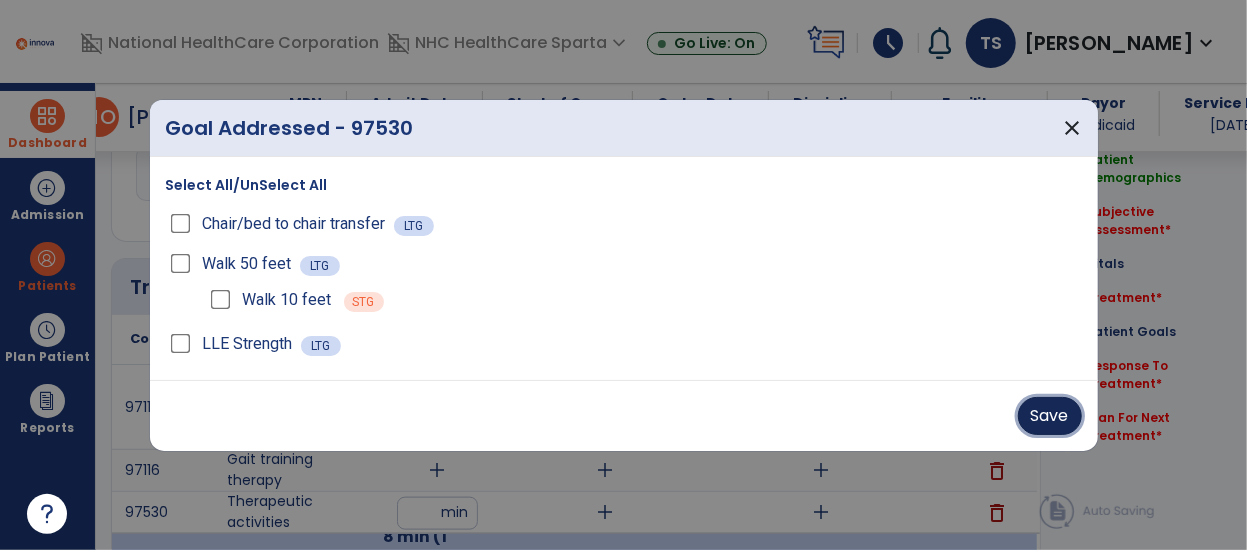 click on "Save" at bounding box center (1050, 416) 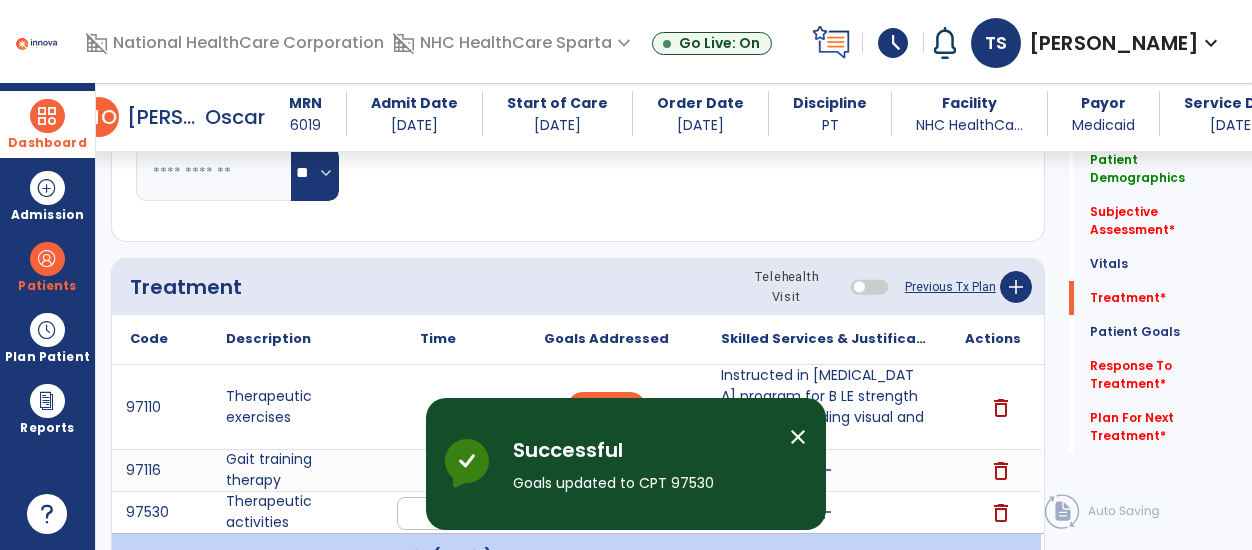 click on "close" at bounding box center (798, 437) 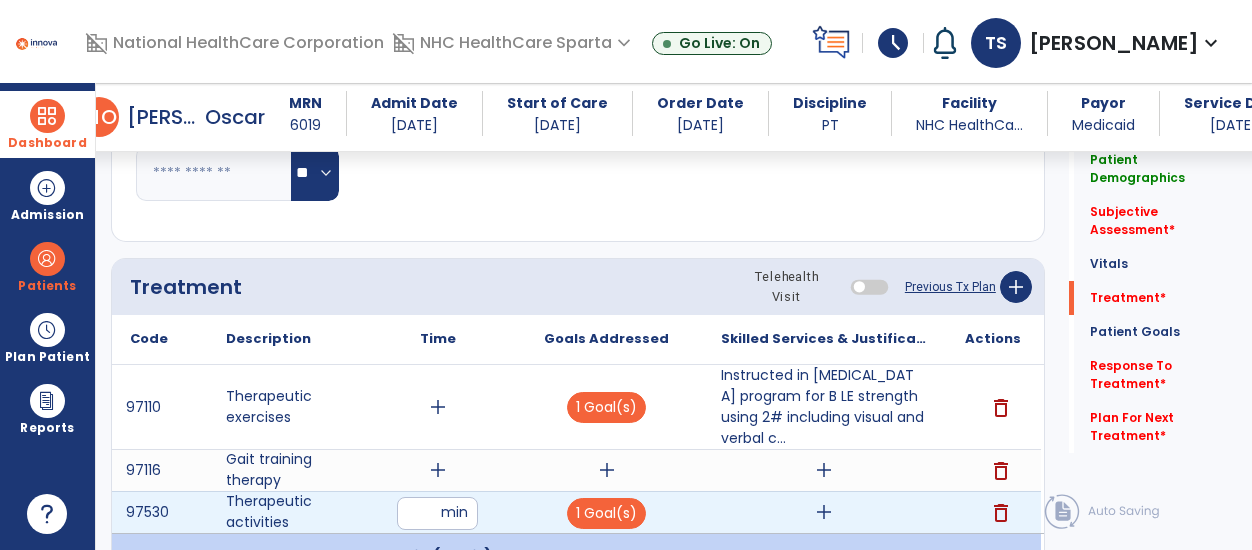 click on "add" at bounding box center [824, 512] 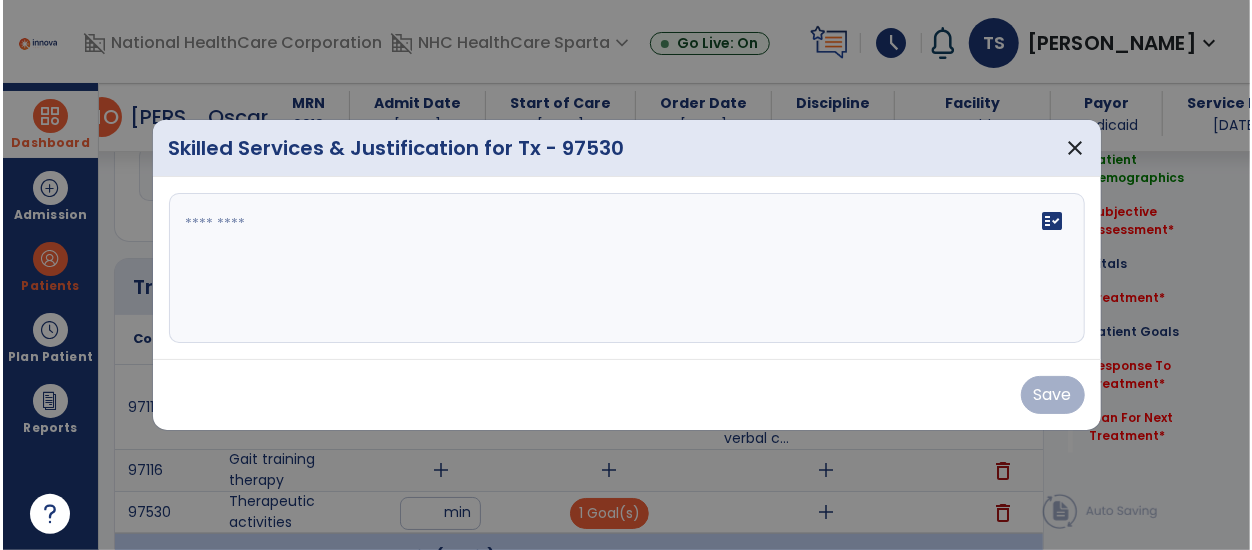 scroll, scrollTop: 991, scrollLeft: 0, axis: vertical 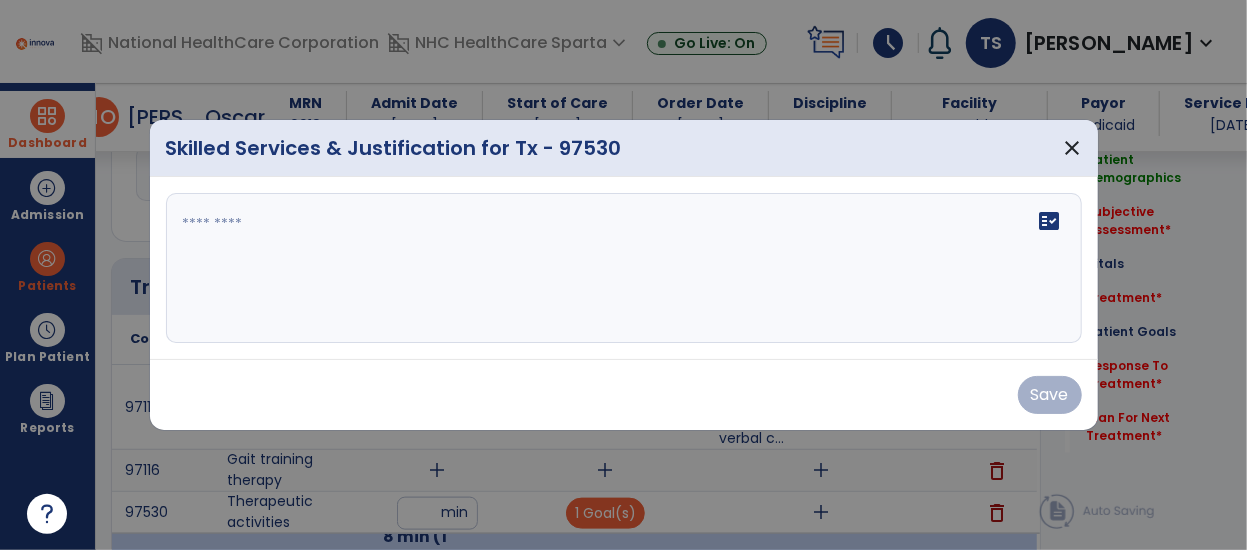 click on "fact_check" at bounding box center [624, 268] 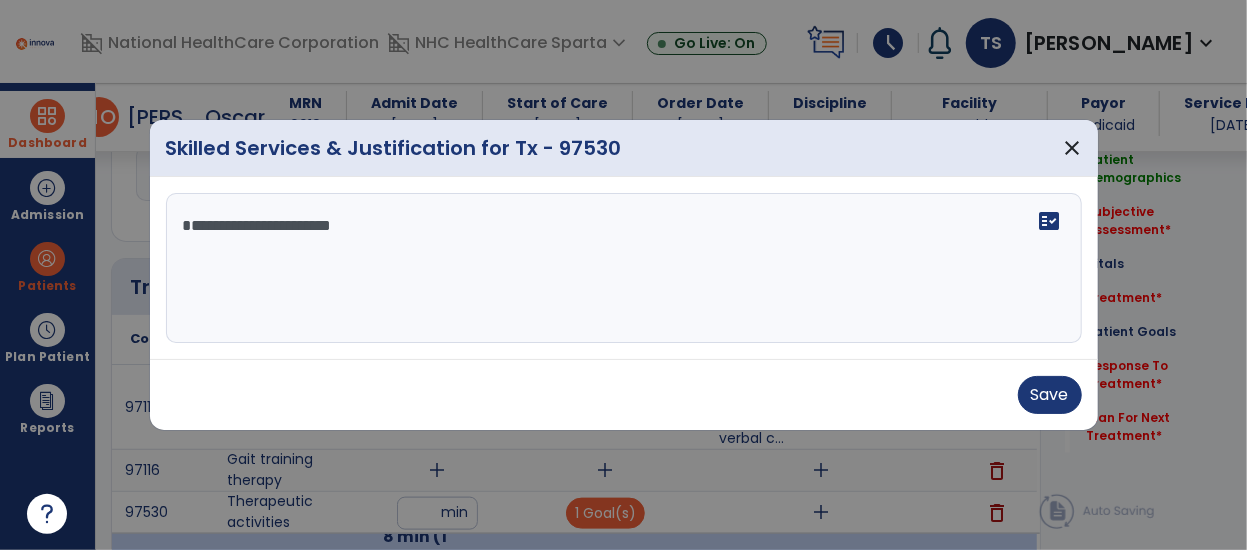click on "**********" at bounding box center [624, 268] 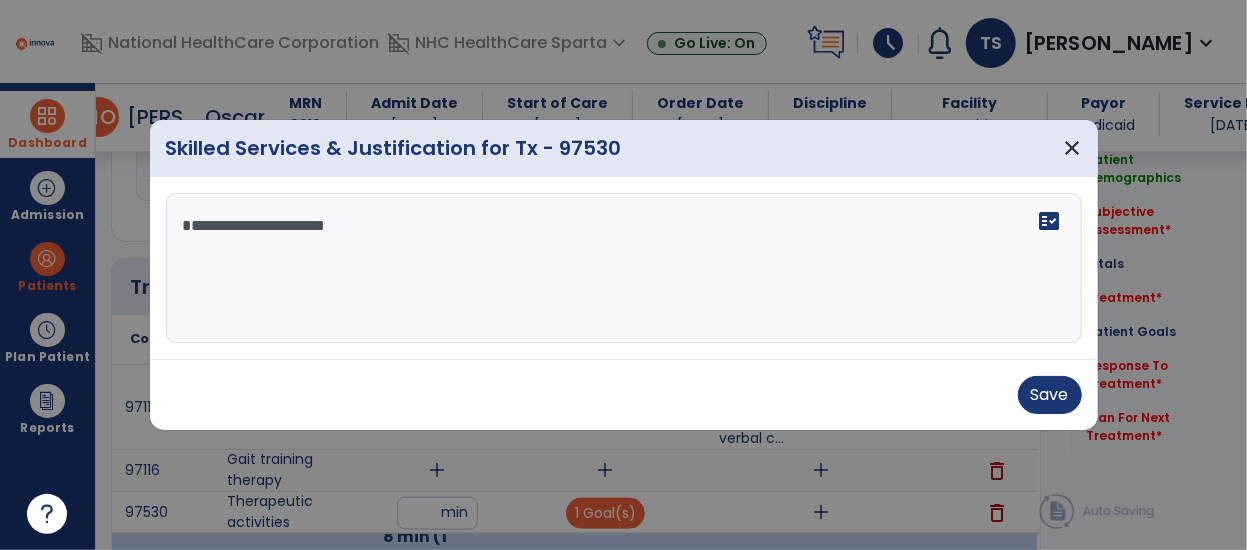 click on "**********" at bounding box center (624, 268) 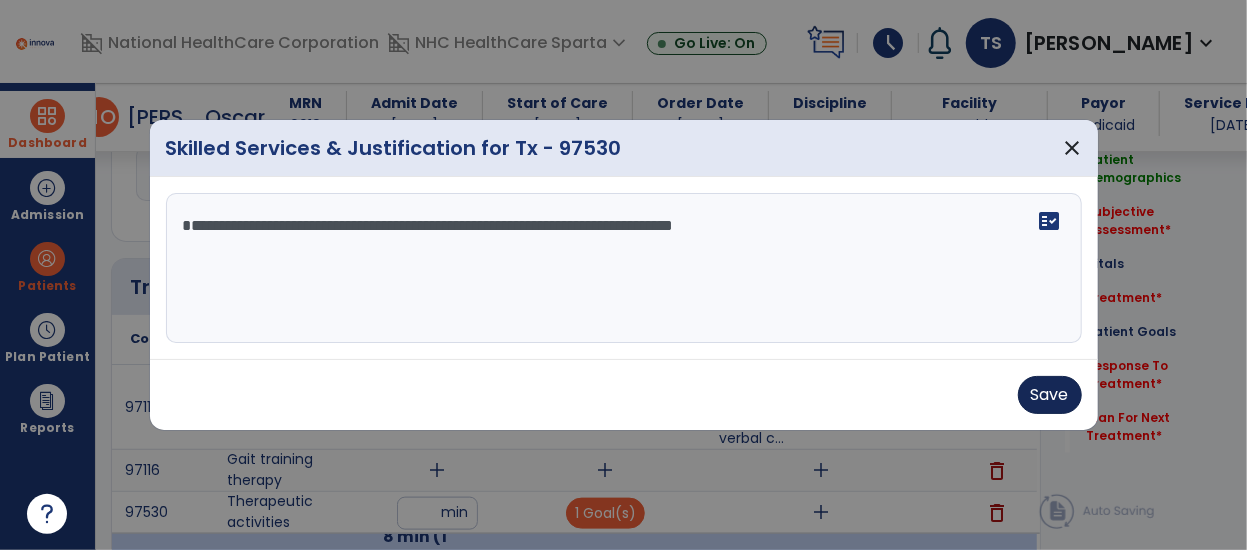 type on "**********" 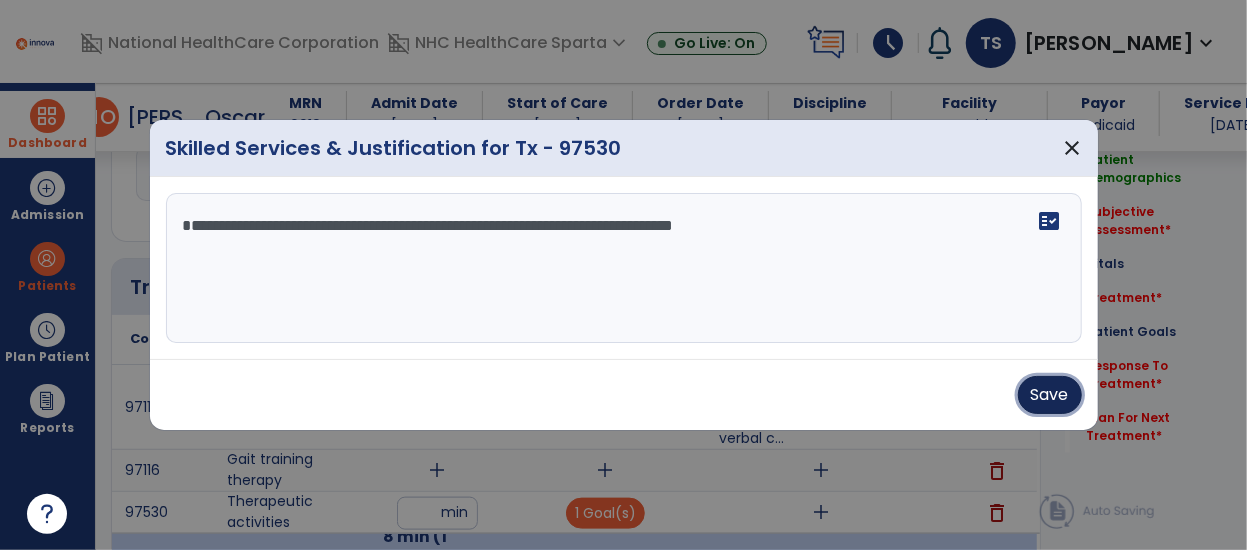 click on "Save" at bounding box center (1050, 395) 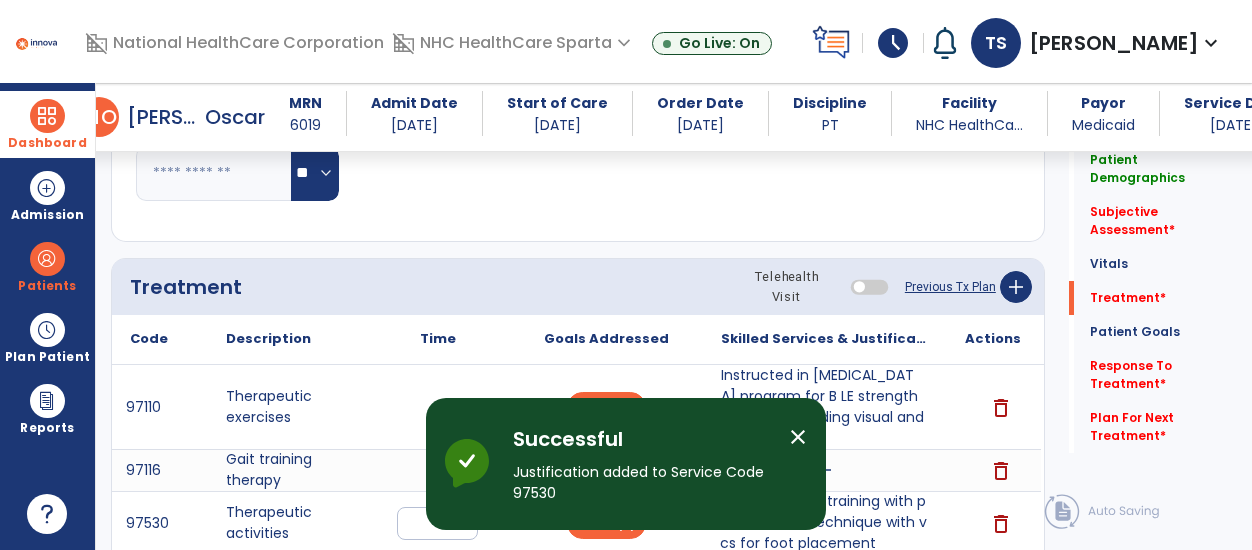 click on "close" at bounding box center (798, 437) 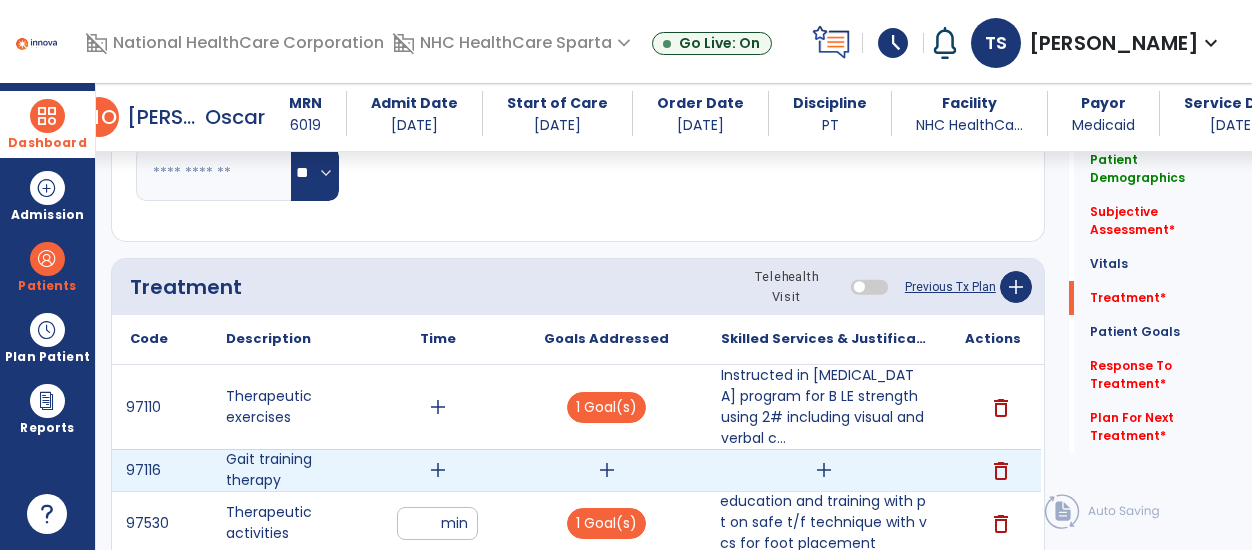 click on "add" at bounding box center (438, 470) 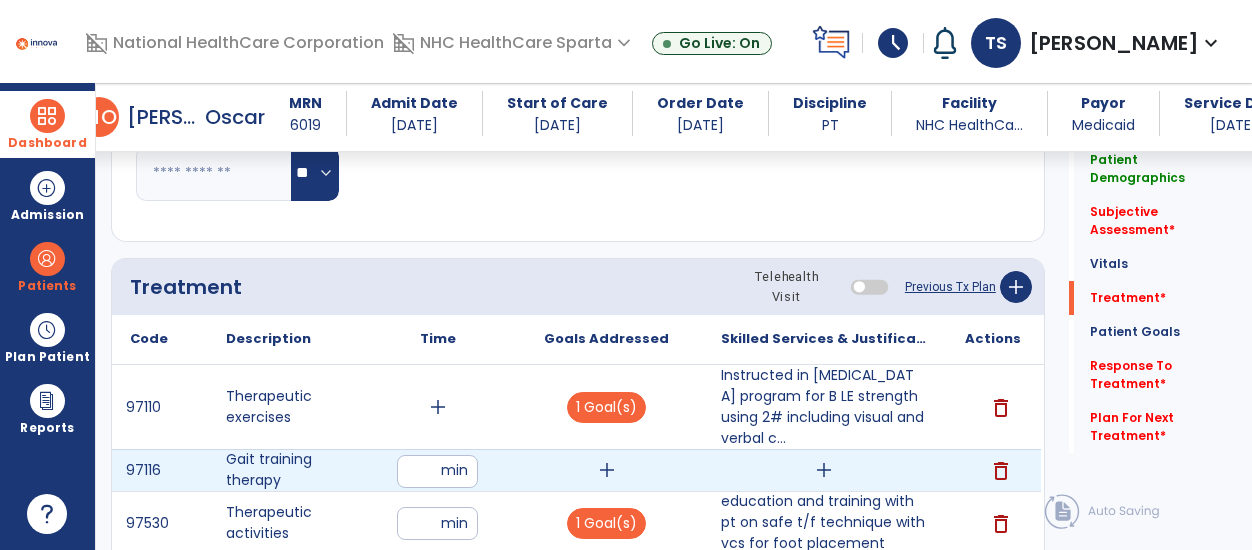 type on "**" 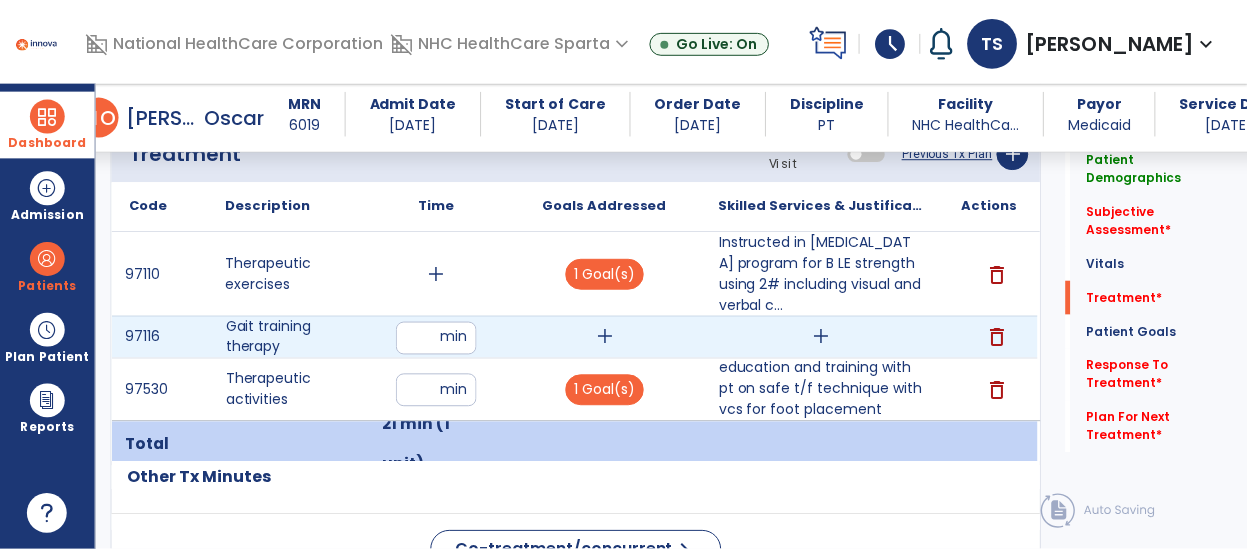 scroll, scrollTop: 1125, scrollLeft: 0, axis: vertical 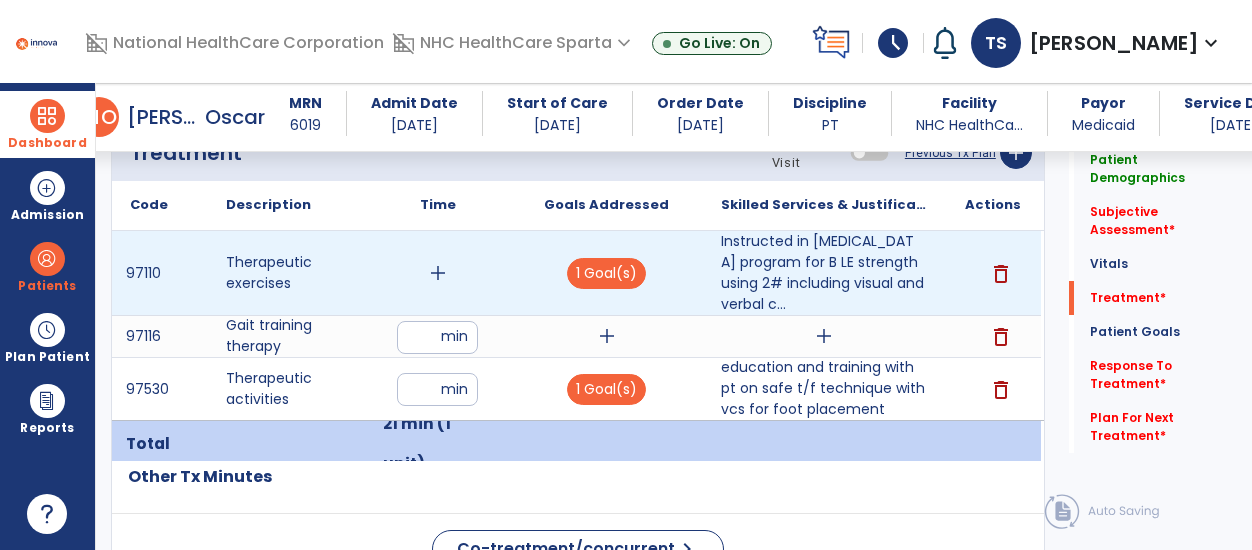 click on "add" at bounding box center [438, 273] 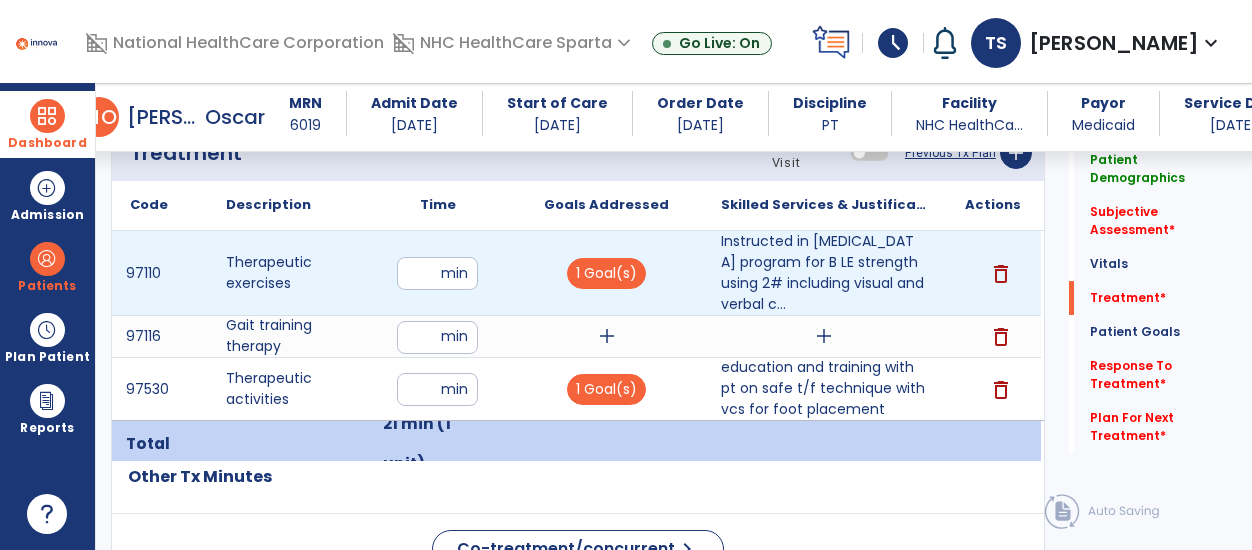 type on "**" 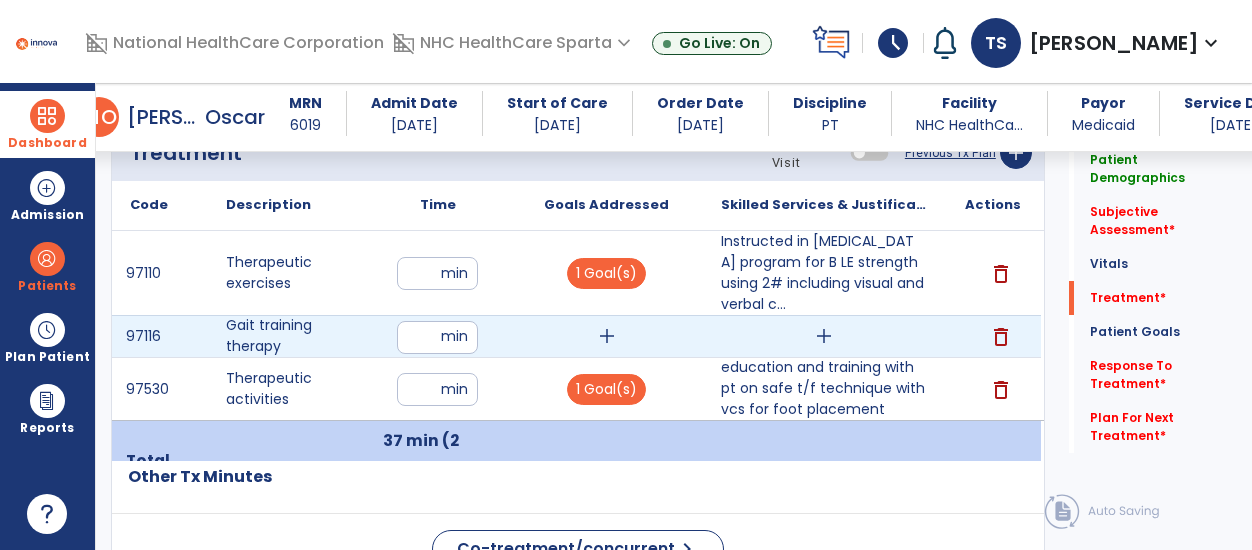 click on "add" at bounding box center [607, 336] 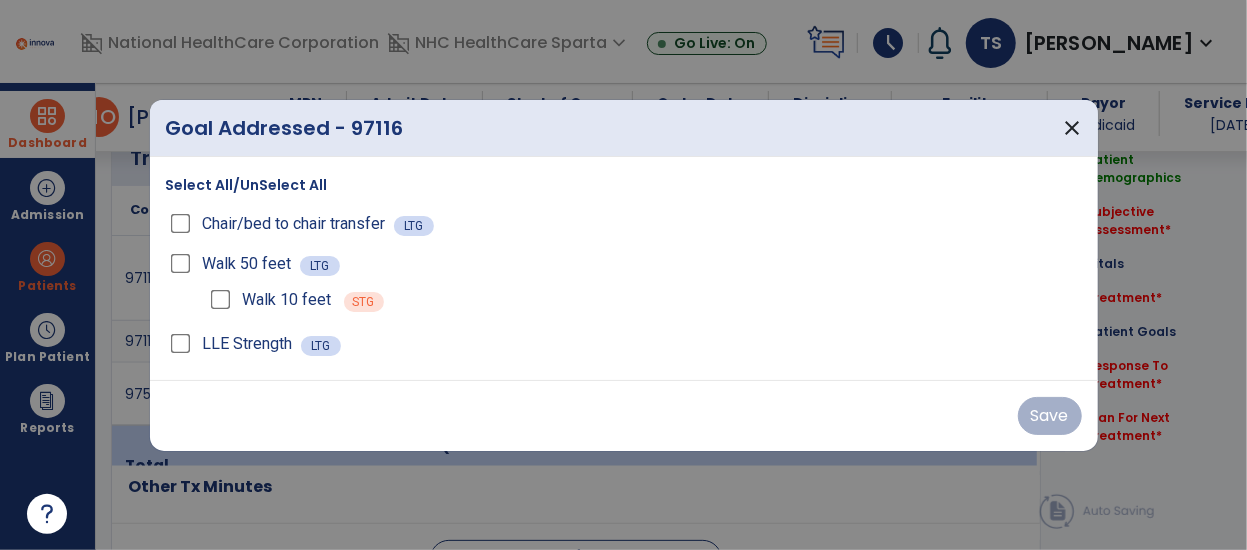 scroll, scrollTop: 1125, scrollLeft: 0, axis: vertical 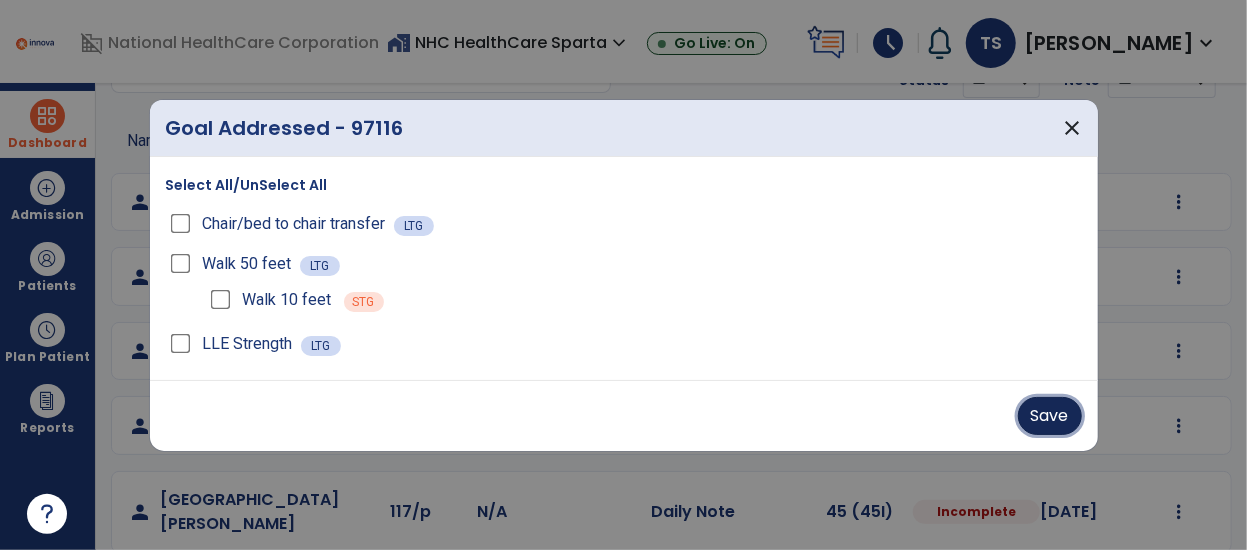 click on "Save" at bounding box center (1050, 416) 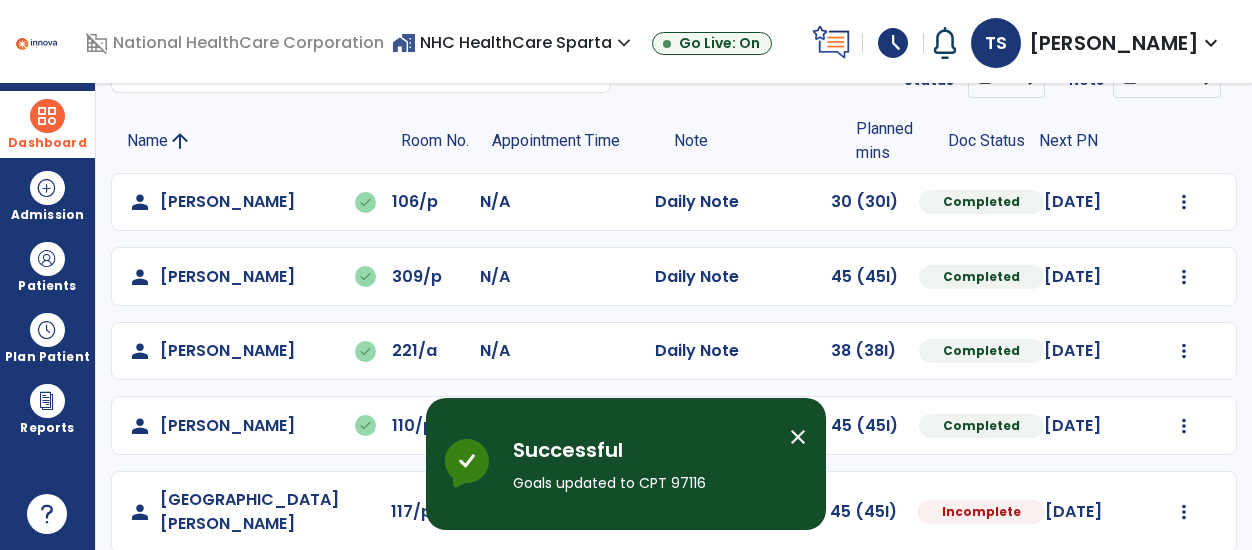 click on "close" at bounding box center [798, 437] 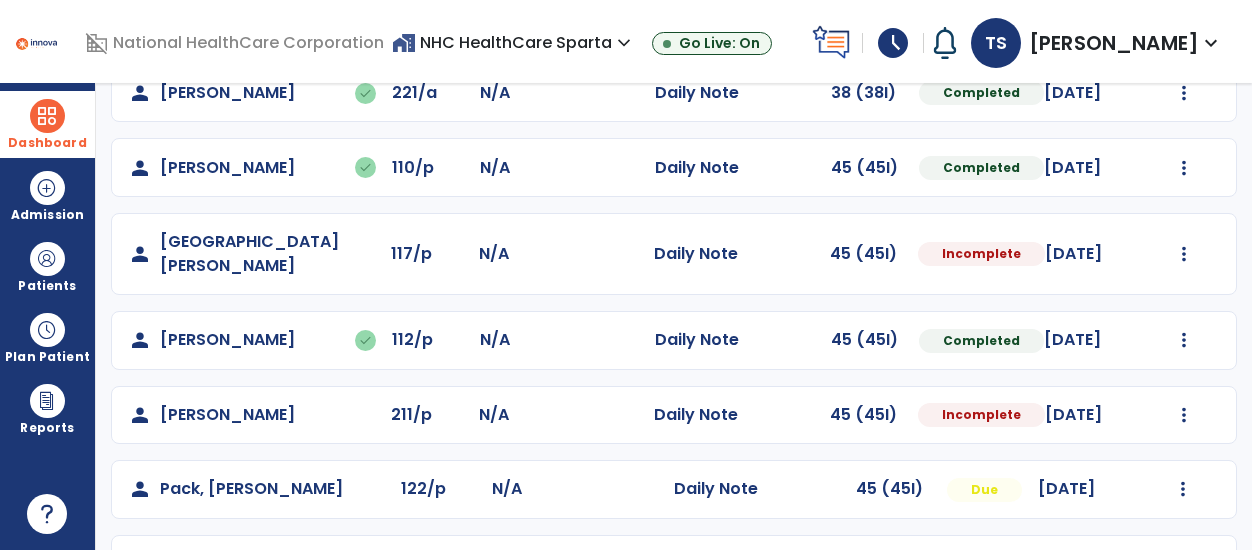 scroll, scrollTop: 370, scrollLeft: 0, axis: vertical 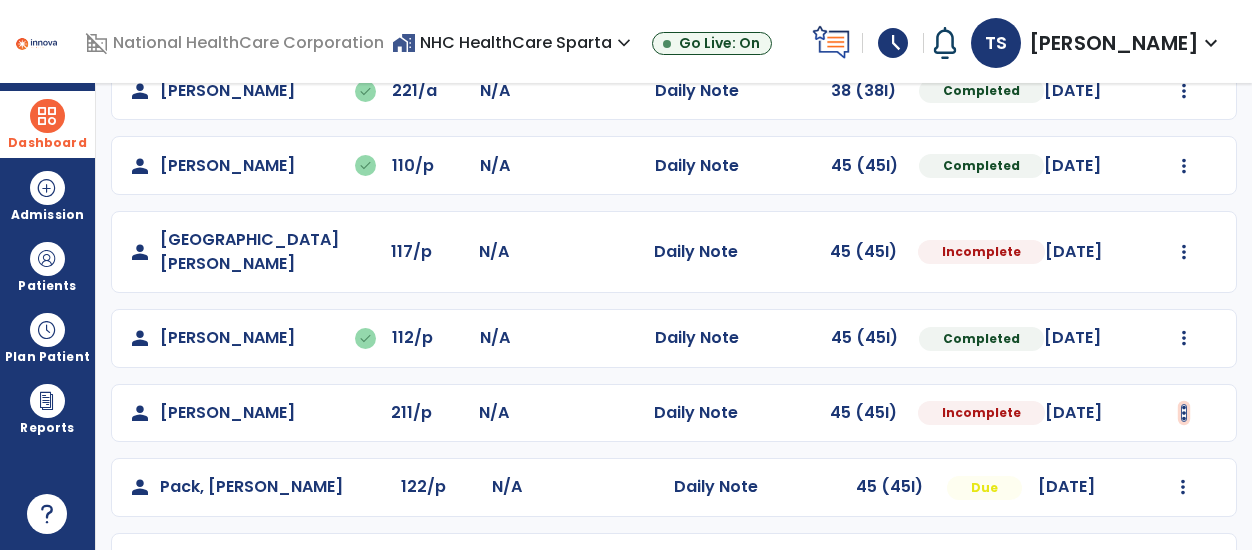 click at bounding box center [1184, -58] 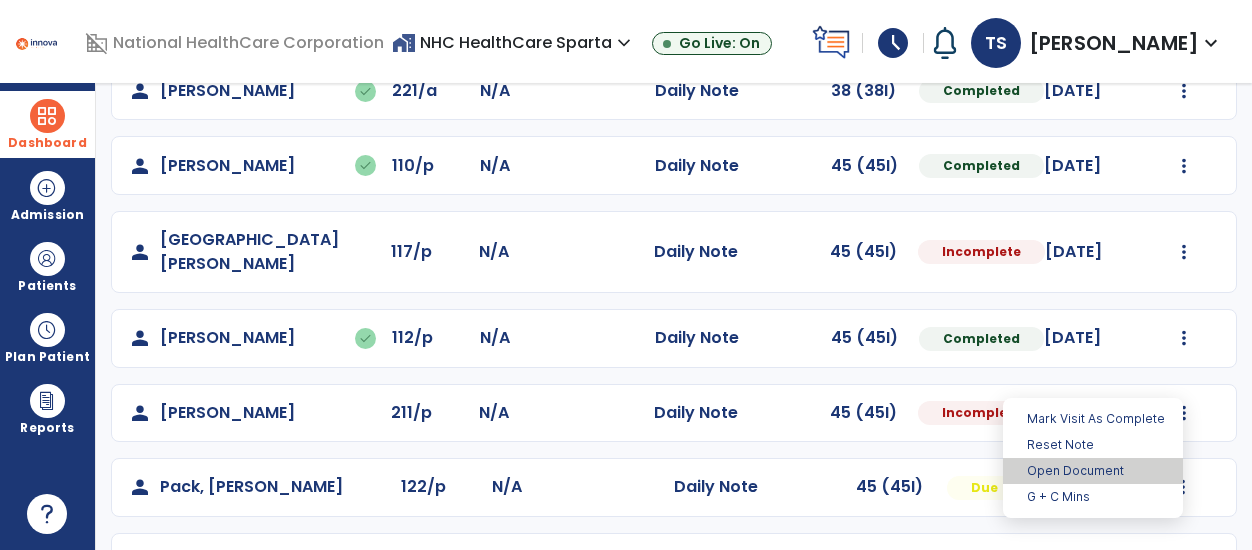 click on "Open Document" at bounding box center (1093, 471) 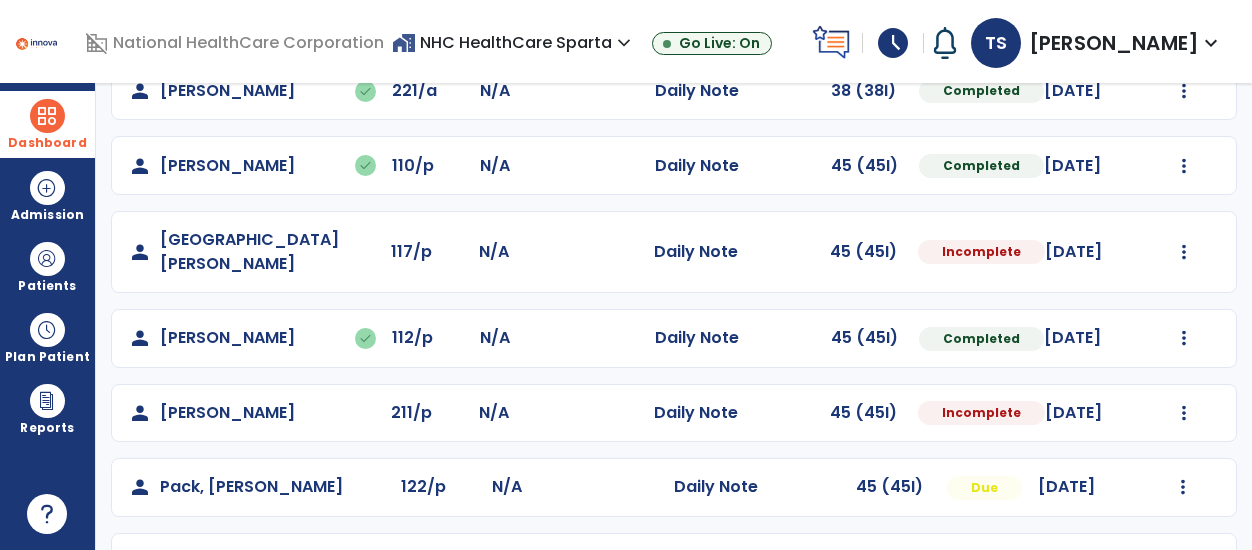 select on "*" 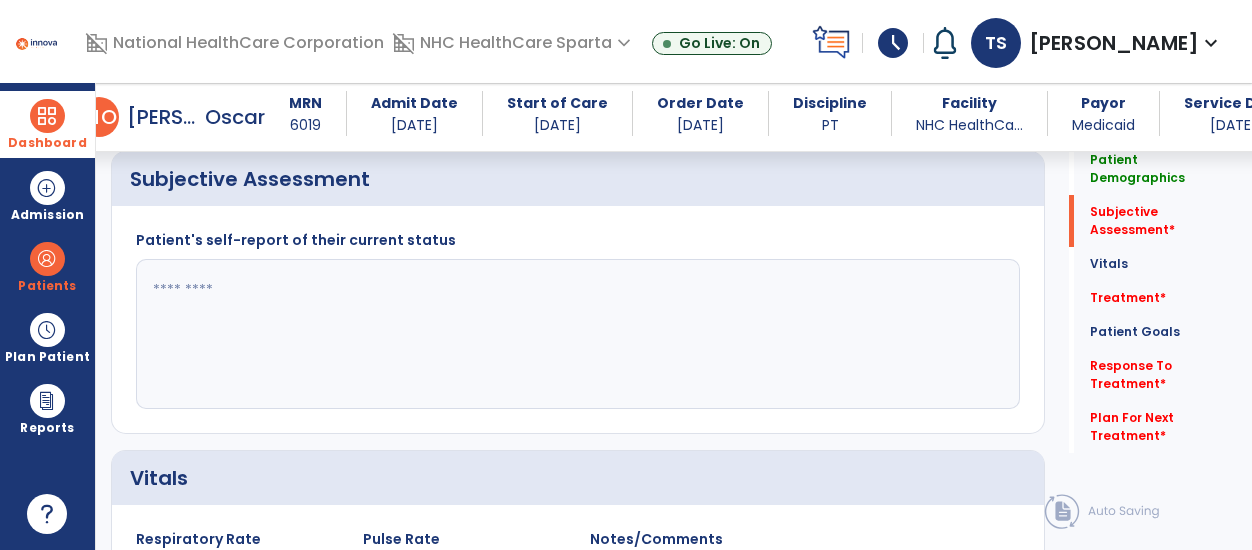scroll, scrollTop: 417, scrollLeft: 0, axis: vertical 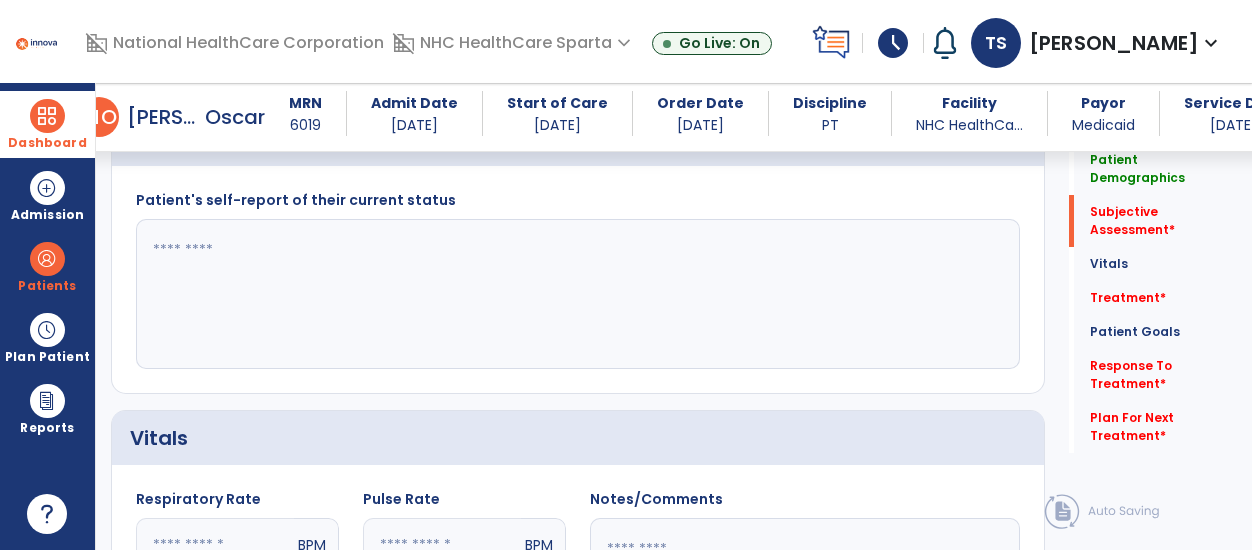 click 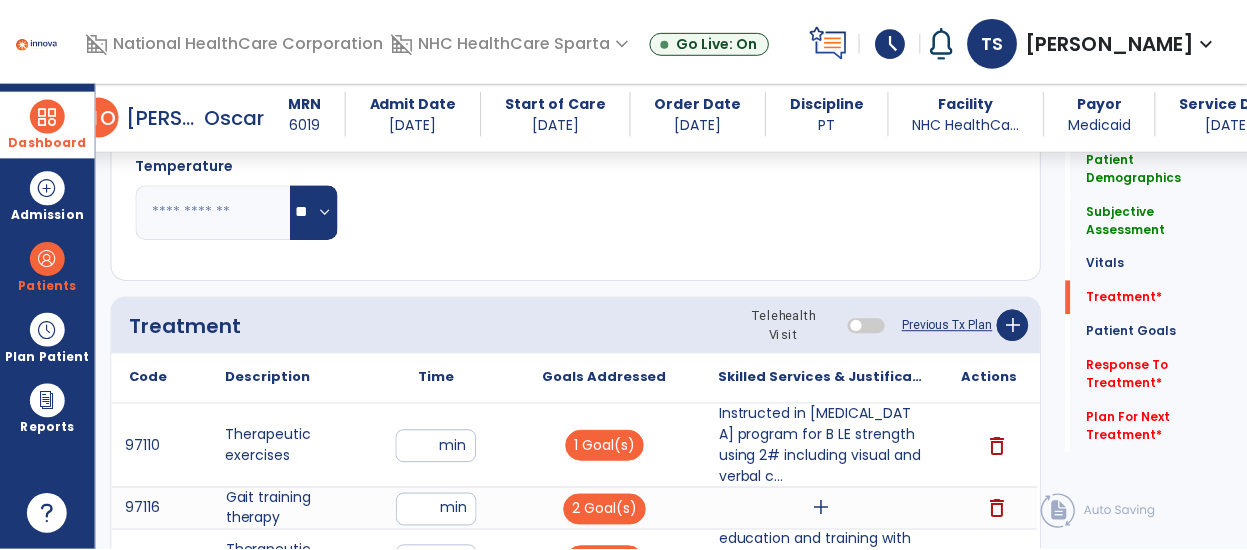 scroll, scrollTop: 1138, scrollLeft: 0, axis: vertical 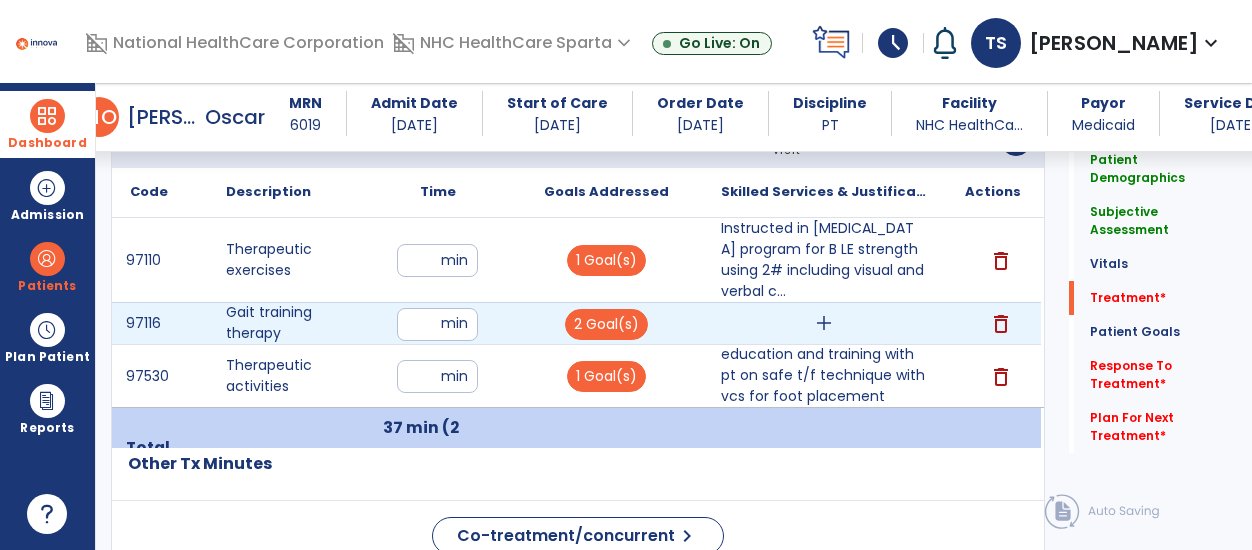 type on "**********" 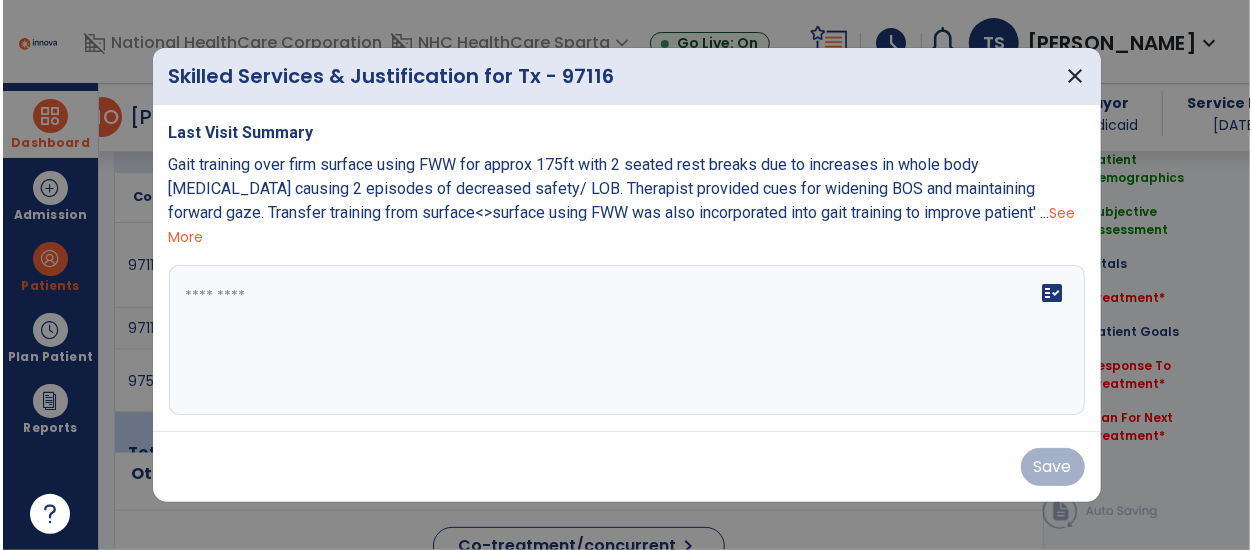 scroll, scrollTop: 1138, scrollLeft: 0, axis: vertical 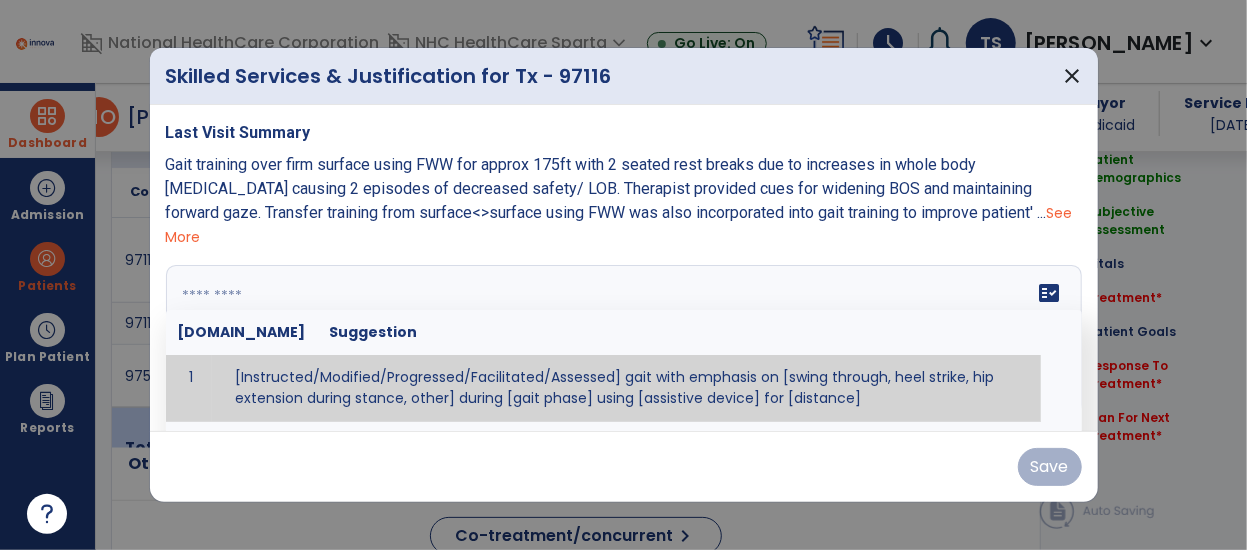 click on "fact_check  [DOMAIN_NAME] Suggestion 1 [Instructed/Modified/Progressed/Facilitated/Assessed] gait with emphasis on [swing through, heel strike, hip extension during stance, other] during [gait phase] using [assistive device] for [distance] 2 [Instructed/Modified/Progressed/Facilitated/Assessed] use of [assistive device] and [NWB, PWB, step-to gait pattern, step through gait pattern] 3 [Instructed/Modified/Progressed/Facilitated/Assessed] patient's ability to [ascend/descend # of steps, perform directional changes, walk on even/uneven surfaces, pick-up objects off floor, velocity changes, other] using [assistive device]. 4 [Instructed/Modified/Progressed/Facilitated/Assessed] pre-gait activities including [identify exercise] in order to prepare for gait training. 5" at bounding box center [624, 340] 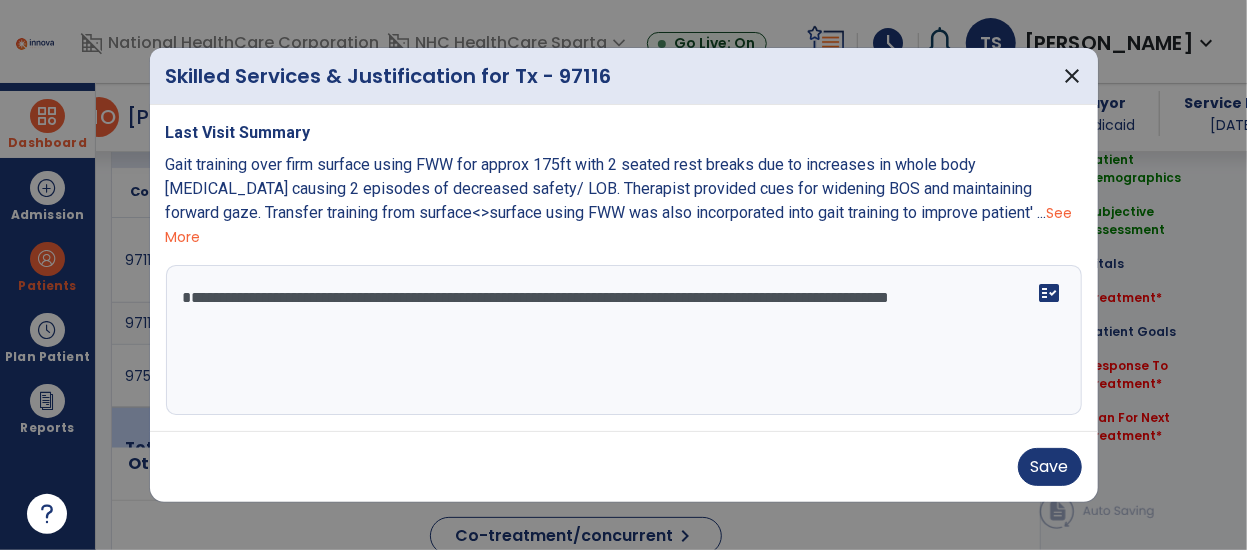 click on "**********" at bounding box center (624, 340) 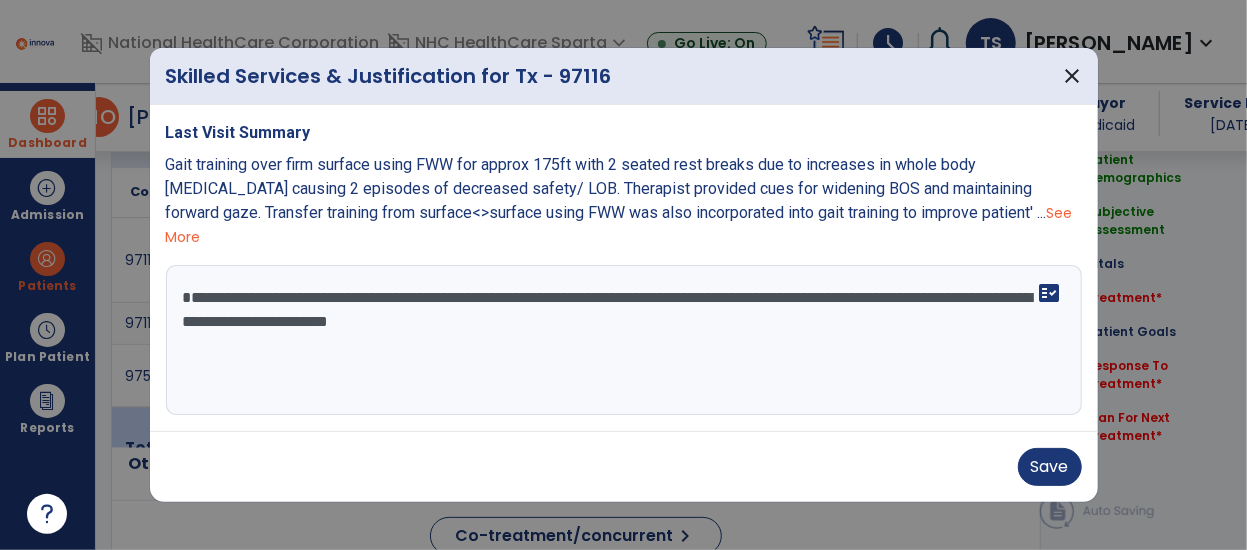 click on "**********" at bounding box center (624, 340) 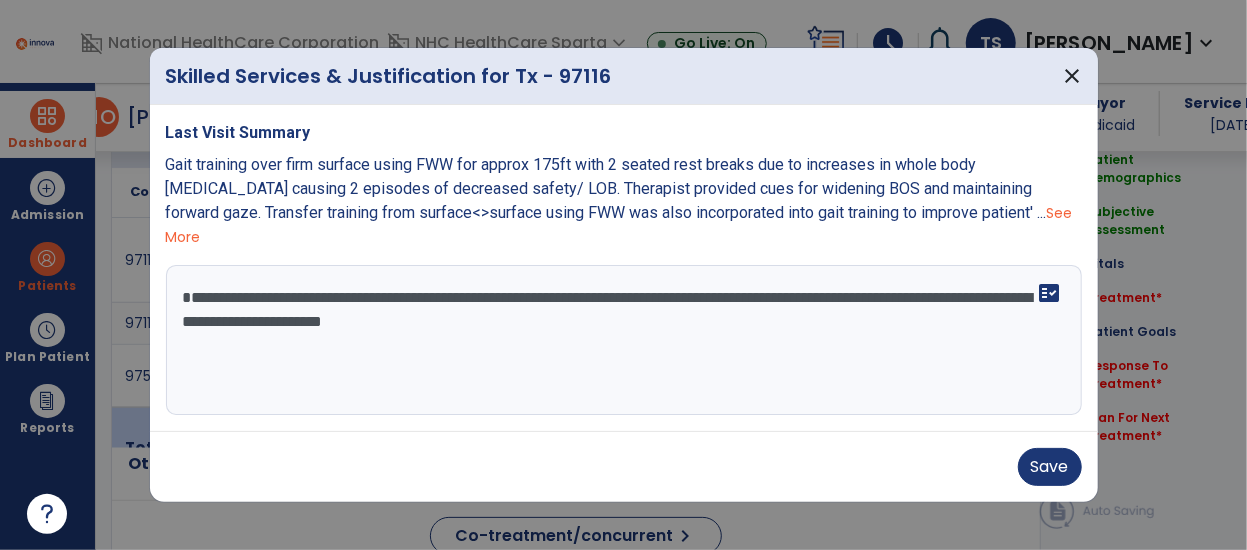 click on "**********" at bounding box center (624, 340) 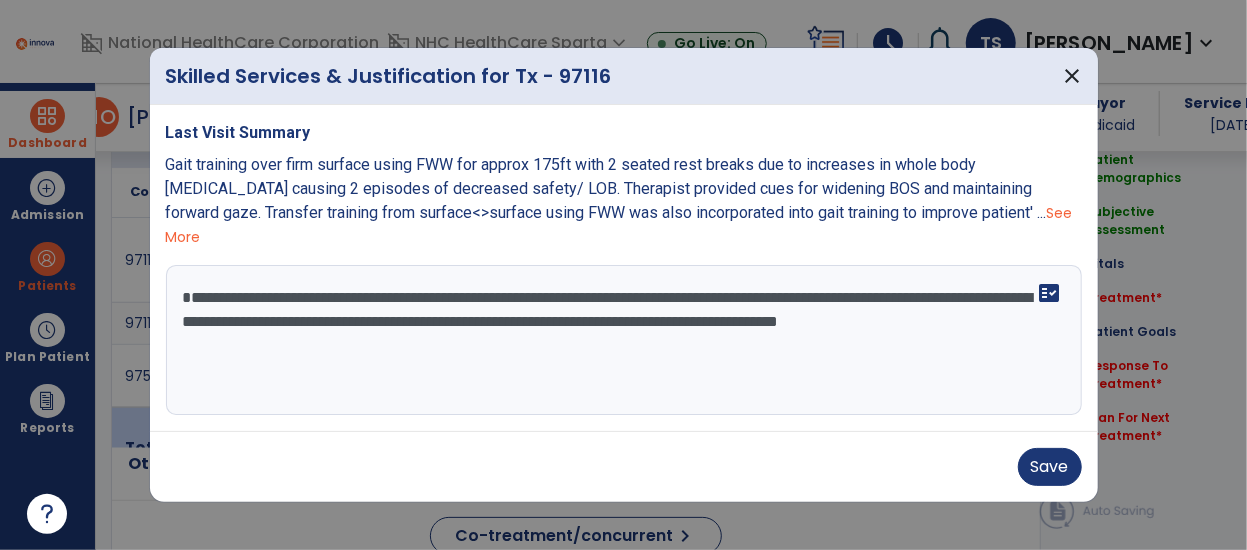 type on "**********" 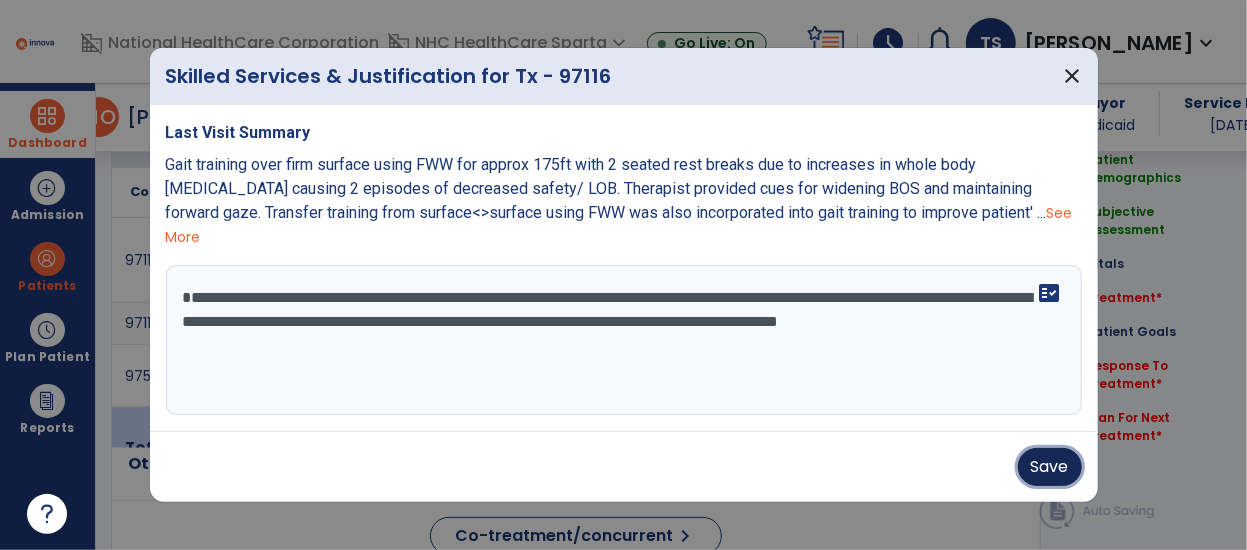 click on "Save" at bounding box center (1050, 467) 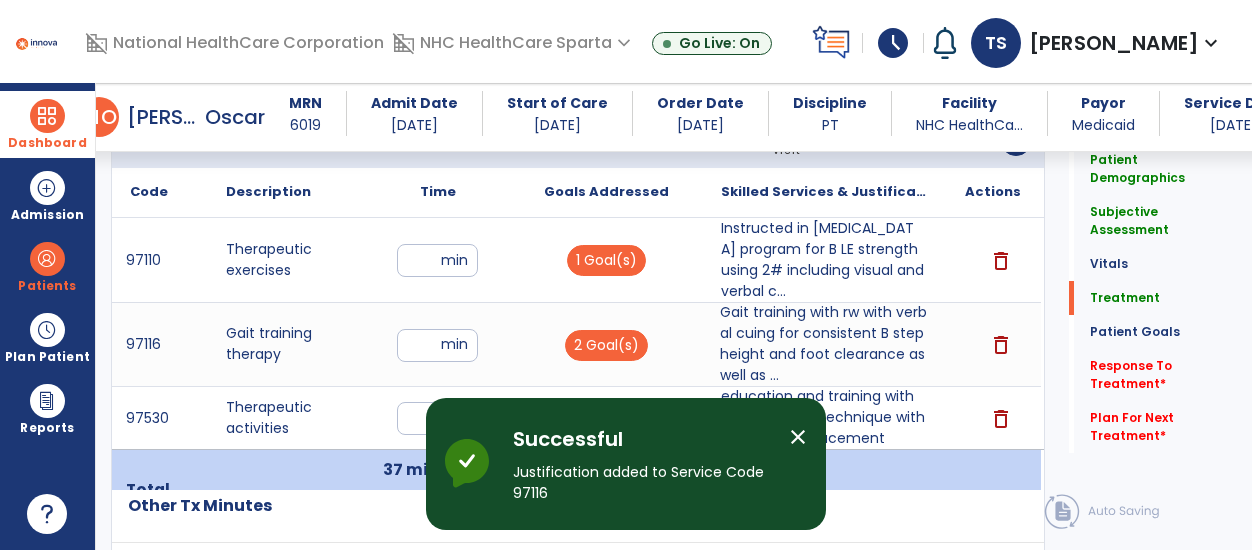 click on "close" at bounding box center [798, 437] 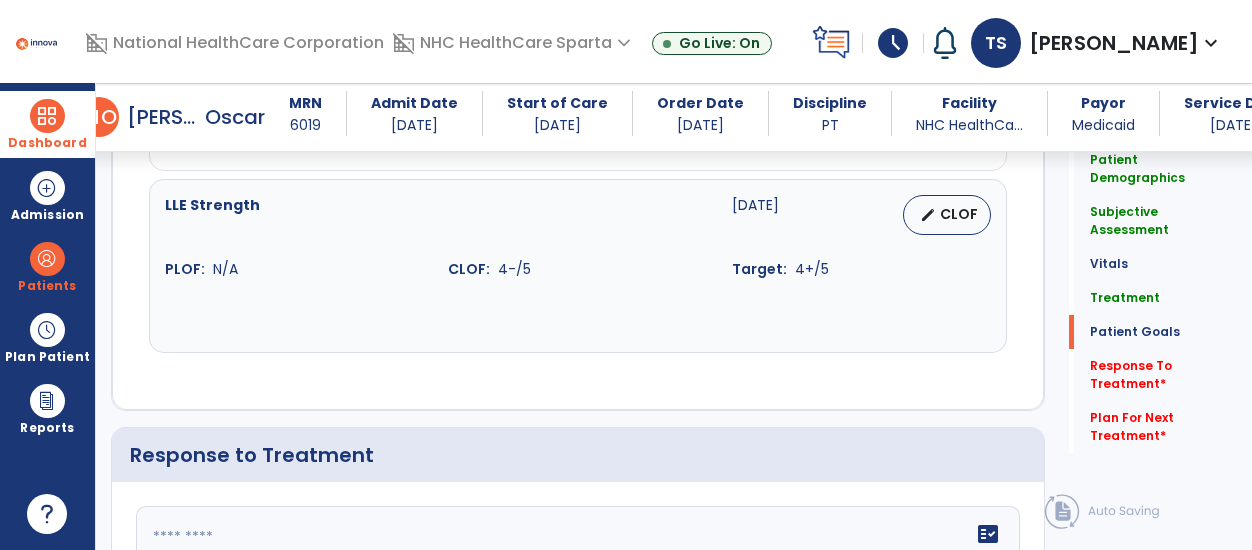 scroll, scrollTop: 2267, scrollLeft: 0, axis: vertical 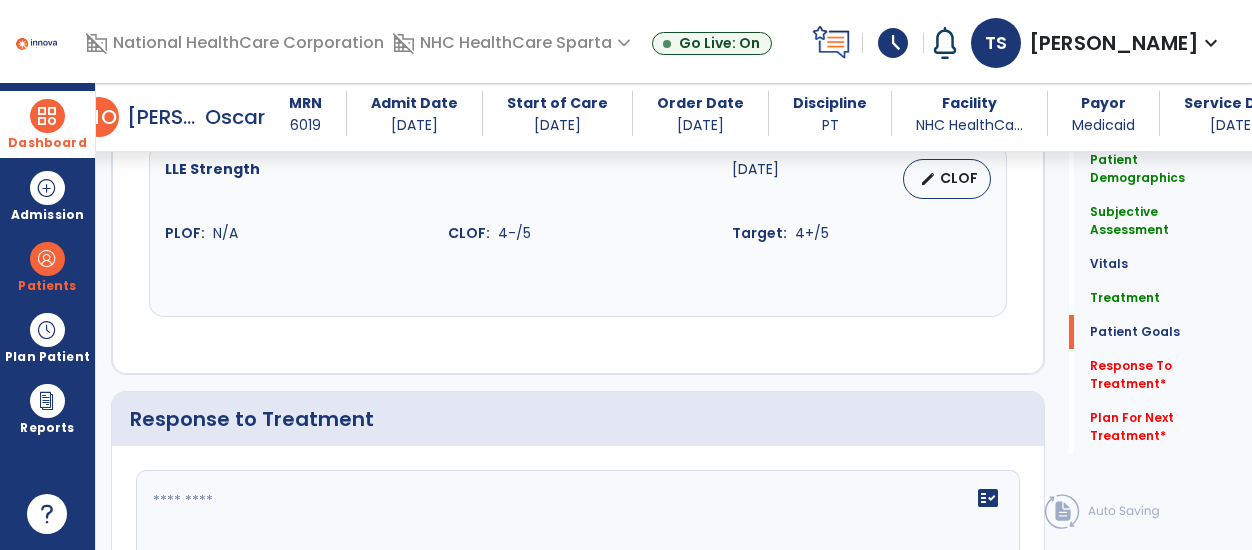 click 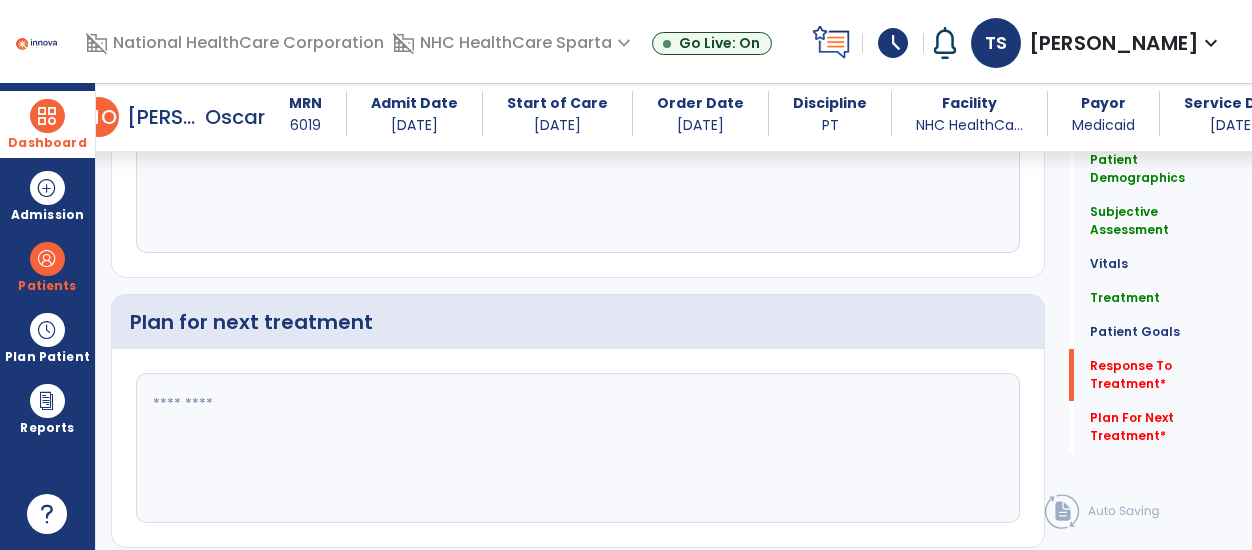 scroll, scrollTop: 2636, scrollLeft: 0, axis: vertical 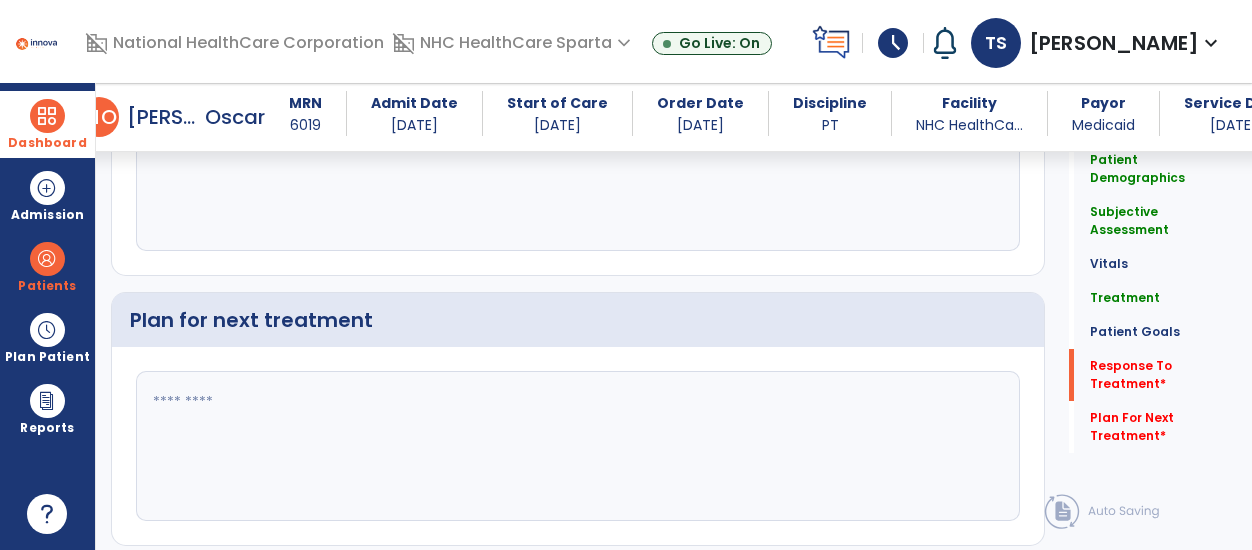 type on "**********" 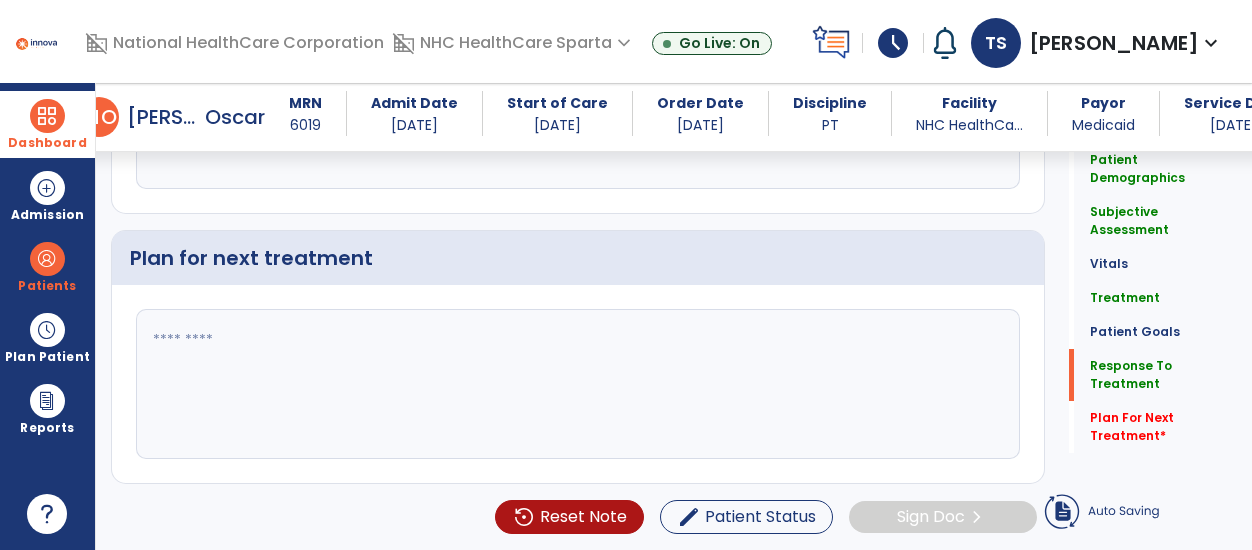 click 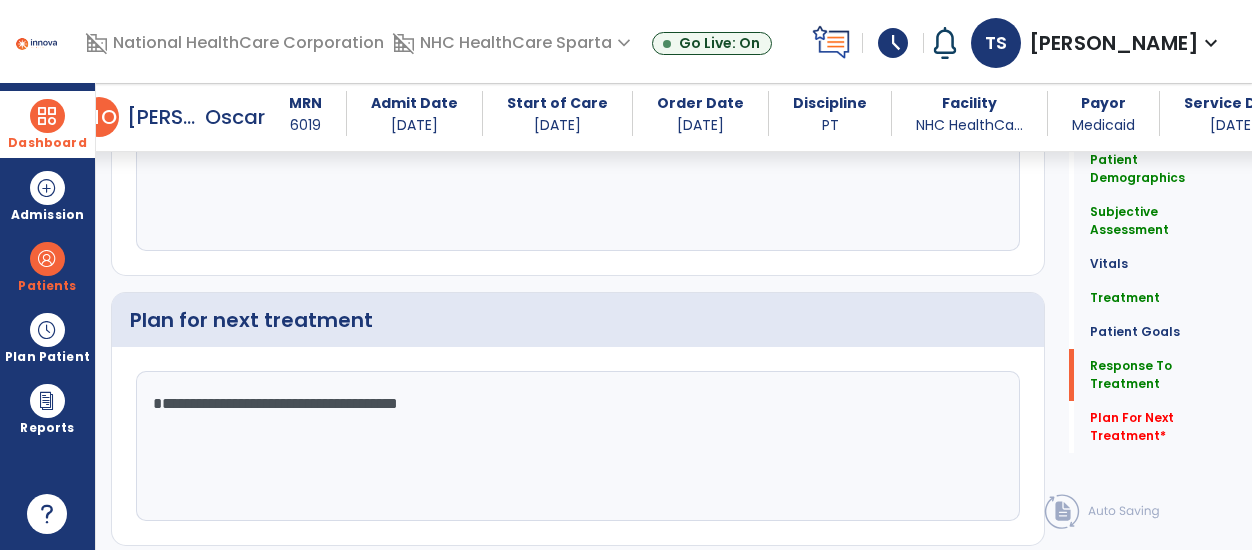 scroll, scrollTop: 2687, scrollLeft: 0, axis: vertical 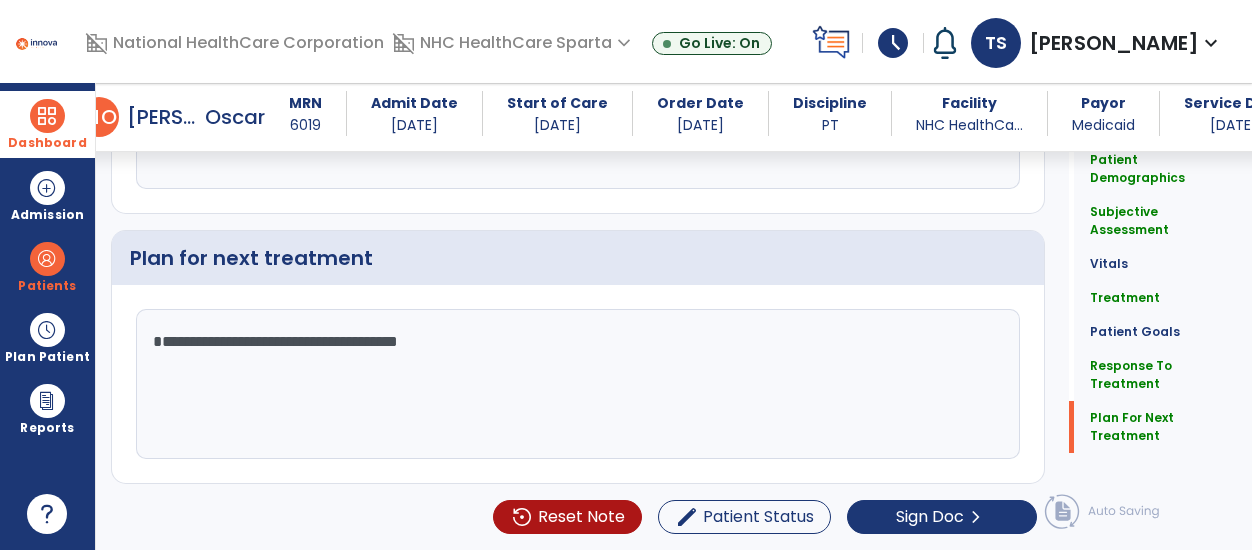 type on "**********" 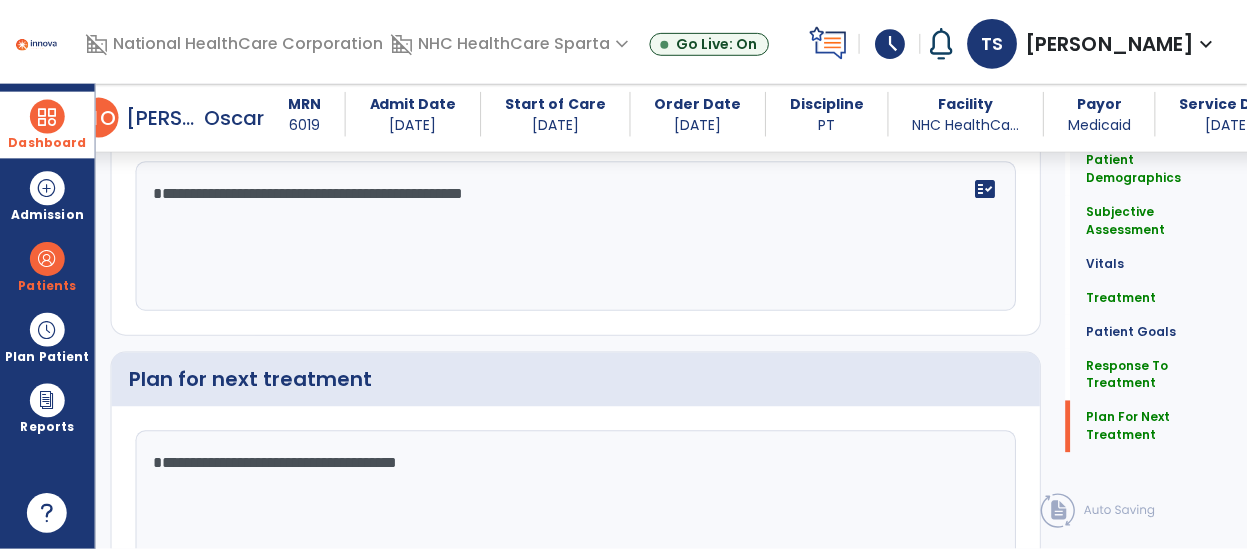 scroll, scrollTop: 2687, scrollLeft: 0, axis: vertical 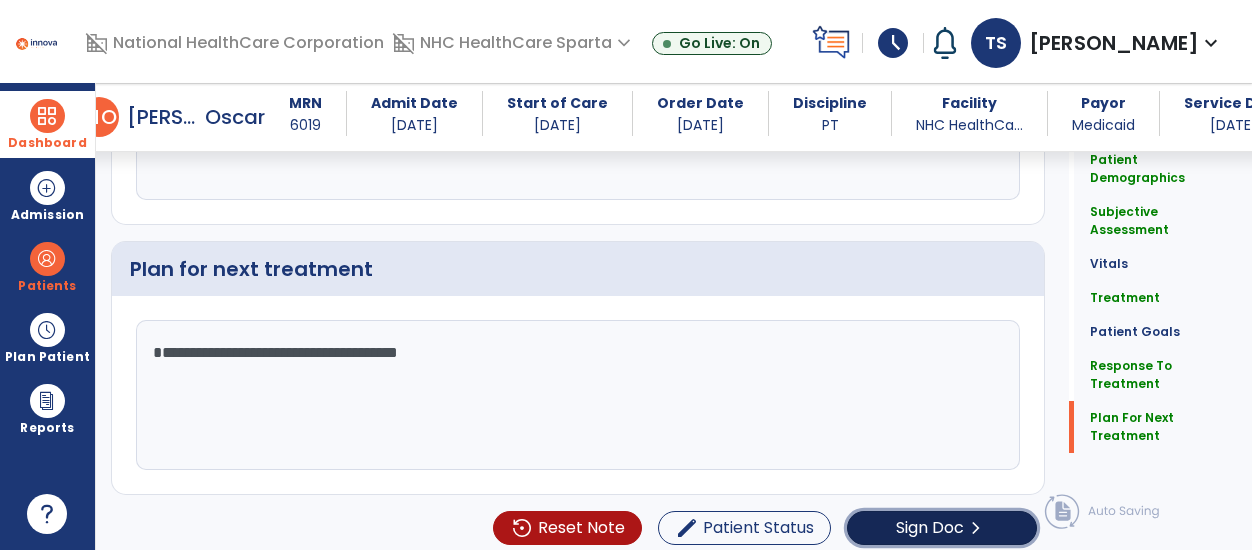 click on "Sign Doc" 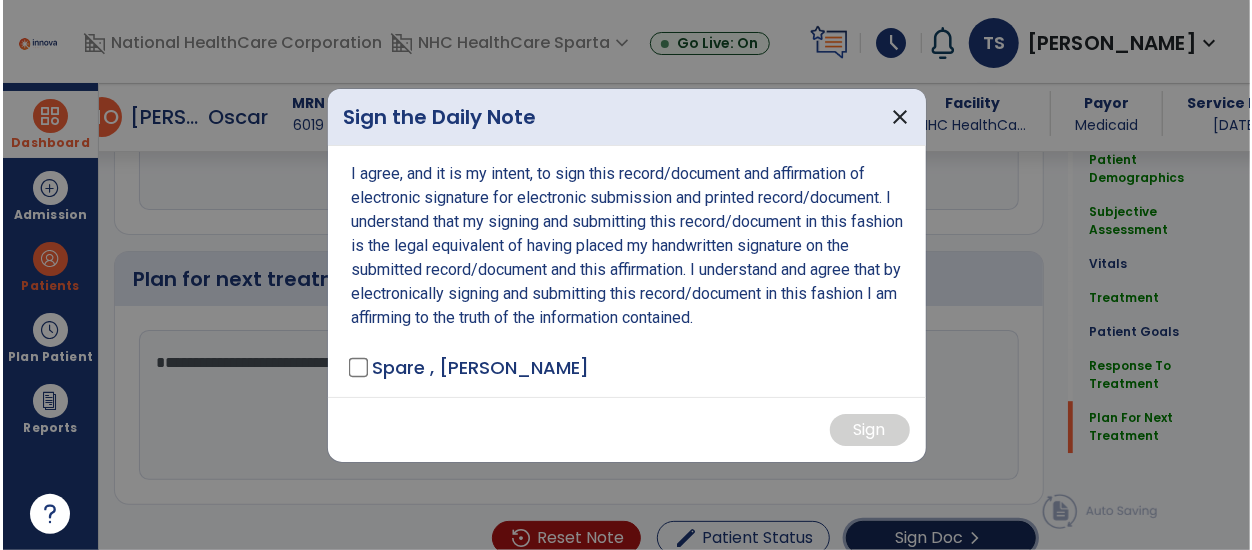 scroll, scrollTop: 2687, scrollLeft: 0, axis: vertical 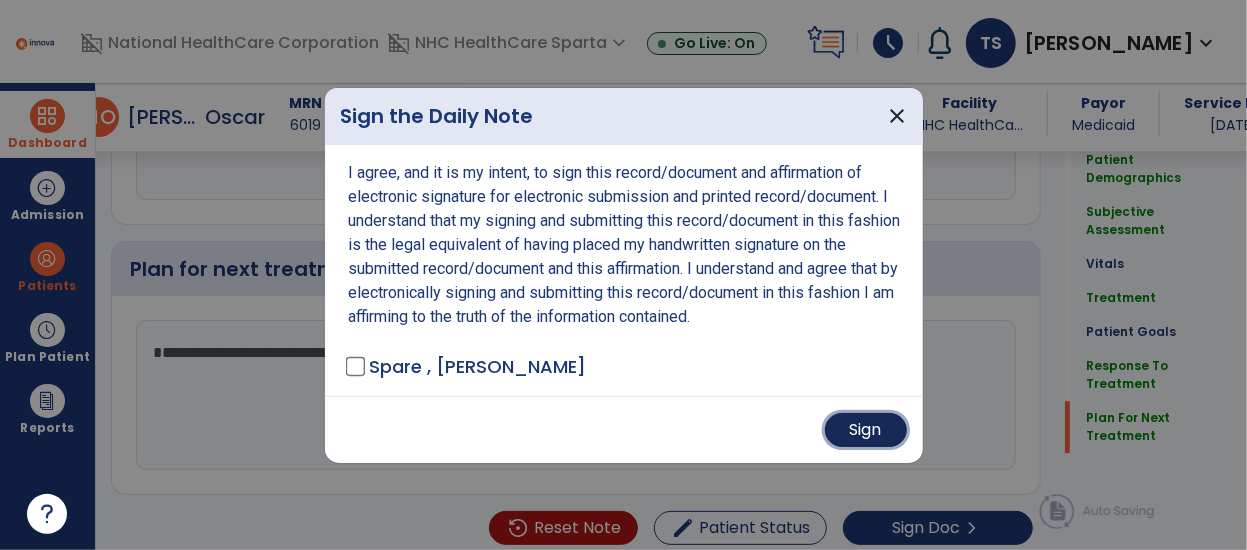click on "Sign" at bounding box center (866, 430) 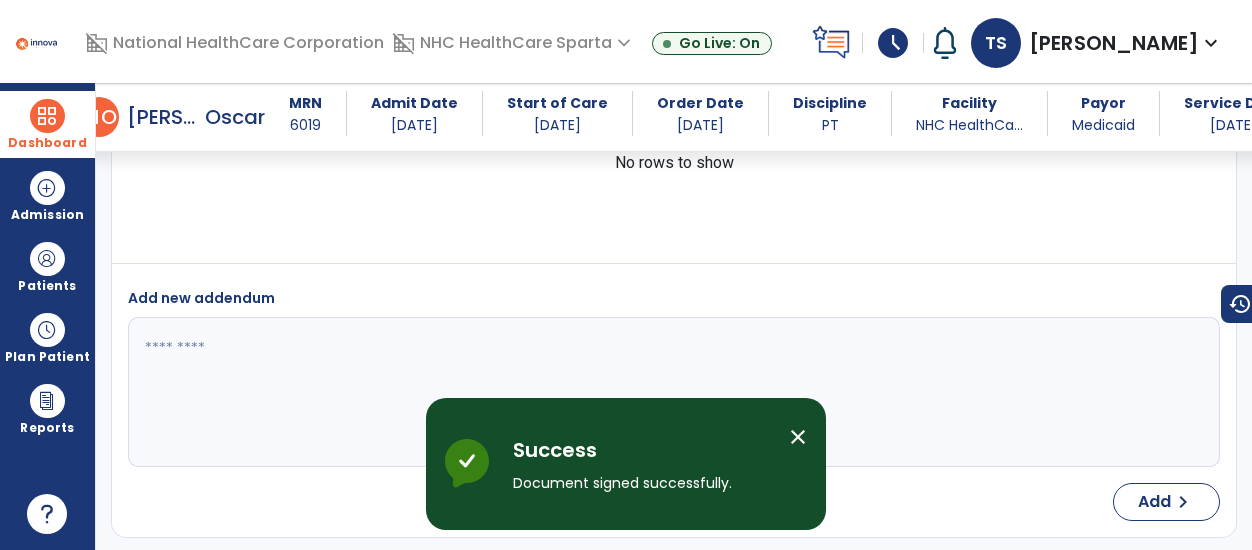 scroll, scrollTop: 3748, scrollLeft: 0, axis: vertical 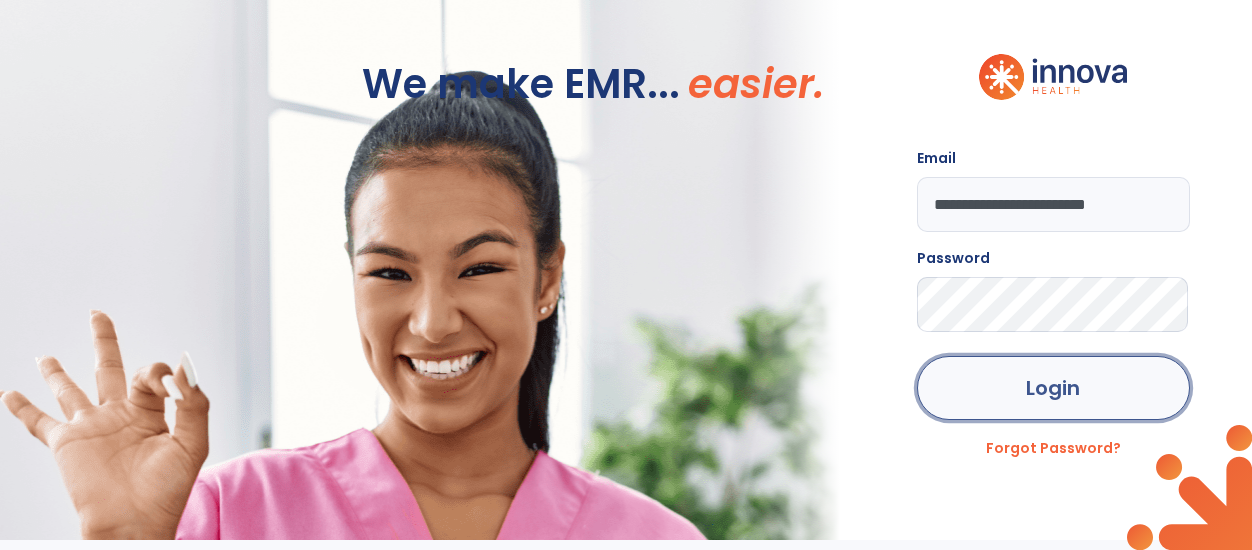 click on "Login" 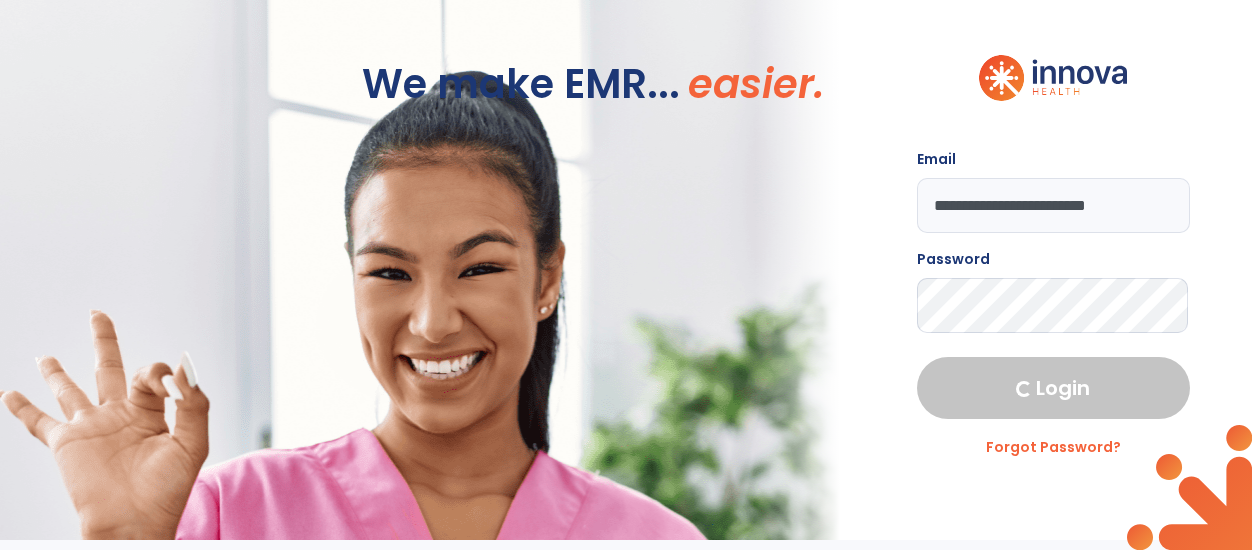 select on "****" 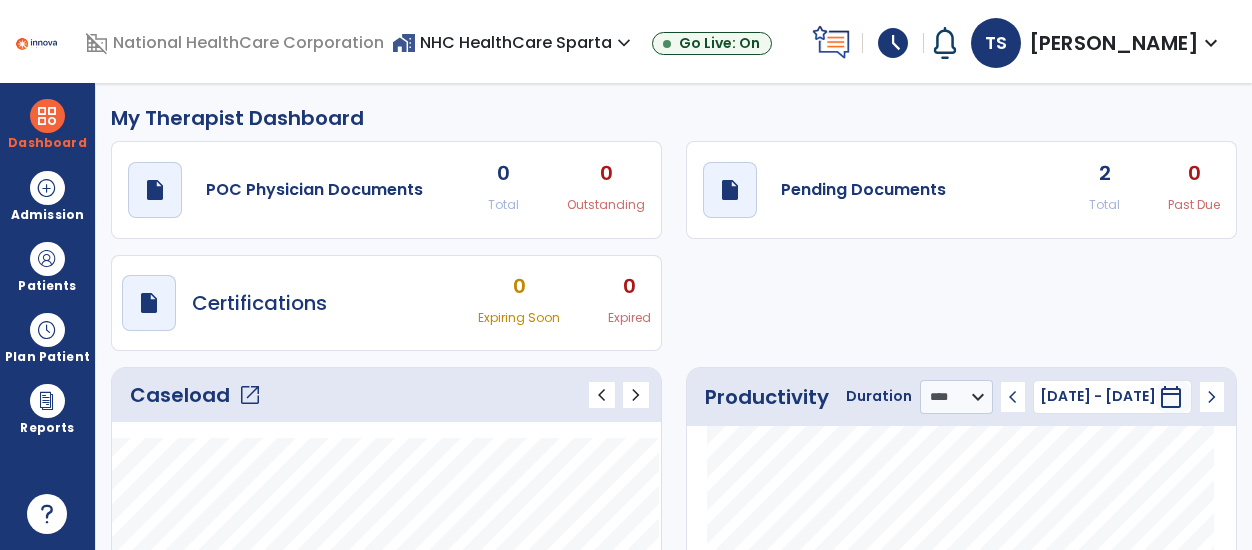 click on "open_in_new" 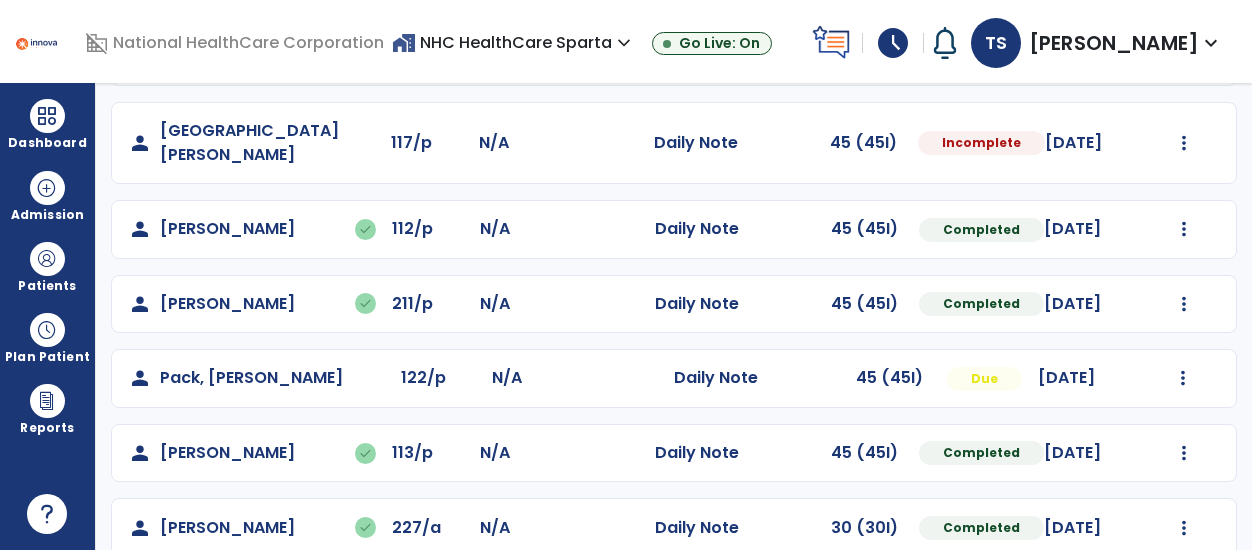 scroll, scrollTop: 483, scrollLeft: 0, axis: vertical 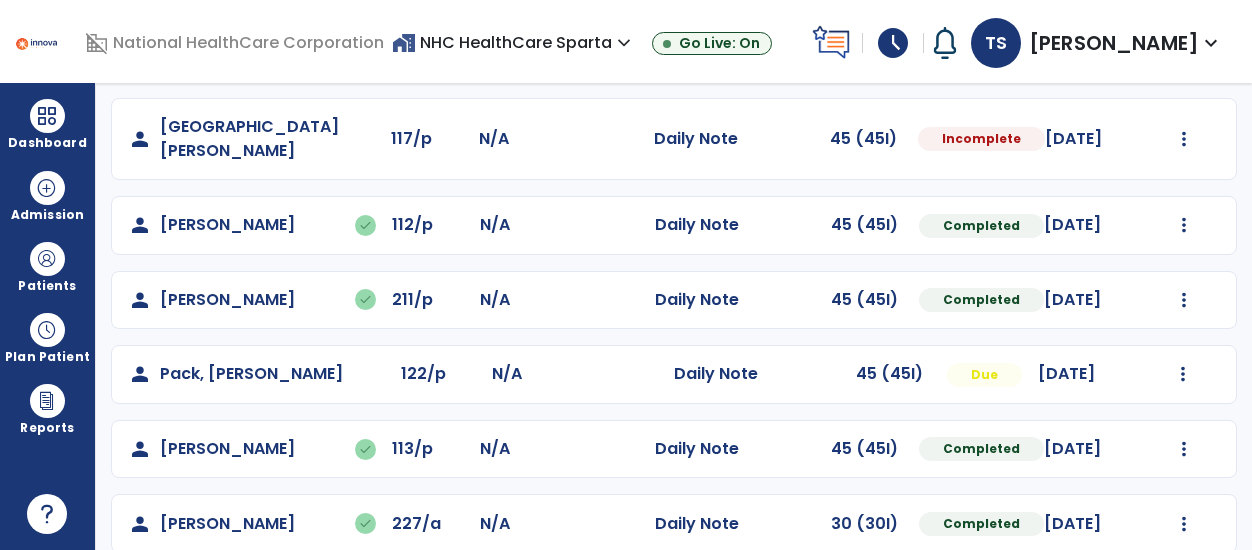 click on "Mark Visit As Complete   Reset Note   Open Document   G + C Mins" 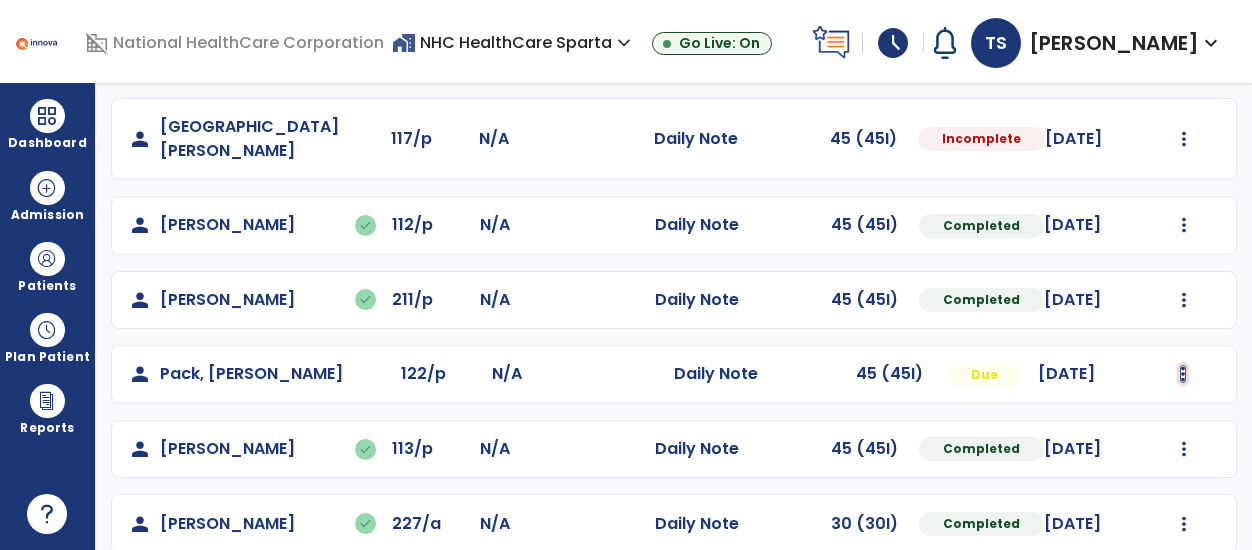 click at bounding box center (1184, -171) 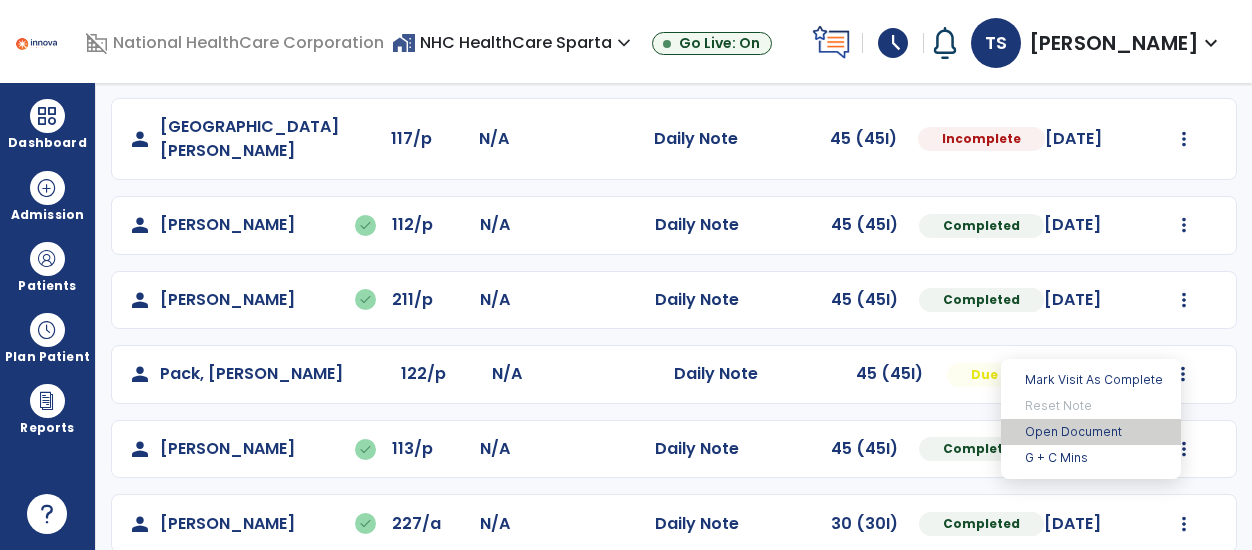 click on "Open Document" at bounding box center (1091, 432) 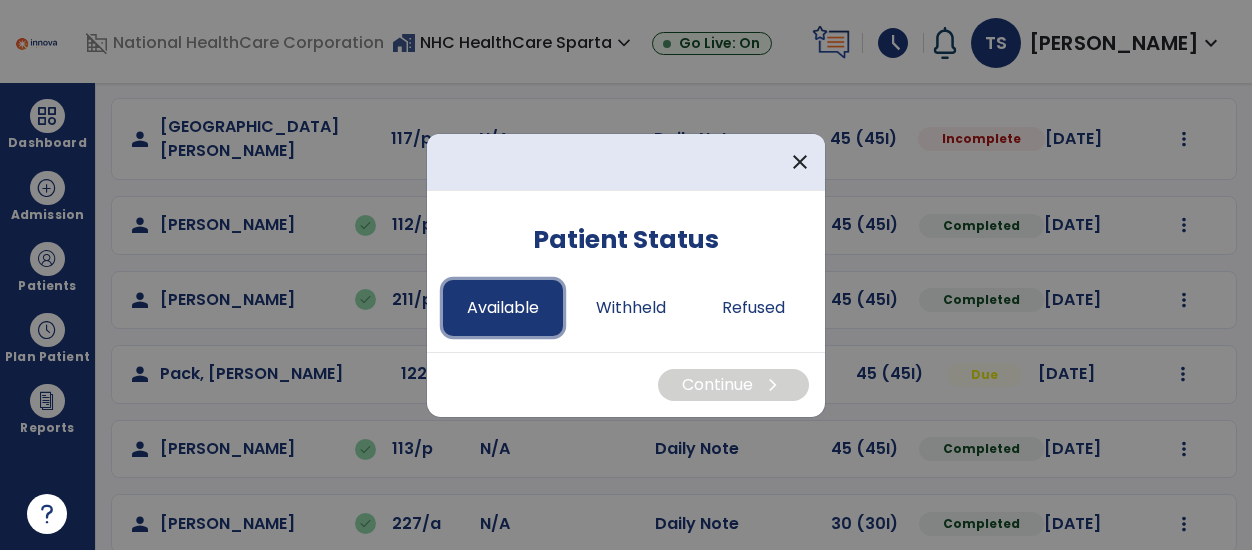 click on "Available" at bounding box center [503, 308] 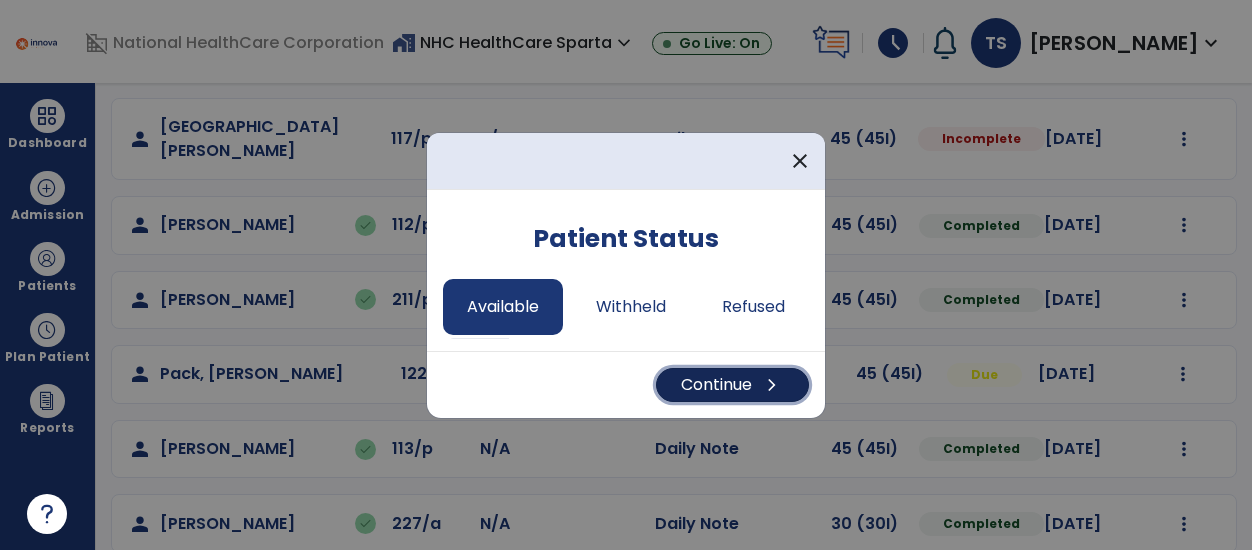click on "Continue   chevron_right" at bounding box center [732, 385] 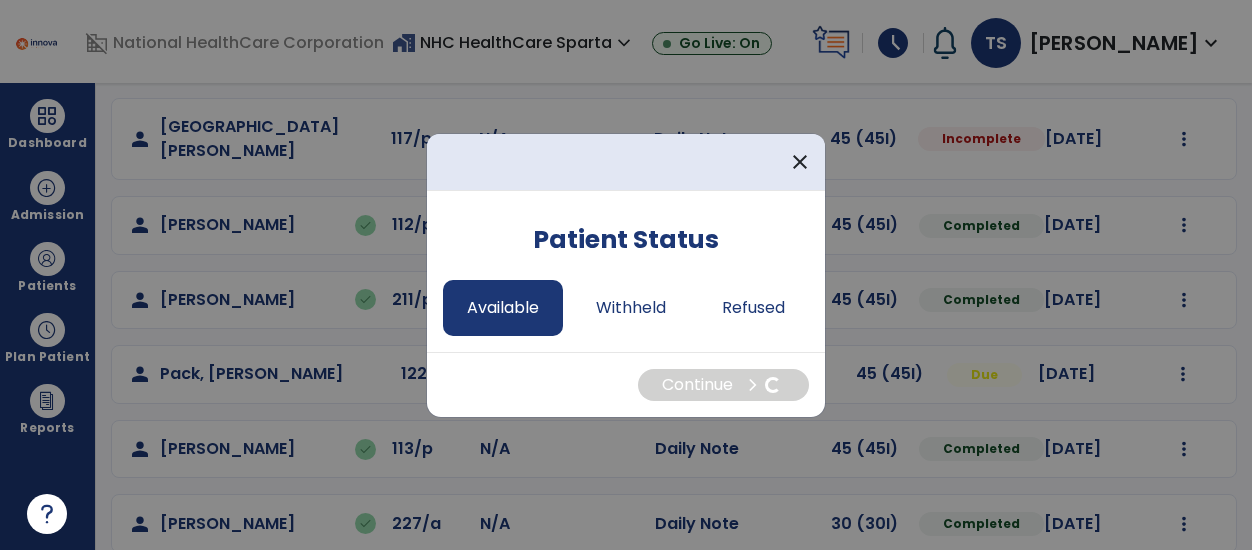 select on "*" 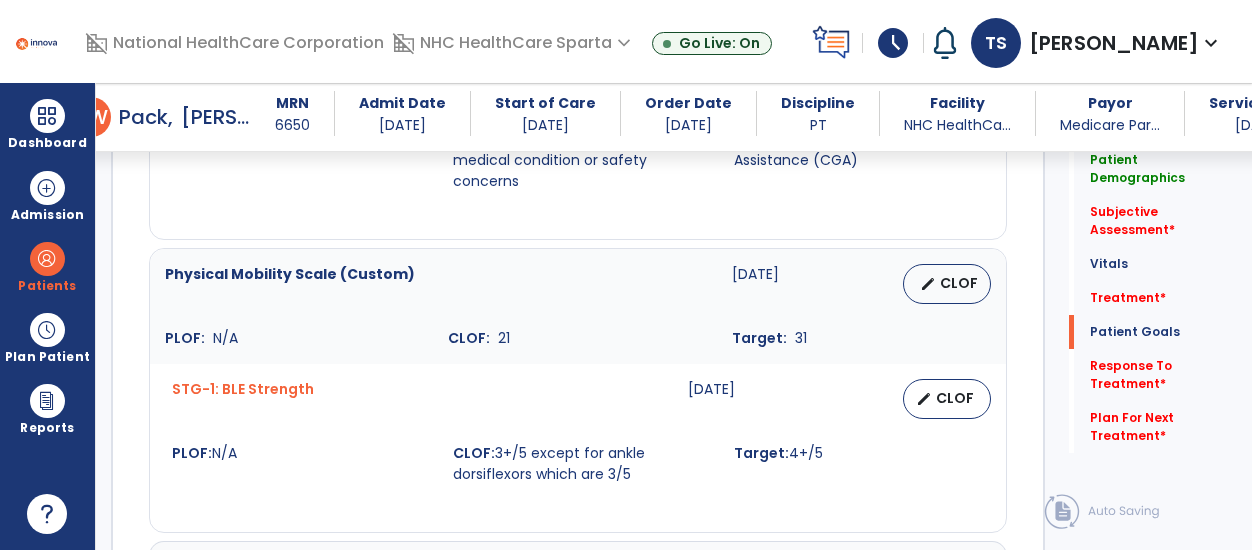 scroll, scrollTop: 1889, scrollLeft: 0, axis: vertical 